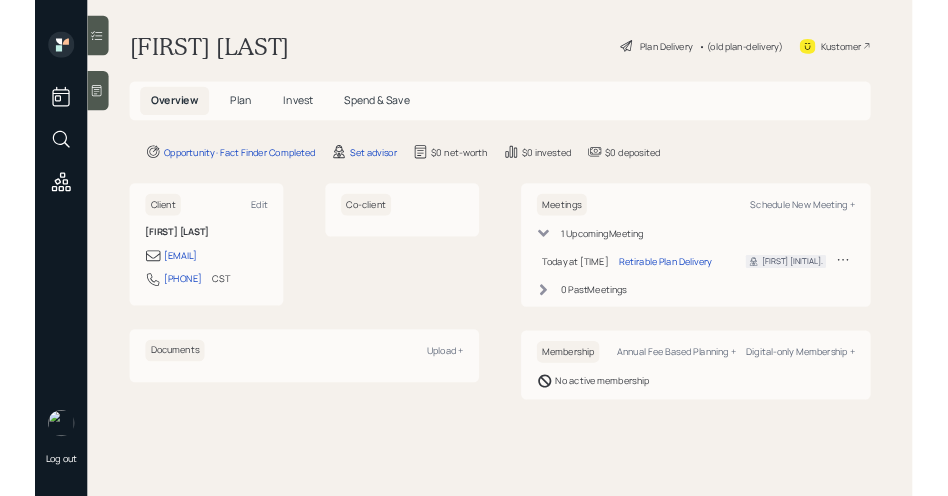 scroll, scrollTop: 0, scrollLeft: 0, axis: both 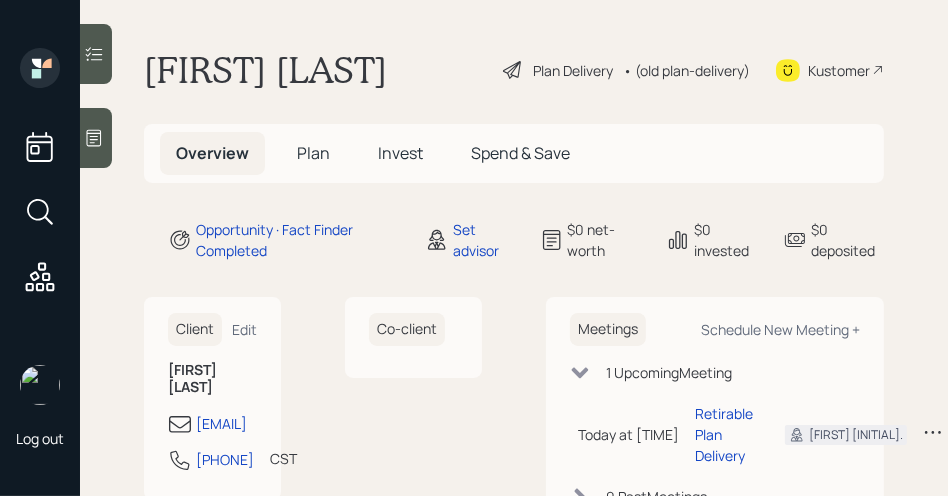 click 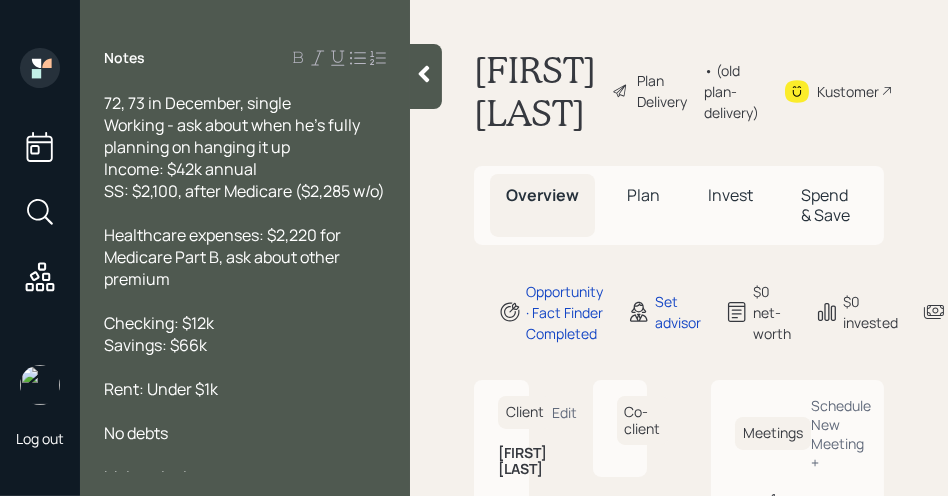 scroll, scrollTop: 109, scrollLeft: 0, axis: vertical 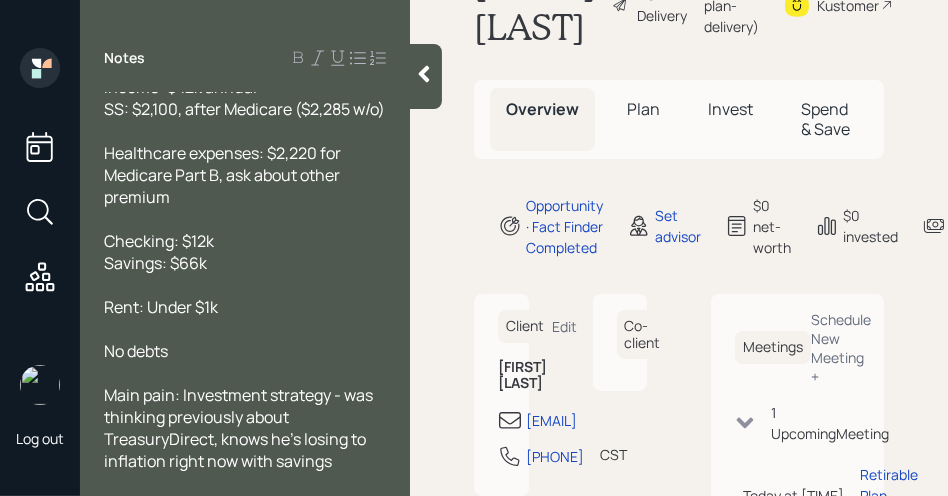 click on "Plan" at bounding box center [643, 109] 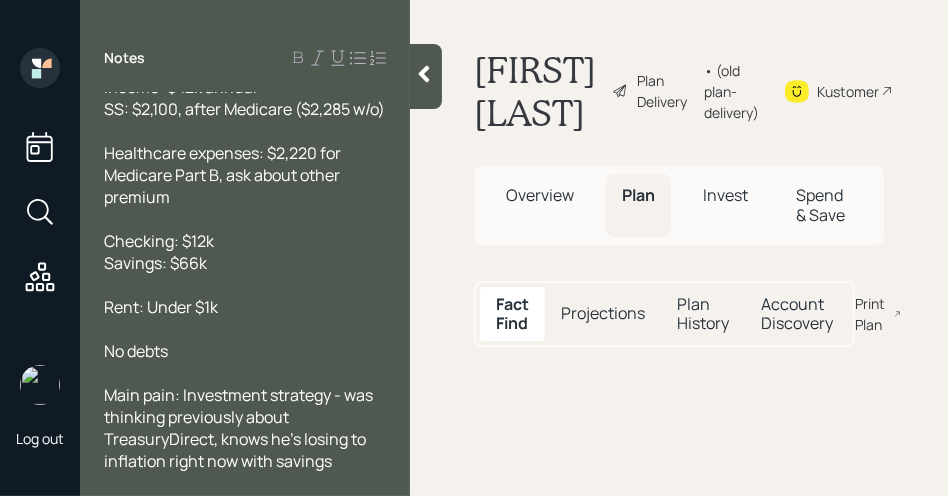 scroll, scrollTop: 0, scrollLeft: 0, axis: both 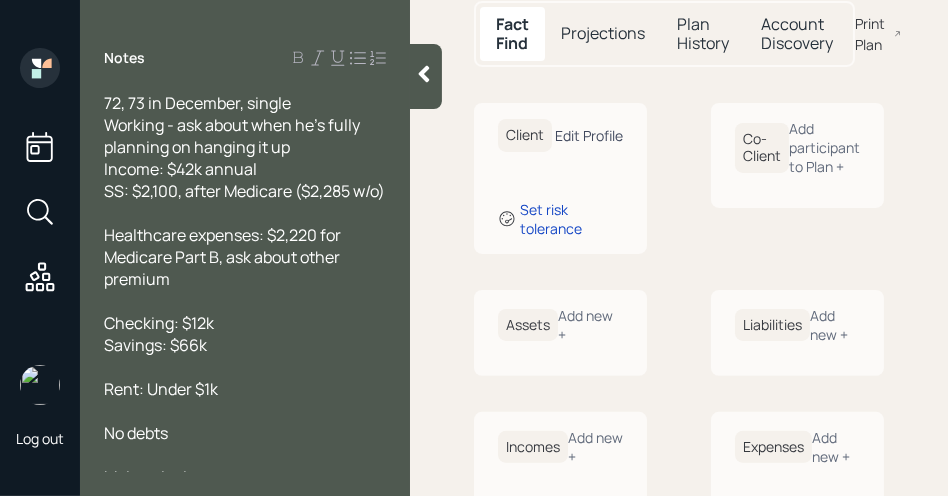 click on "Edit Profile" at bounding box center (589, 135) 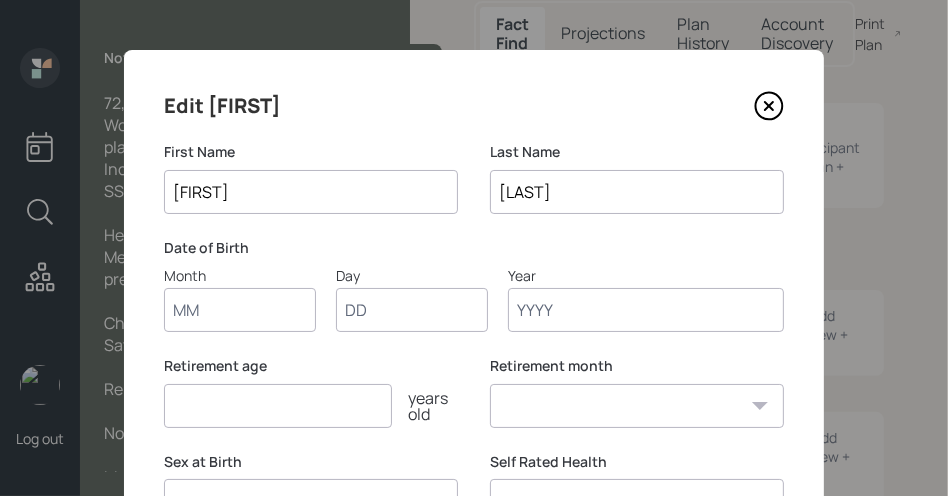 scroll, scrollTop: 63, scrollLeft: 0, axis: vertical 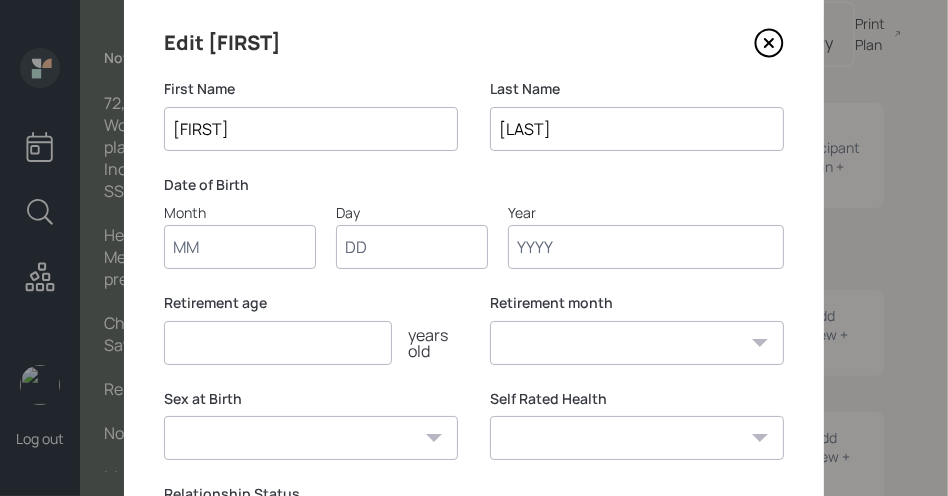 click on "Month" at bounding box center [240, 247] 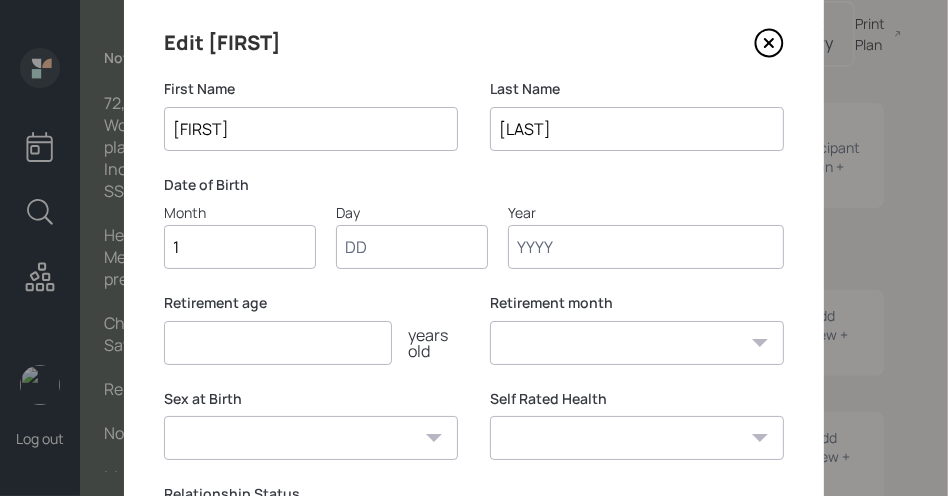 type on "12" 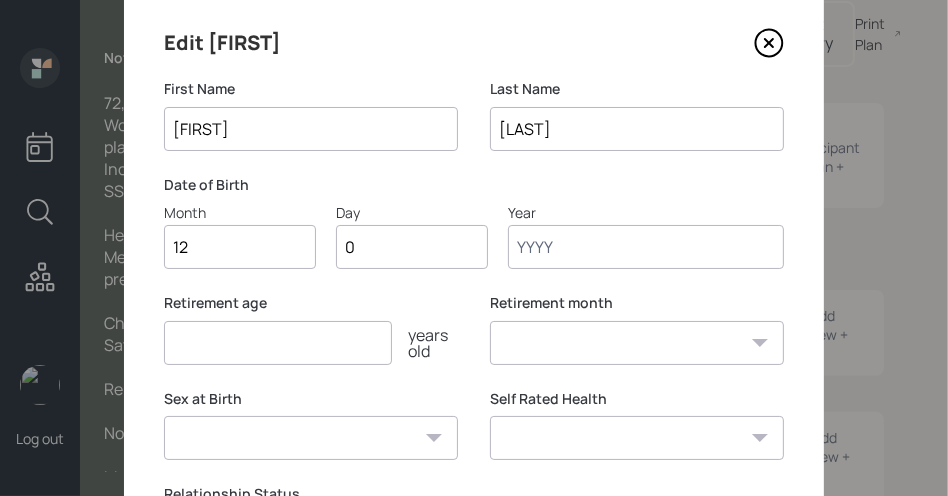 type on "01" 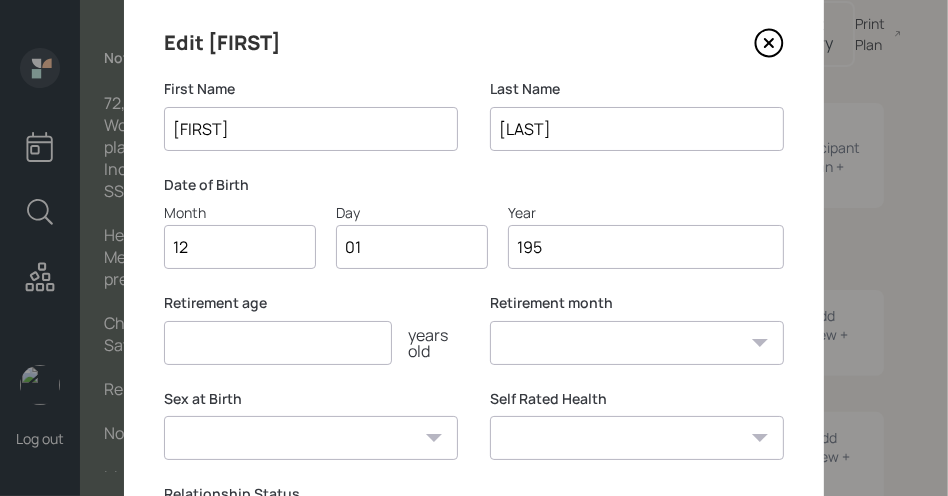 type on "1953" 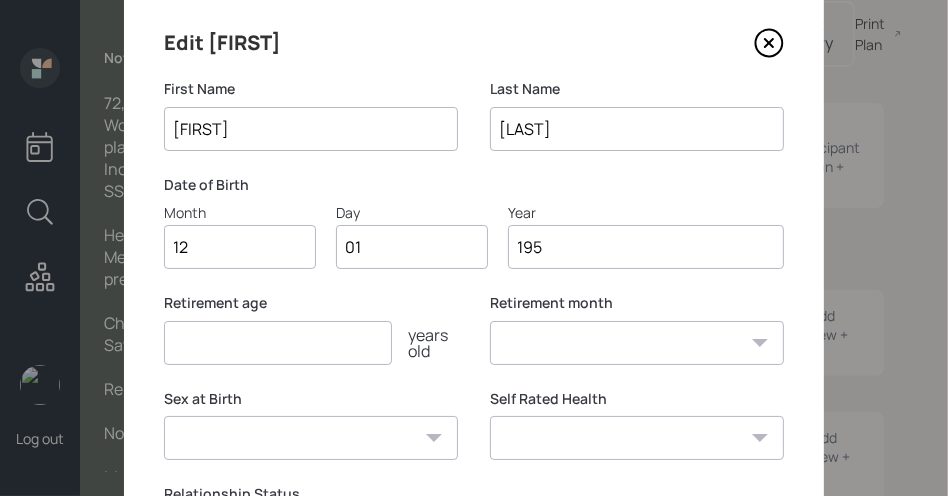 select on "12" 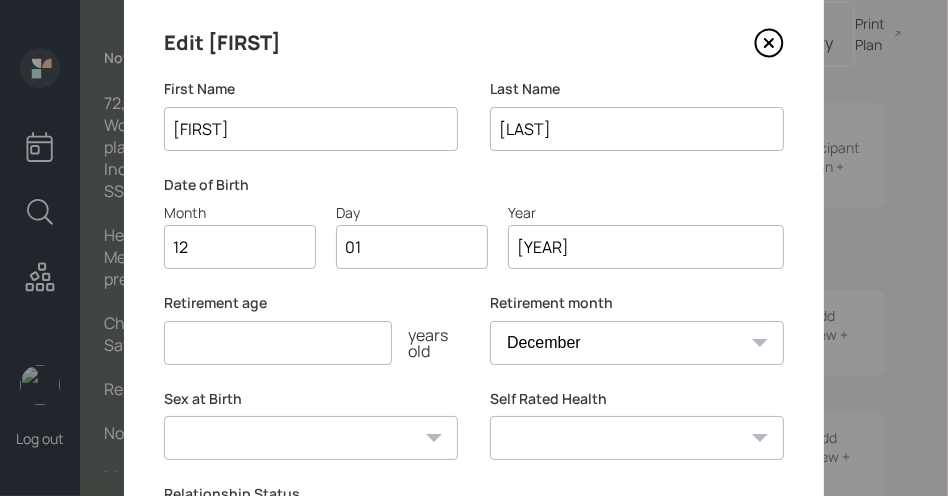 type on "1953" 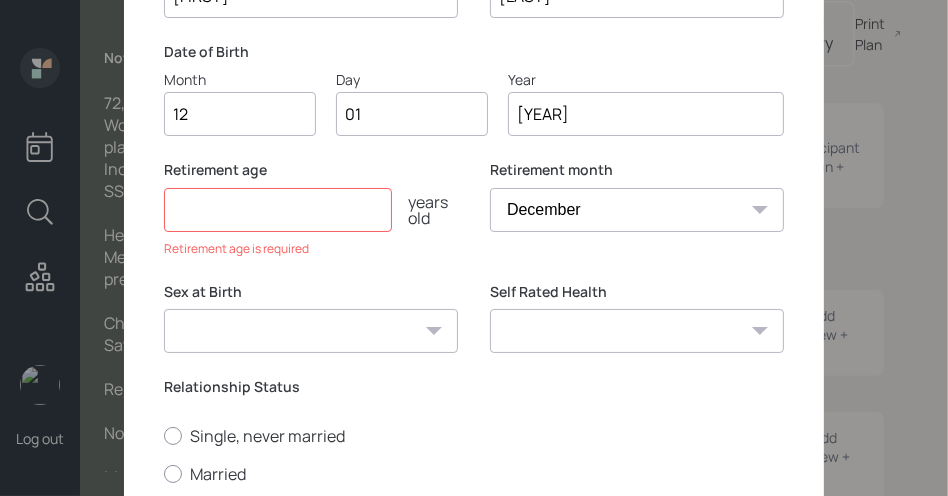 scroll, scrollTop: 231, scrollLeft: 0, axis: vertical 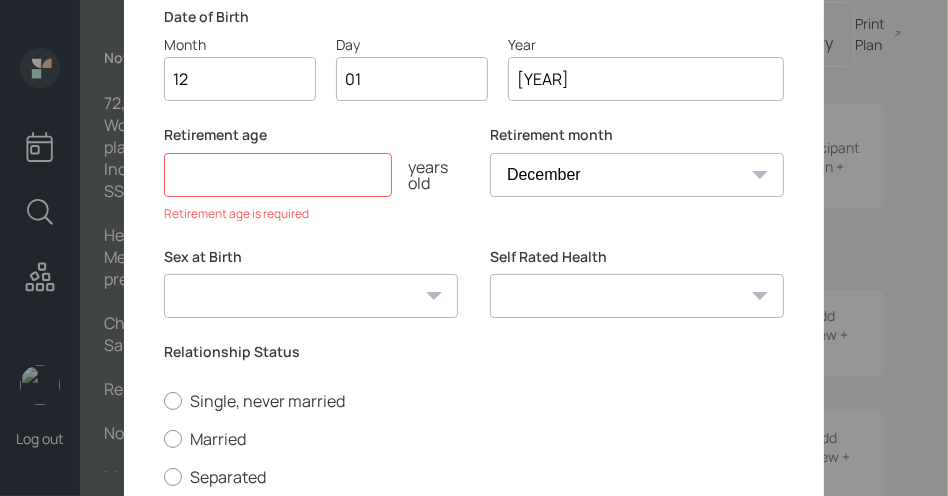 click at bounding box center (278, 175) 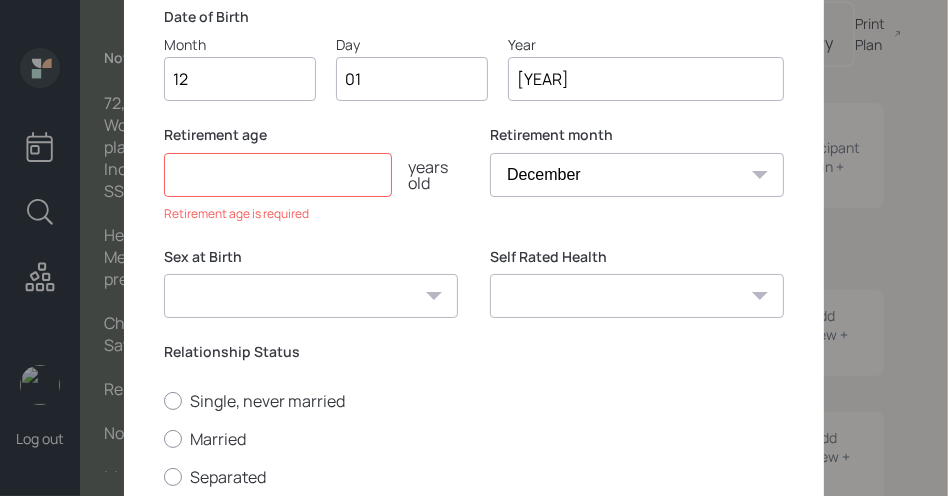 scroll, scrollTop: 203, scrollLeft: 0, axis: vertical 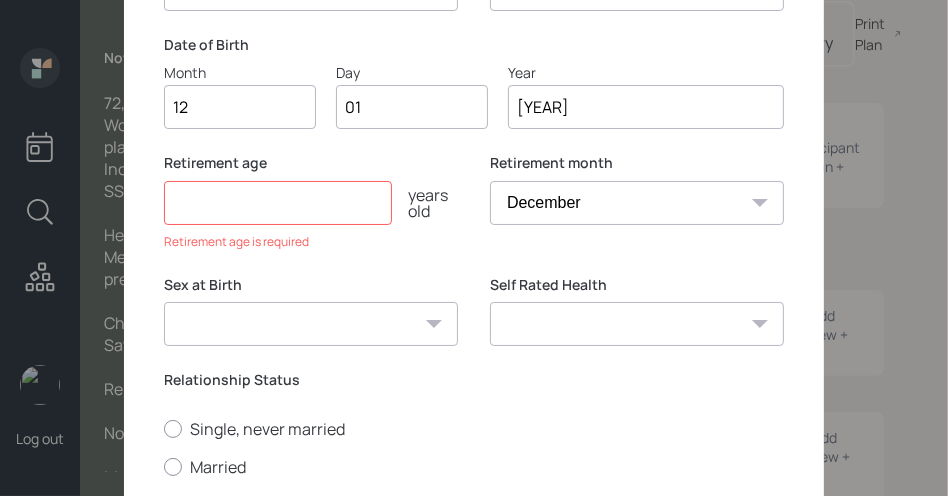 click at bounding box center [278, 203] 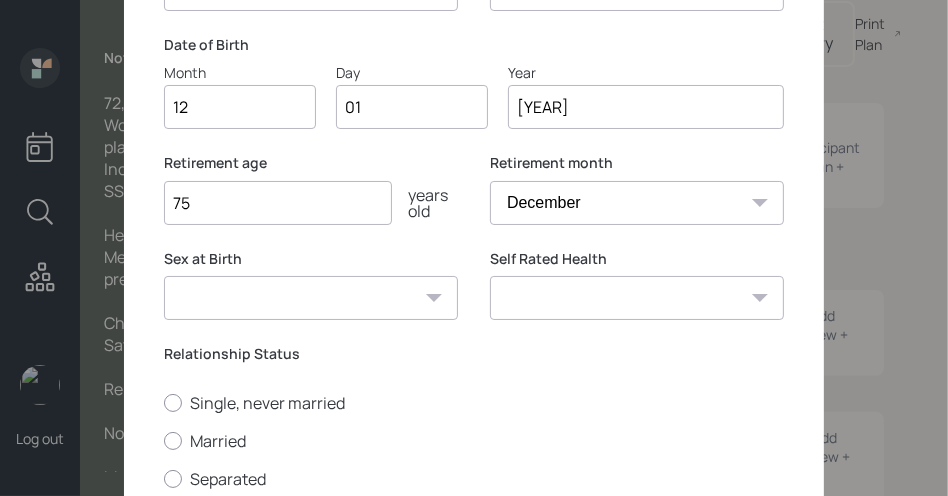type on "75" 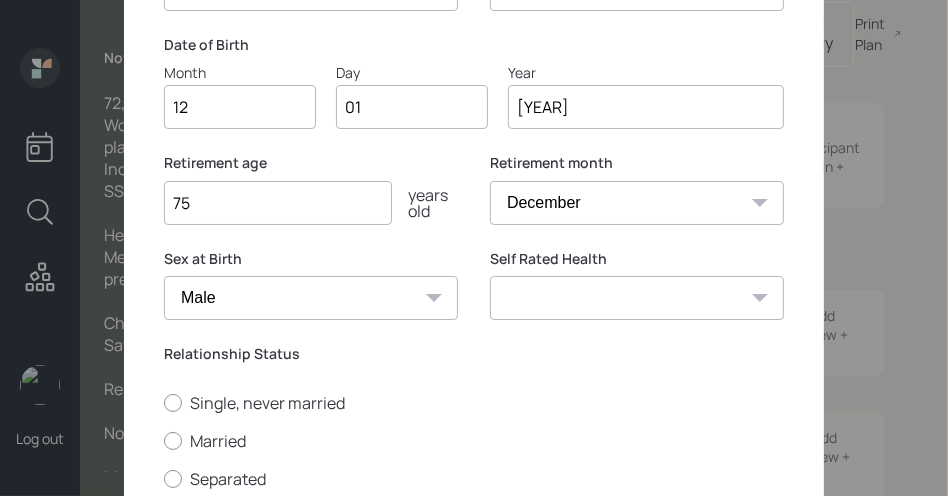scroll, scrollTop: 367, scrollLeft: 0, axis: vertical 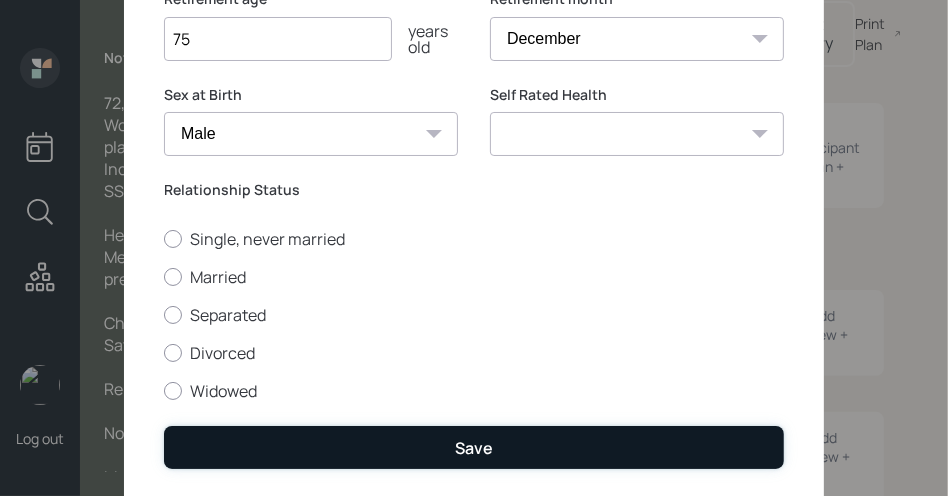 click on "Save" at bounding box center [474, 447] 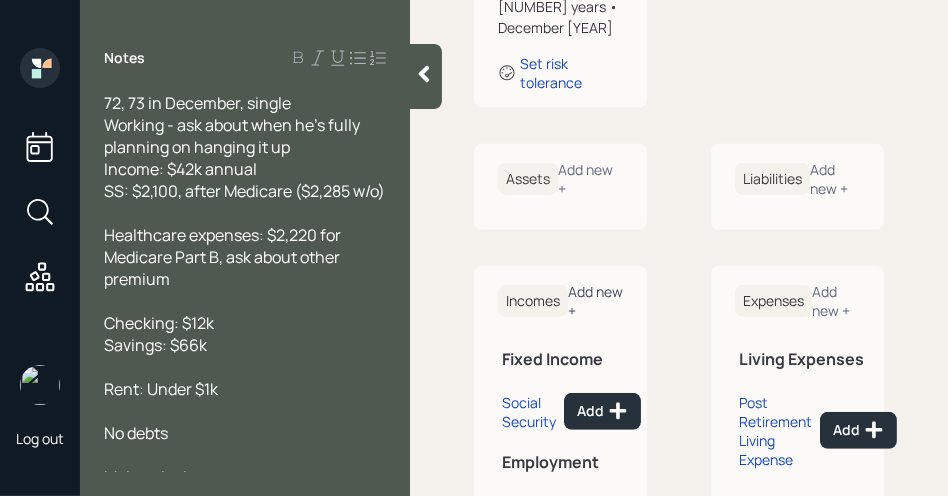 scroll, scrollTop: 644, scrollLeft: 0, axis: vertical 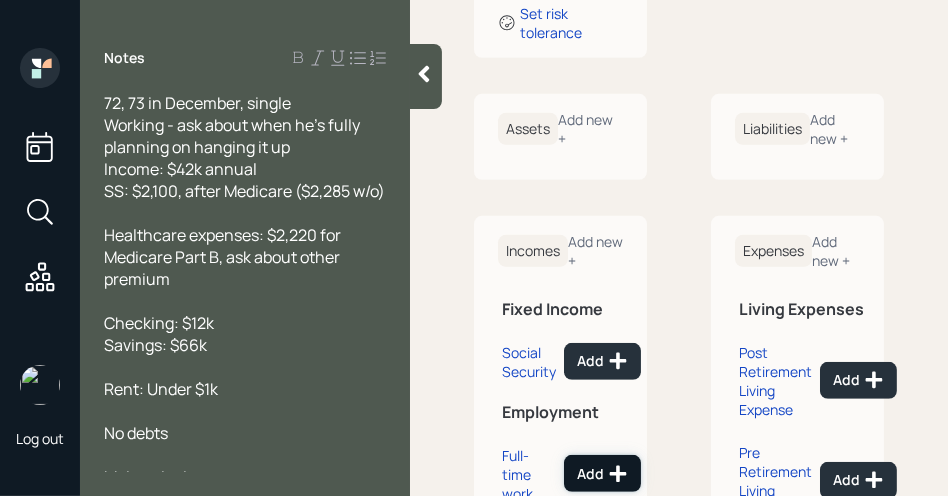 click on "Add" at bounding box center [602, 474] 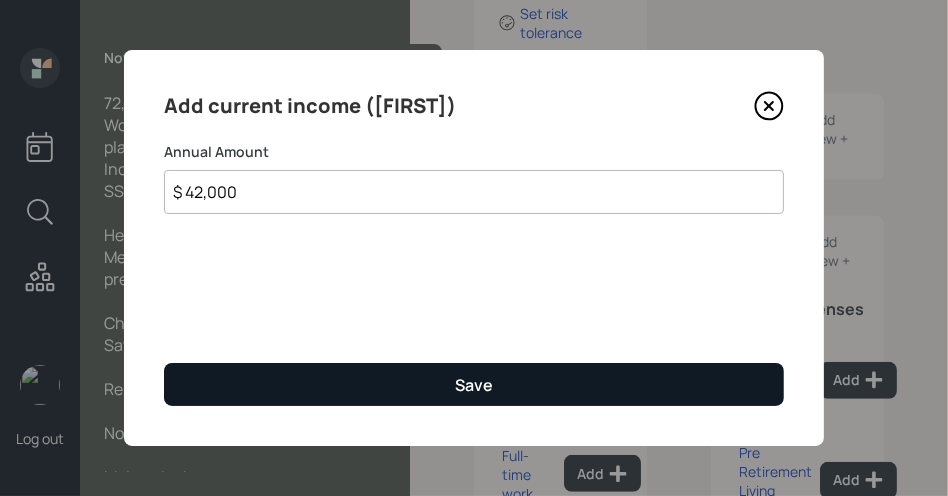 type on "$ 42,000" 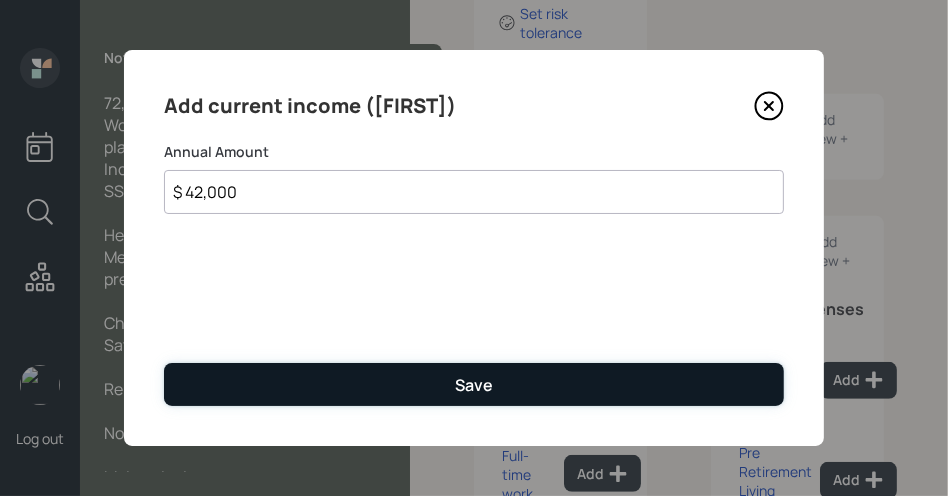 click on "Save" at bounding box center [474, 384] 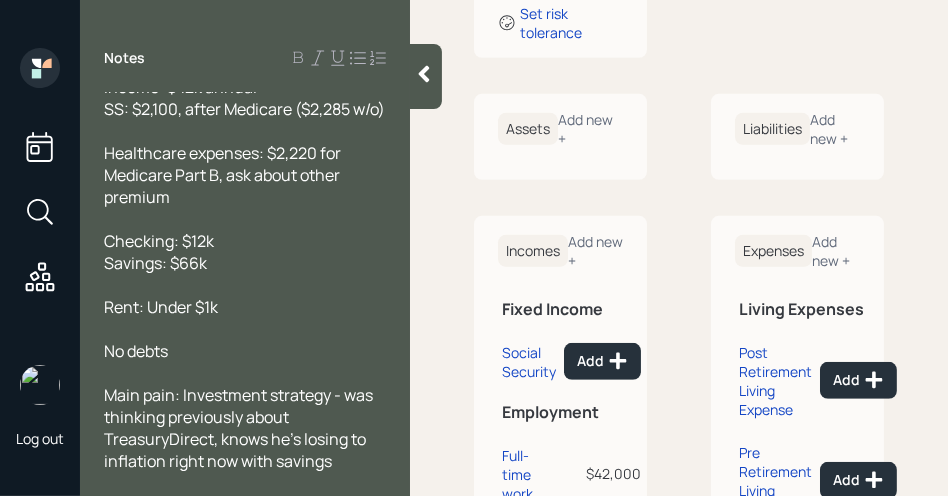 scroll, scrollTop: 109, scrollLeft: 0, axis: vertical 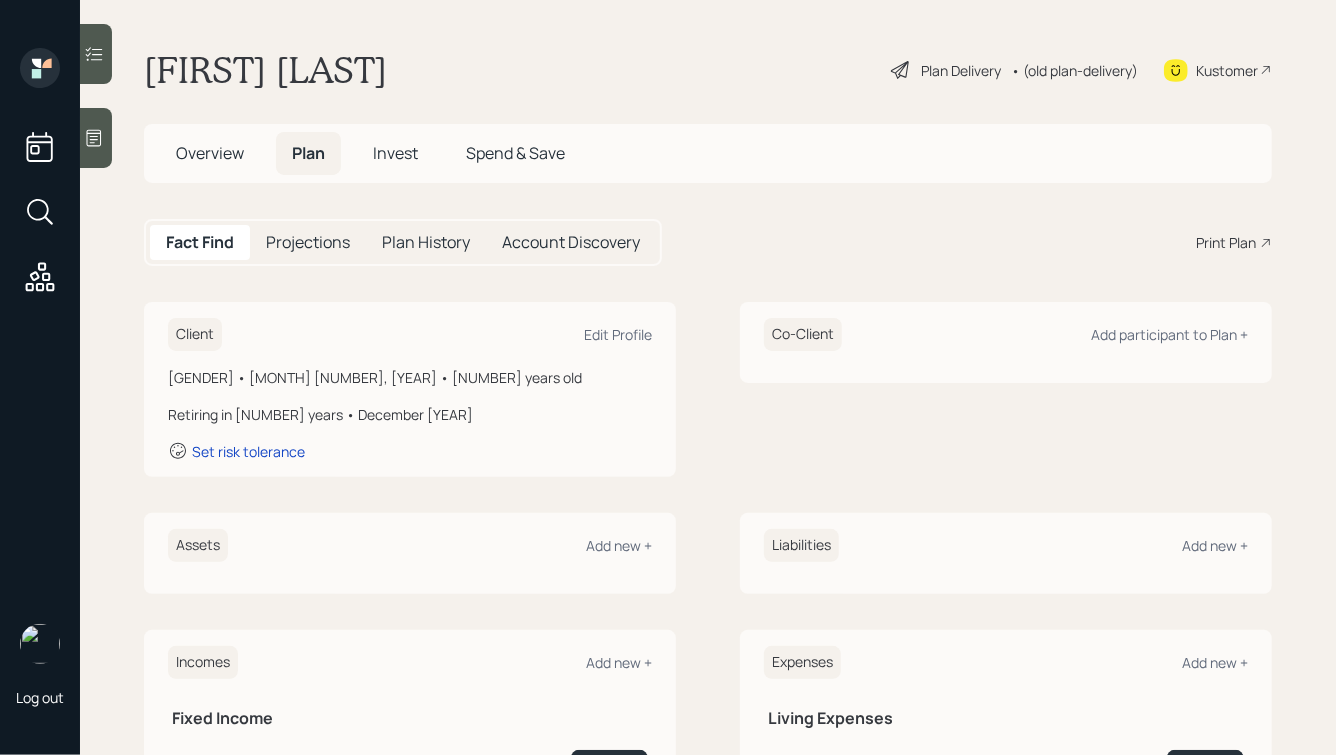 click on "Plan Delivery" at bounding box center (946, 70) 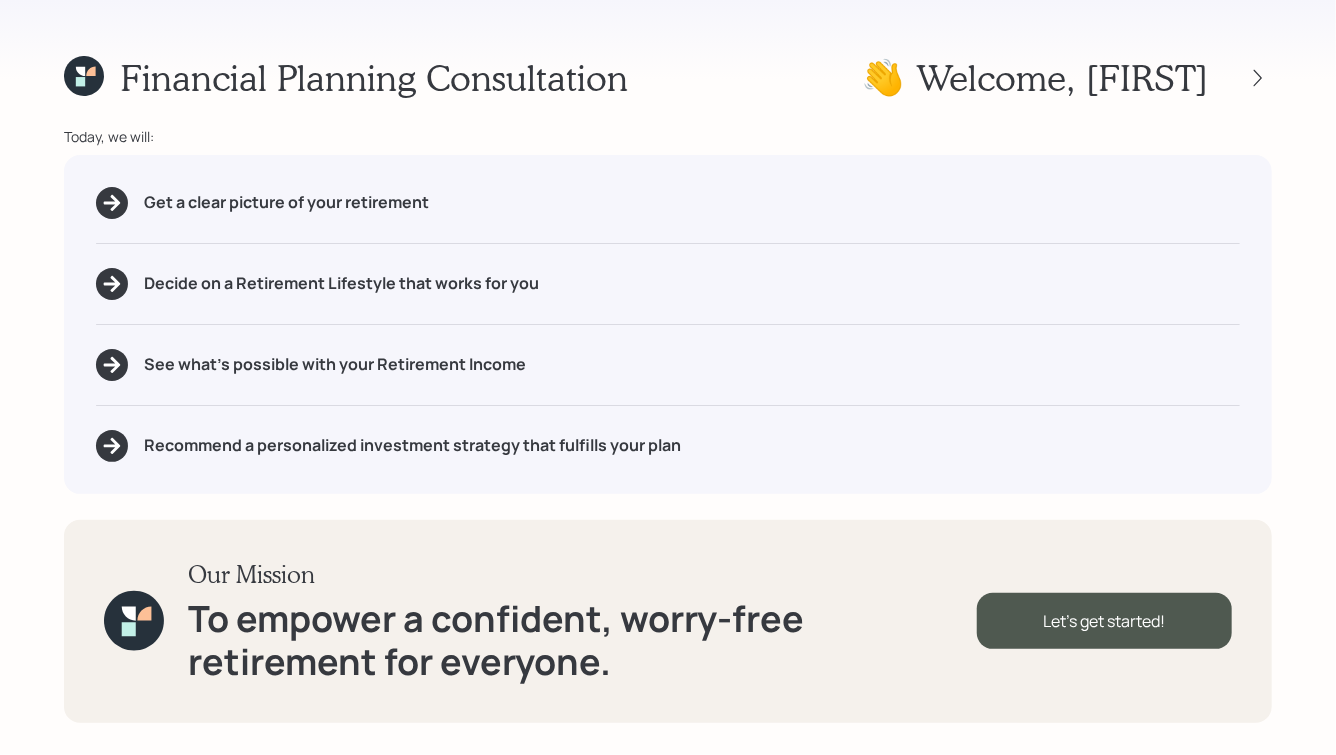 click 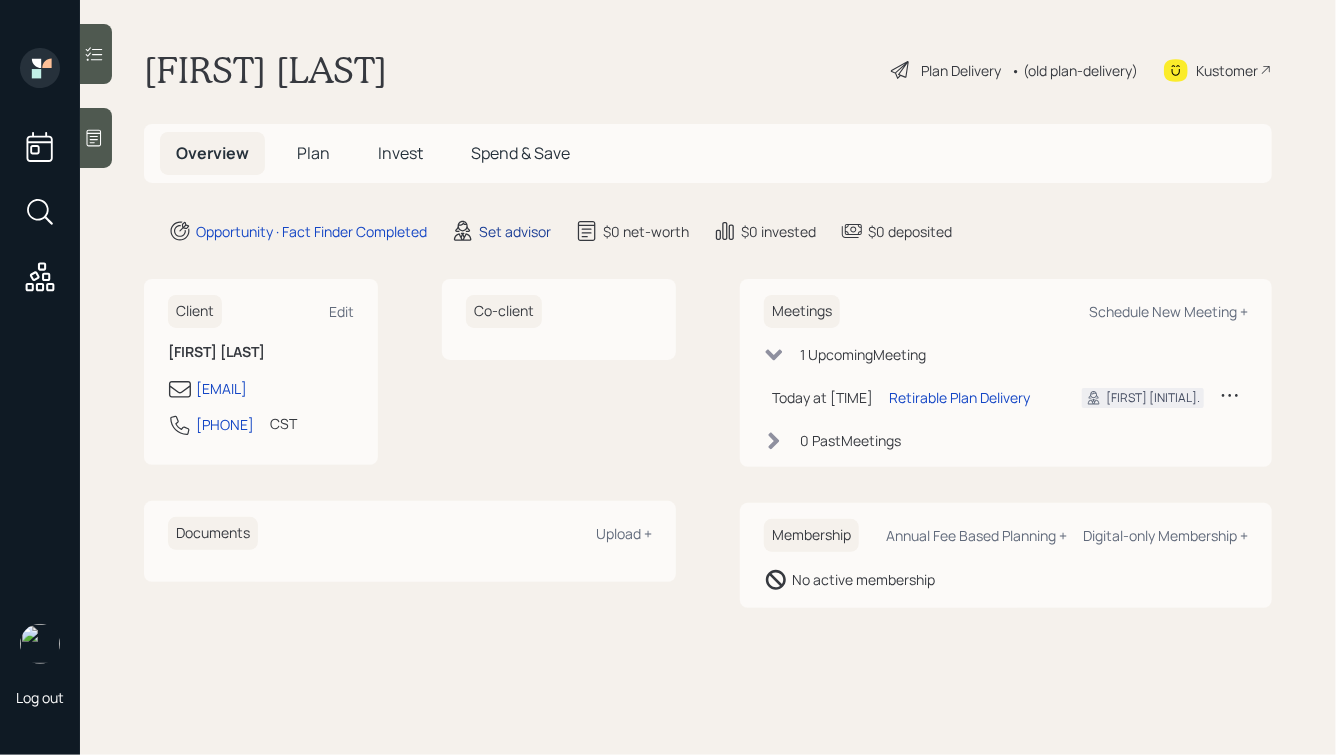 click on "Set advisor" at bounding box center [515, 231] 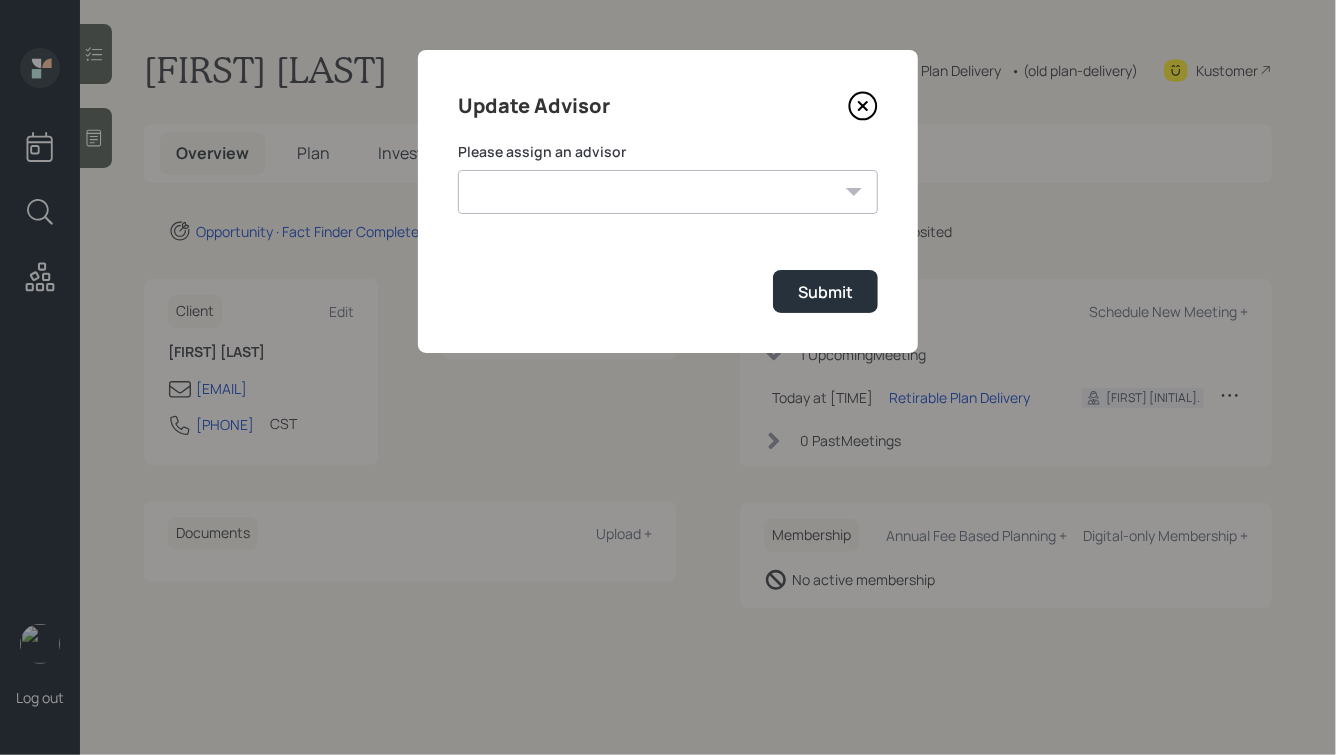 click on "Jonah Coleman Tyler End Michael Russo Treva Nostdahl Eric Schwartz James DiStasi Hunter Neumayer Sami Boghos Harrison Schaefer" at bounding box center (668, 192) 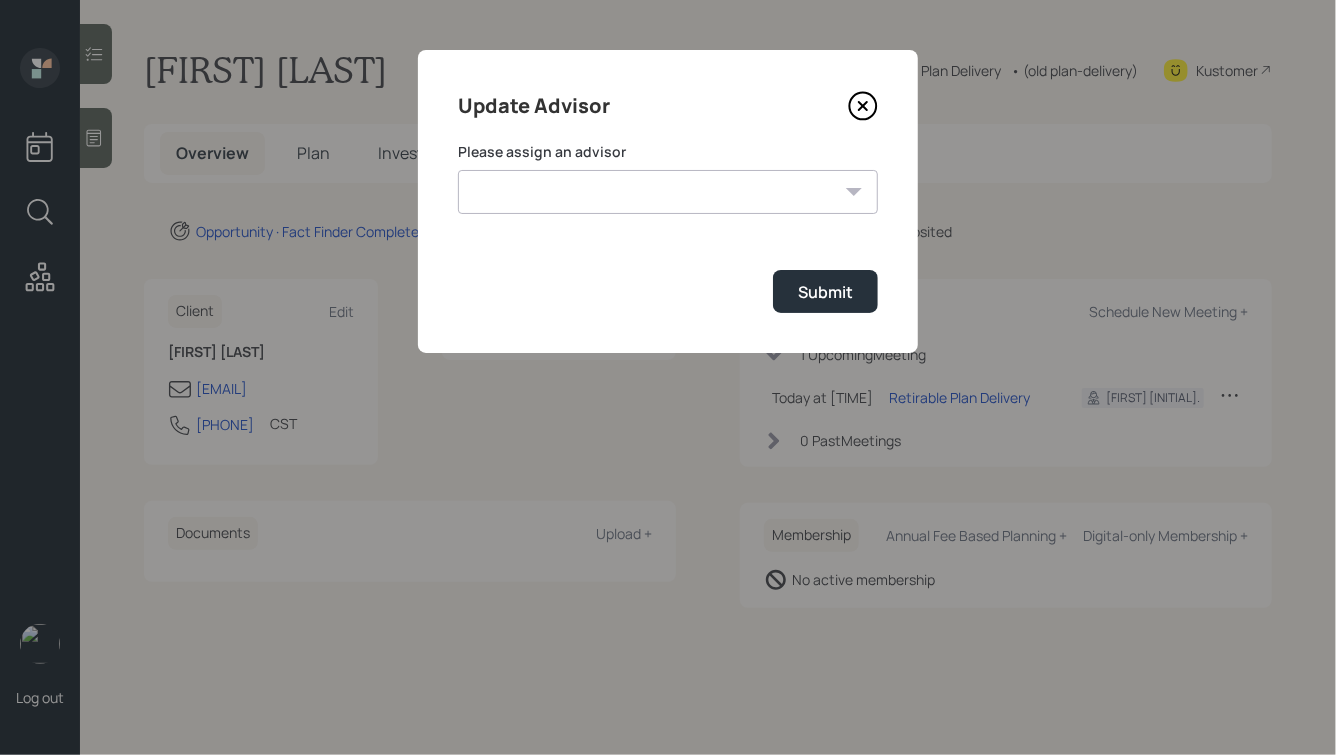 select on "ade3b313-576a-42c5-b346-1eb294908ae6" 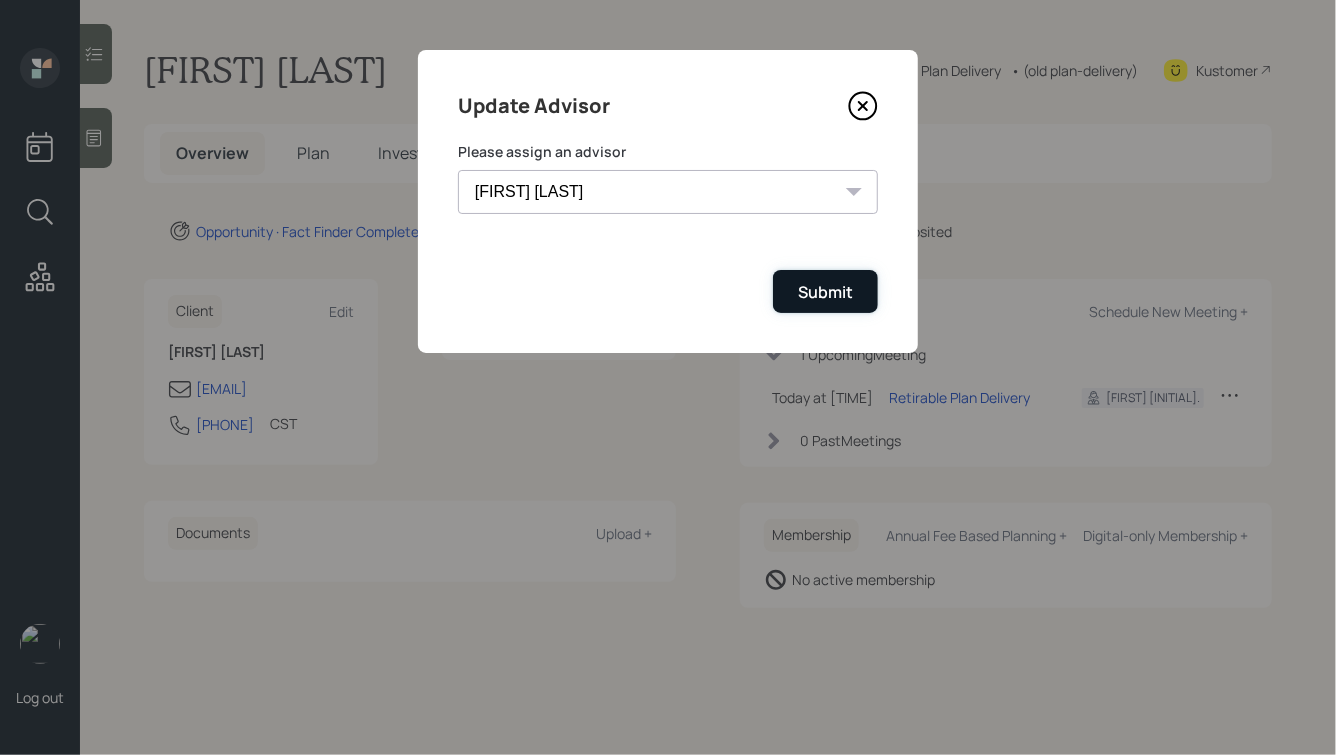 click on "Submit" at bounding box center (825, 291) 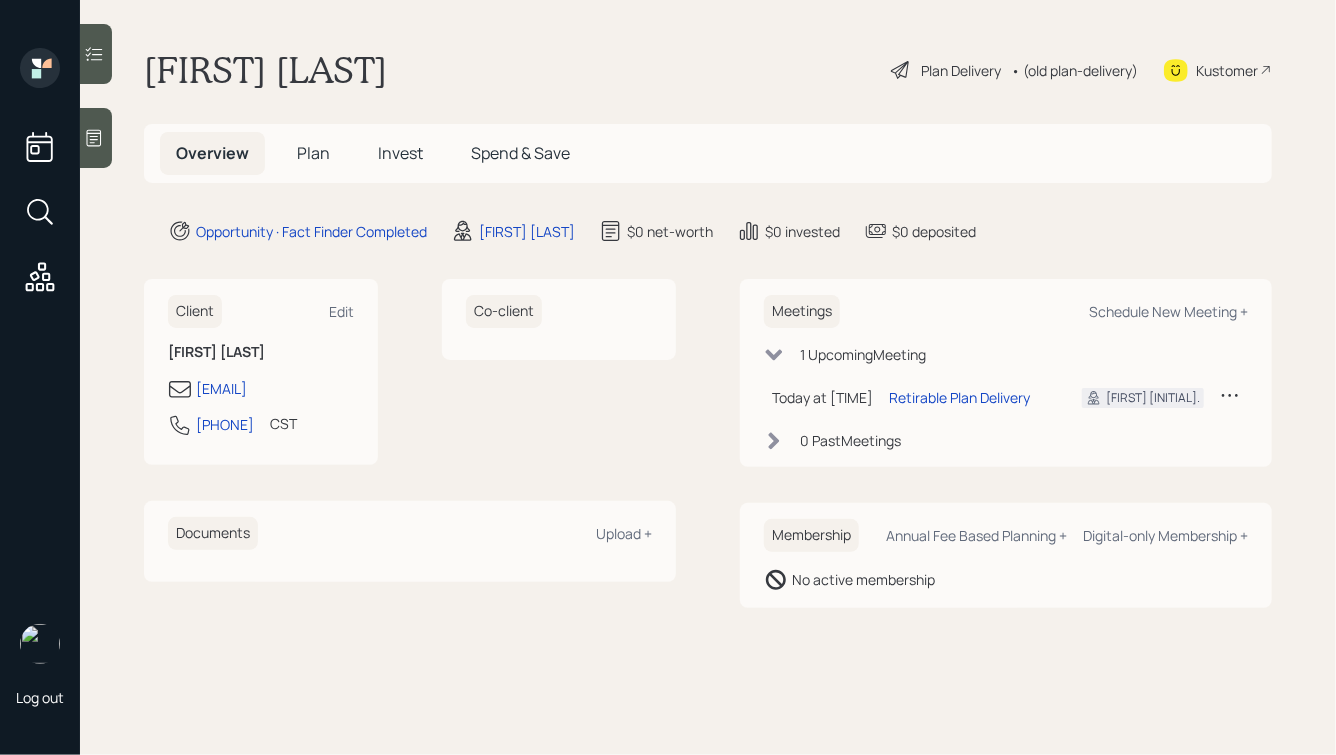 click on "Plan Delivery" at bounding box center [961, 70] 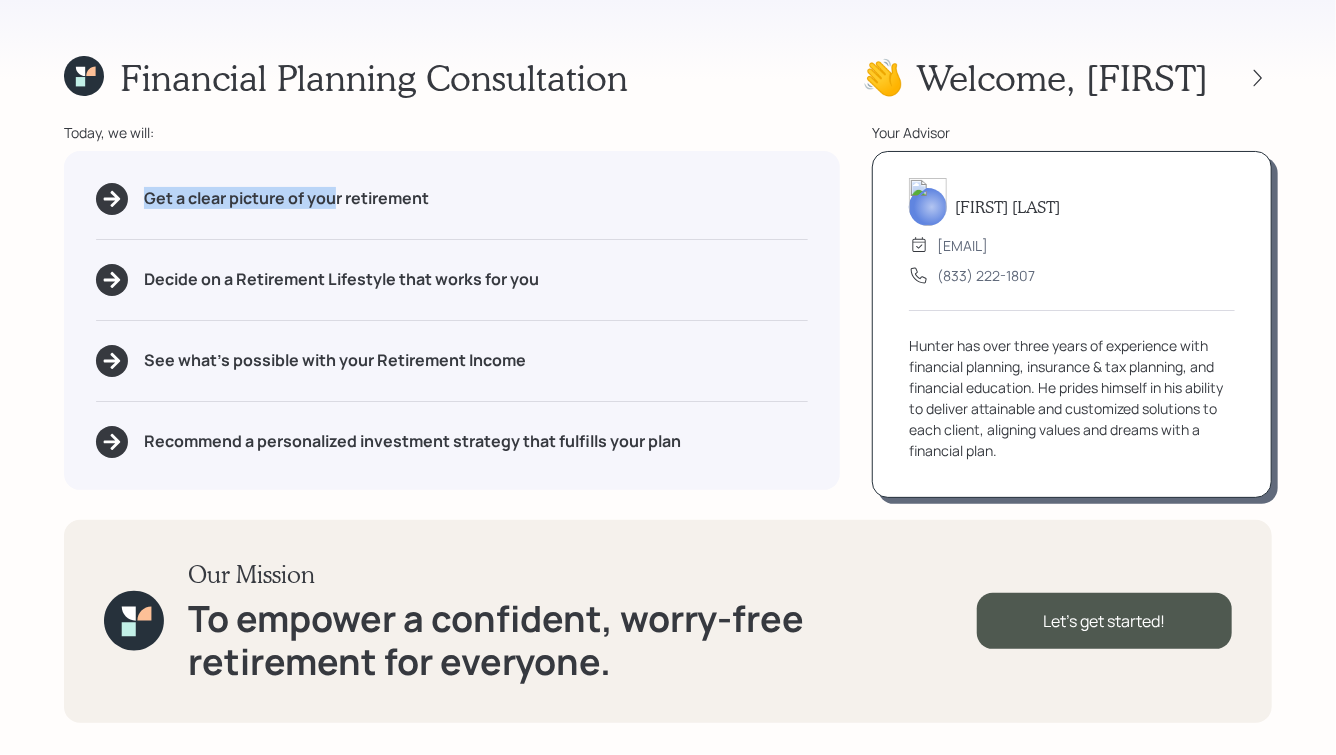 drag, startPoint x: 144, startPoint y: 196, endPoint x: 359, endPoint y: 206, distance: 215.23244 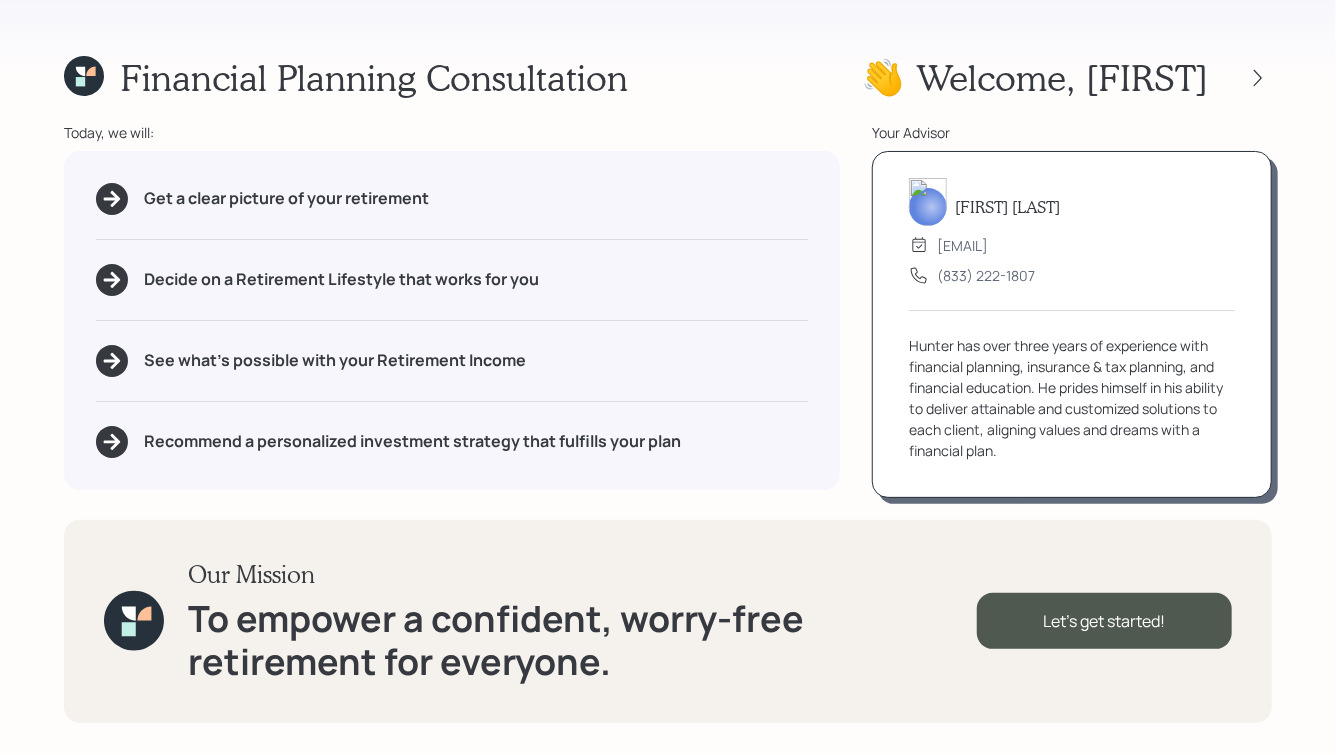 click on "Get a clear picture of your retirement" at bounding box center (286, 198) 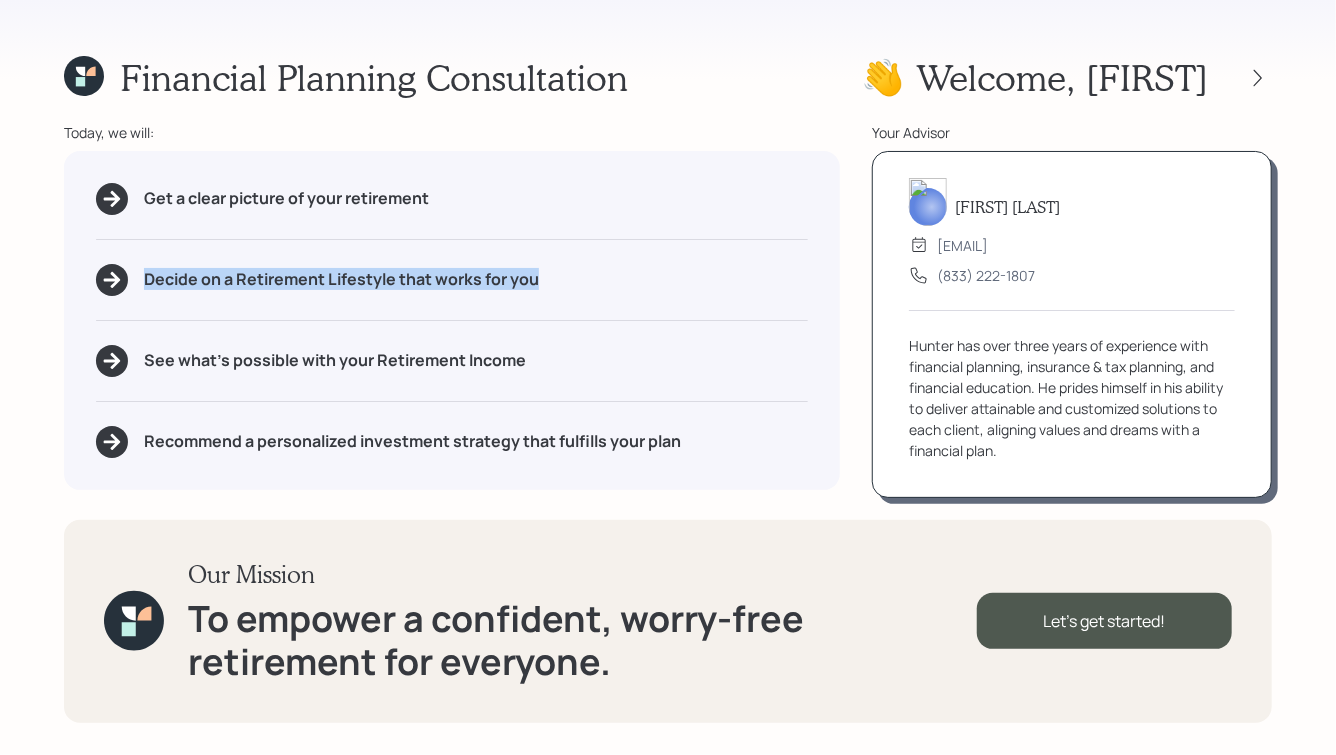 drag, startPoint x: 554, startPoint y: 288, endPoint x: 232, endPoint y: 265, distance: 322.82037 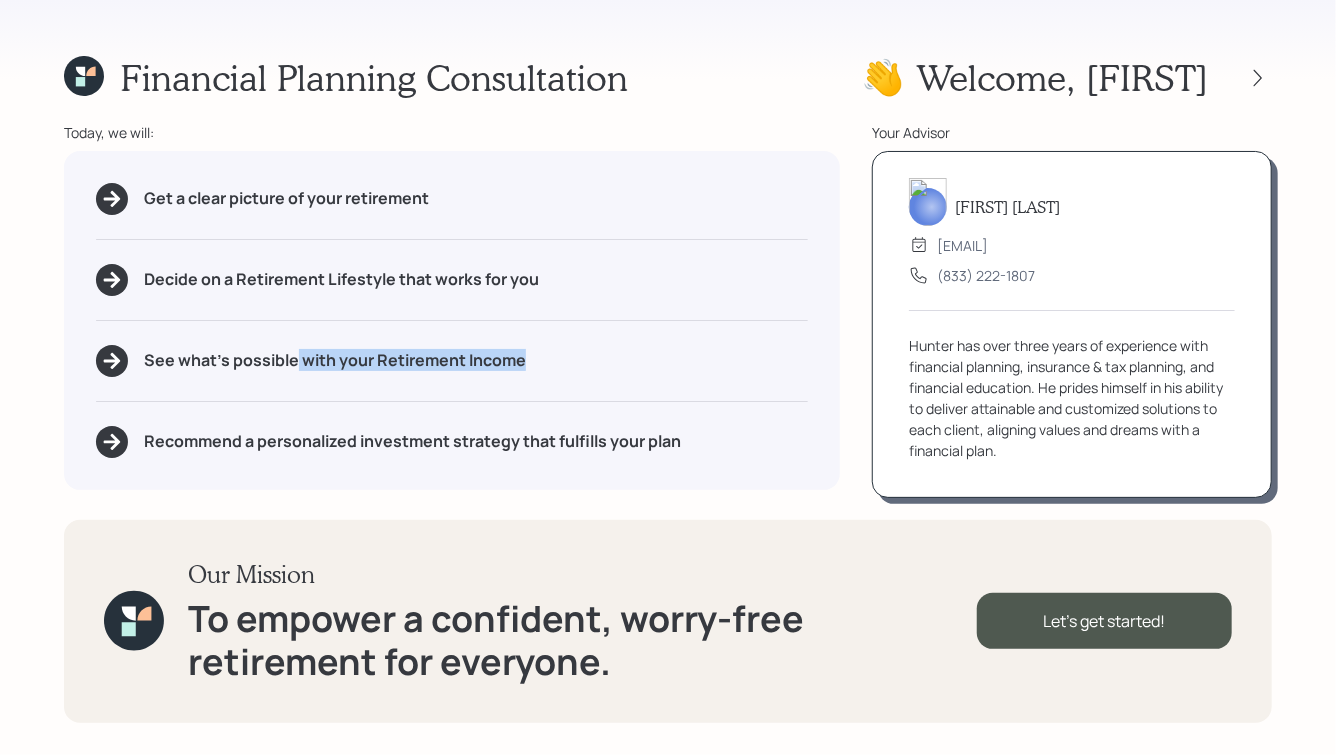 drag, startPoint x: 537, startPoint y: 362, endPoint x: 289, endPoint y: 352, distance: 248.20154 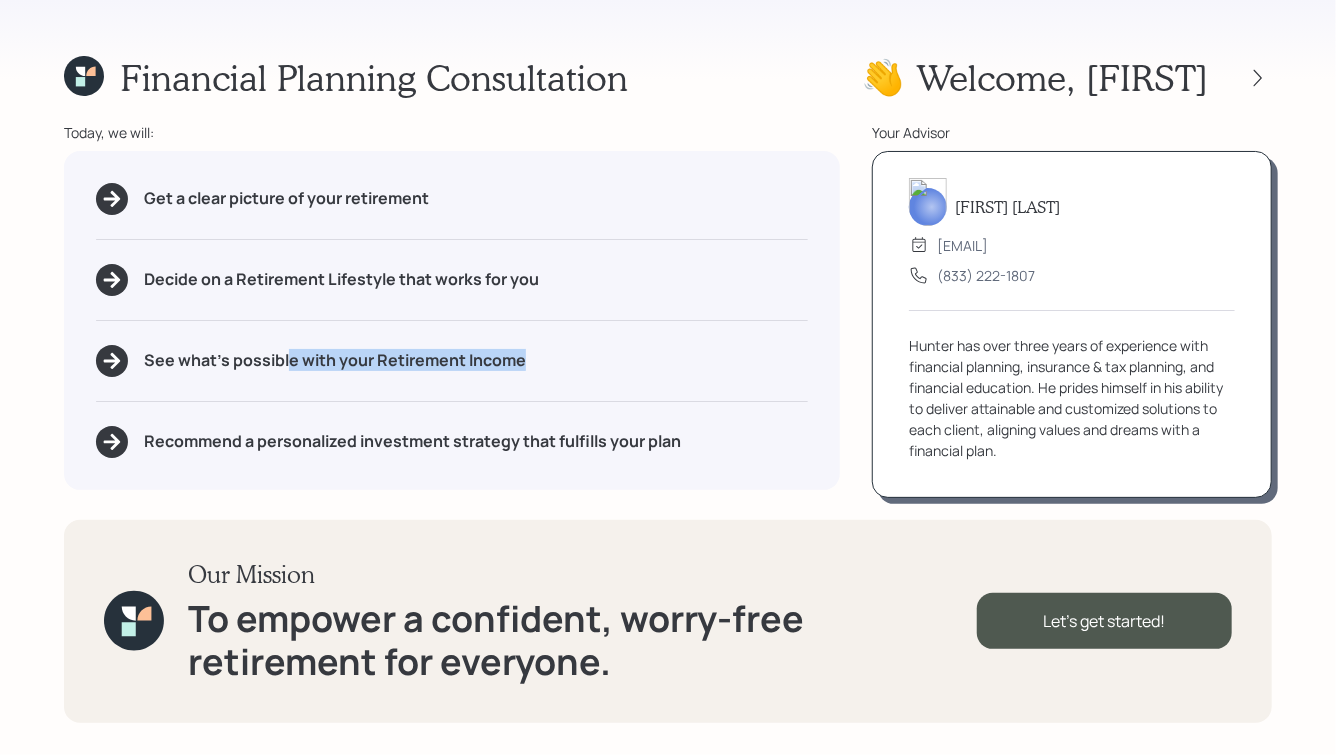 click on "See what's possible with your Retirement Income" at bounding box center (335, 360) 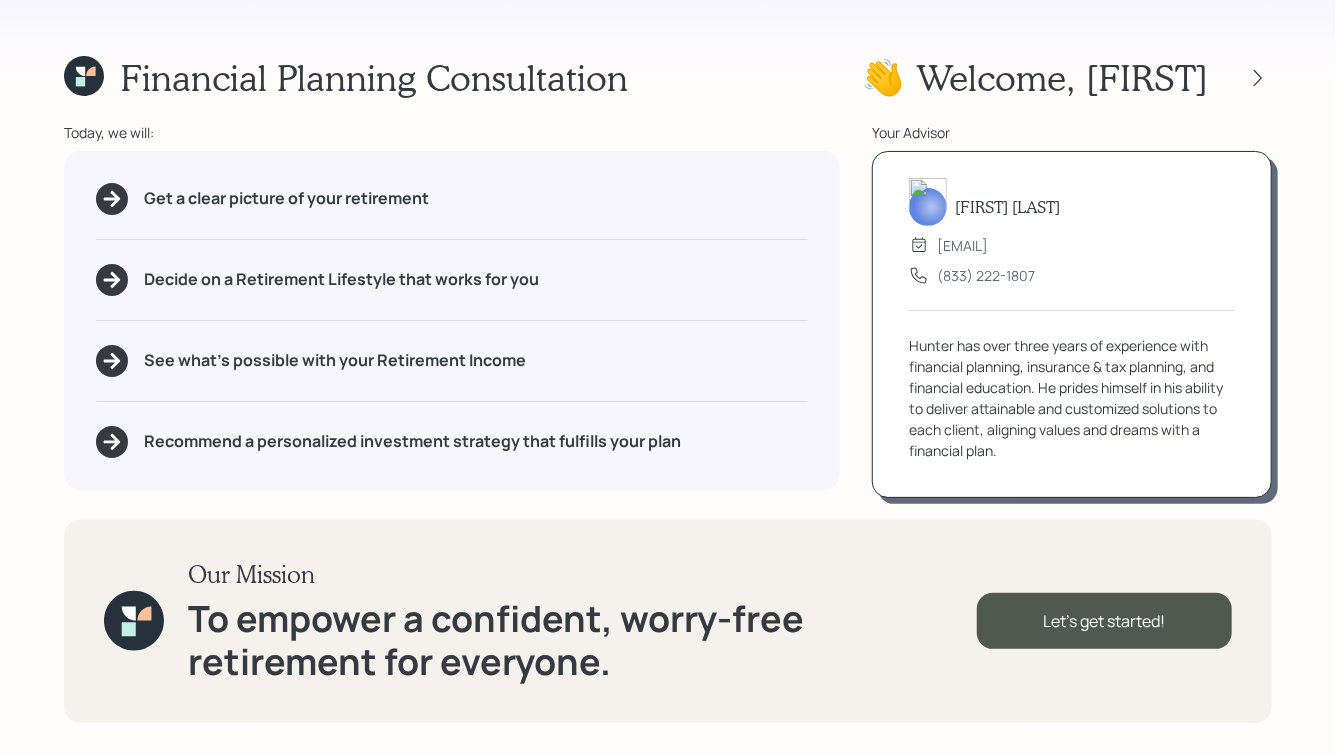 click on "Hunter has over three years of experience with financial planning, insurance & tax planning, and financial education. He prides himself in his ability to deliver attainable and customized solutions to each client, aligning values and dreams with a financial plan." at bounding box center [1072, 398] 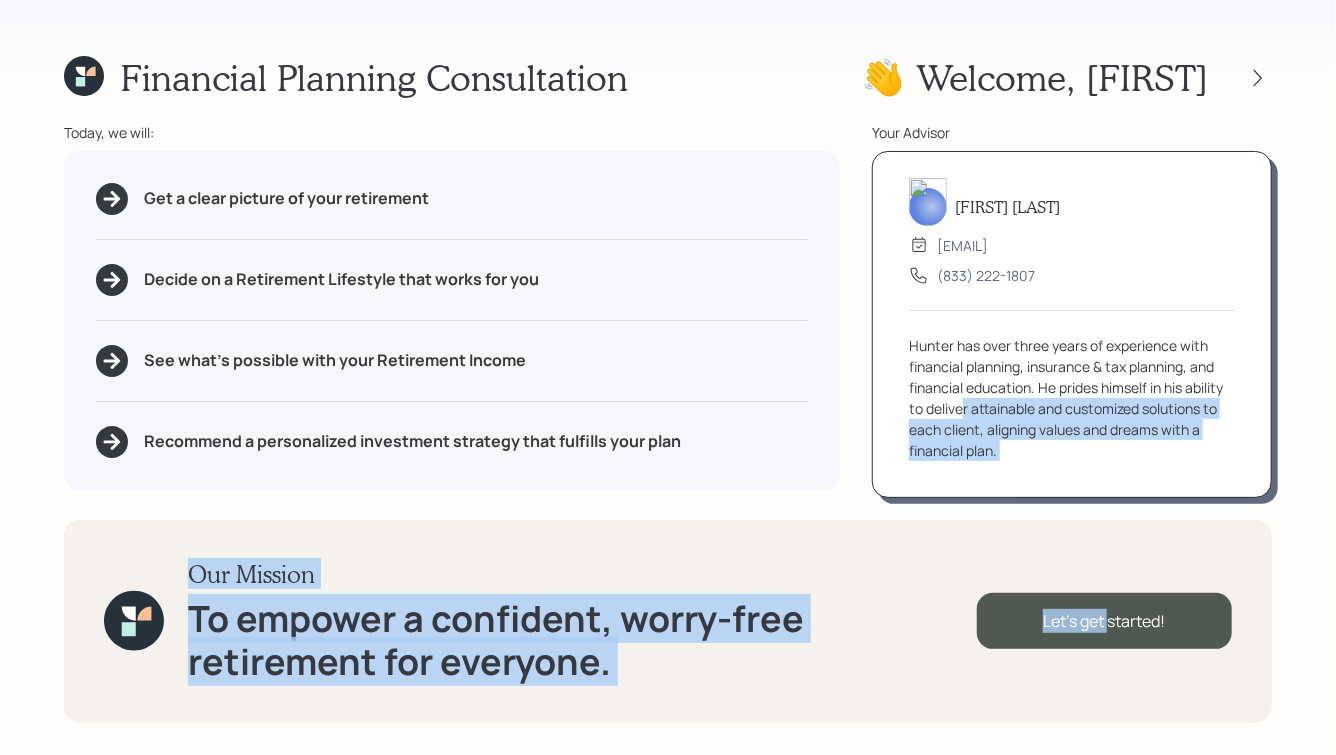 drag, startPoint x: 1109, startPoint y: 630, endPoint x: 960, endPoint y: 413, distance: 263.22995 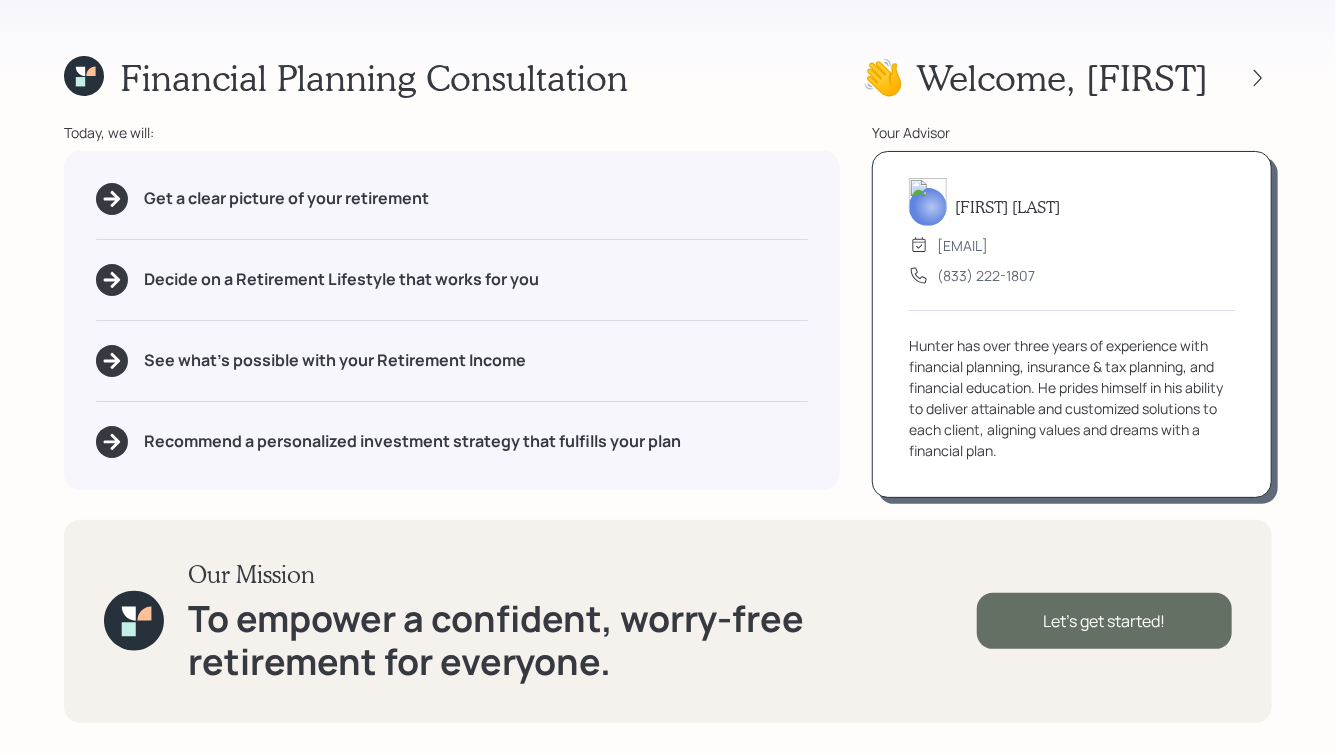 click on "Let's get started!" at bounding box center [1104, 621] 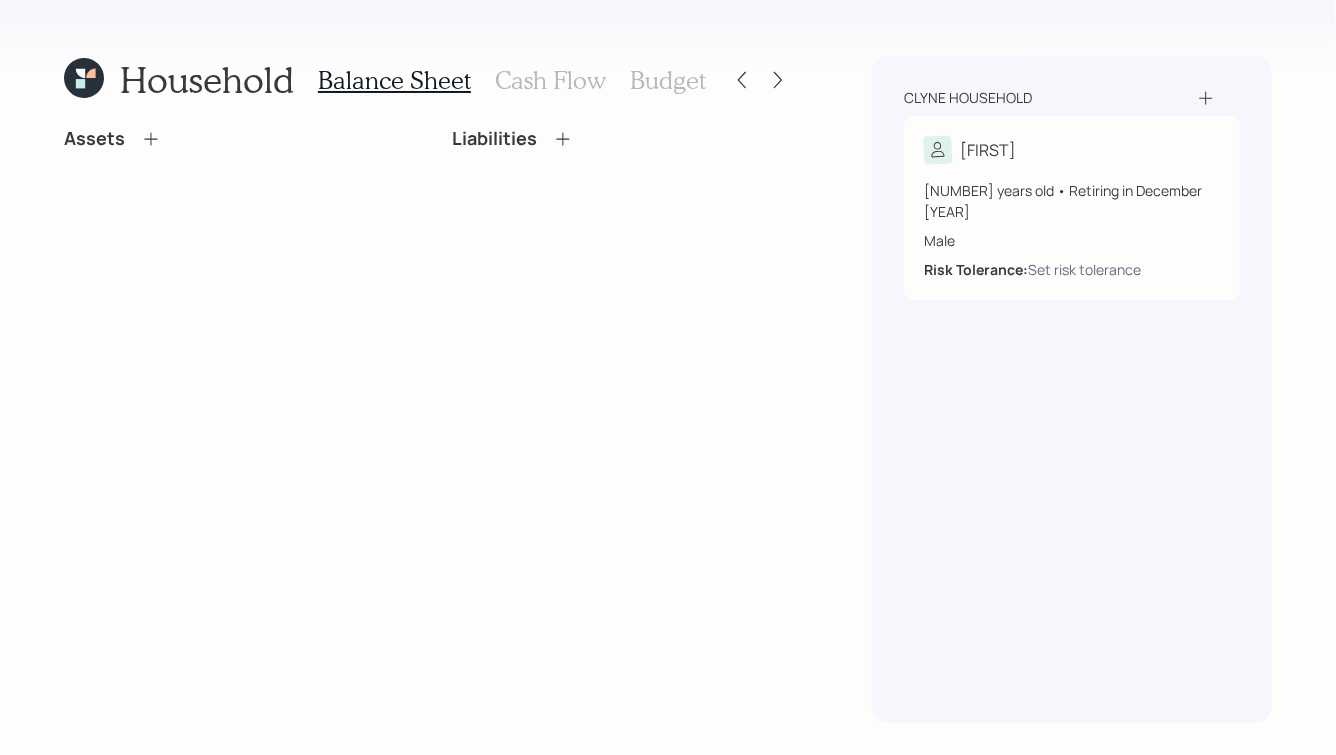 click 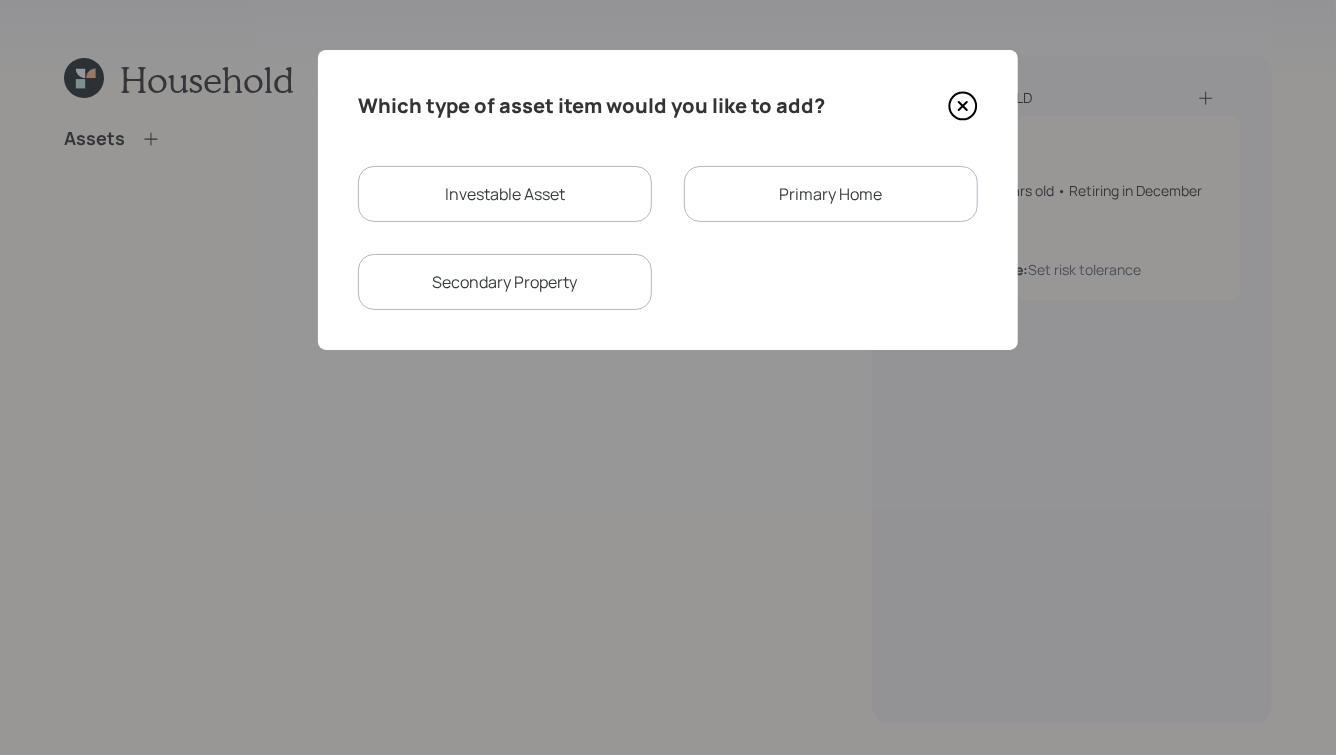 click on "Investable Asset" at bounding box center (505, 194) 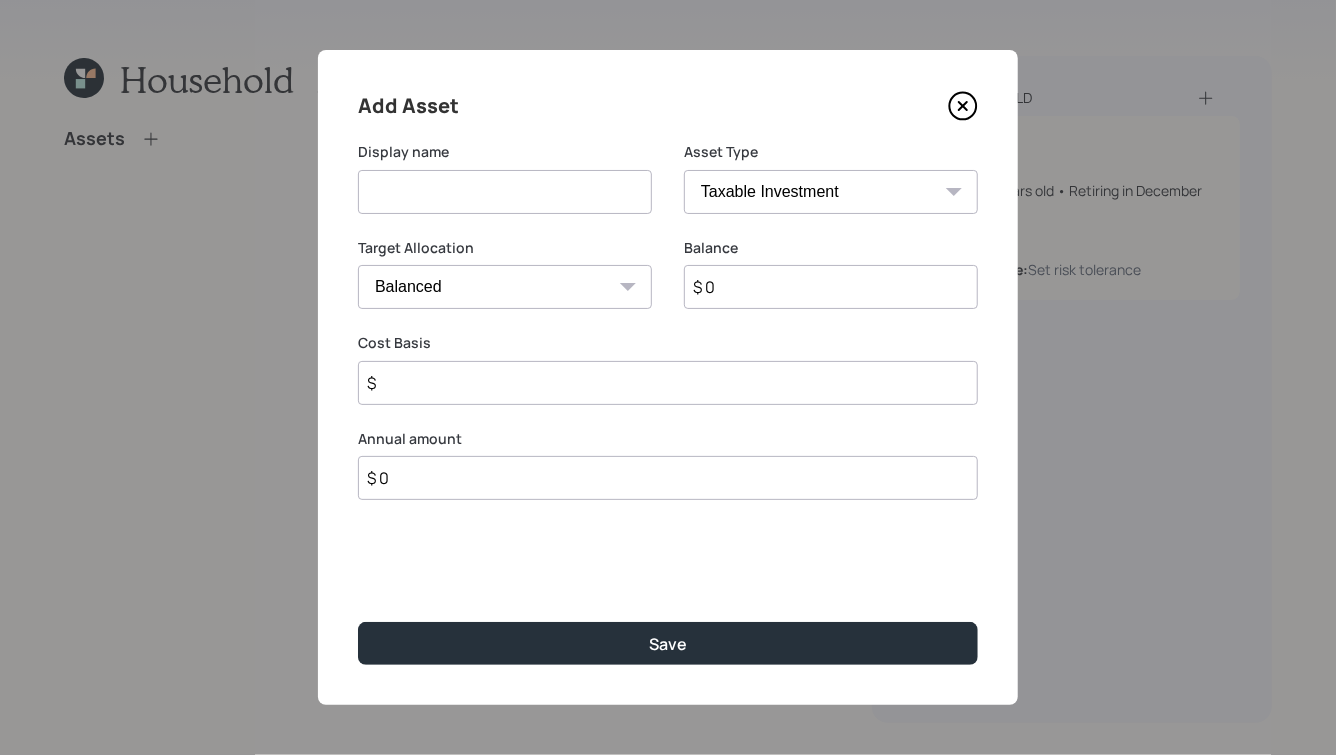 click at bounding box center [505, 192] 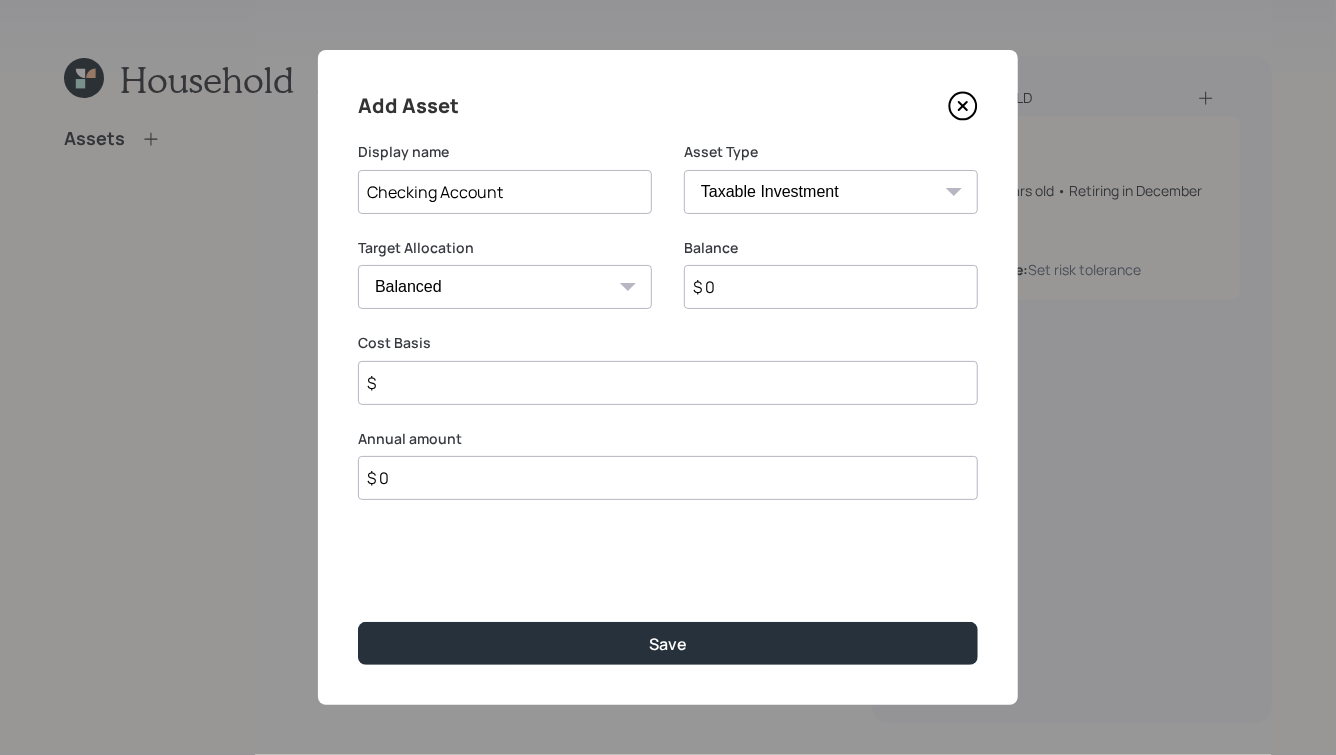 type on "Checking Account" 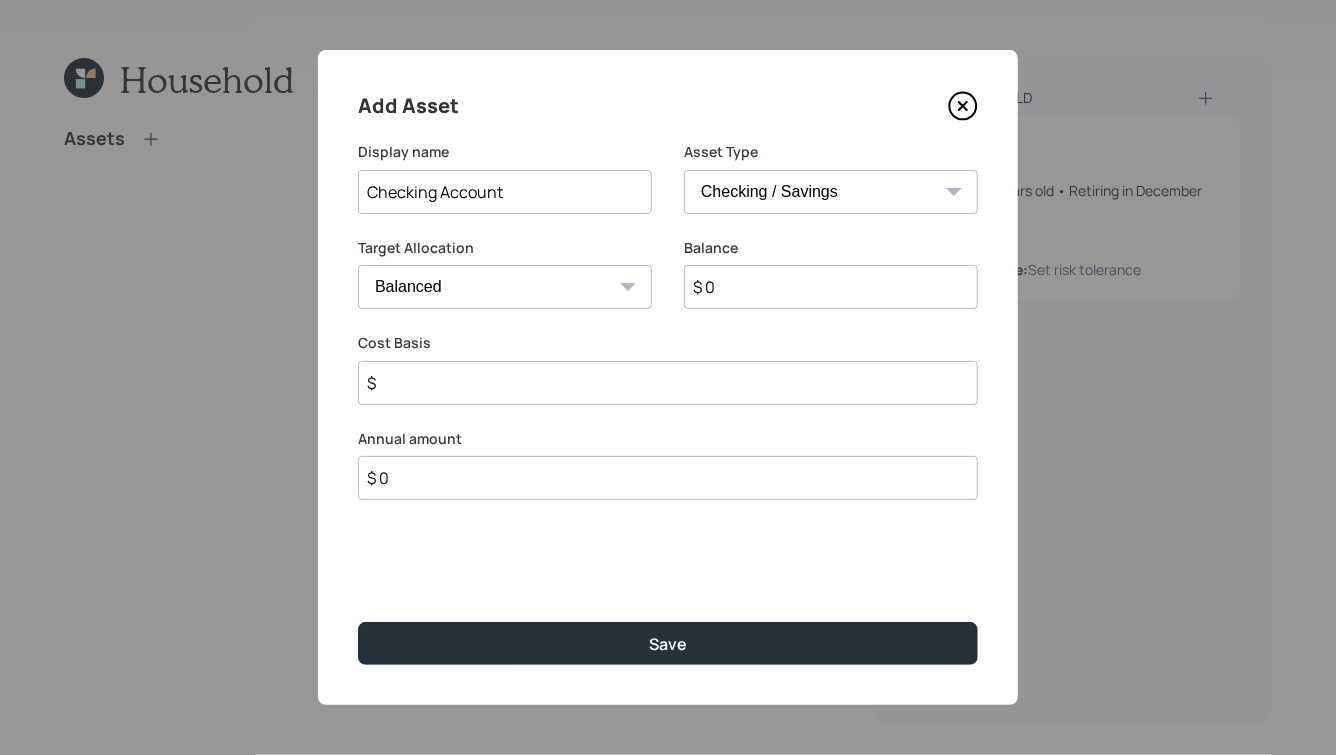 type on "$" 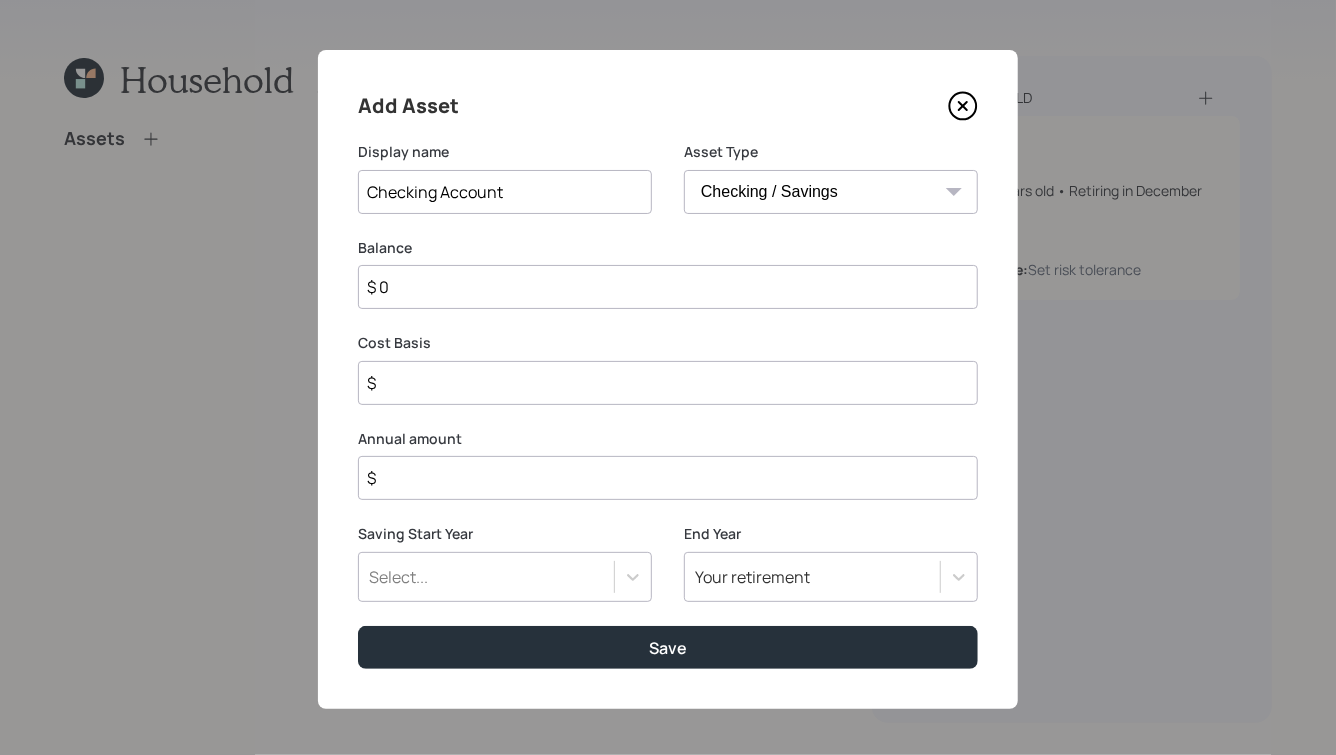 click on "$ 0" at bounding box center (668, 287) 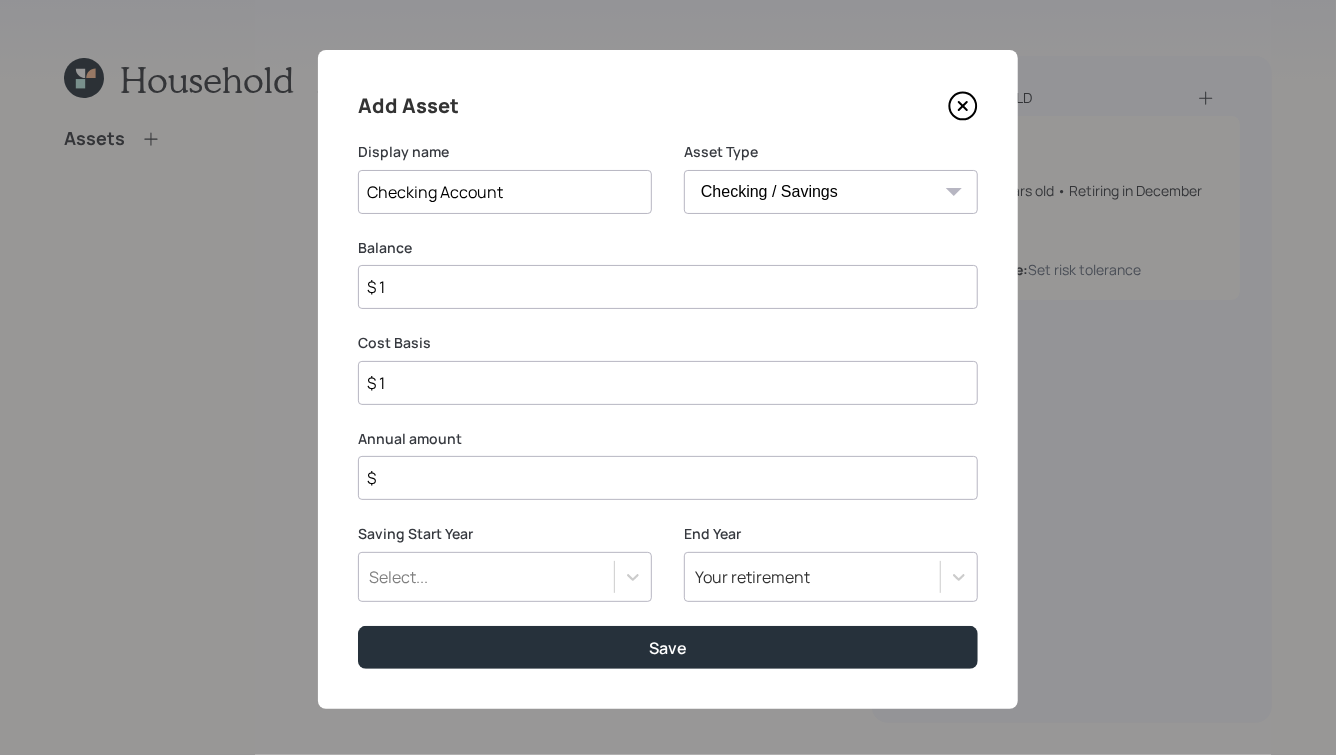 type on "$ 12" 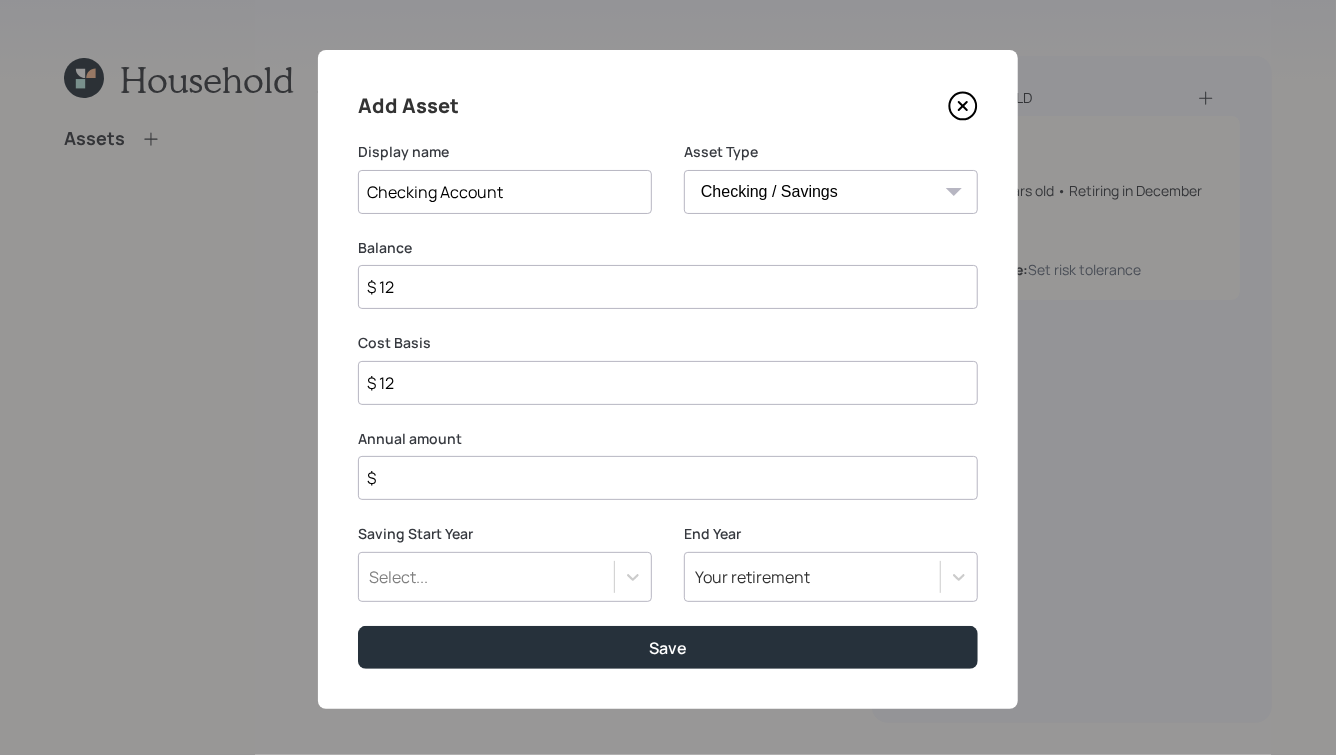 type on "$ 120" 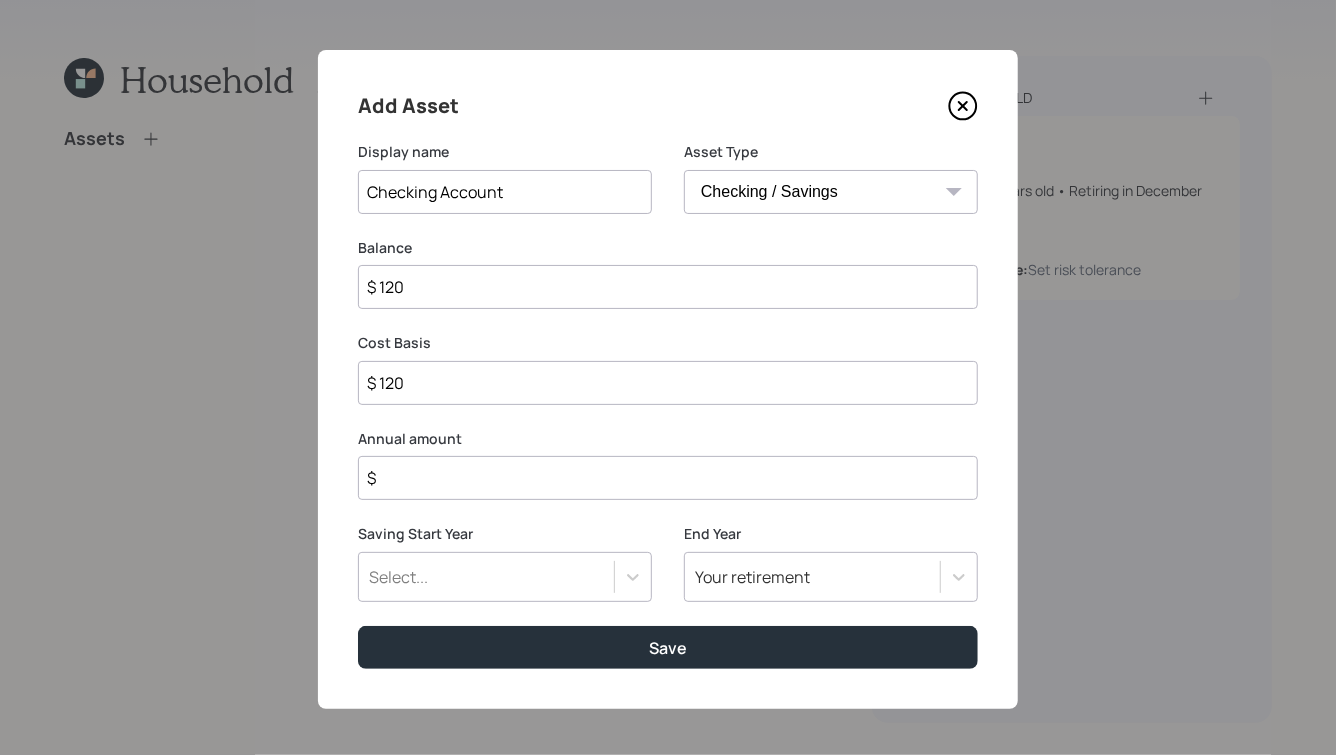 type on "$ 1,200" 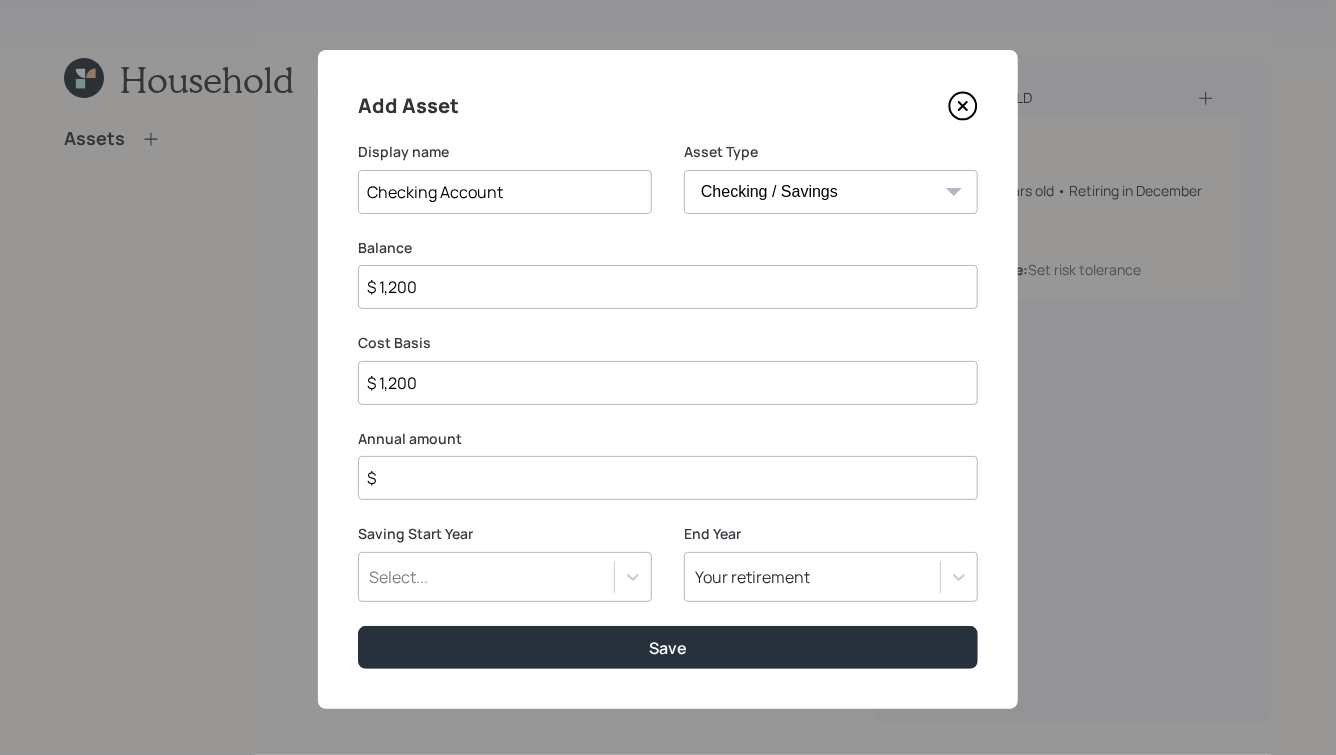type on "$ 12,000" 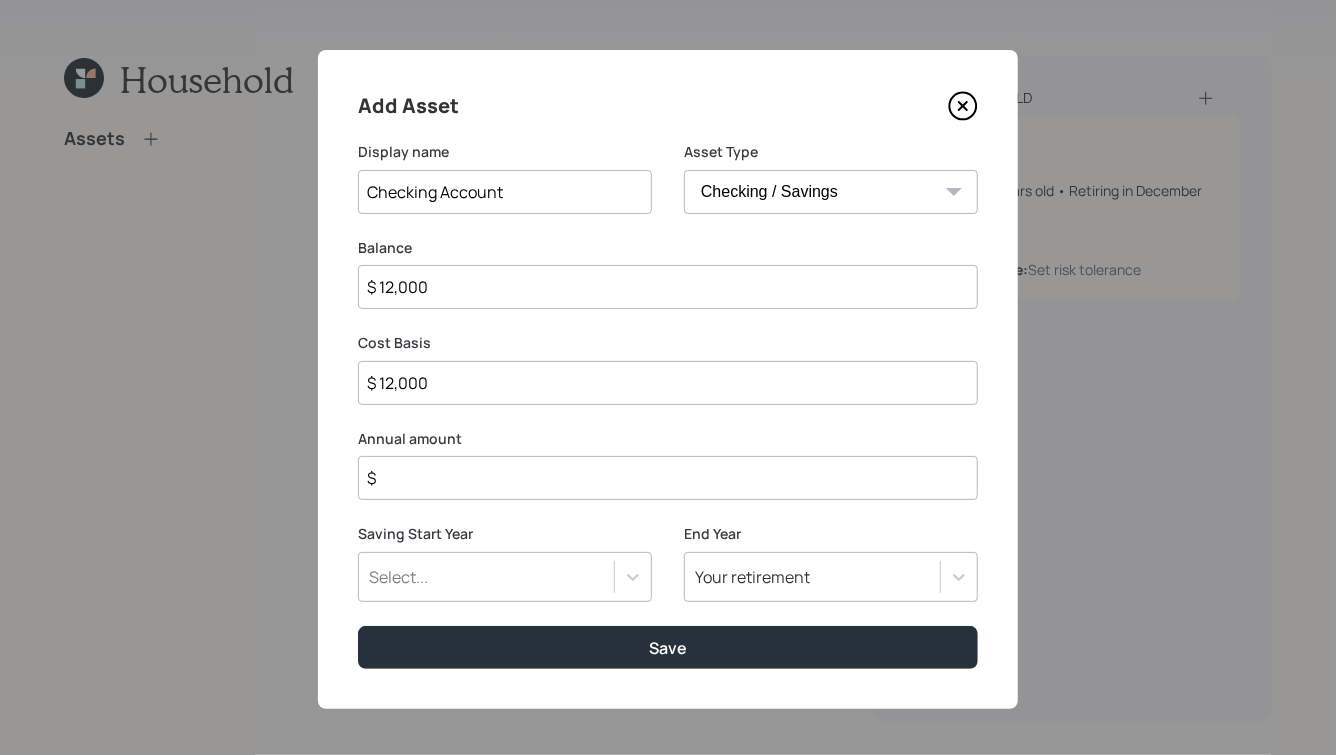 type on "$ 12,000" 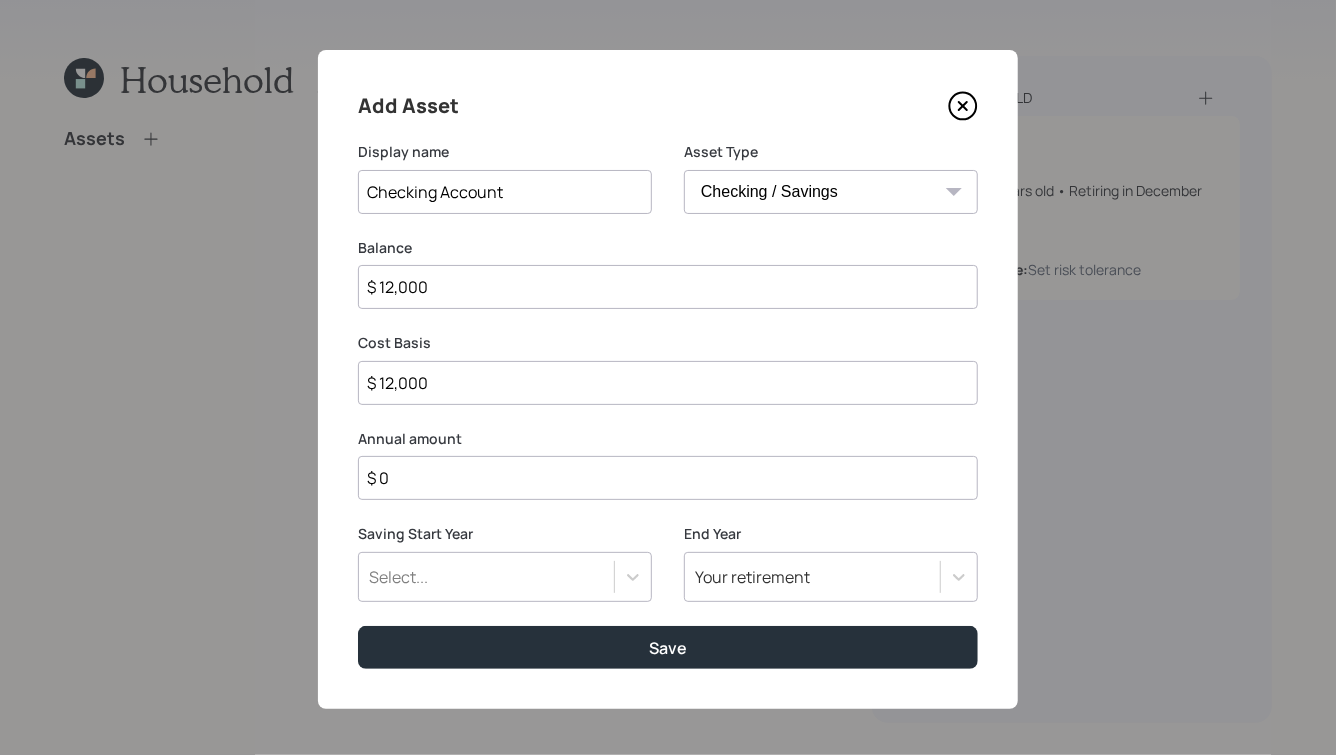 type on "$ 0" 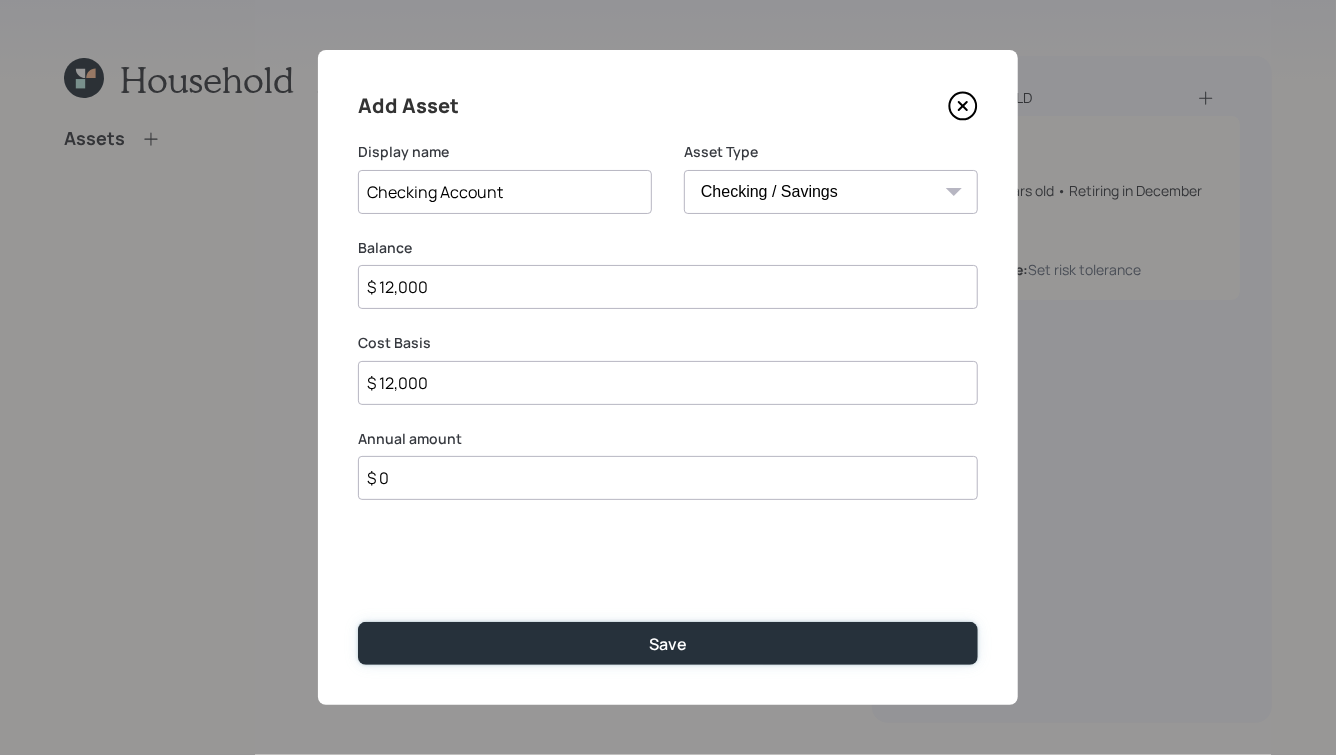 type 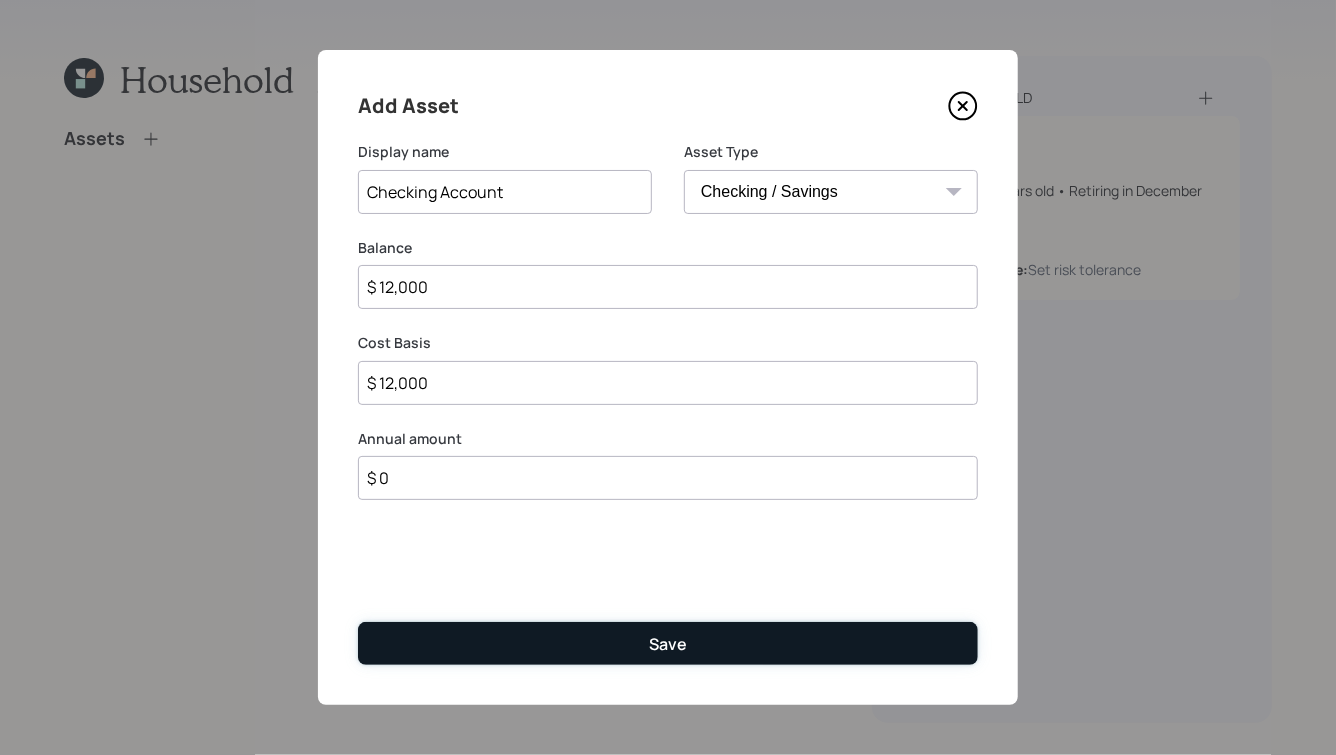 click on "Save" at bounding box center [668, 644] 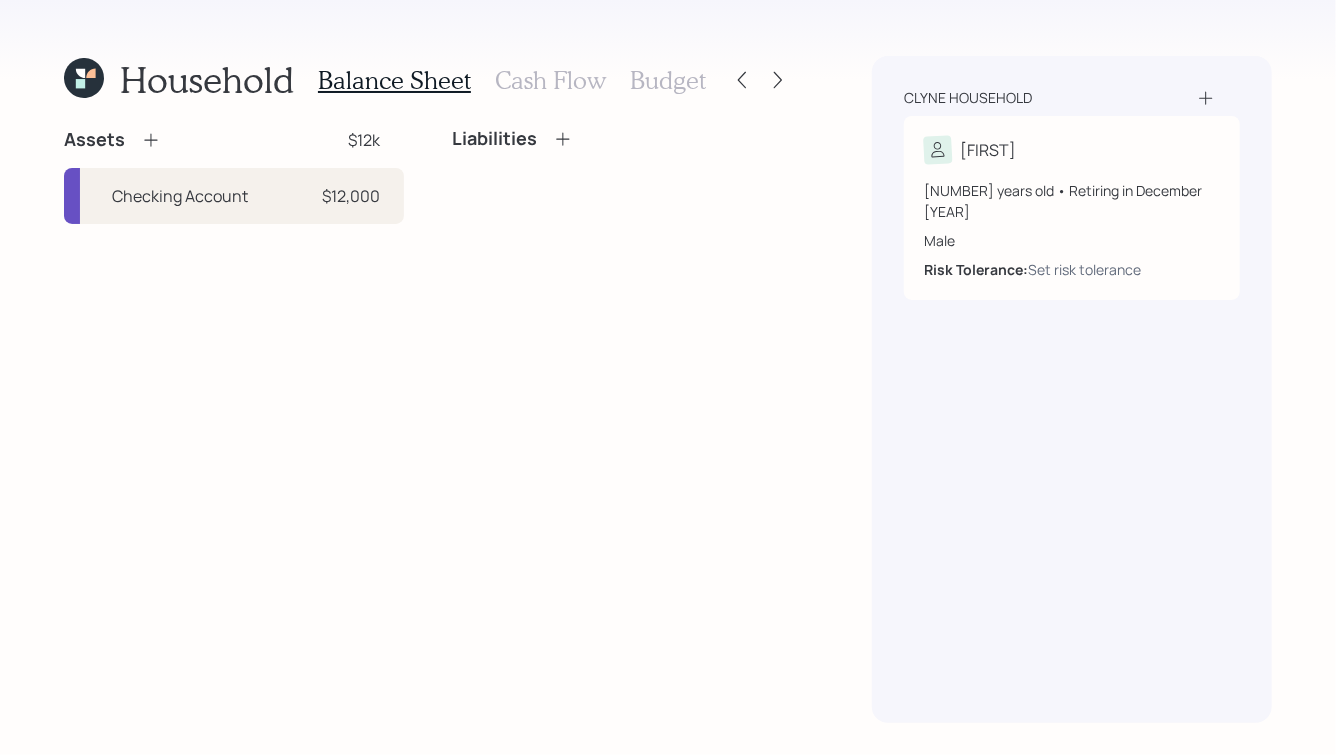 click 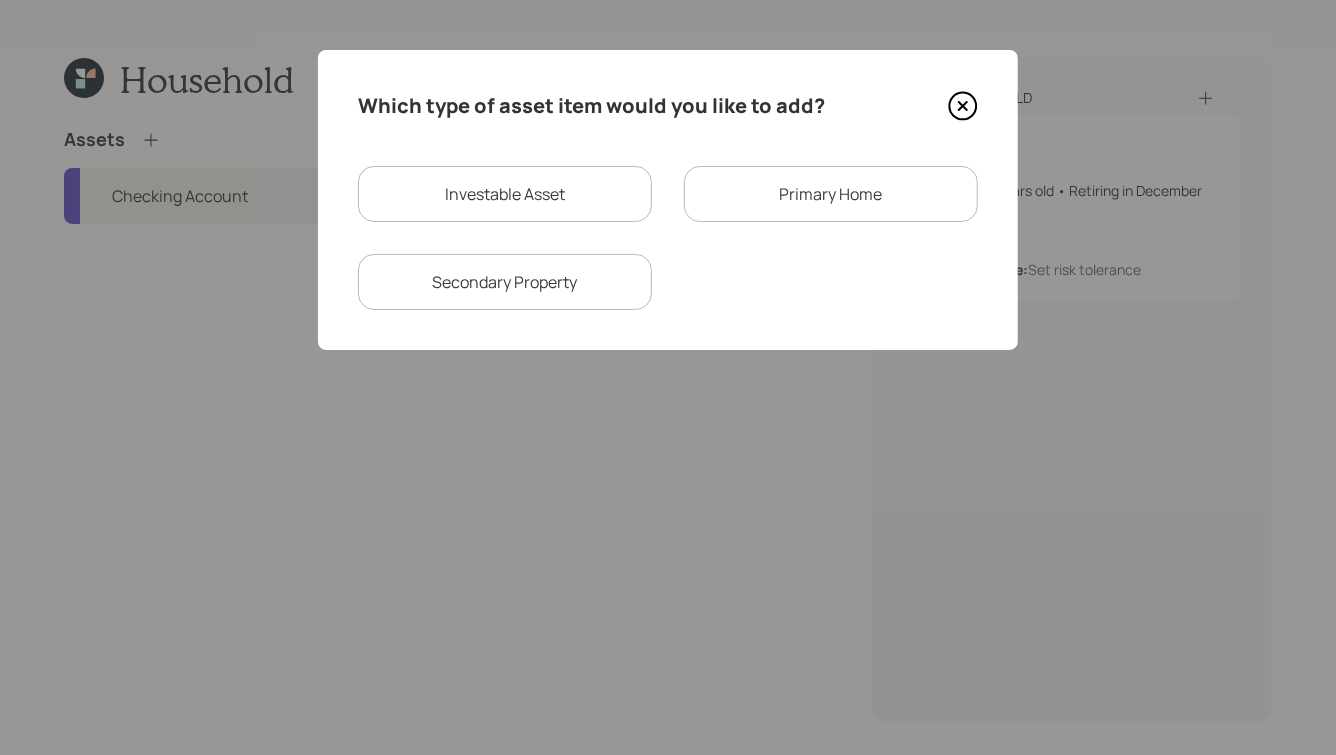 click on "Investable Asset" at bounding box center (505, 194) 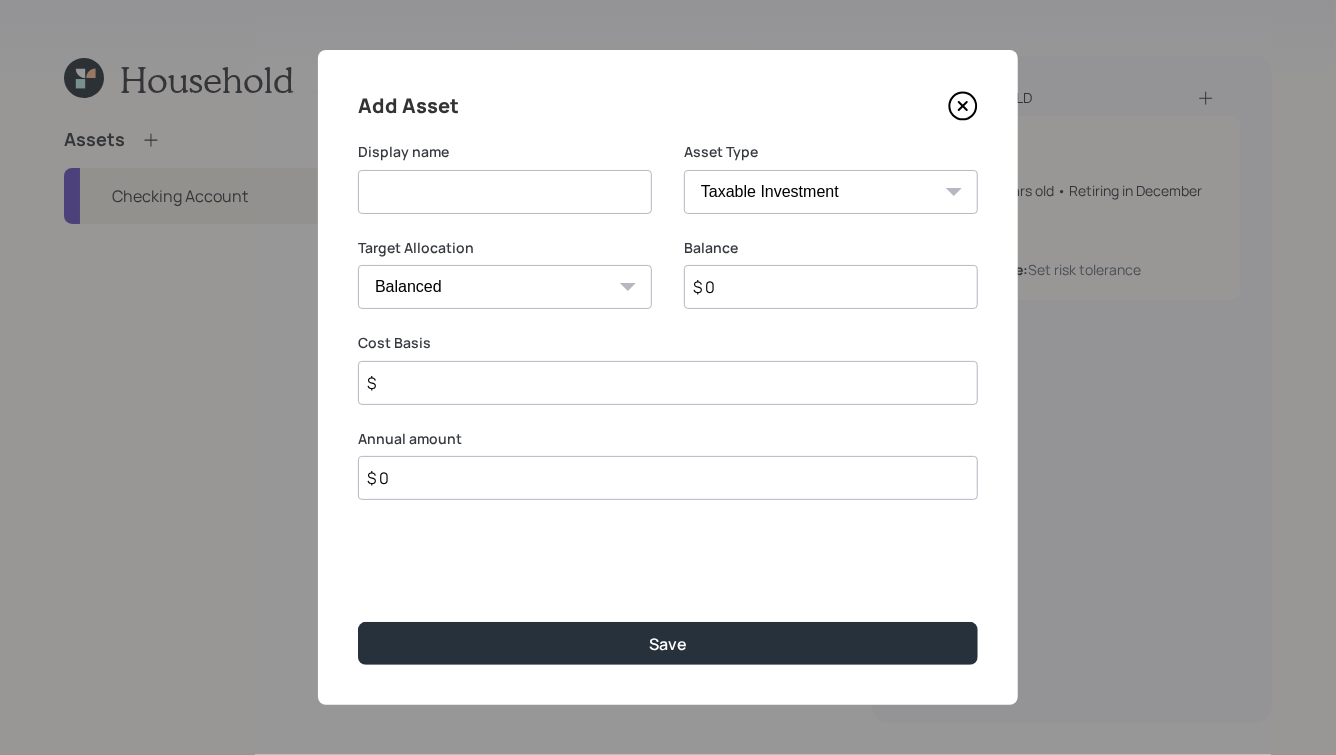 click at bounding box center (505, 192) 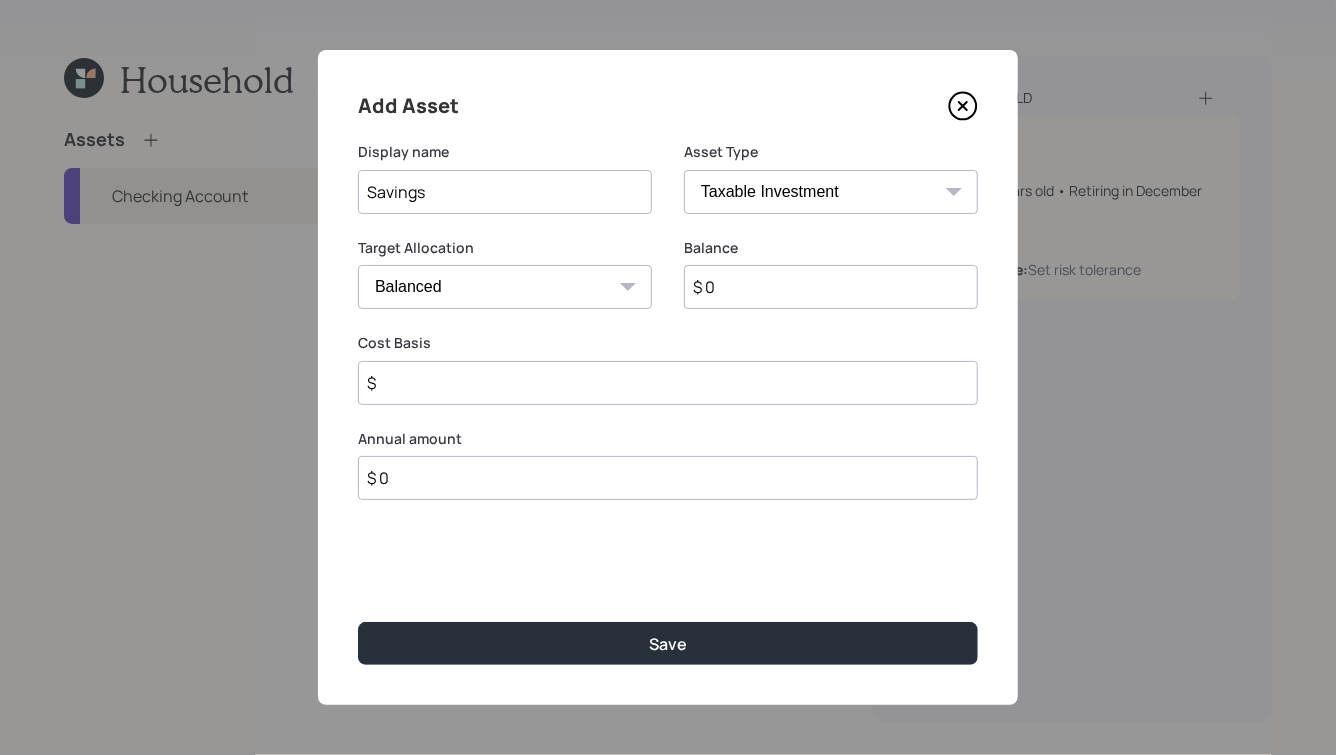 click on "Savings" at bounding box center [505, 192] 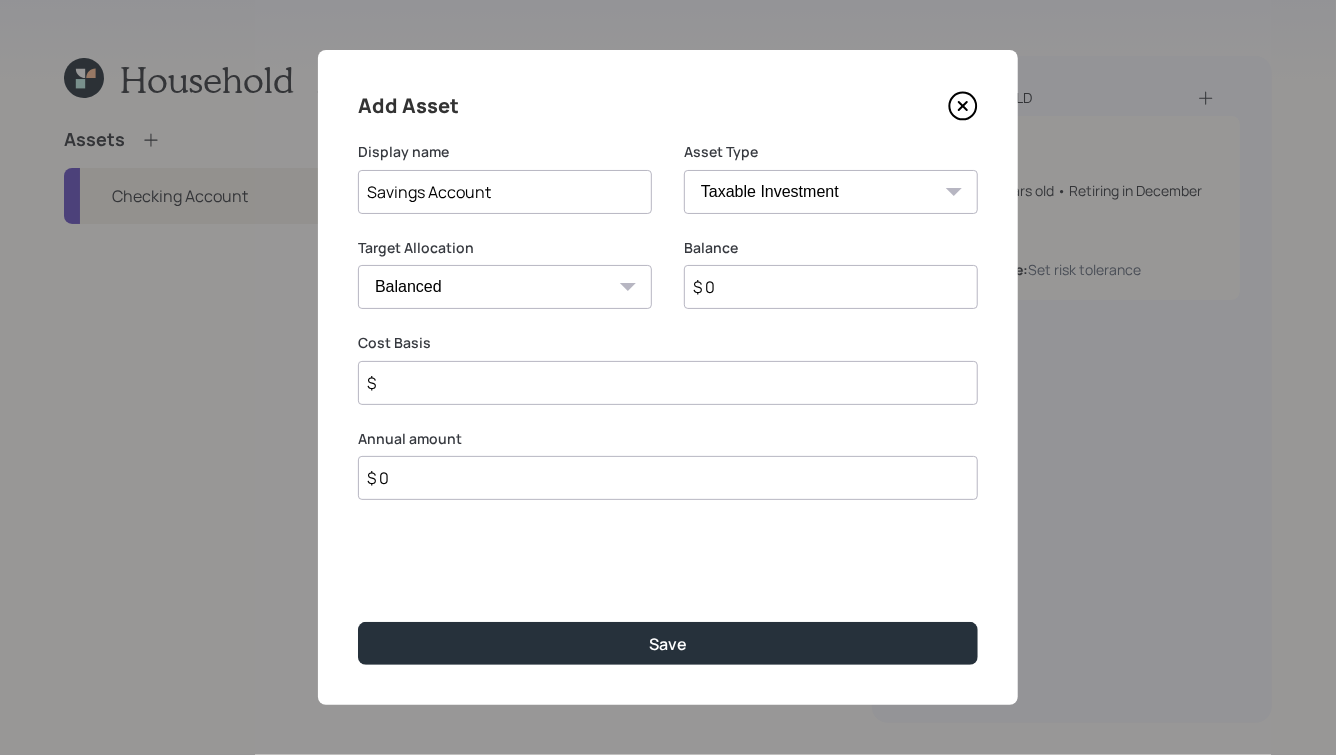 type on "Savings Account" 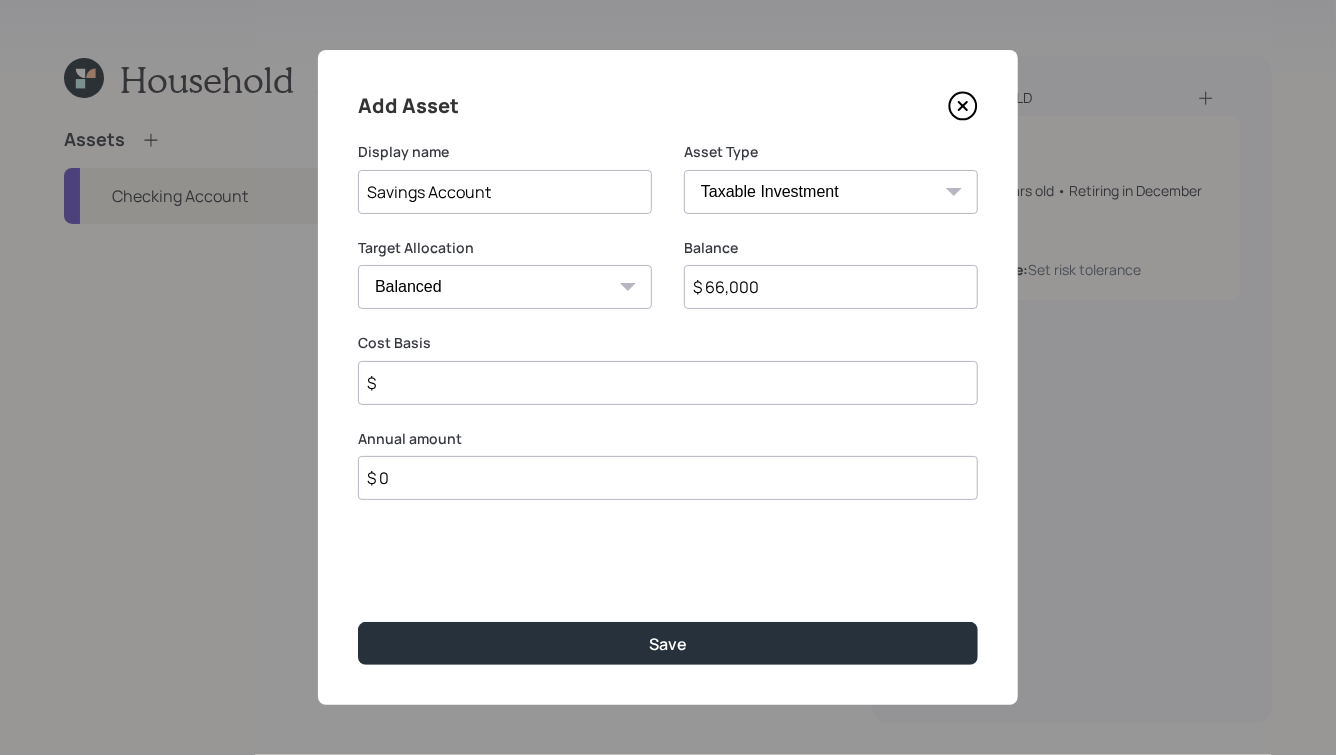 type on "$ 66,000" 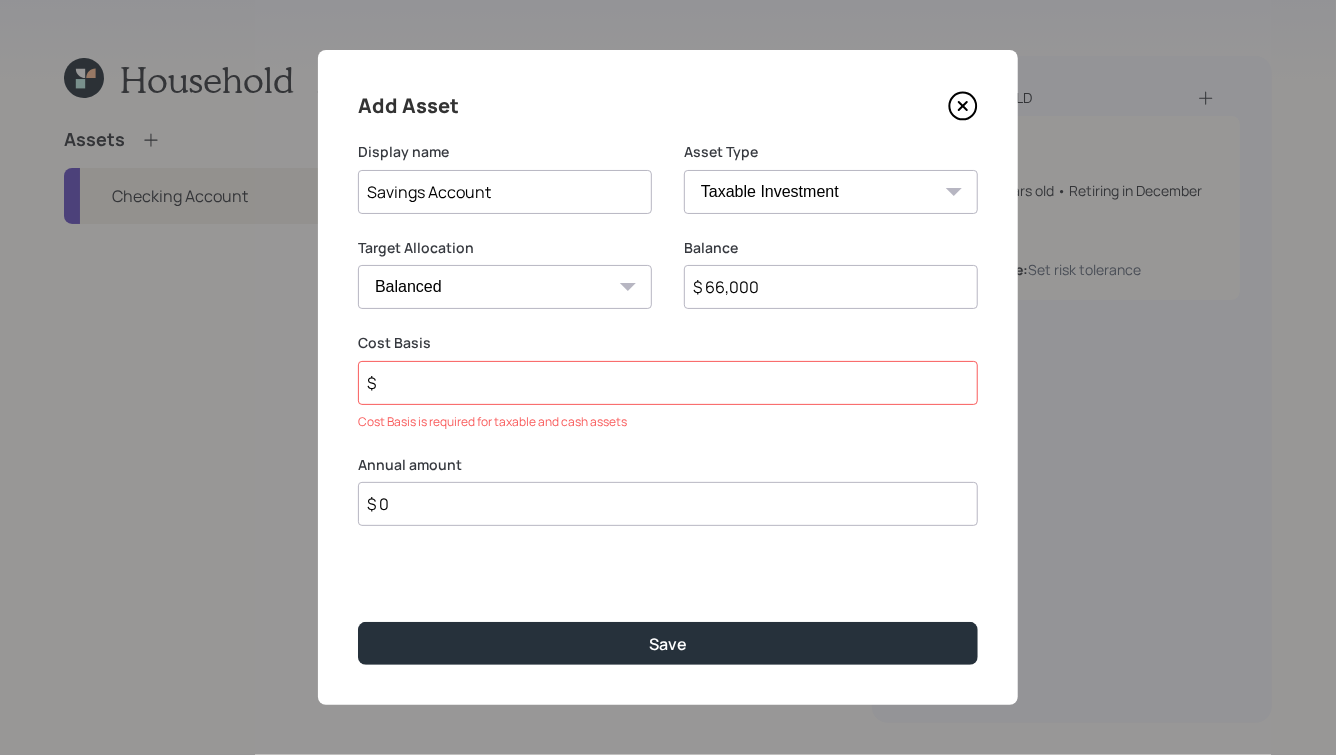 select on "cash" 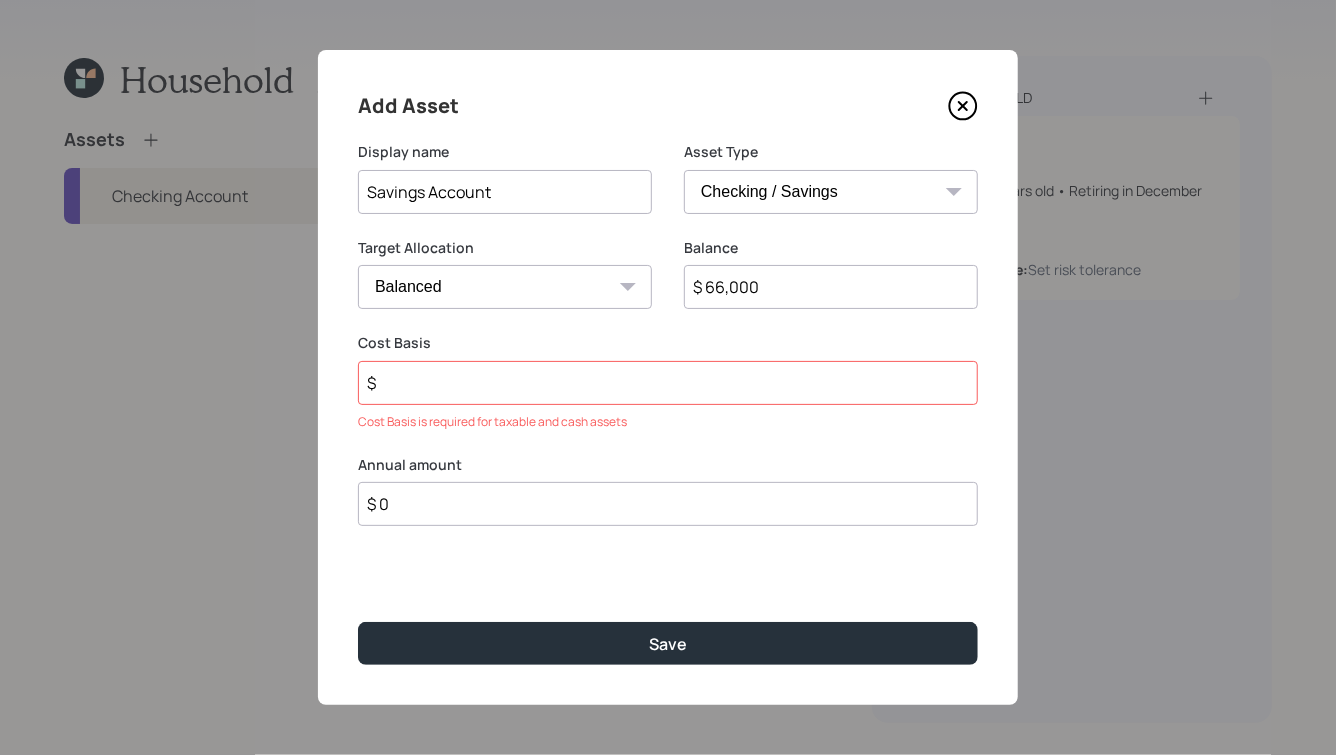 type on "$" 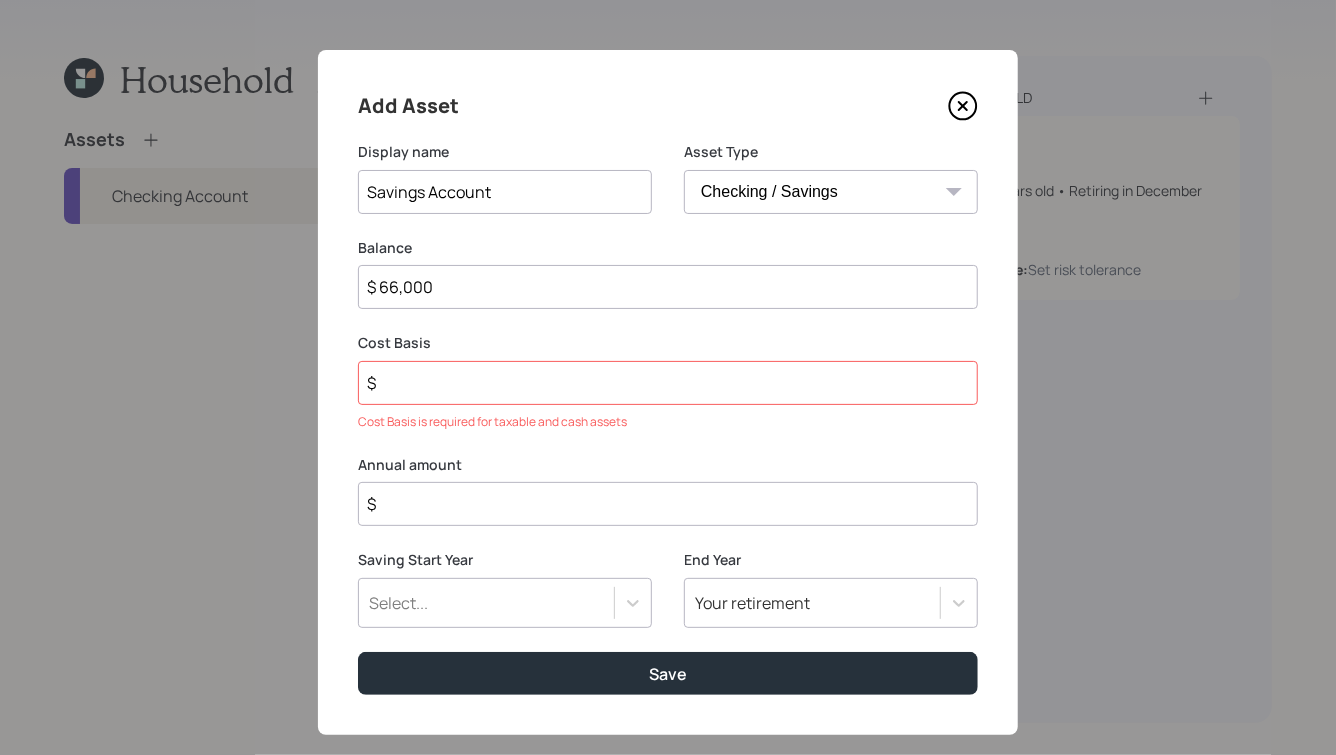 click on "$" at bounding box center (668, 383) 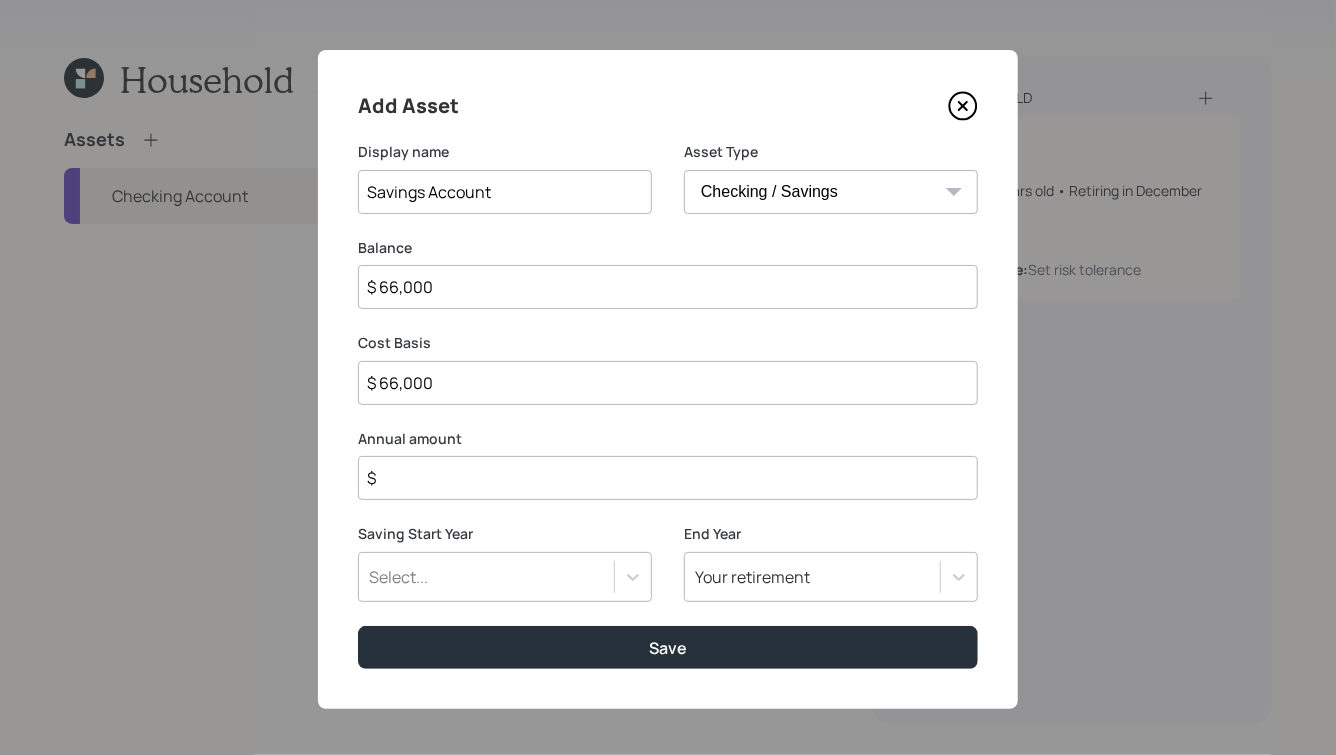 type on "$ 66,000" 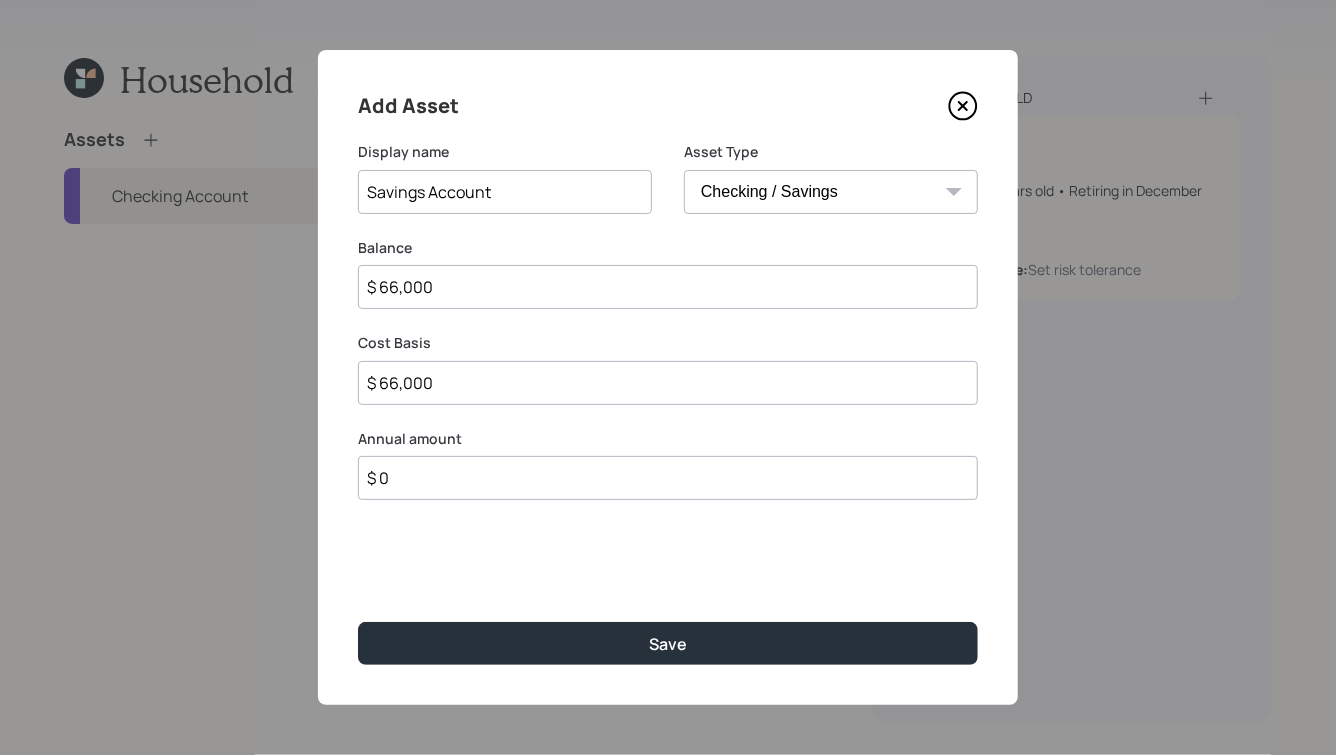 type on "$ 0" 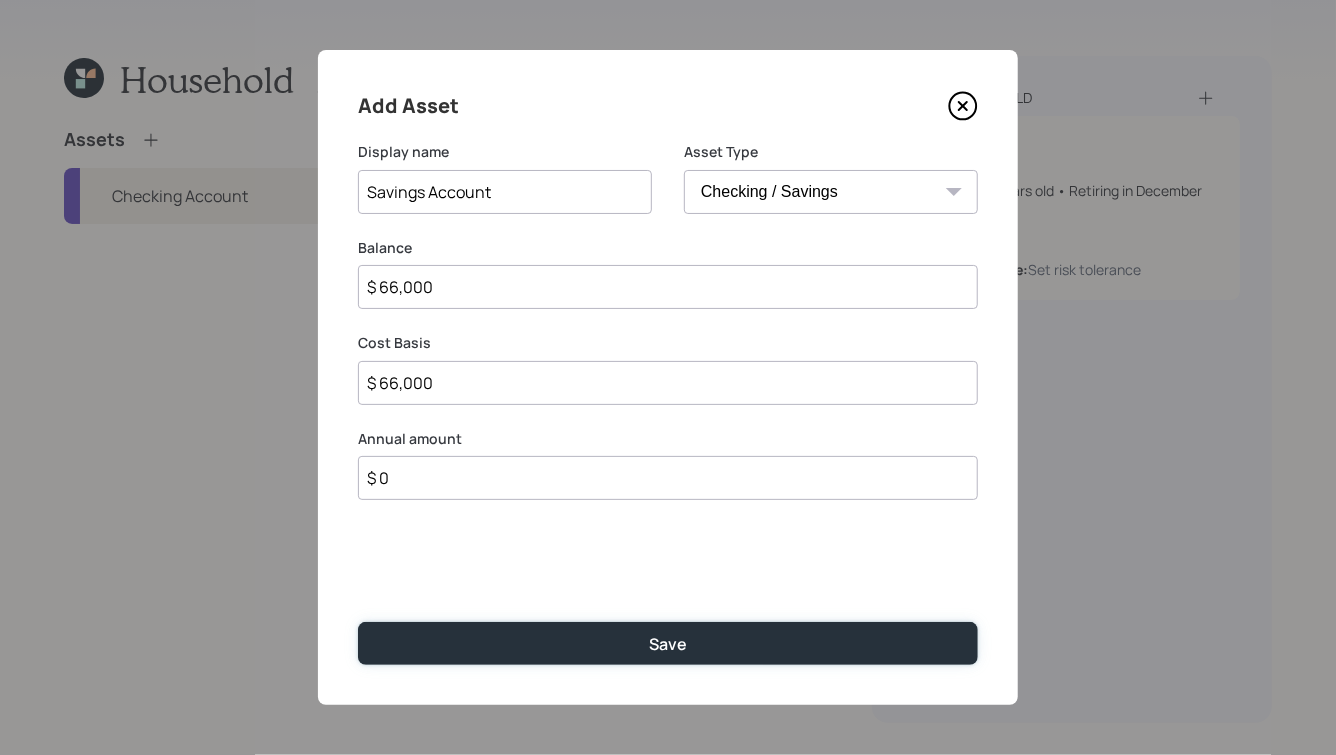 type 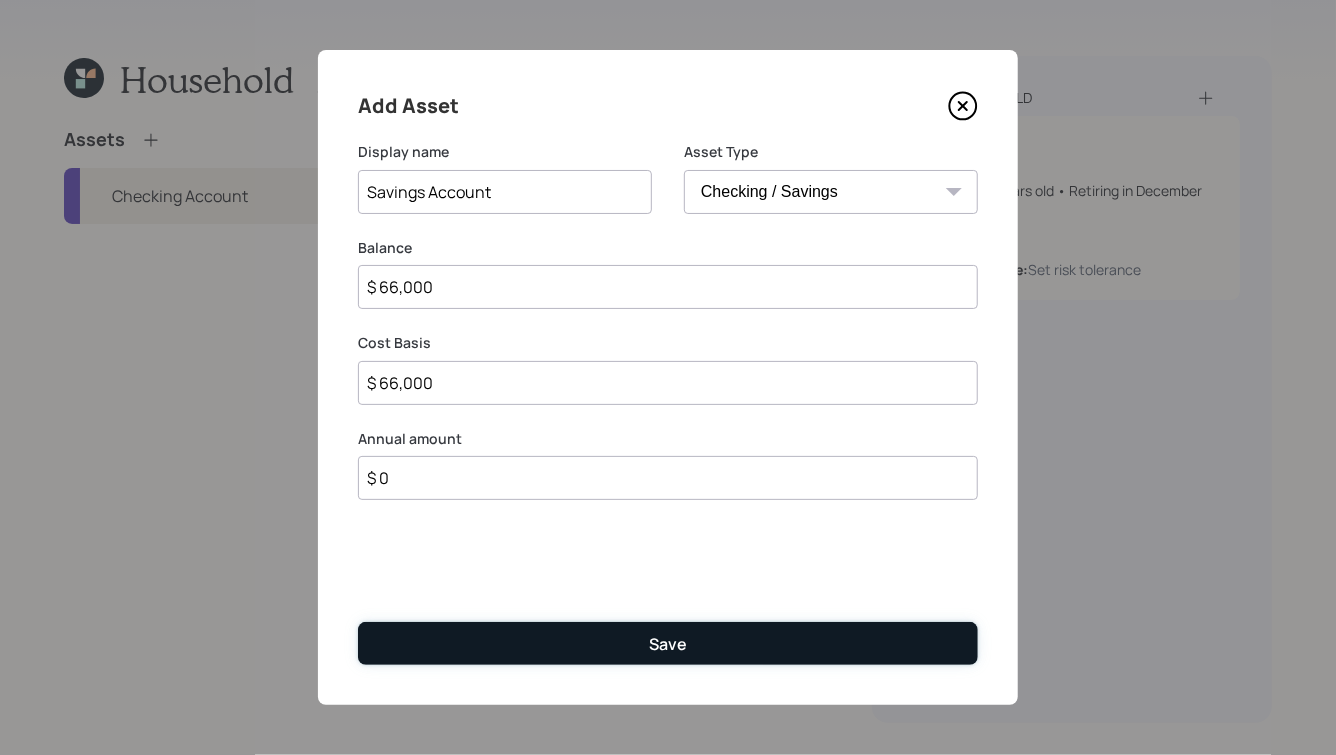 click on "Save" at bounding box center (668, 643) 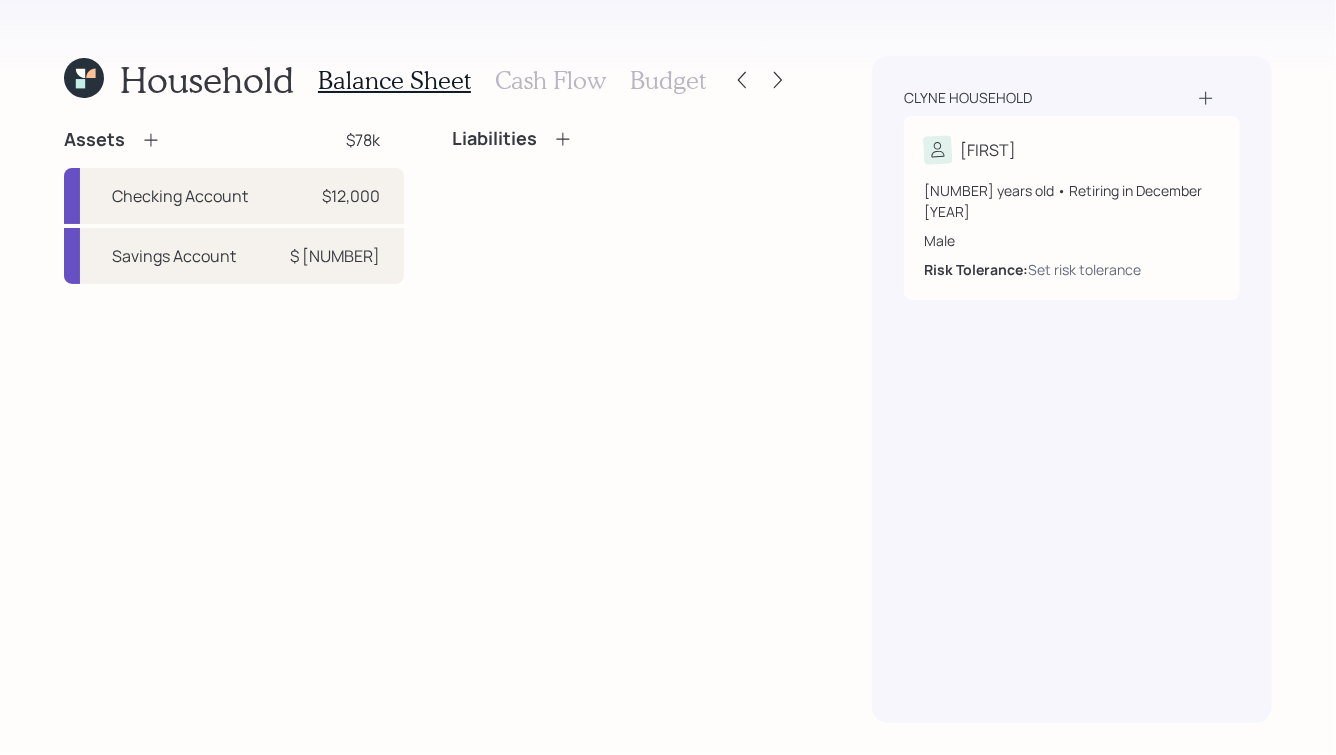 click on "Assets $78k Checking Account $12,000 Savings Account $66,000 Liabilities" at bounding box center [428, 425] 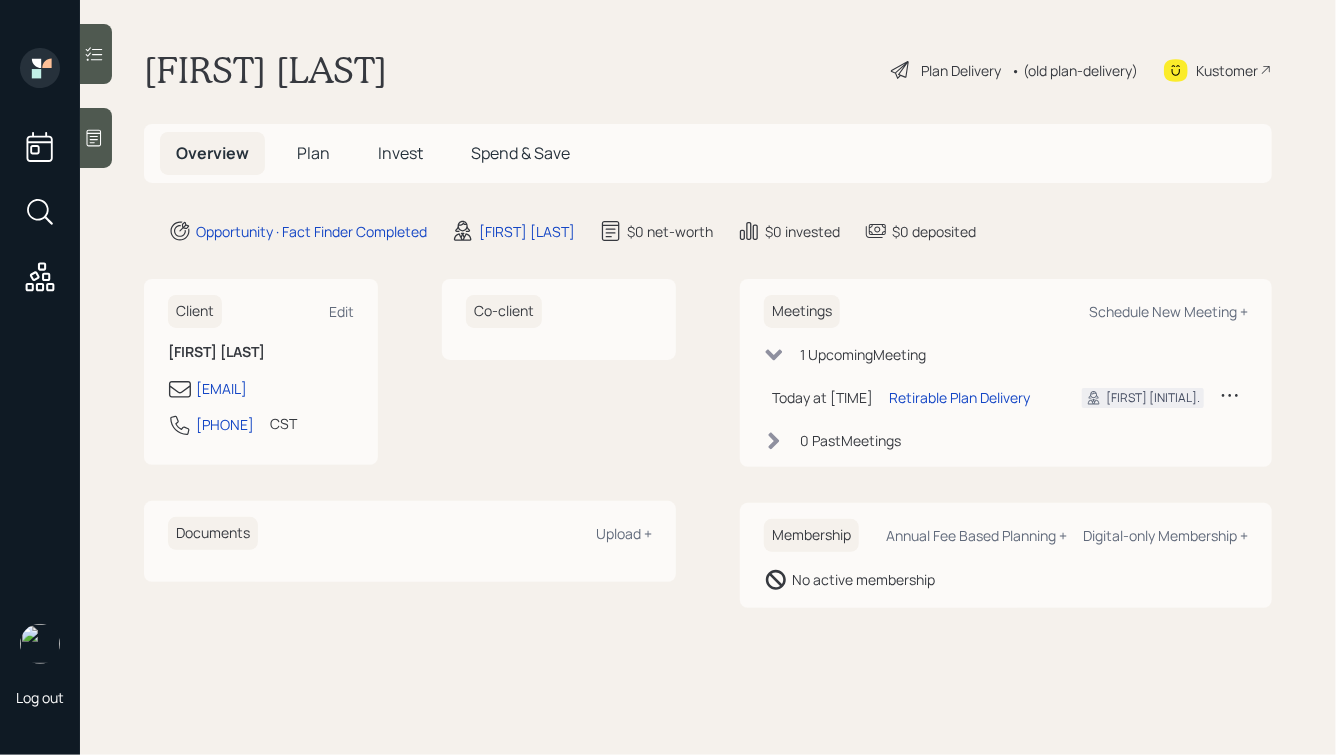 click at bounding box center (96, 138) 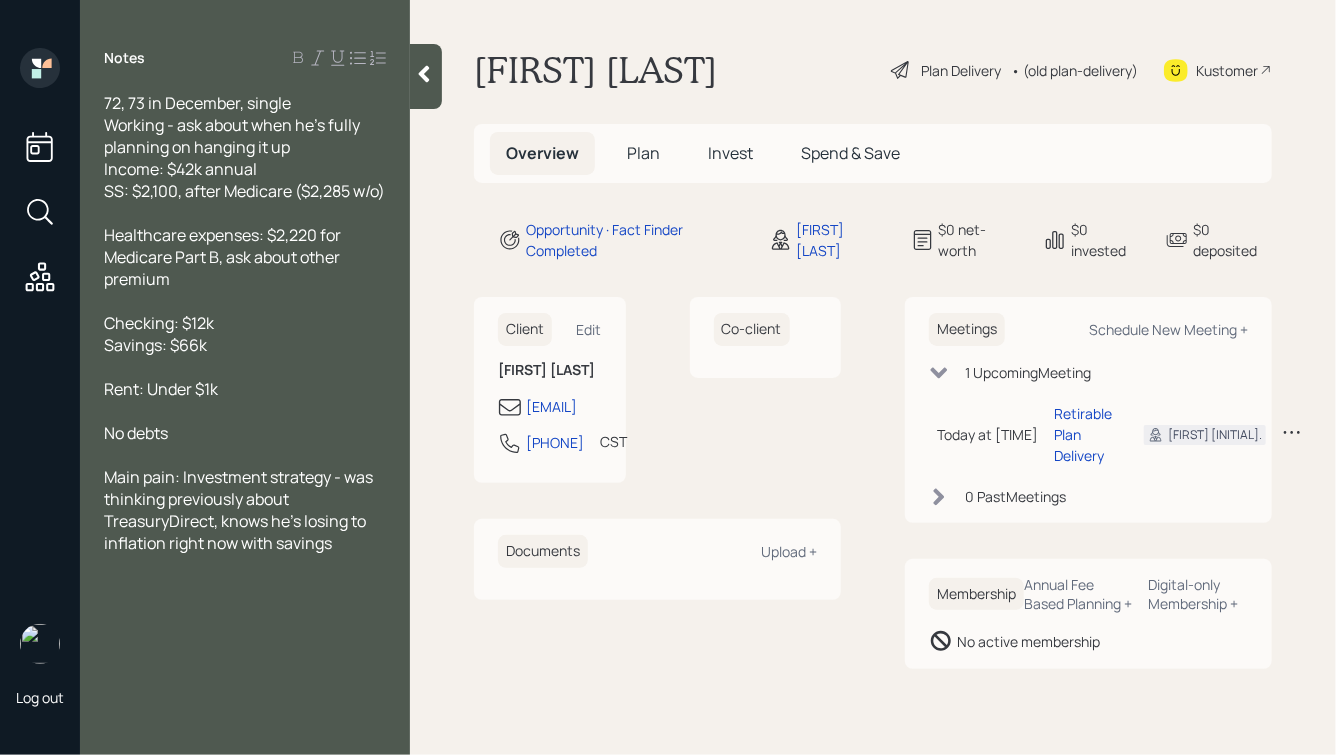 click at bounding box center (426, 76) 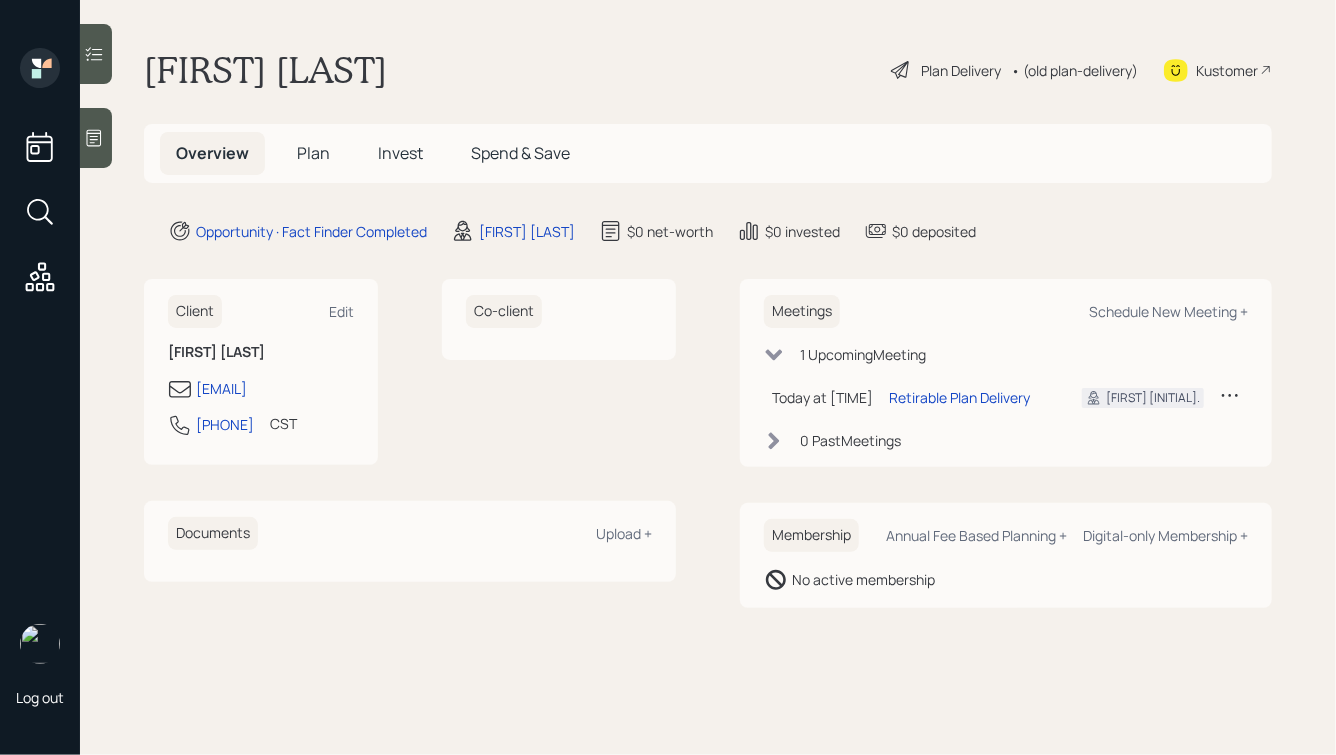 click on "Plan Delivery" at bounding box center [961, 70] 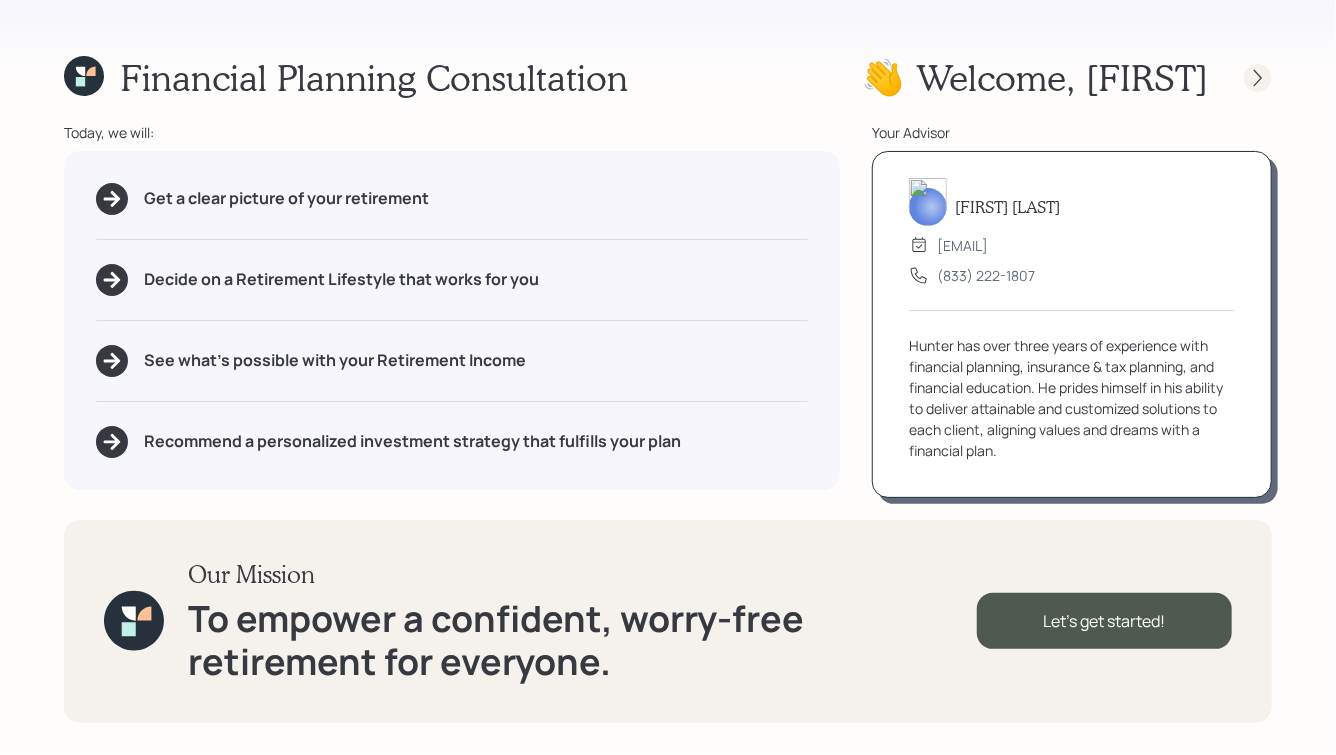 click at bounding box center [1258, 78] 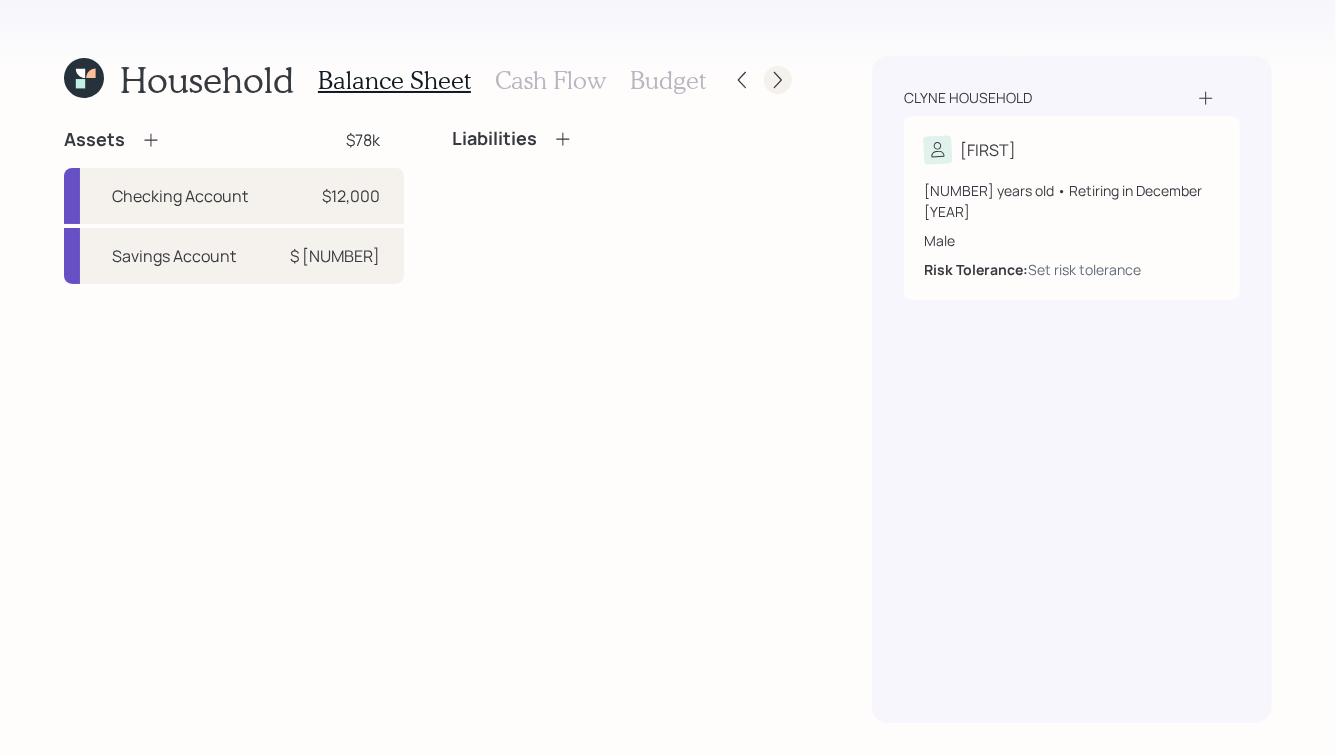 click 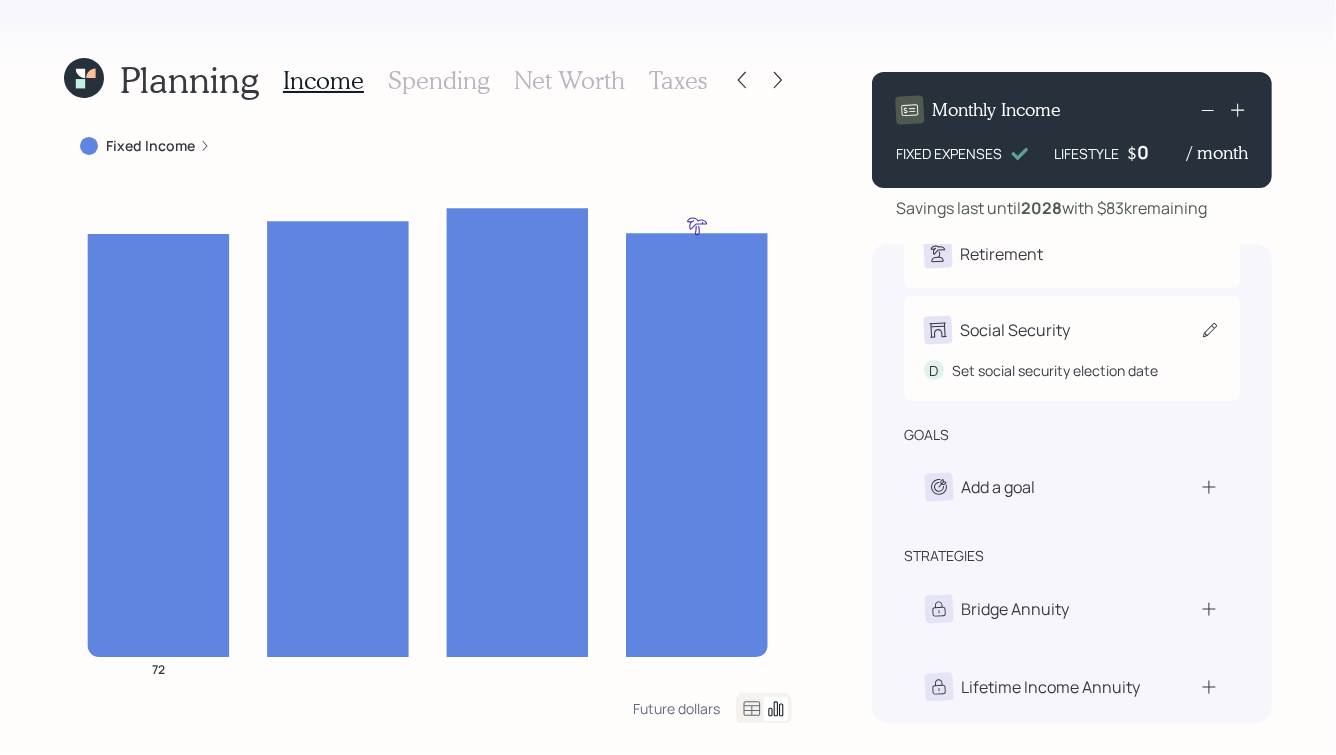scroll, scrollTop: 0, scrollLeft: 0, axis: both 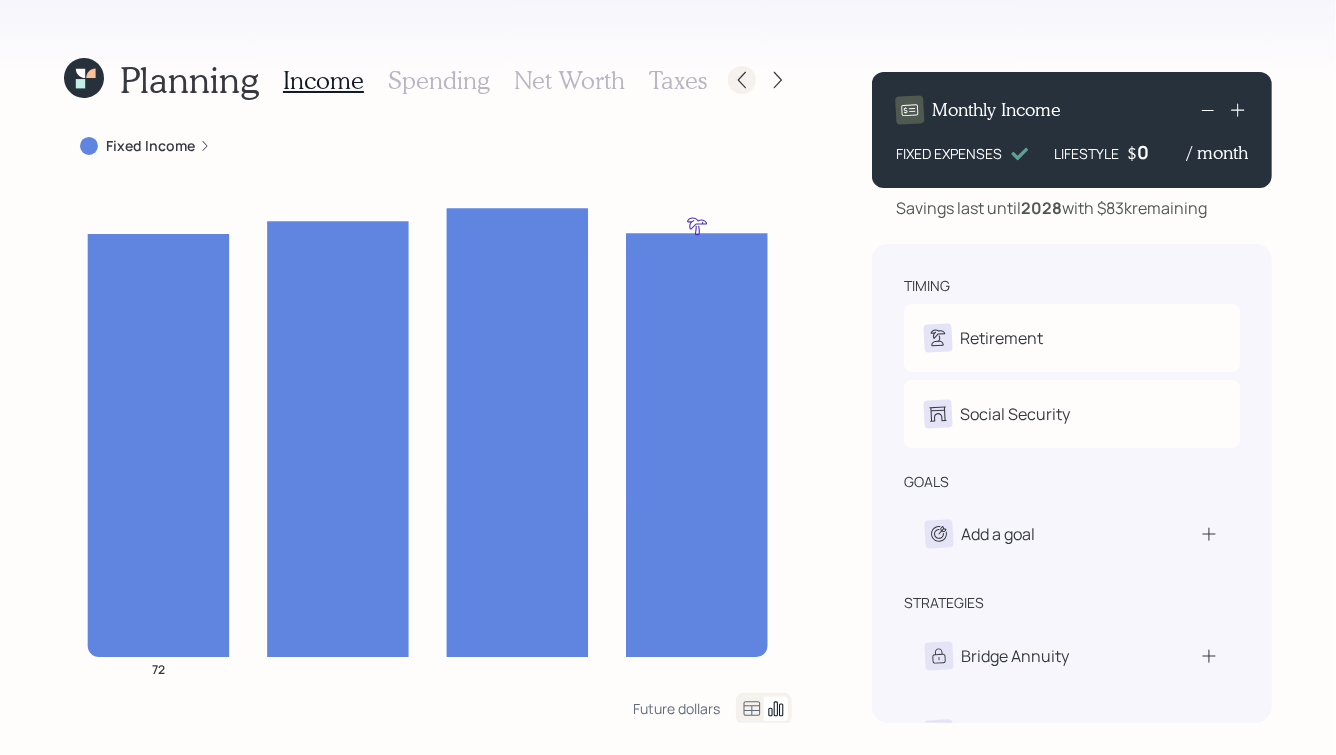 click 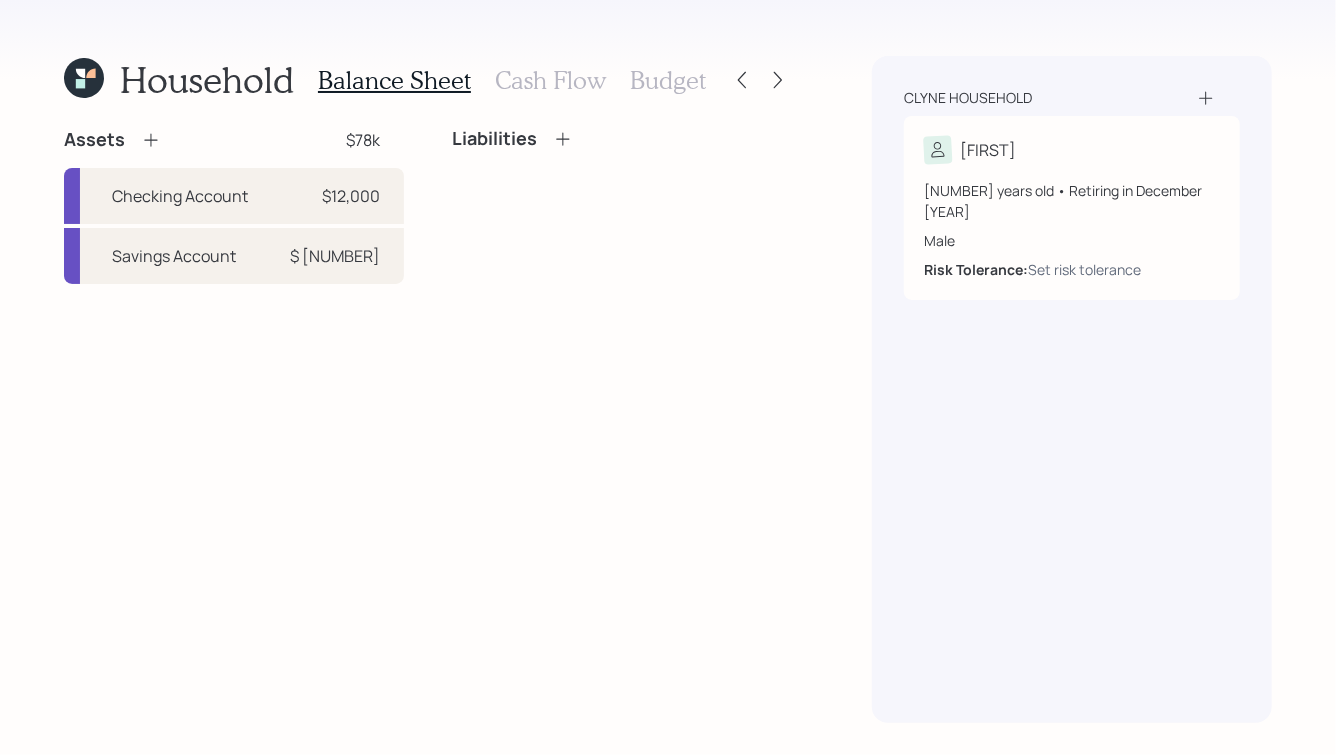 click on "Cash Flow" at bounding box center (550, 80) 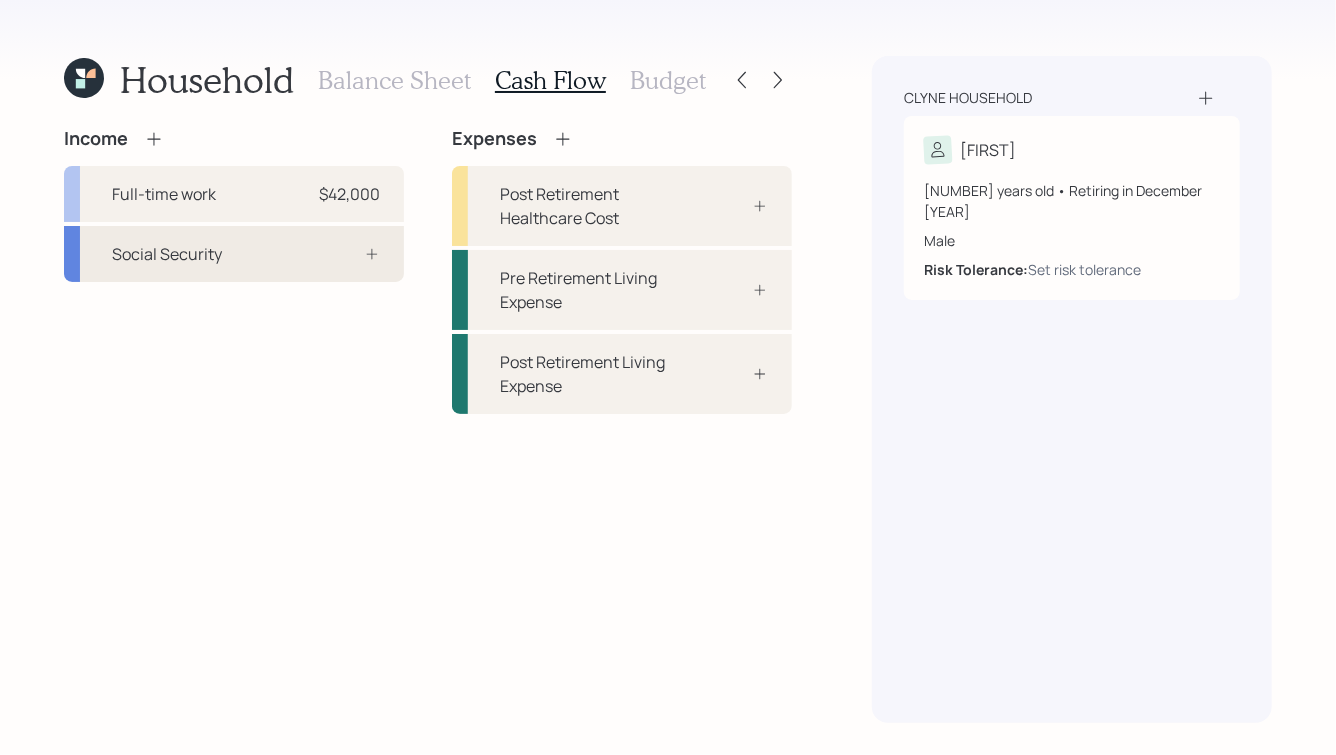 click on "Social Security" at bounding box center [234, 254] 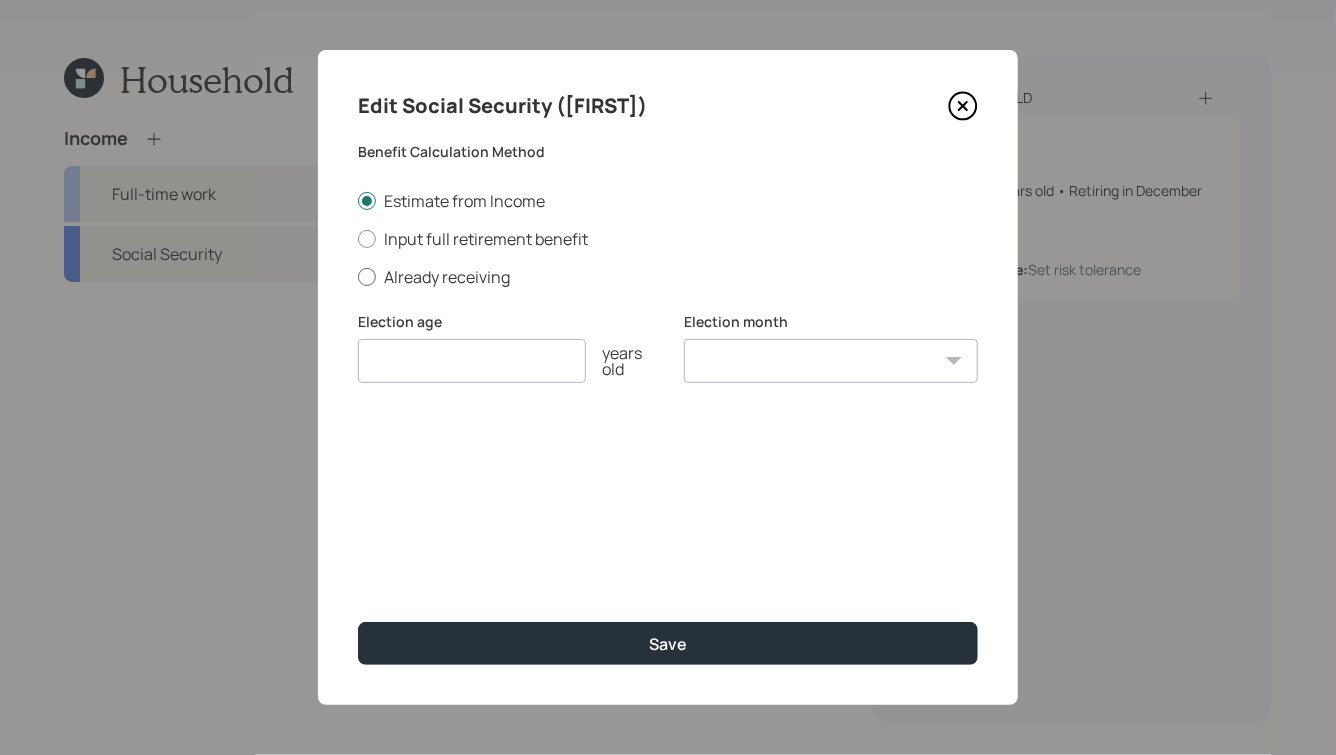 click on "Already receiving" at bounding box center [668, 277] 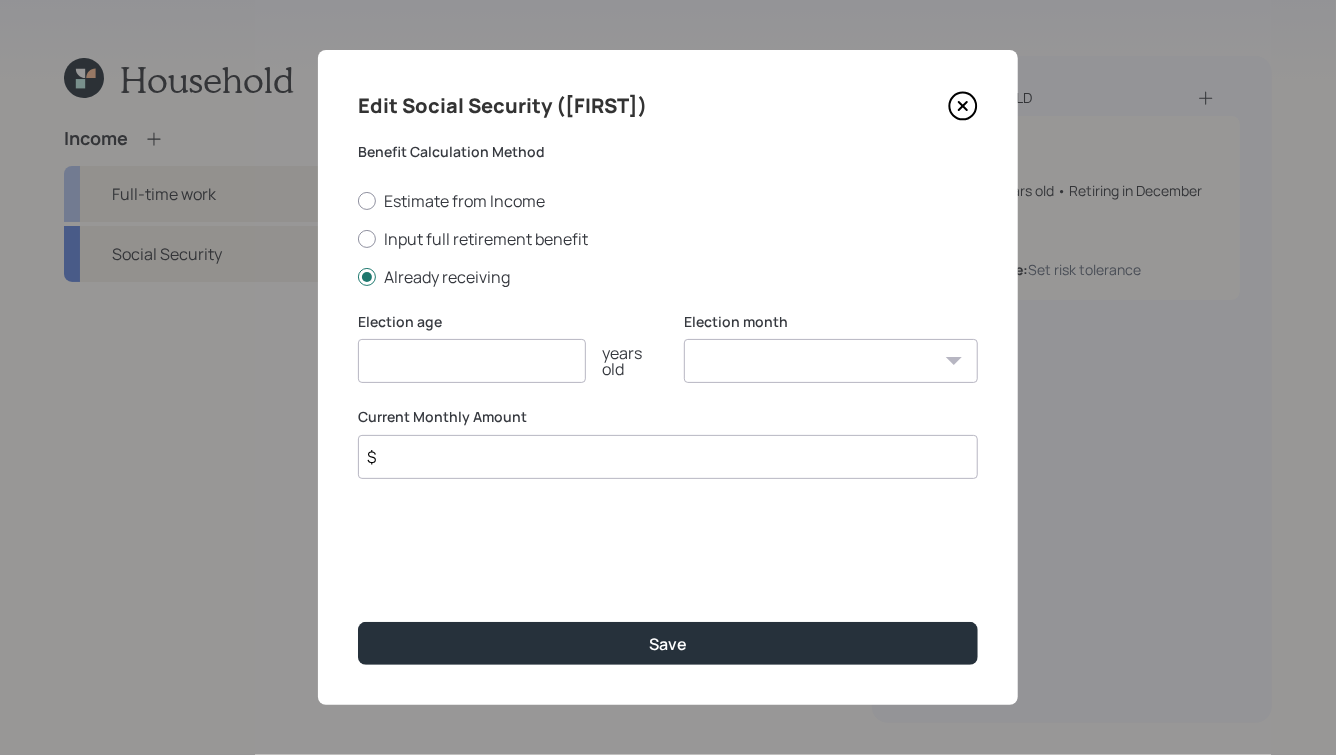 click at bounding box center (472, 361) 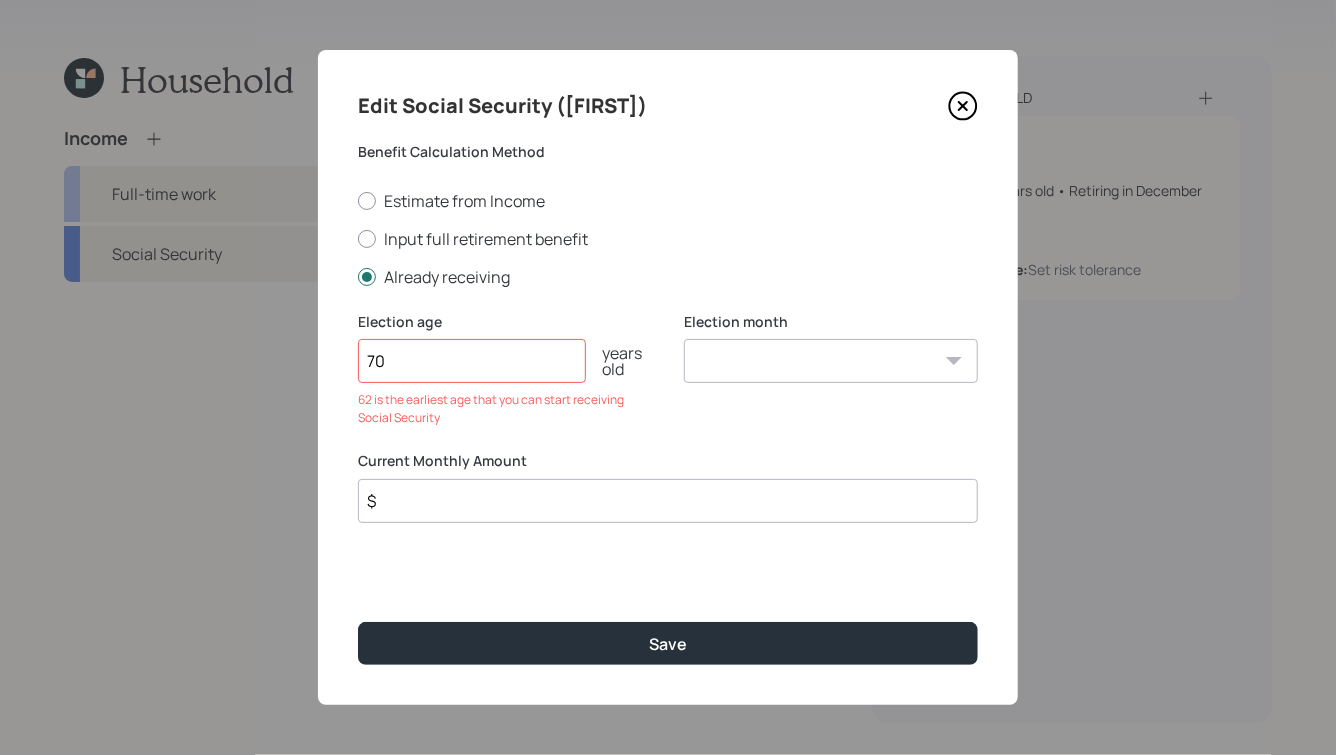type on "70" 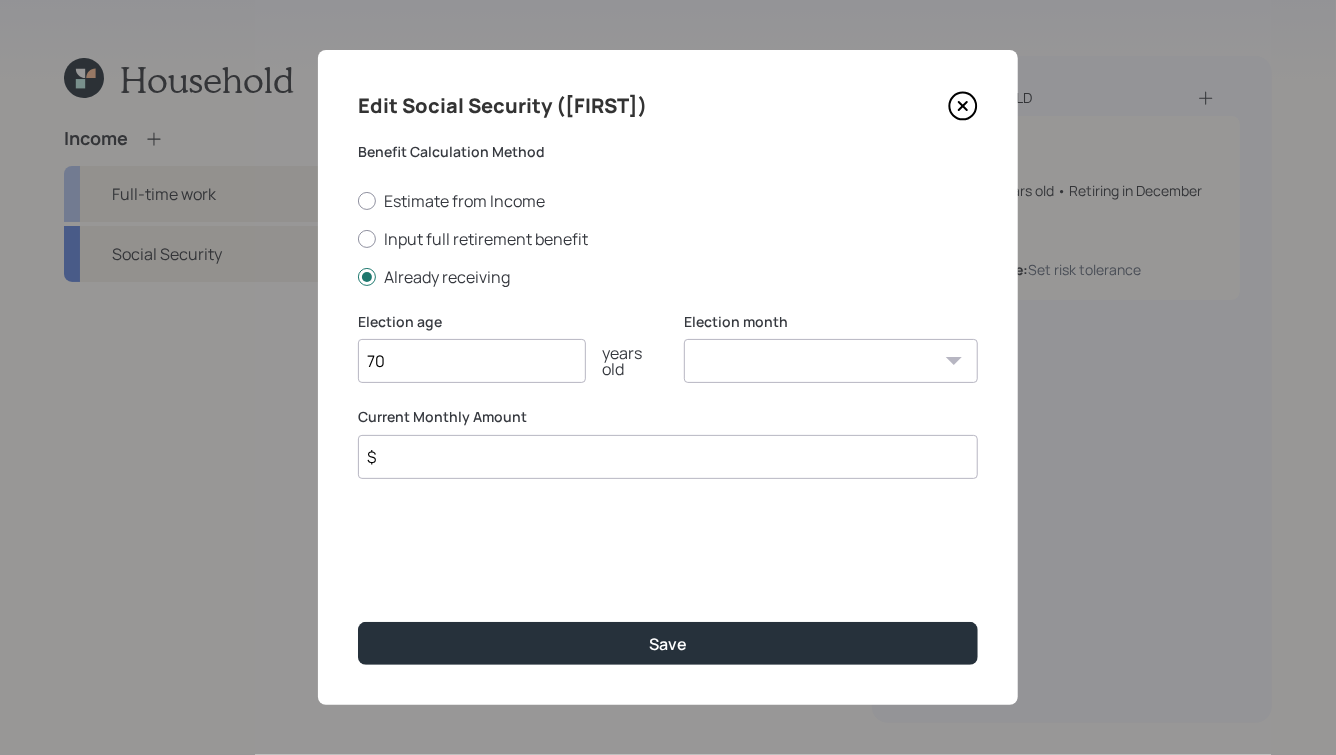 select on "12" 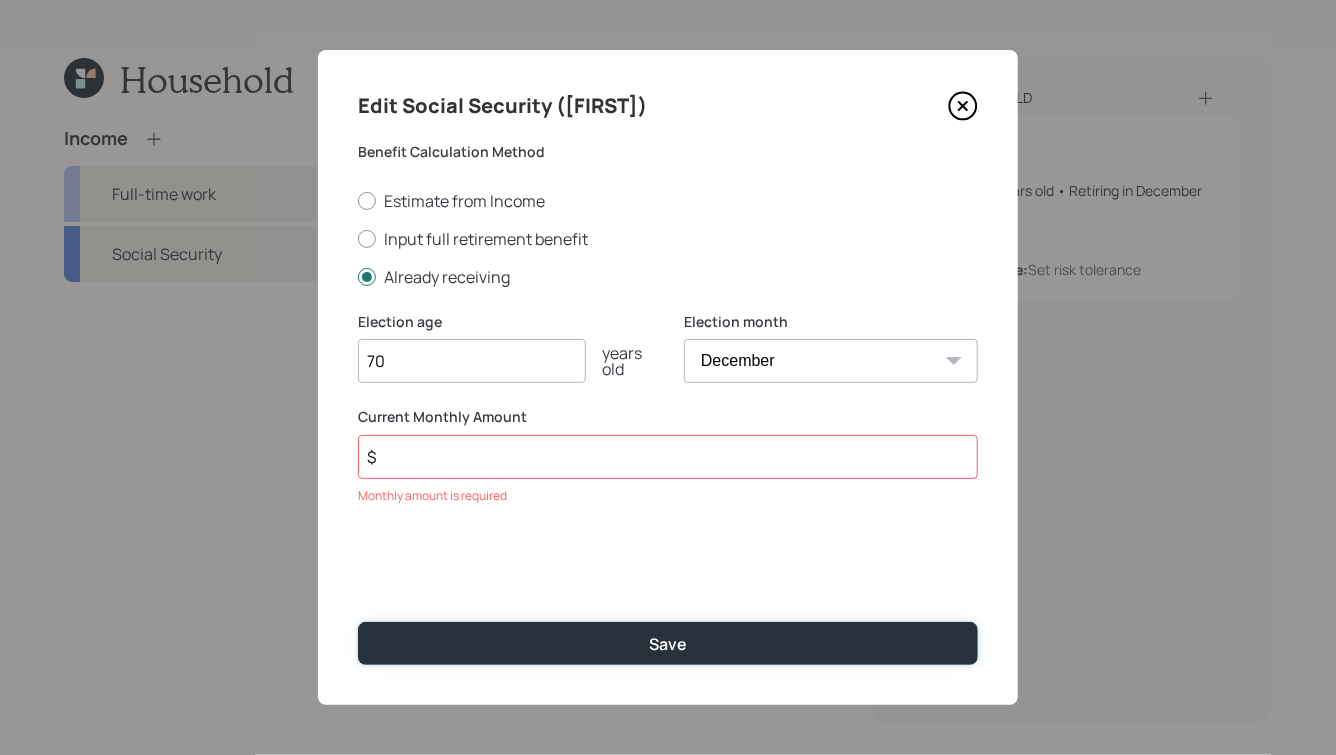 type 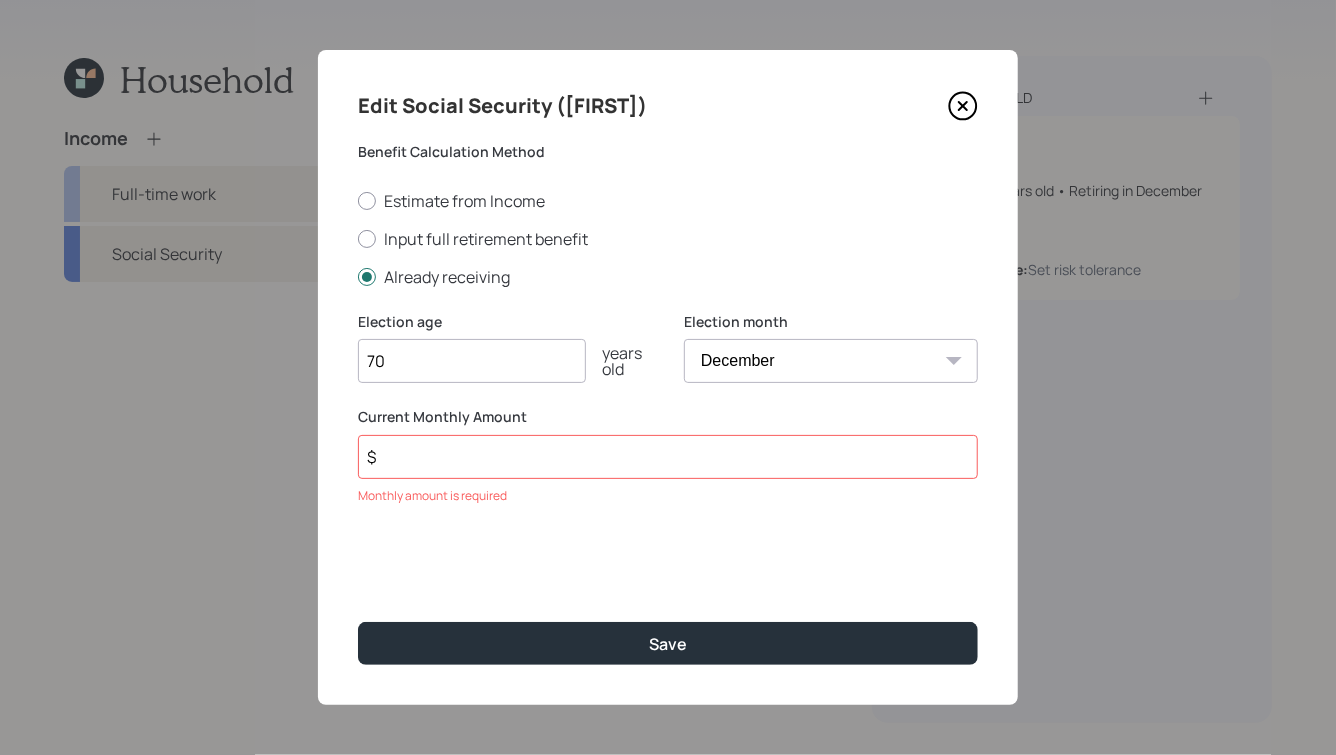 click on "$" at bounding box center [668, 457] 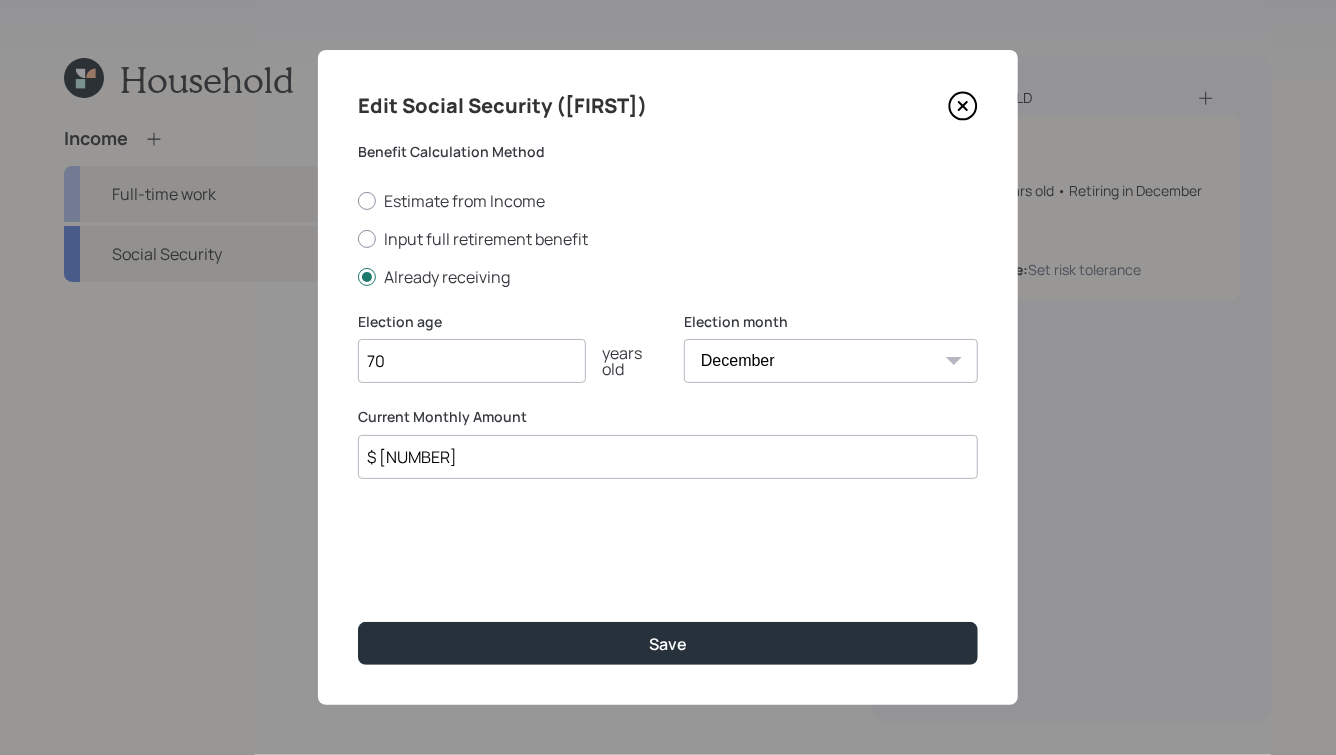 type on "$ 2,285" 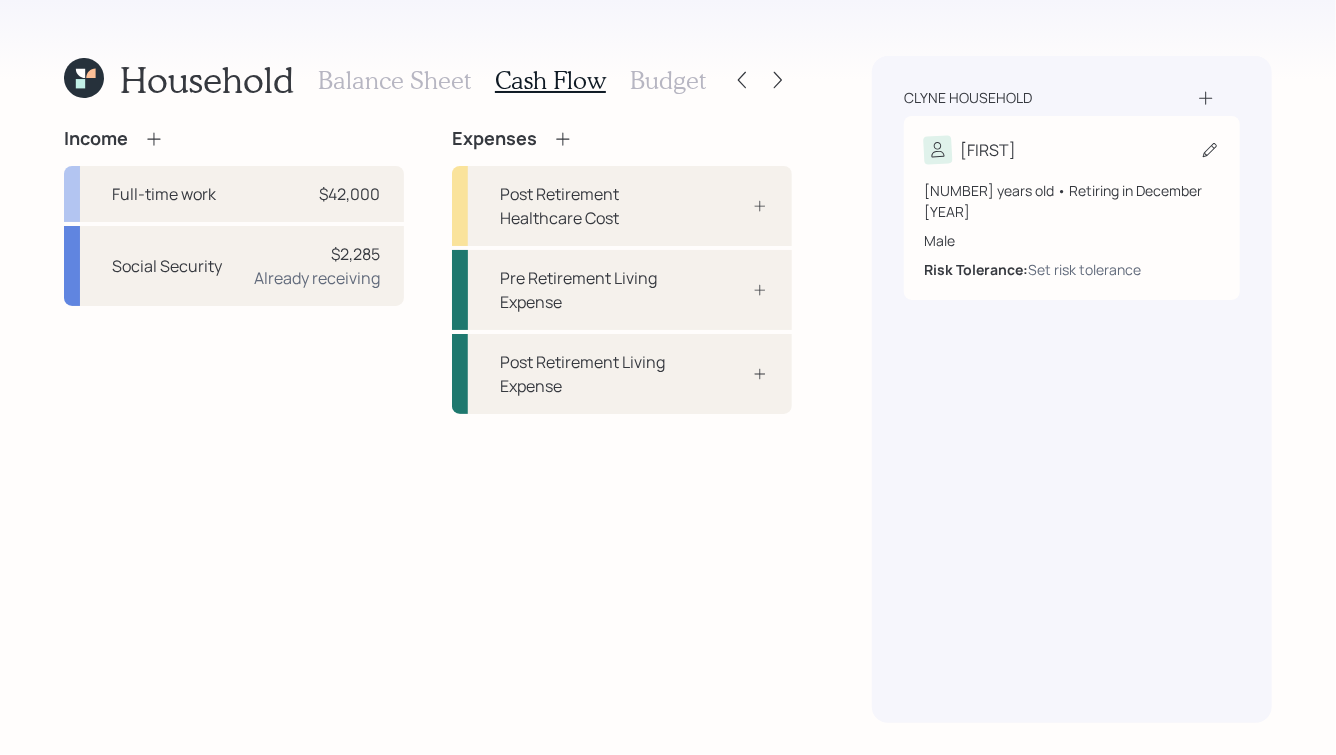 click 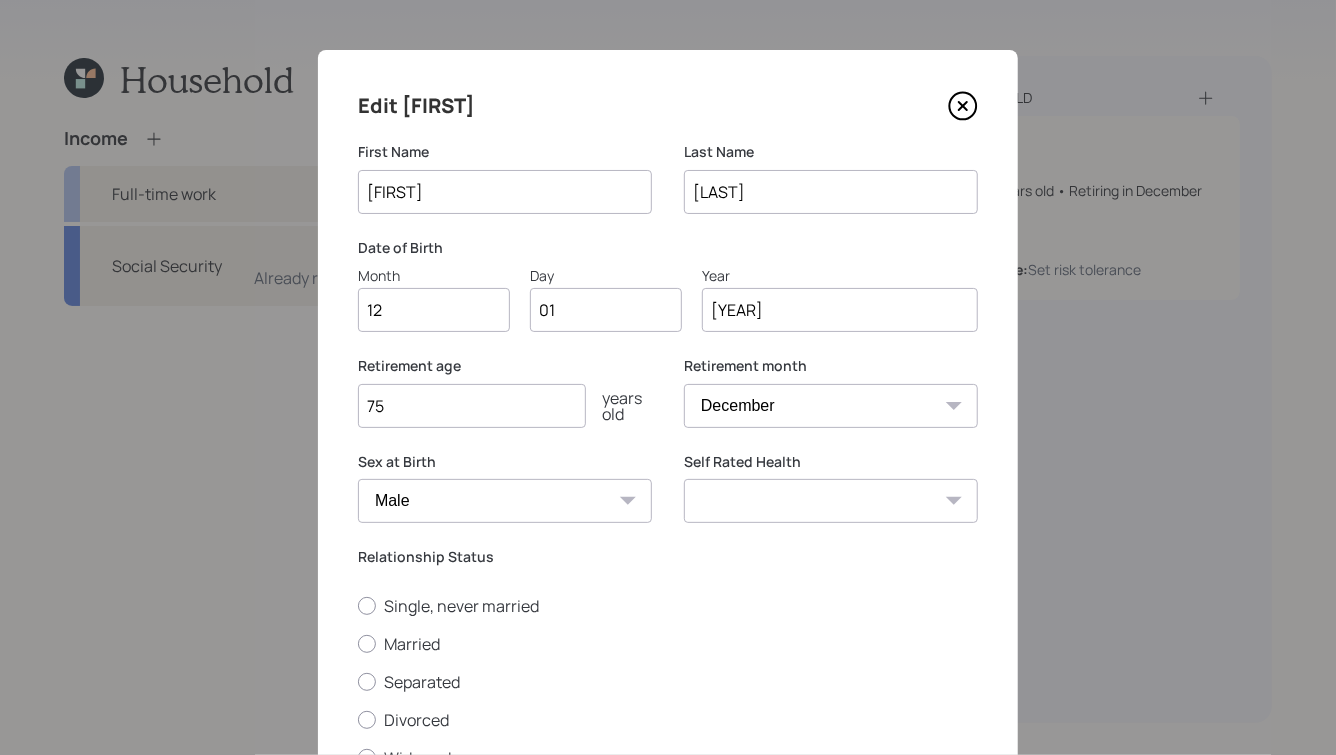 click on "1953" at bounding box center [840, 310] 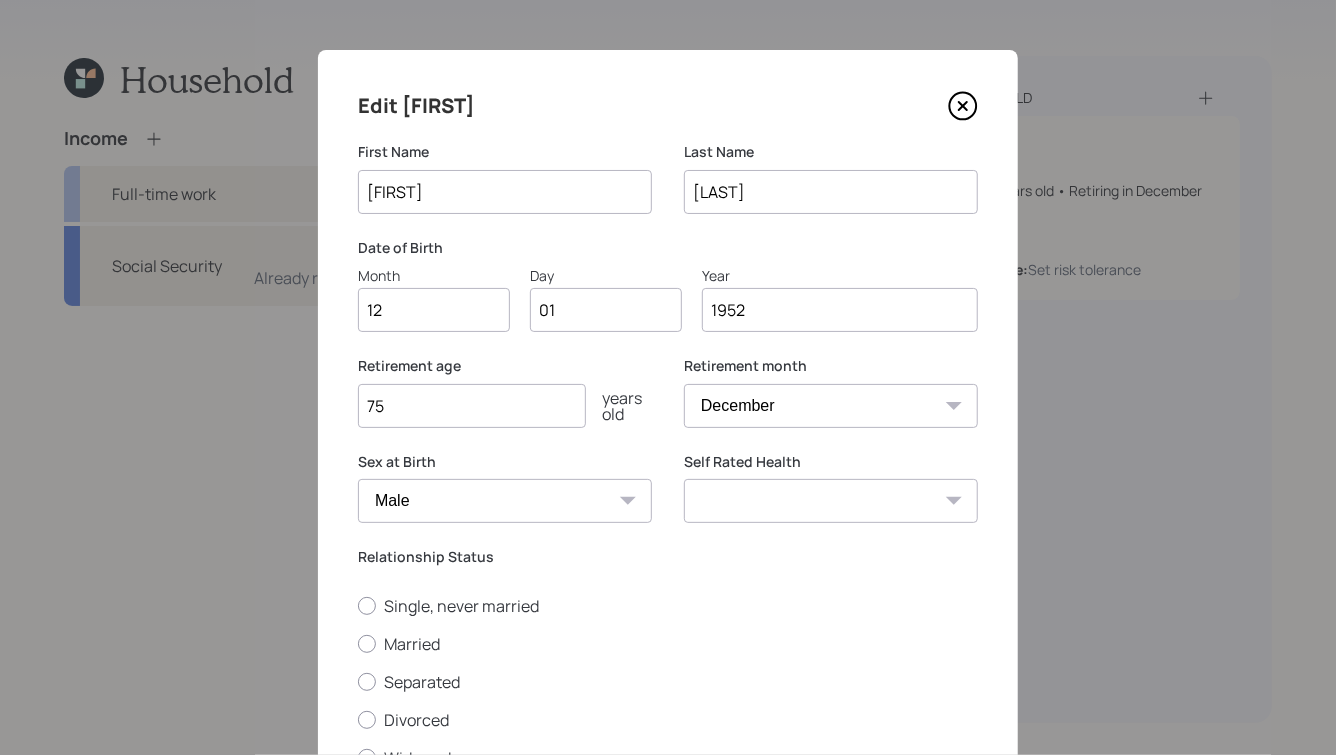 type on "1952" 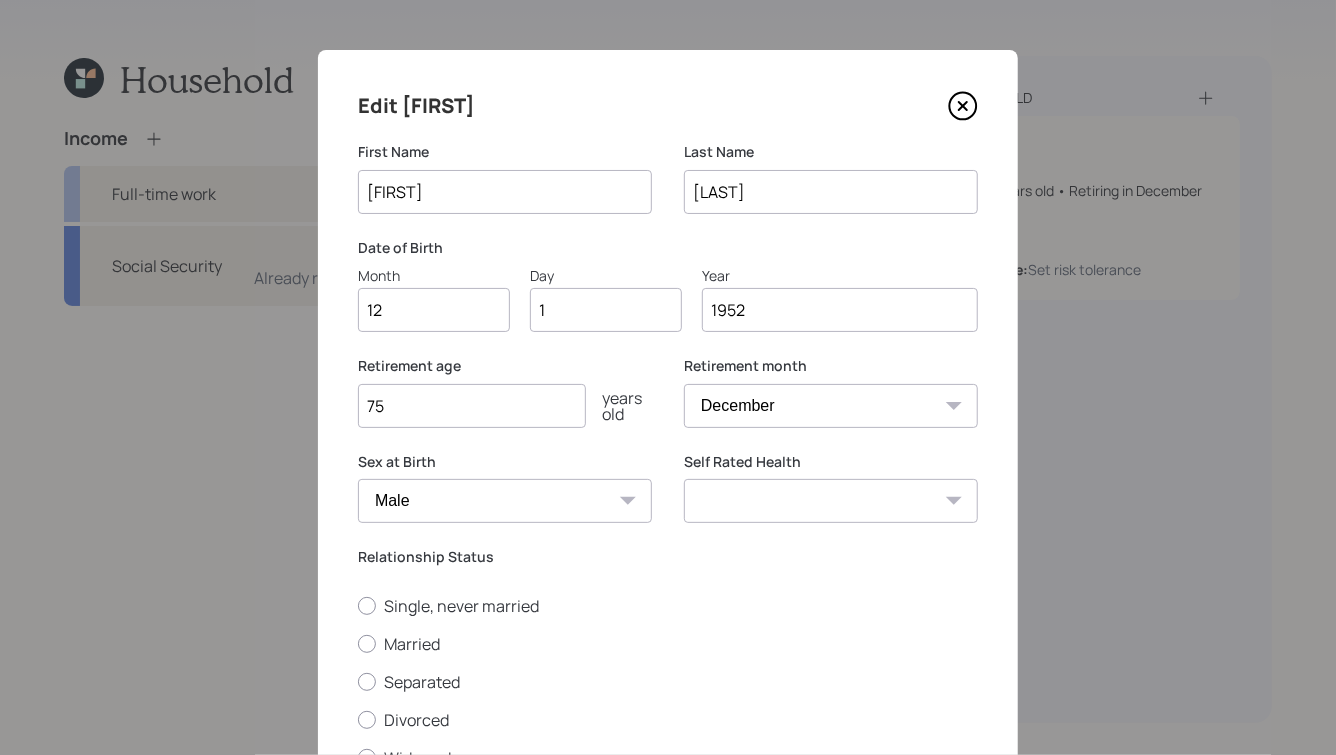type on "14" 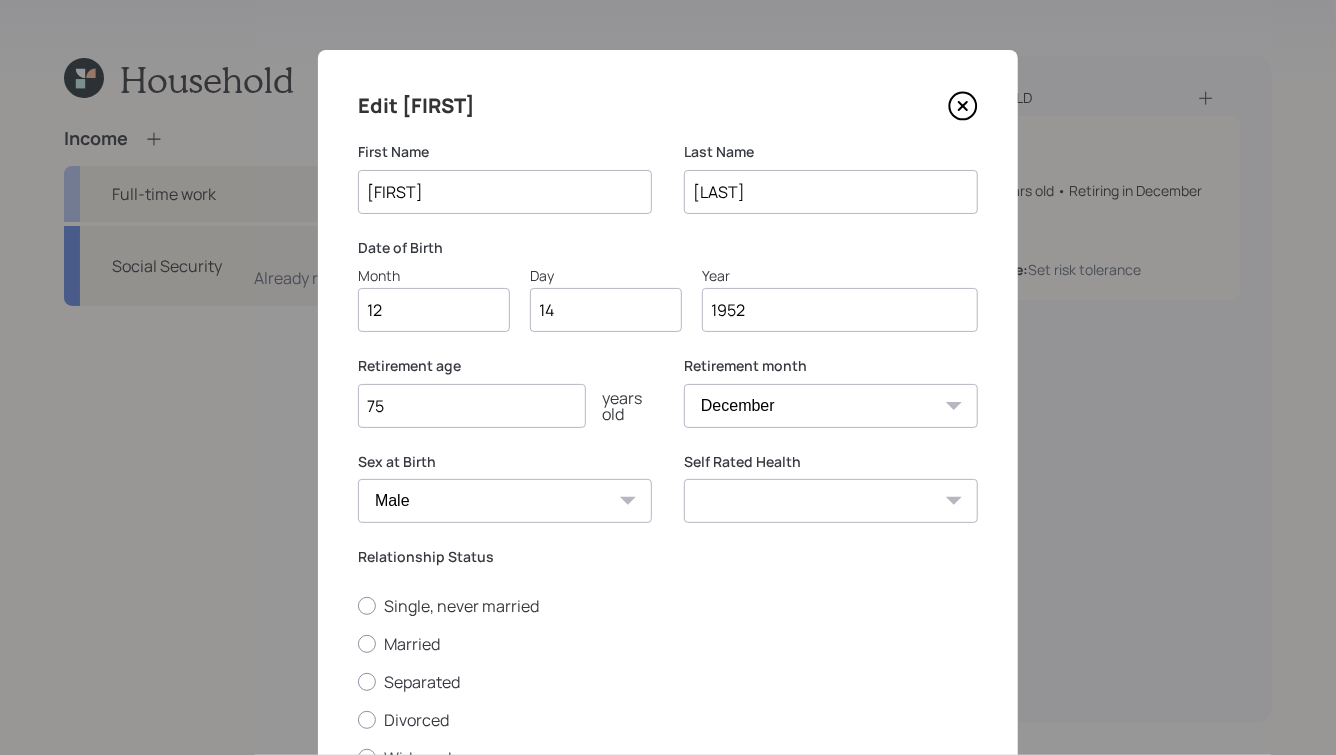 click on "Retirement age 75 years old" at bounding box center (505, 392) 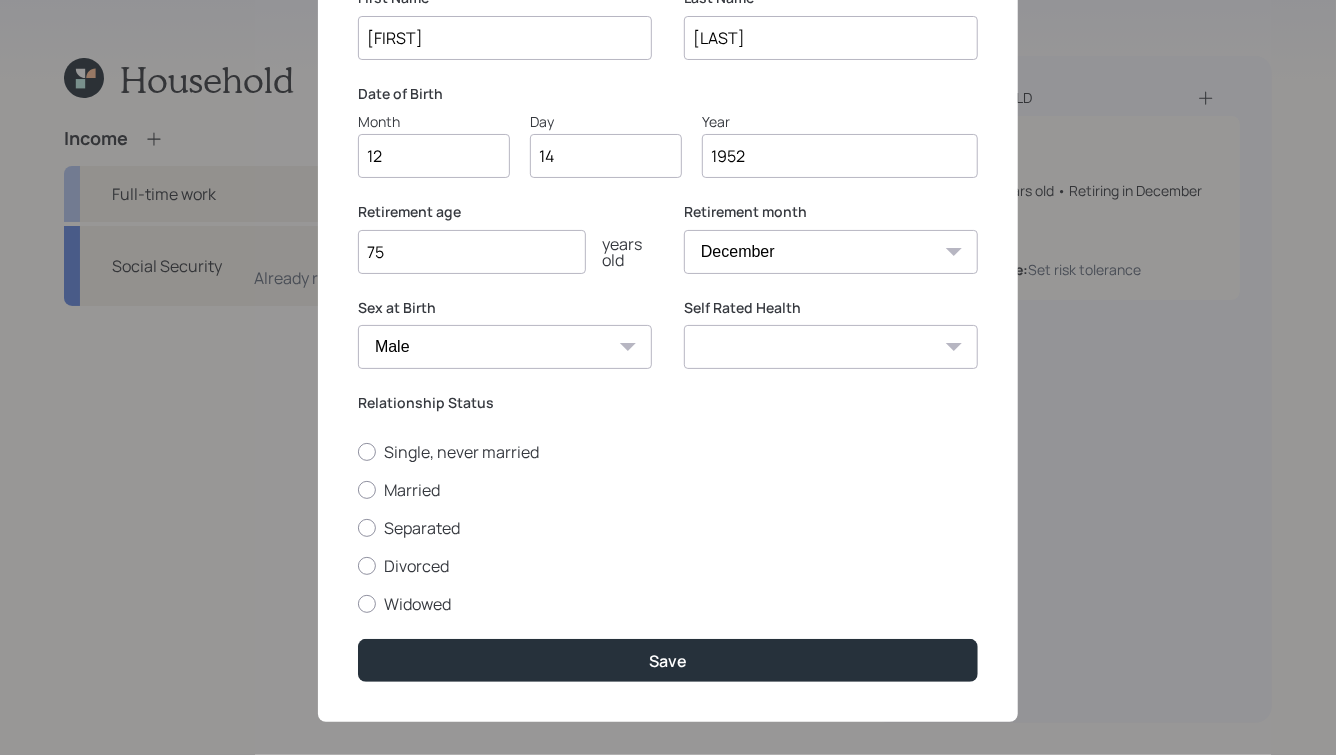 scroll, scrollTop: 154, scrollLeft: 0, axis: vertical 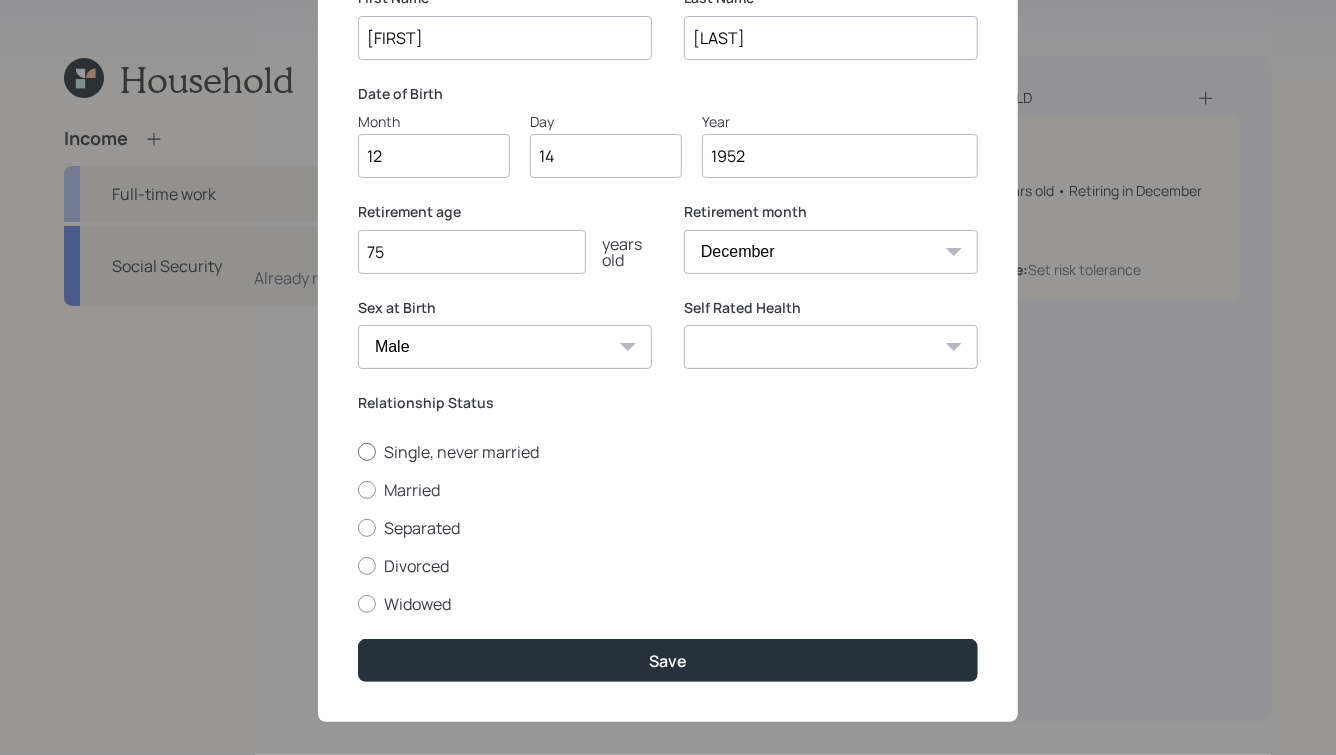 click on "Single, never married" at bounding box center (668, 452) 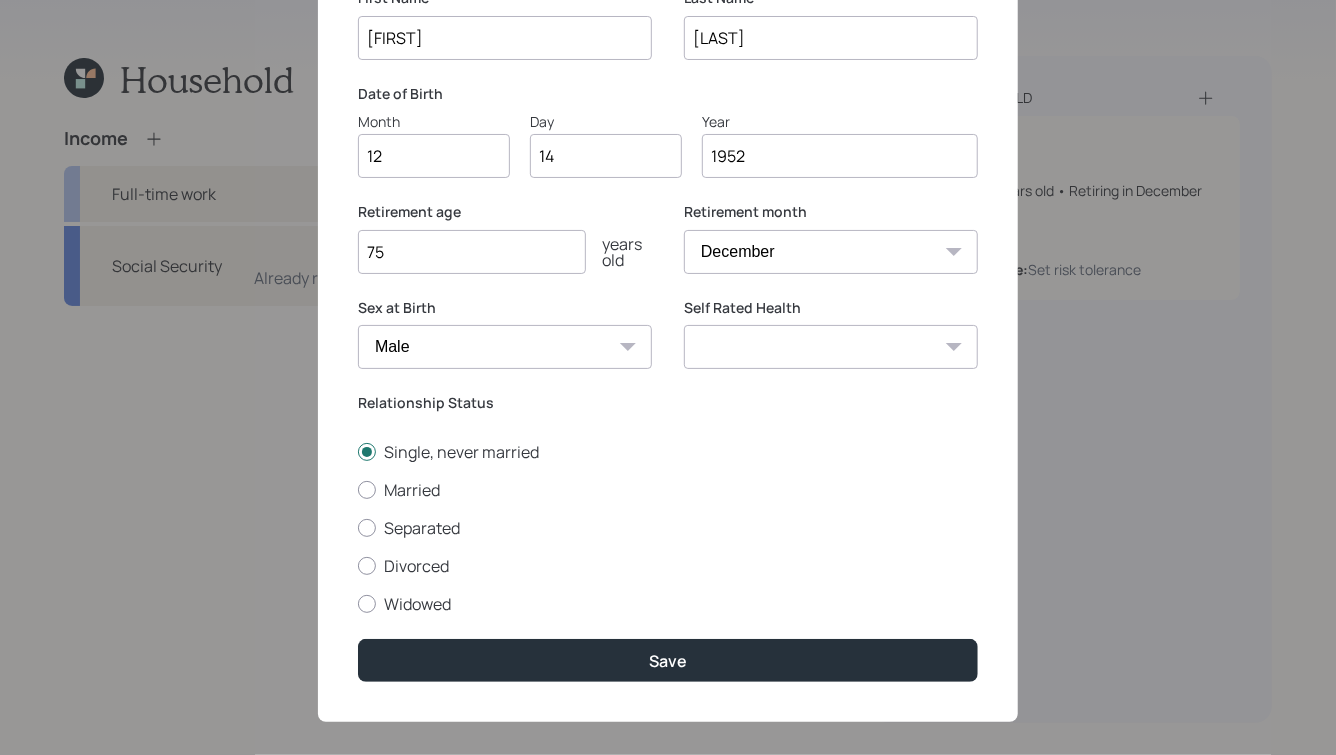 click on "Edit Daniel First Name Daniel Last Name Clyne Date of Birth Month 12 Day 14 Year 1952 Retirement age 75 years old Retirement month January February March April May June July August September October November December Sex at Birth Male Female Other / Prefer not to say Self Rated Health Excellent Very Good Good Fair Poor Relationship Status Single, never married Married Separated Divorced Widowed Save" at bounding box center (668, 309) 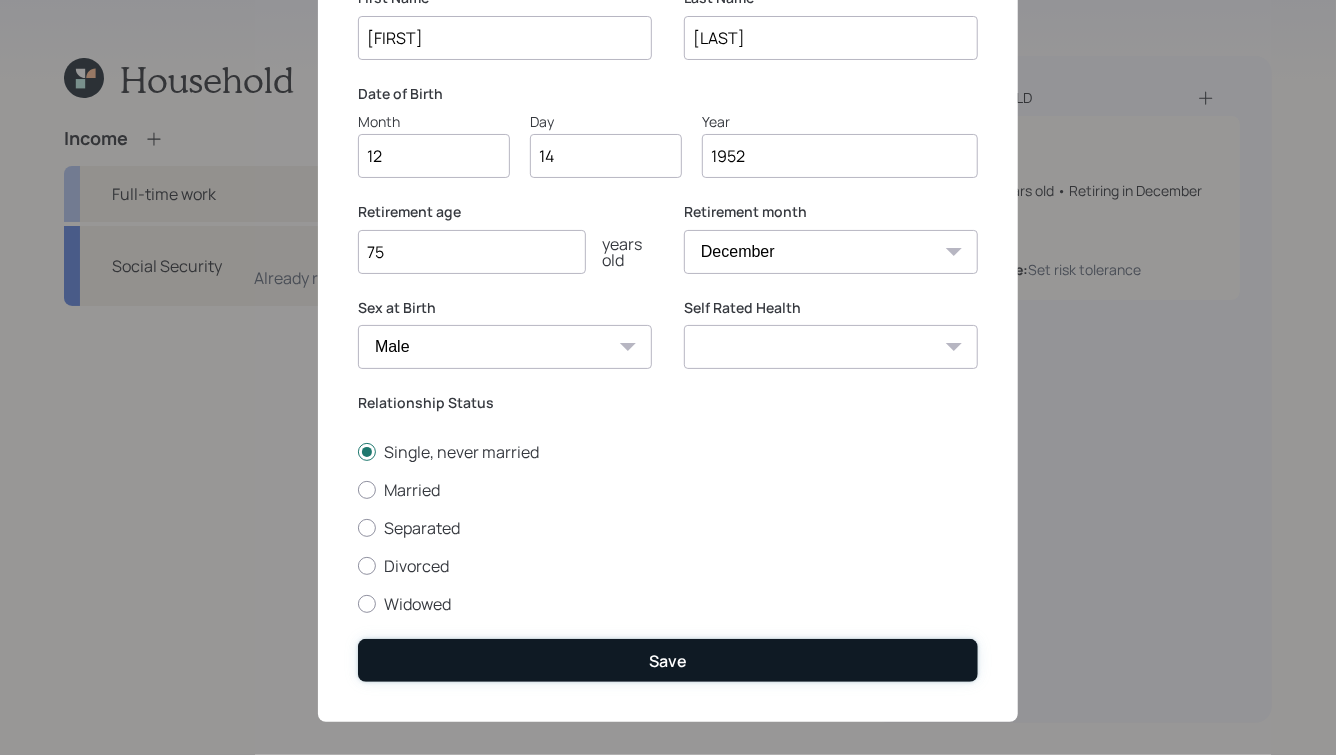 click on "Save" at bounding box center [668, 660] 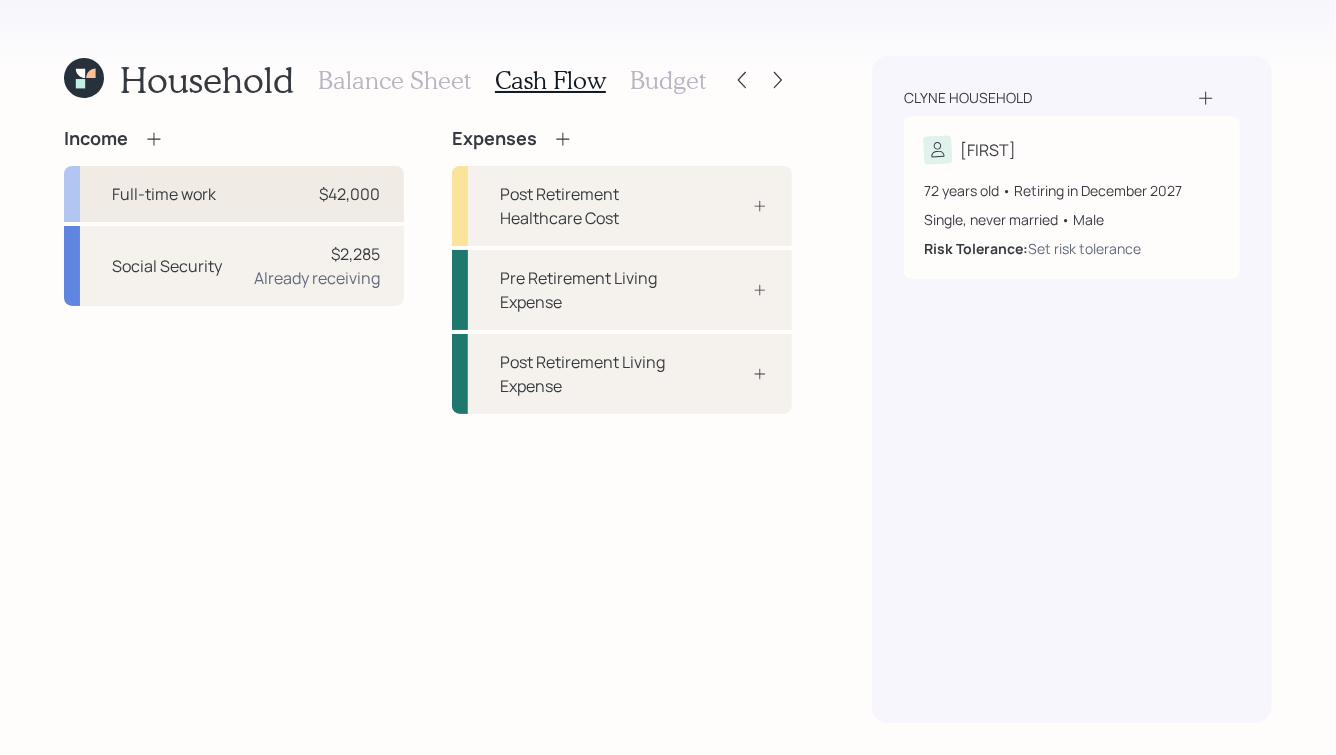 click on "$42,000" at bounding box center (349, 194) 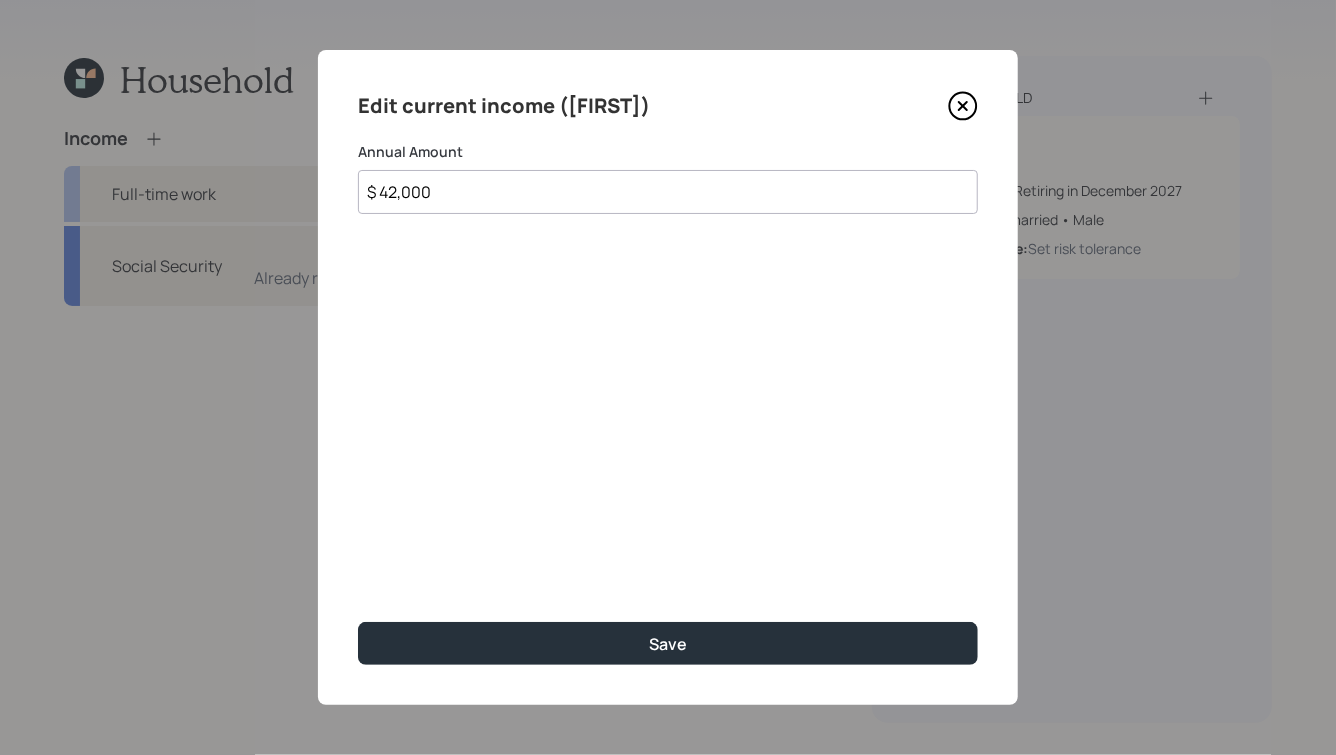 click on "$ 42,000" at bounding box center (668, 192) 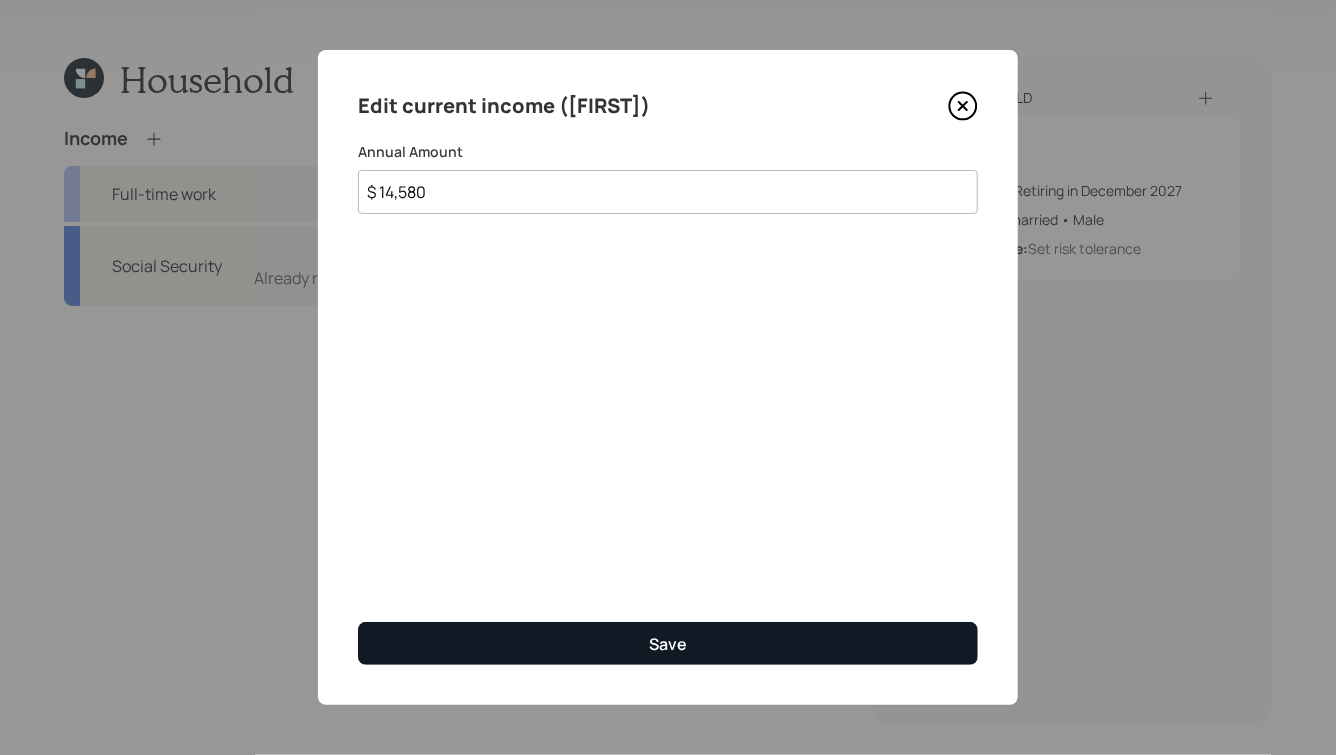 type on "$ 14,580" 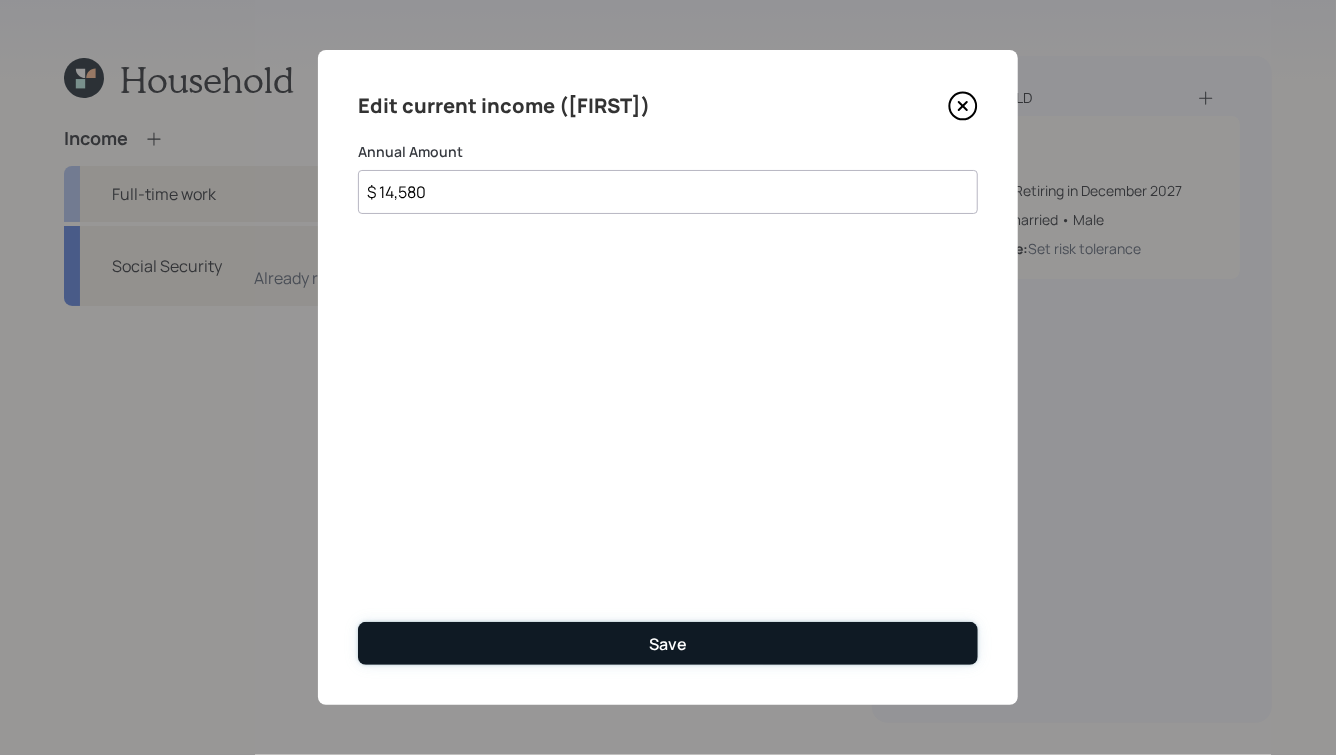 click on "Save" at bounding box center (668, 643) 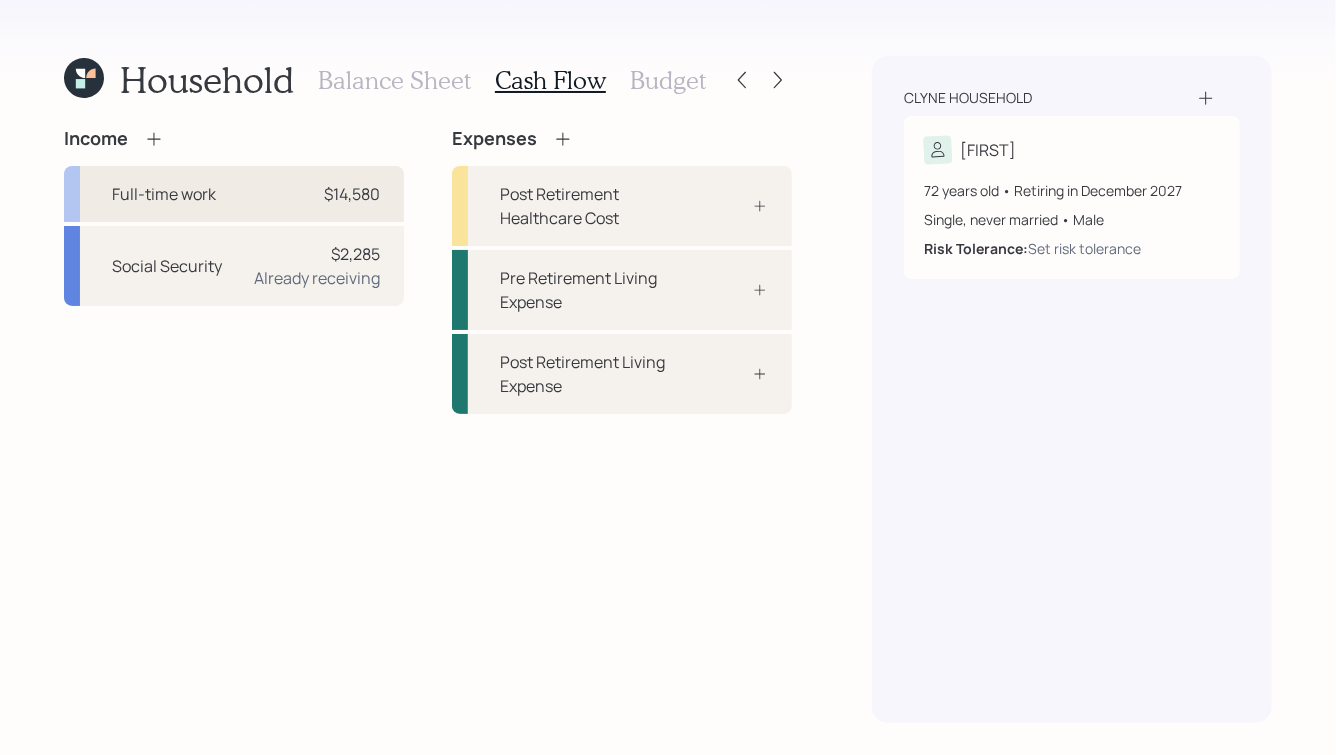 click on "Full-time work $14,580" at bounding box center (234, 194) 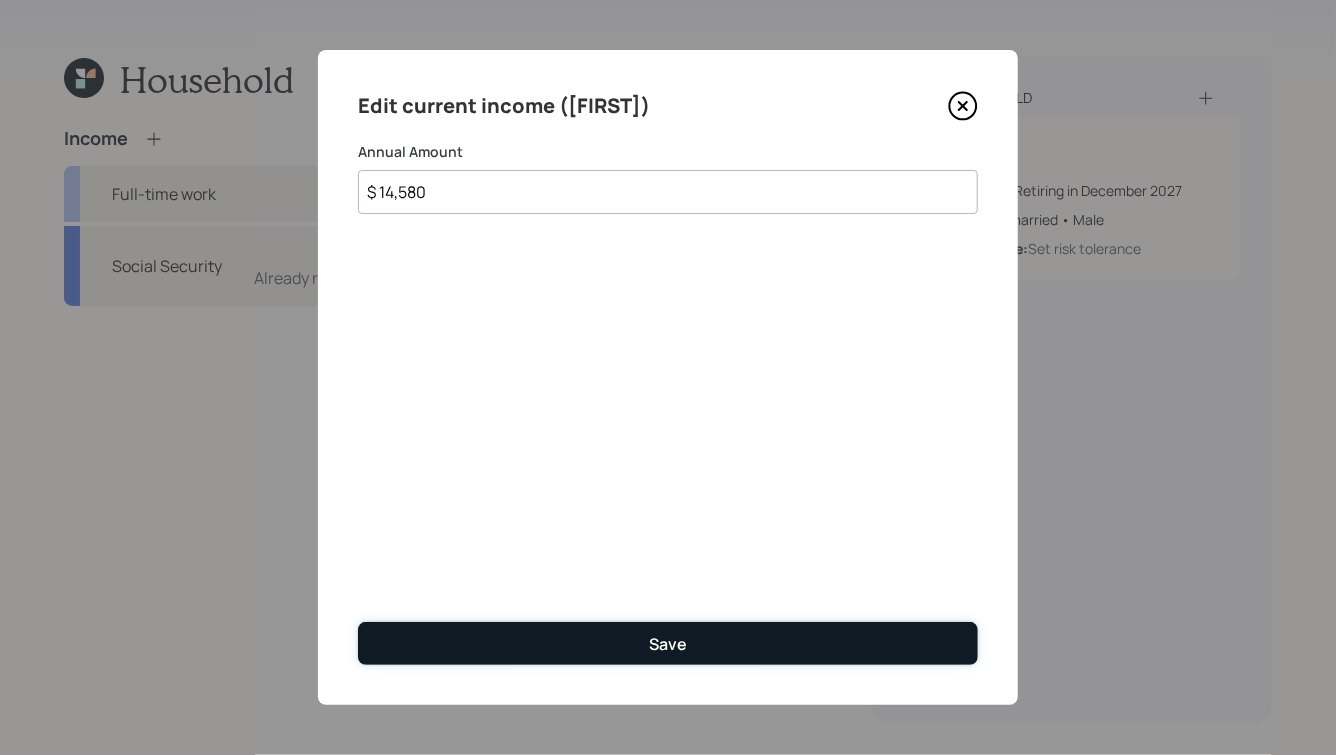 click on "Save" at bounding box center [668, 644] 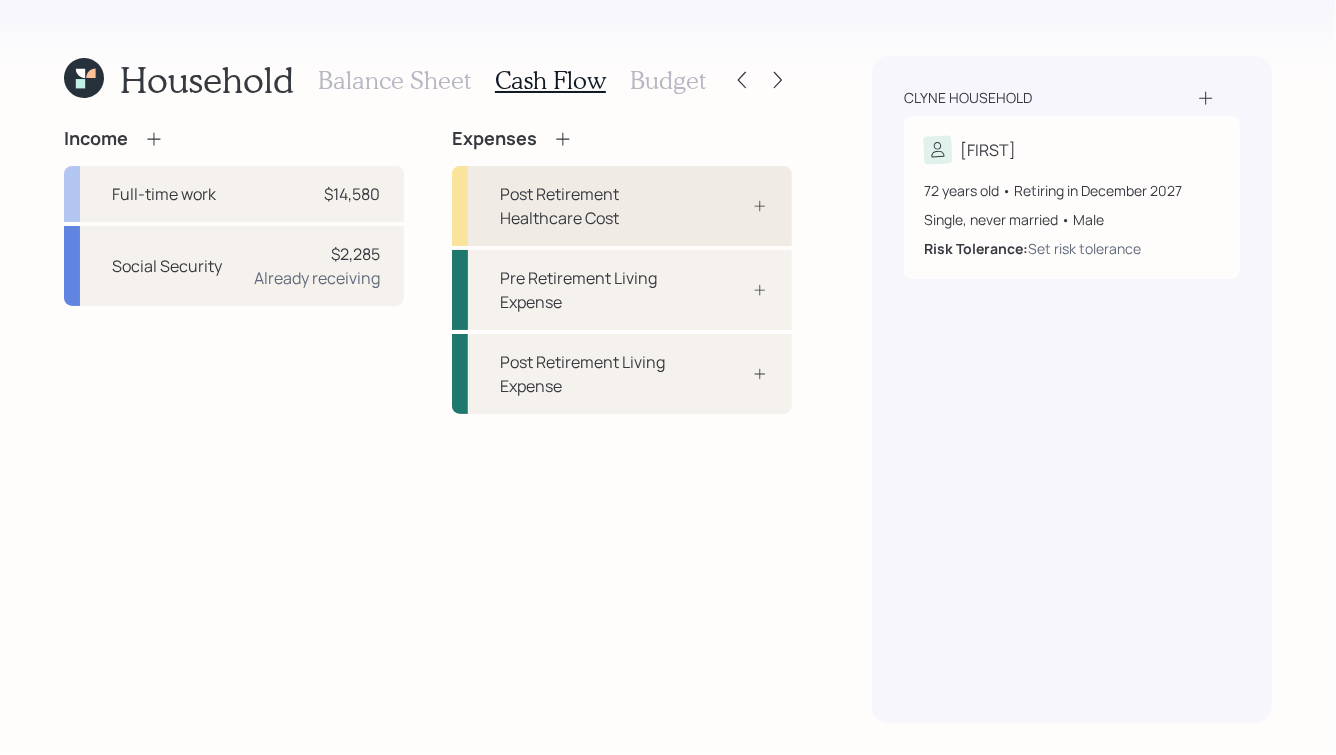 click on "Post Retirement Healthcare Cost" at bounding box center [596, 206] 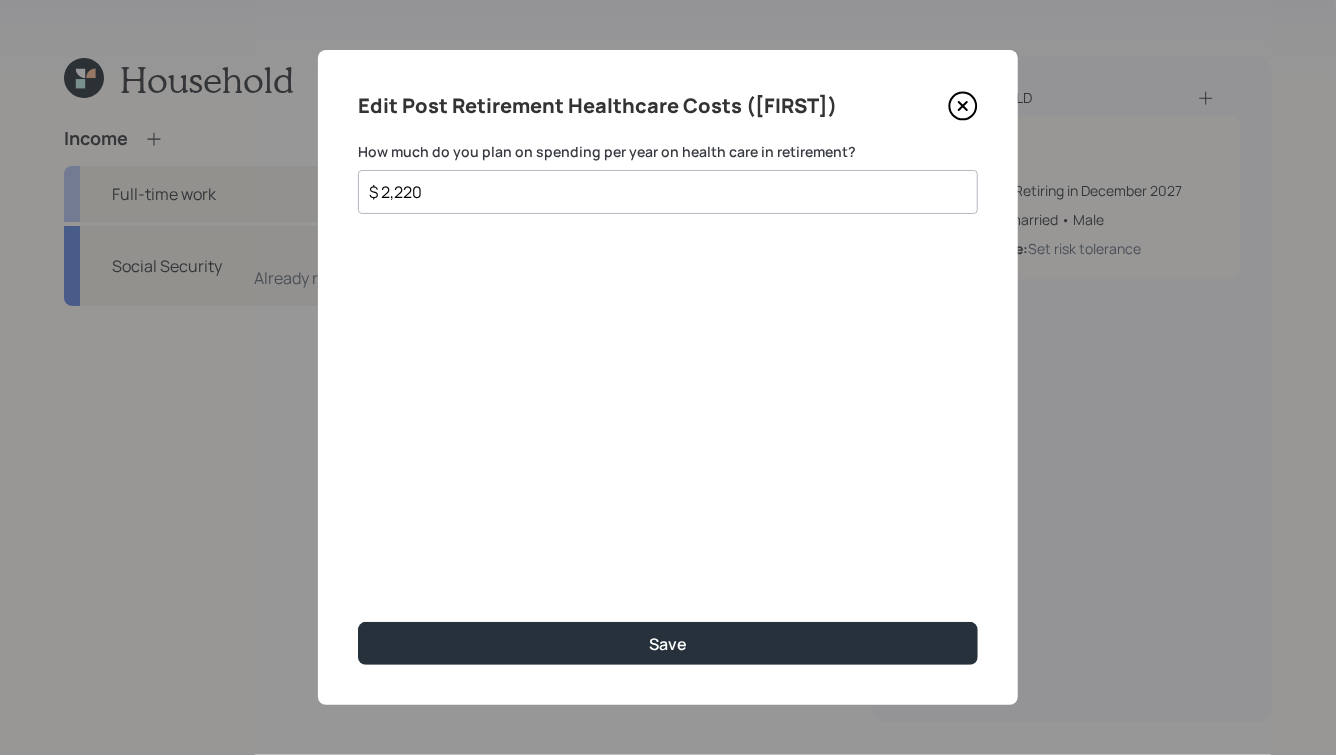 drag, startPoint x: 437, startPoint y: 195, endPoint x: 333, endPoint y: 190, distance: 104.120125 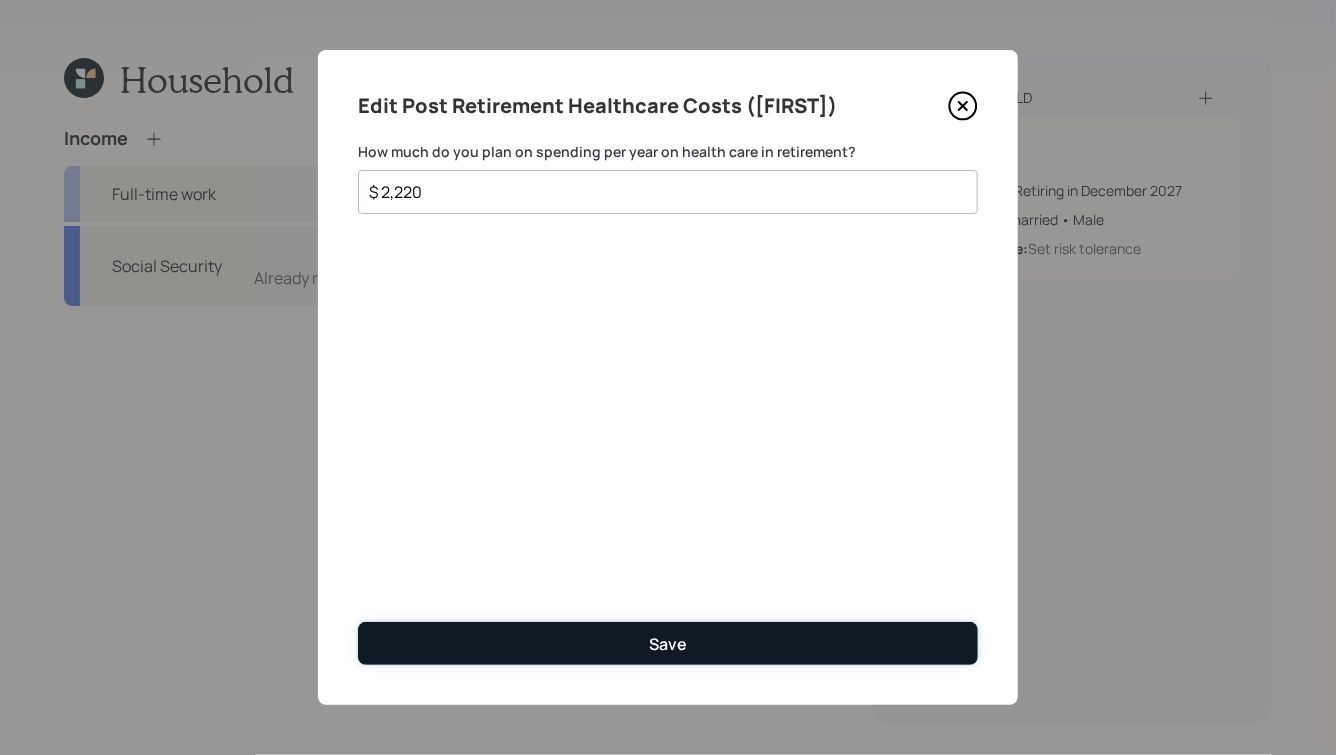 click on "Save" at bounding box center (668, 643) 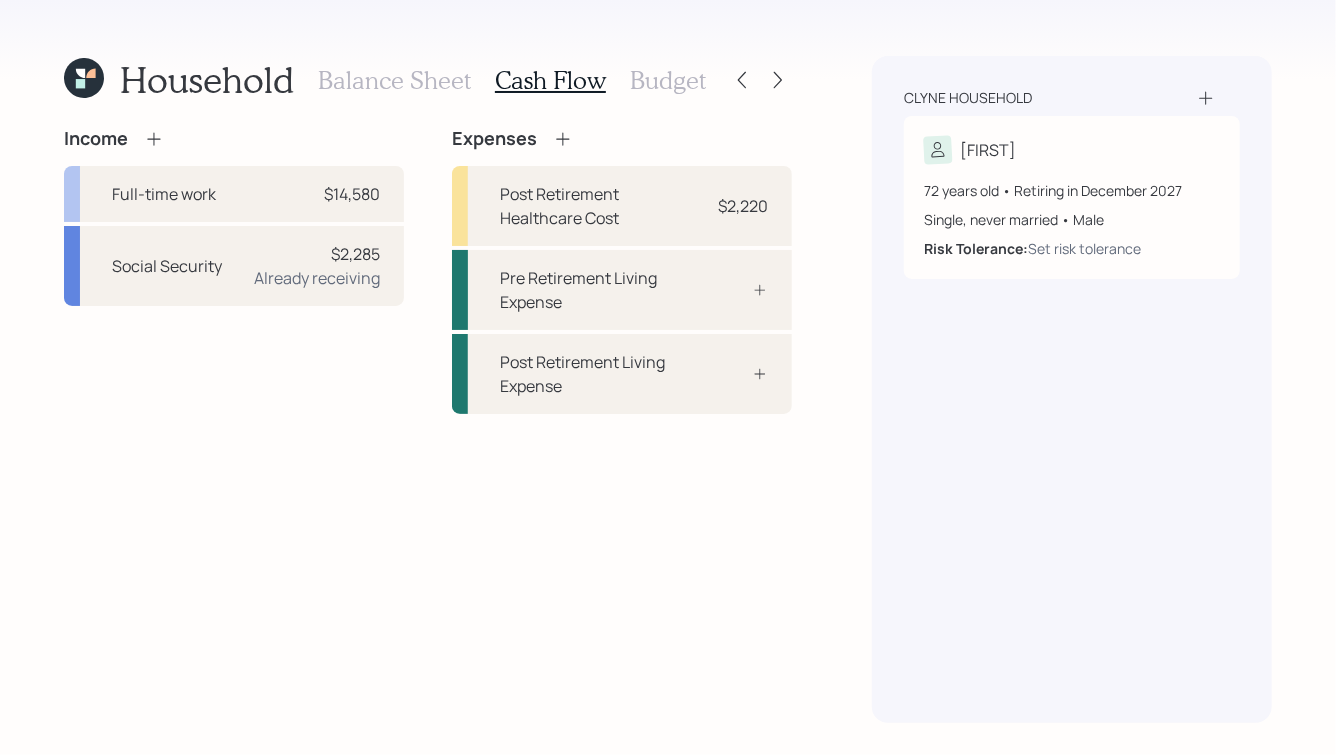 click on "Balance Sheet" at bounding box center [394, 80] 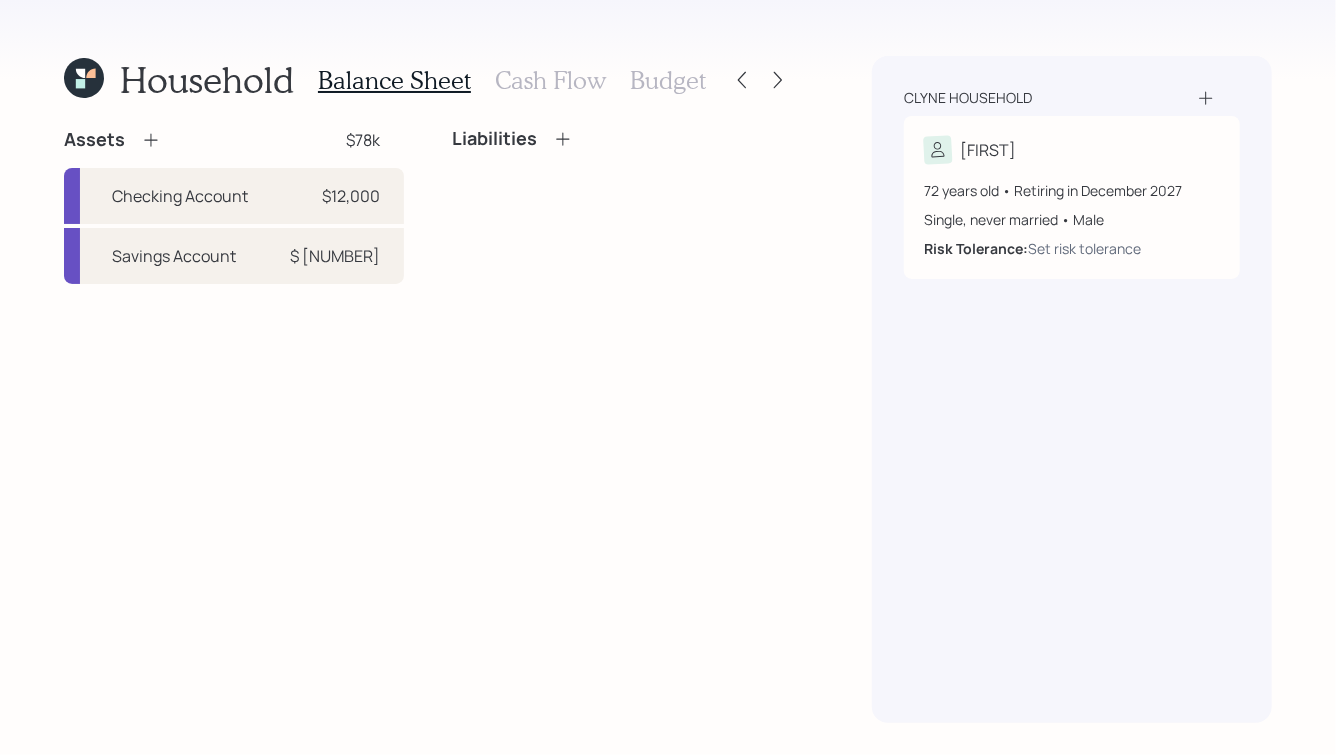 click on "Cash Flow" at bounding box center [550, 80] 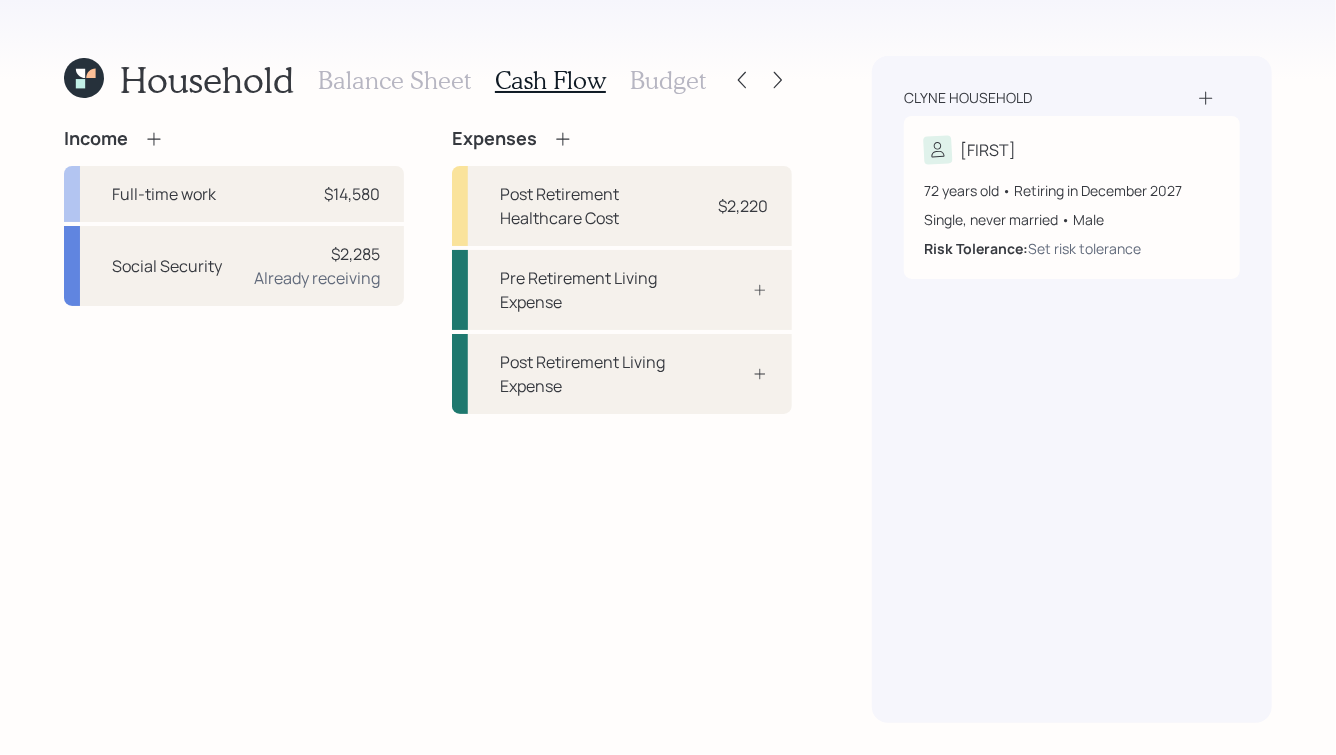 click on "Budget" at bounding box center (668, 80) 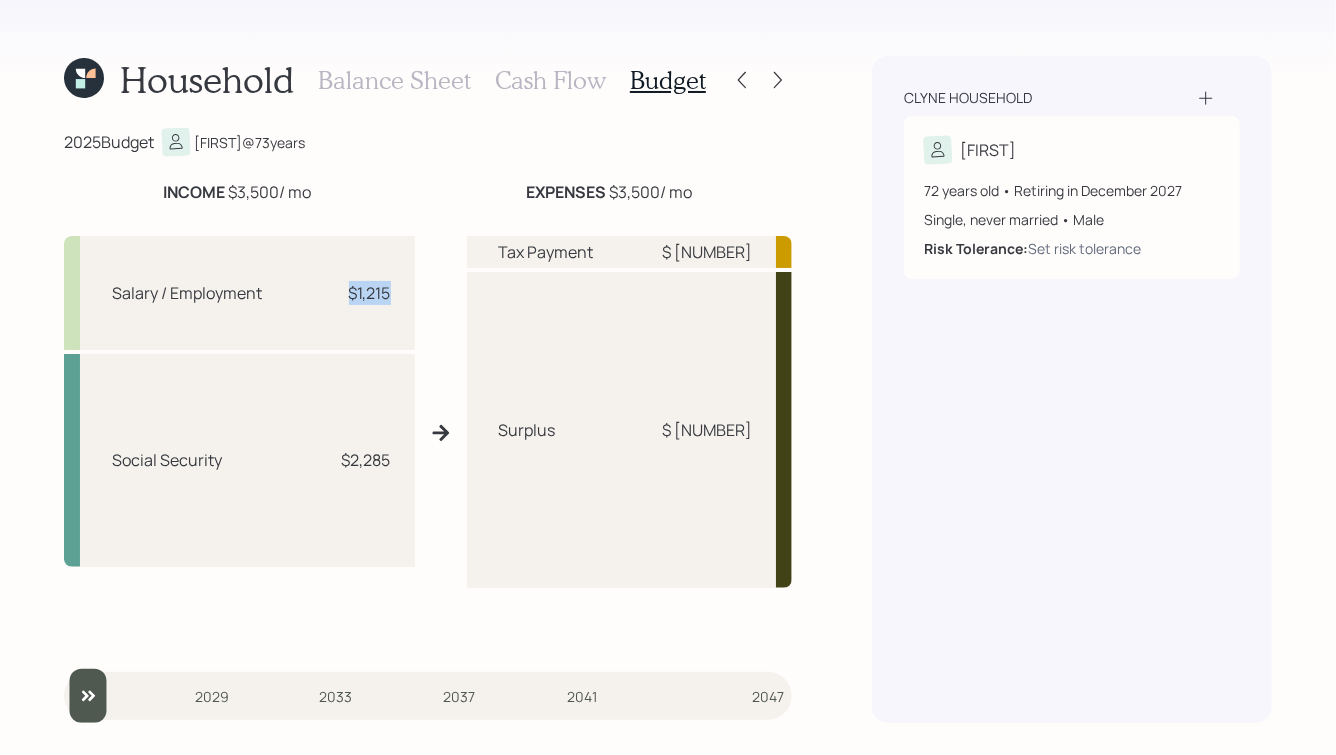 drag, startPoint x: 410, startPoint y: 292, endPoint x: 339, endPoint y: 290, distance: 71.02816 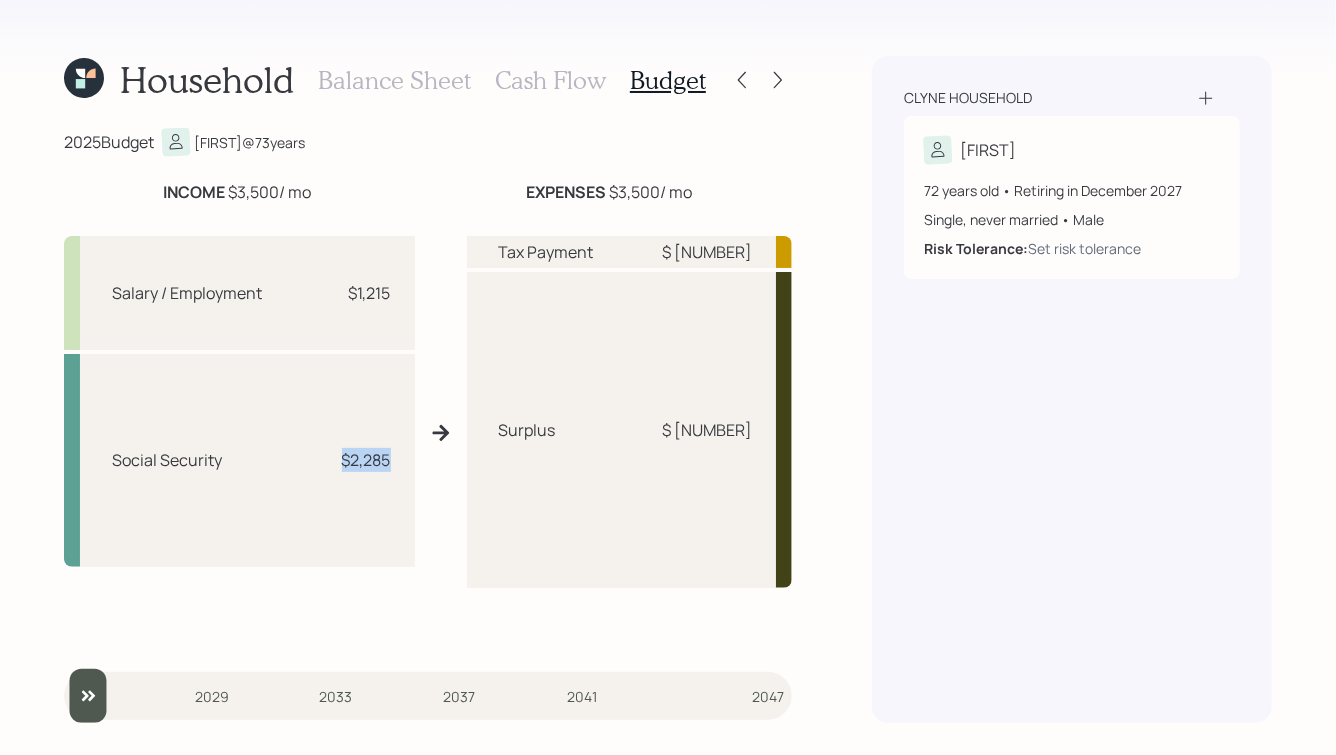 drag, startPoint x: 356, startPoint y: 456, endPoint x: 423, endPoint y: 459, distance: 67.06713 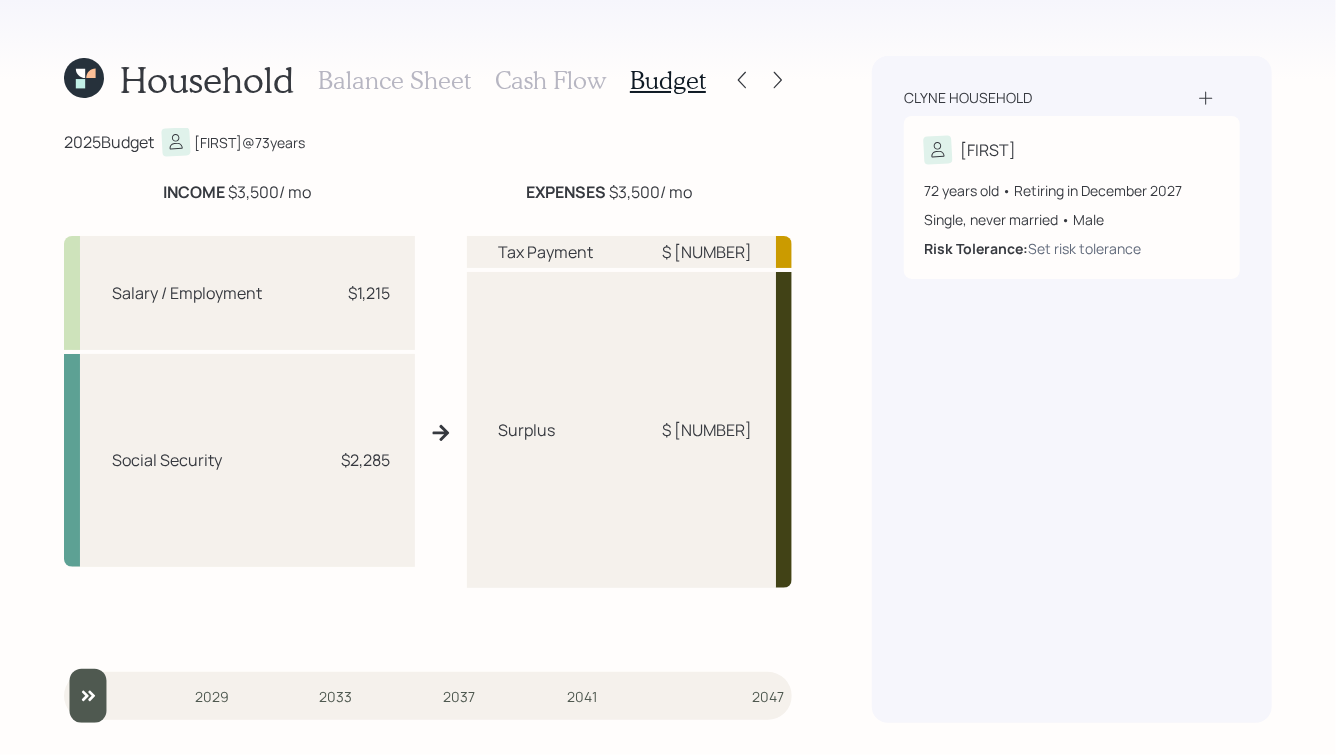click on "Cash Flow" at bounding box center (550, 80) 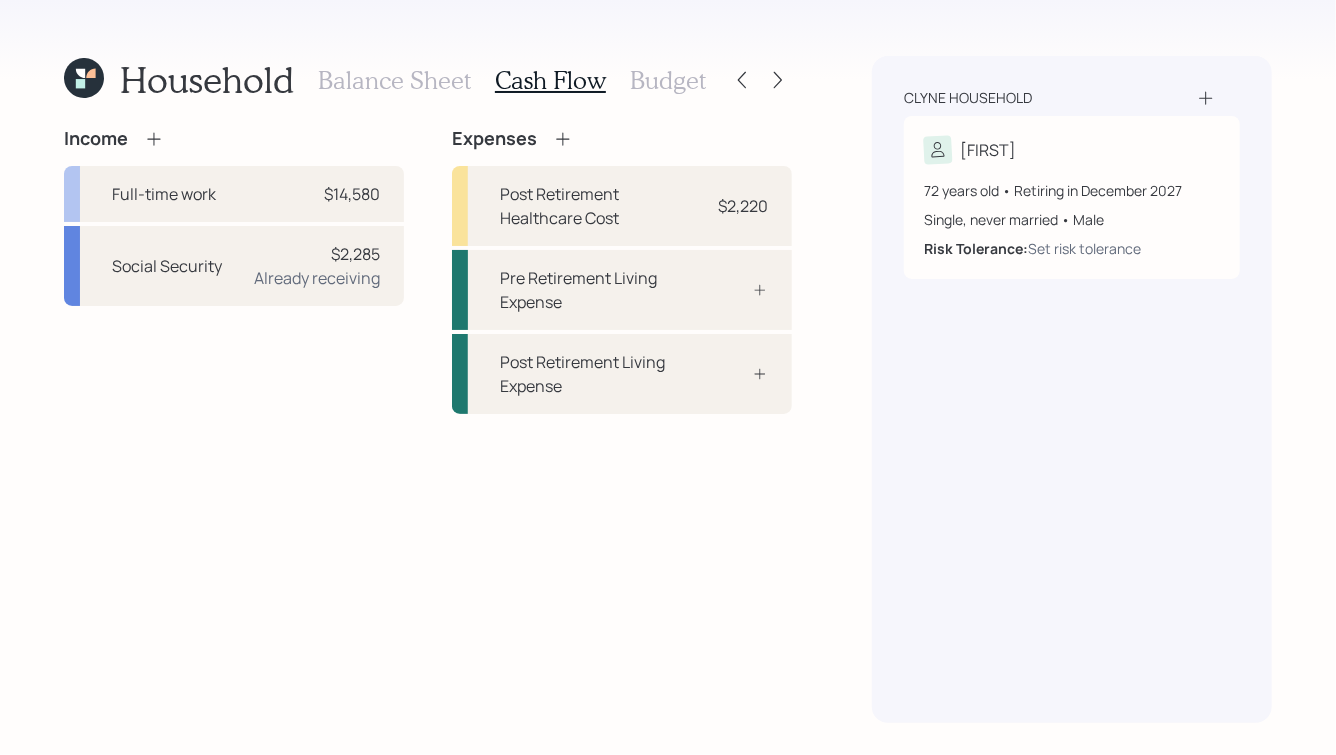 click 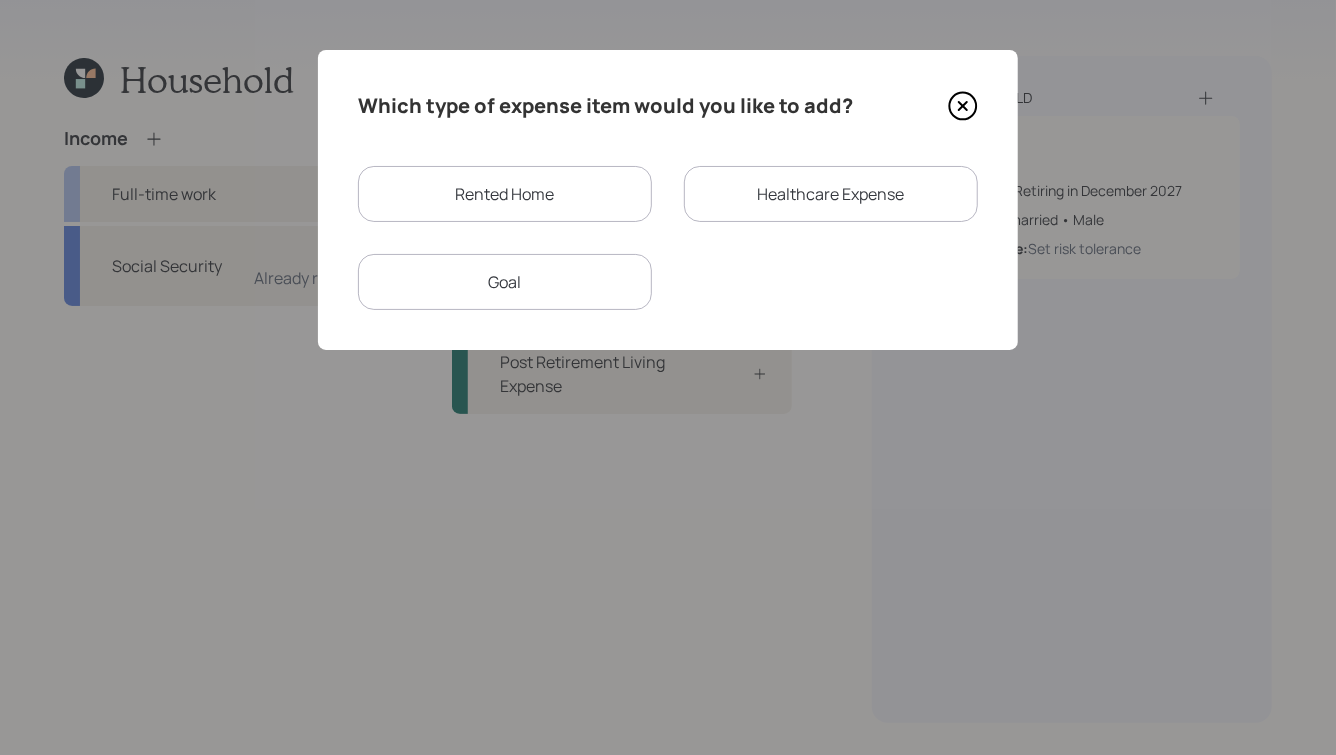click on "Healthcare Expense" at bounding box center [831, 194] 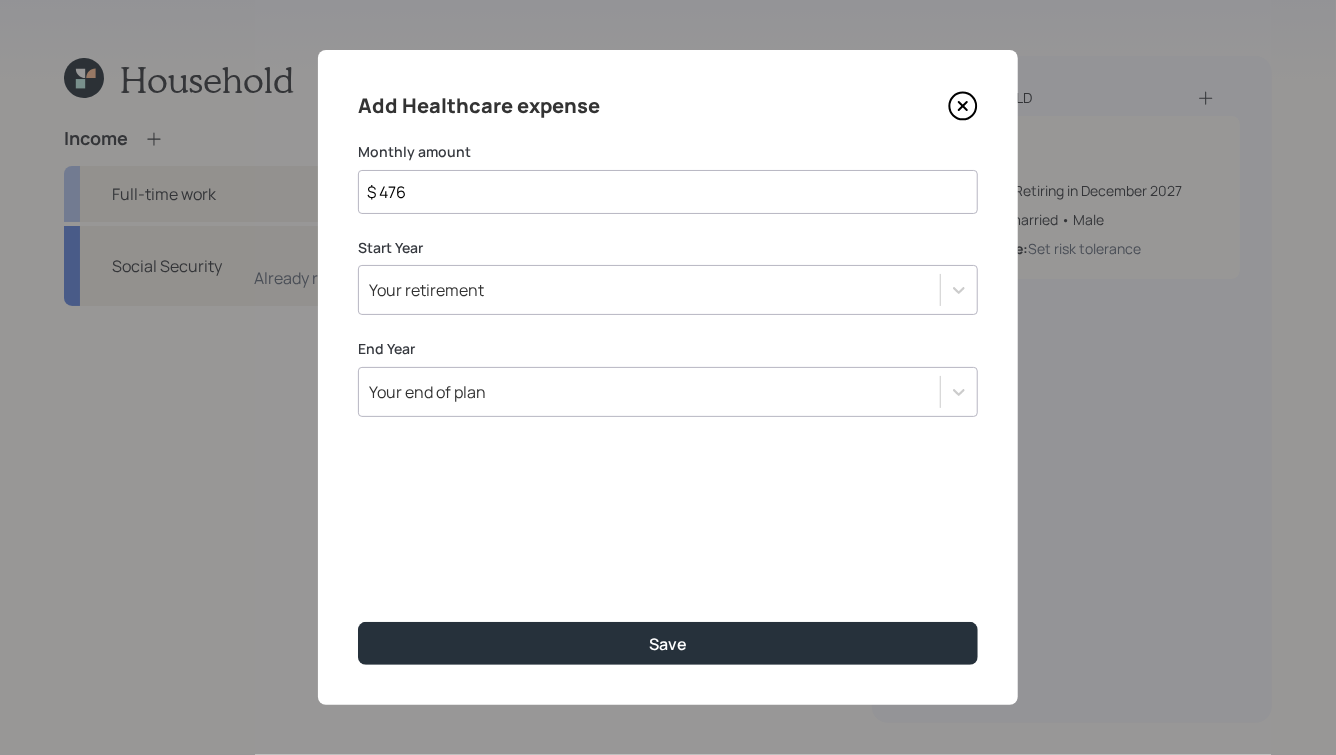 click on "Your retirement" at bounding box center [649, 290] 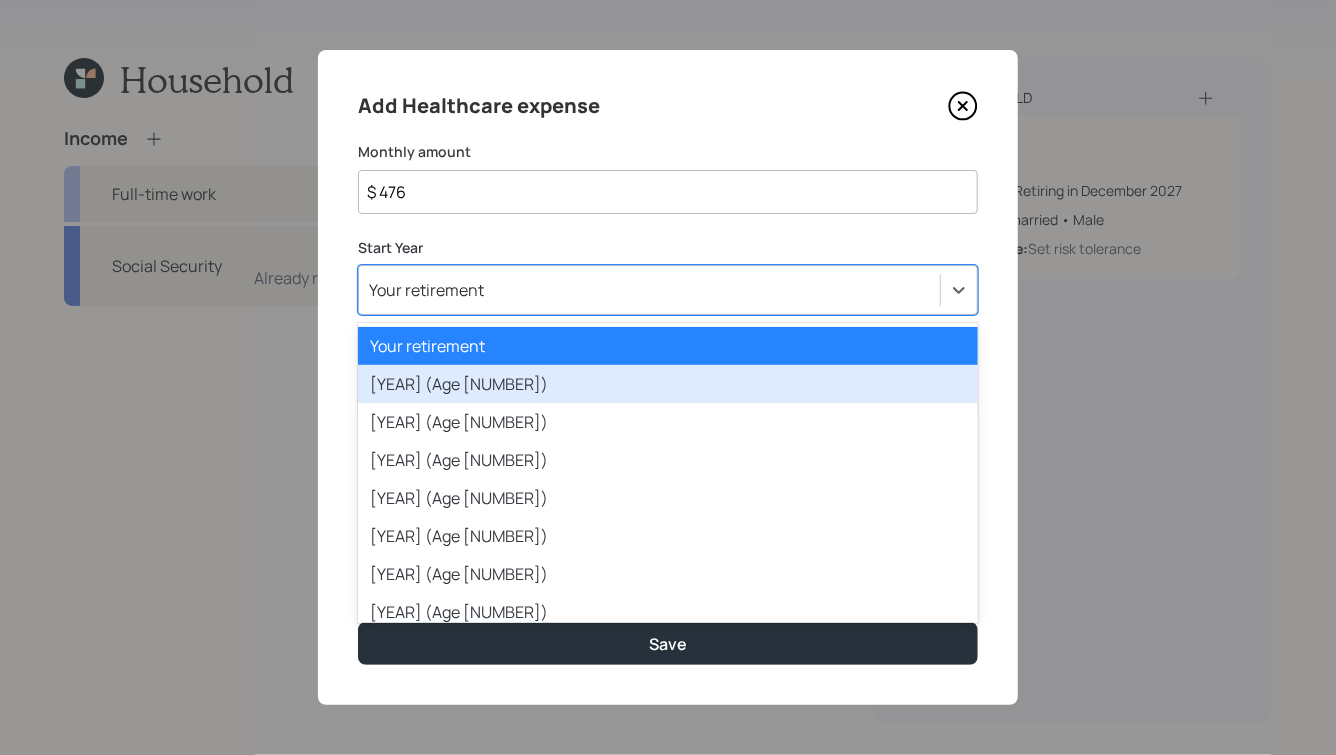 click on "2022 (Age 69)" at bounding box center [668, 384] 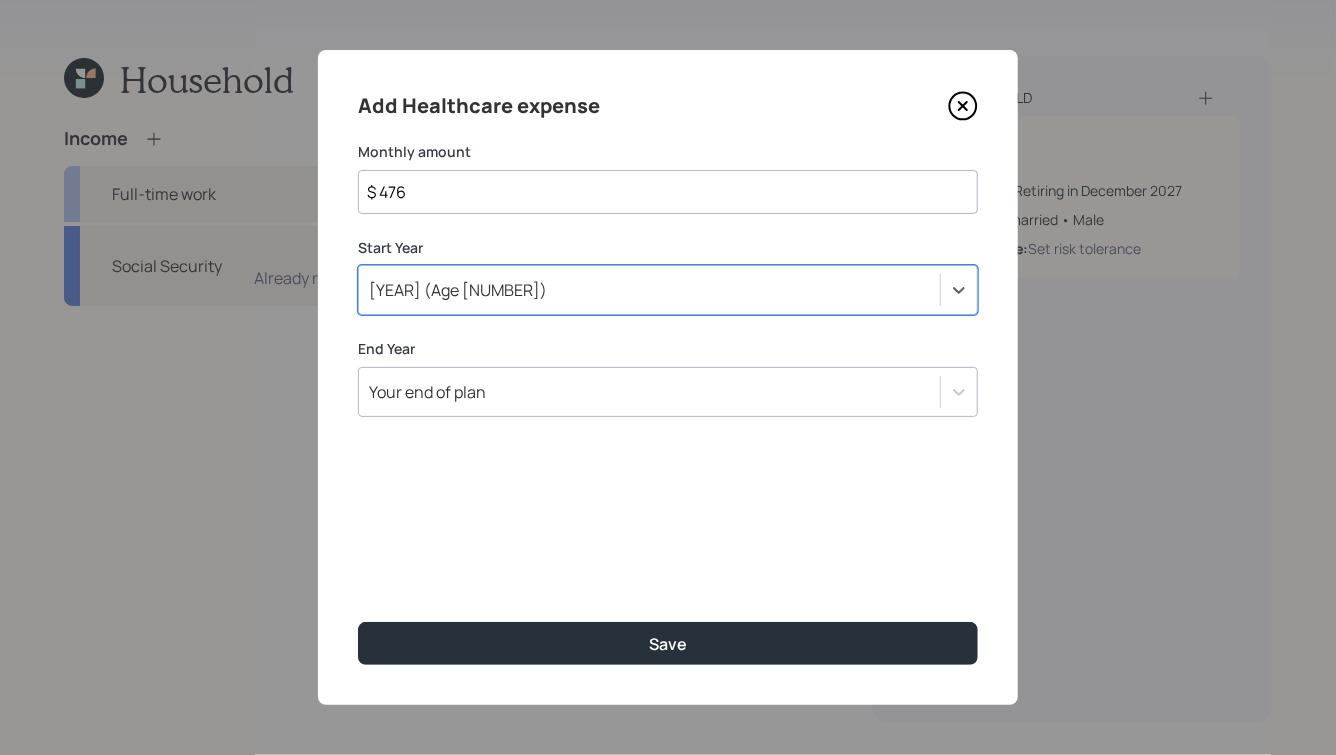 click on "$ 476" at bounding box center (668, 192) 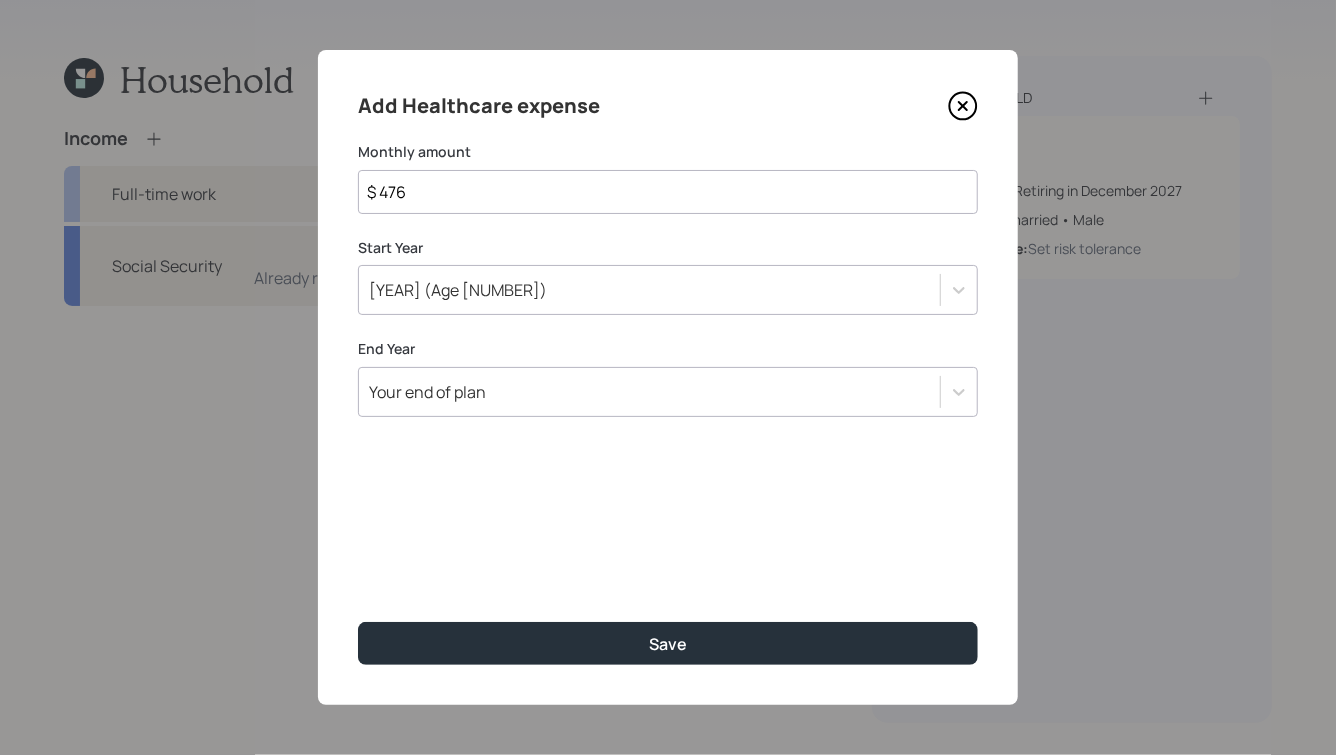 click on "$ 476" at bounding box center (668, 192) 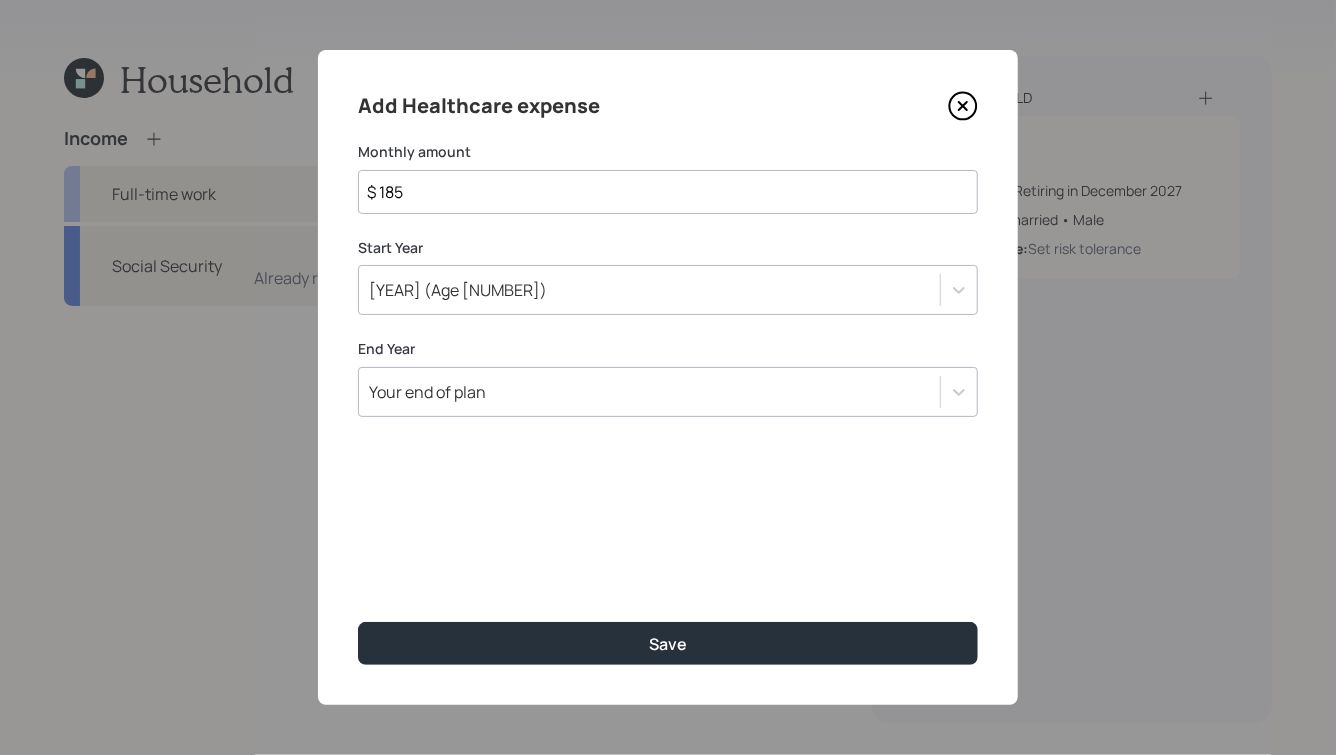 type on "$ 185" 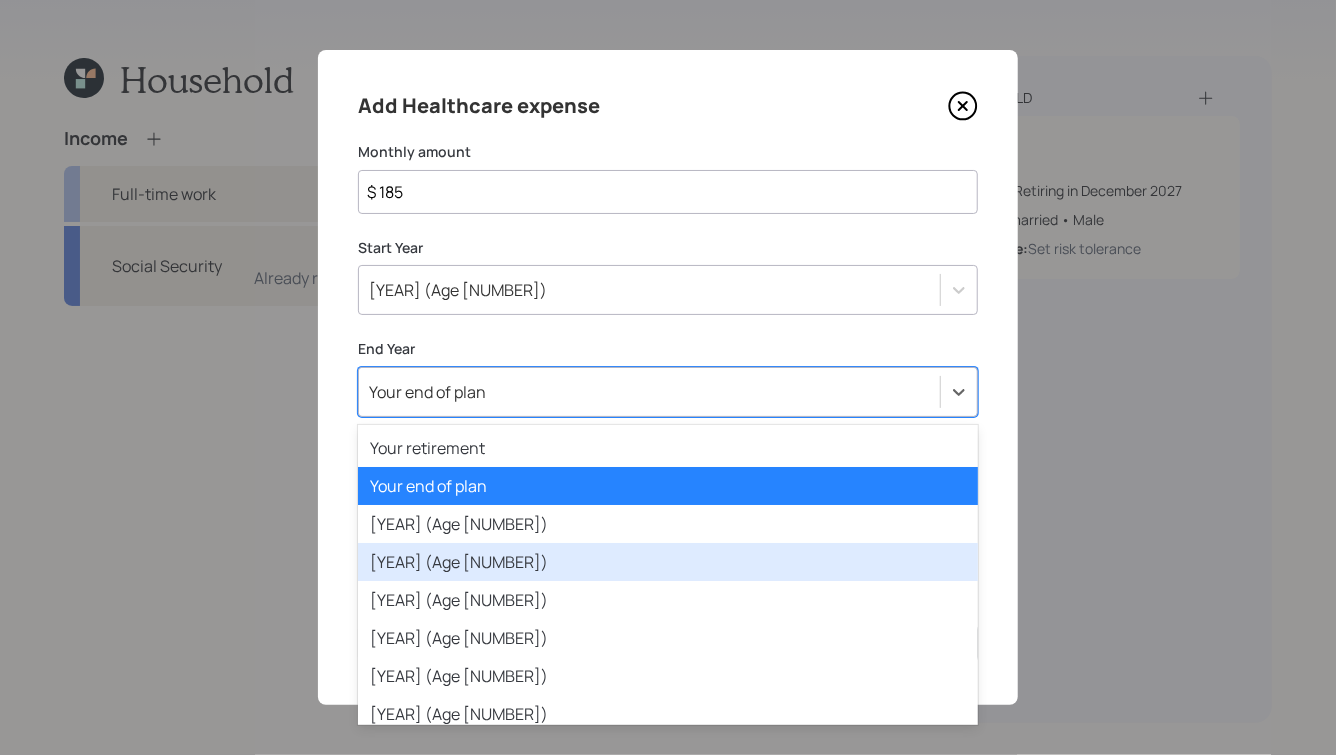 scroll, scrollTop: 26, scrollLeft: 0, axis: vertical 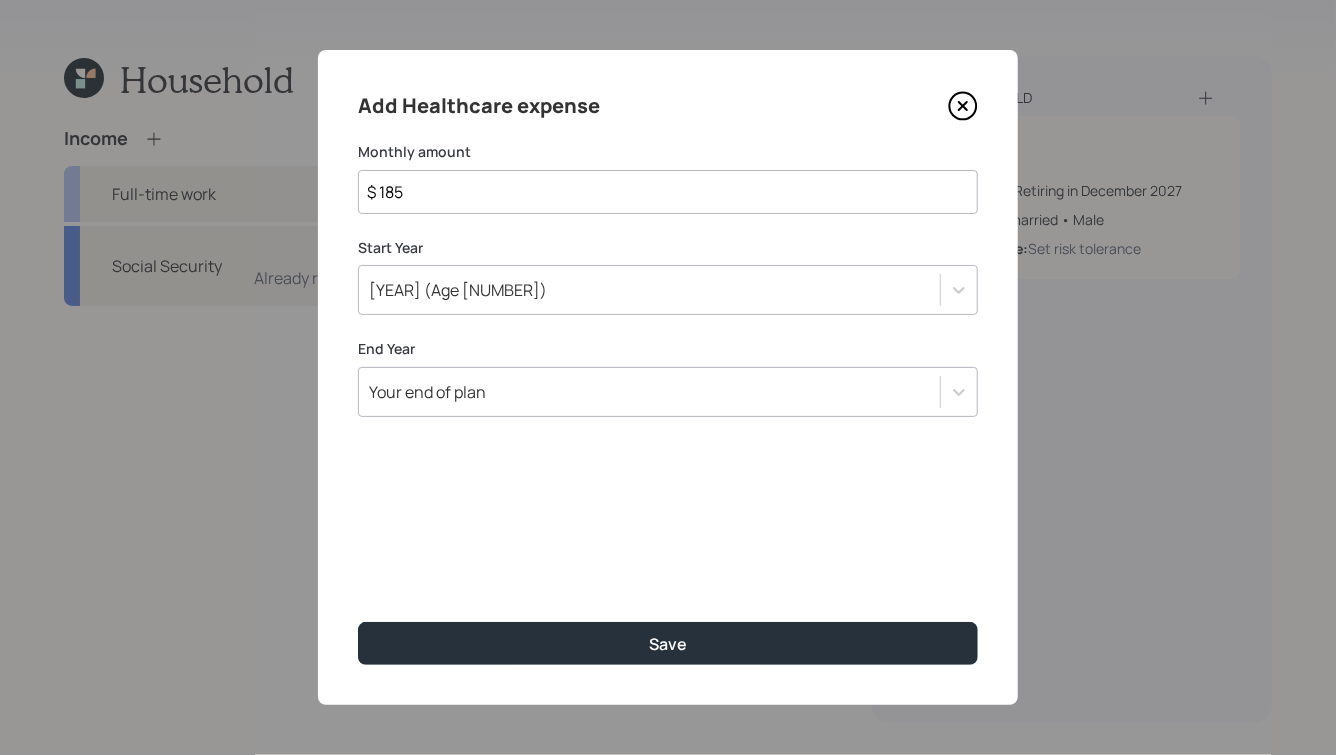 click on "Add Healthcare expense Monthly amount $ 185 Start Year 2022 (Age 69) End Year Your end of plan Save" at bounding box center [668, 377] 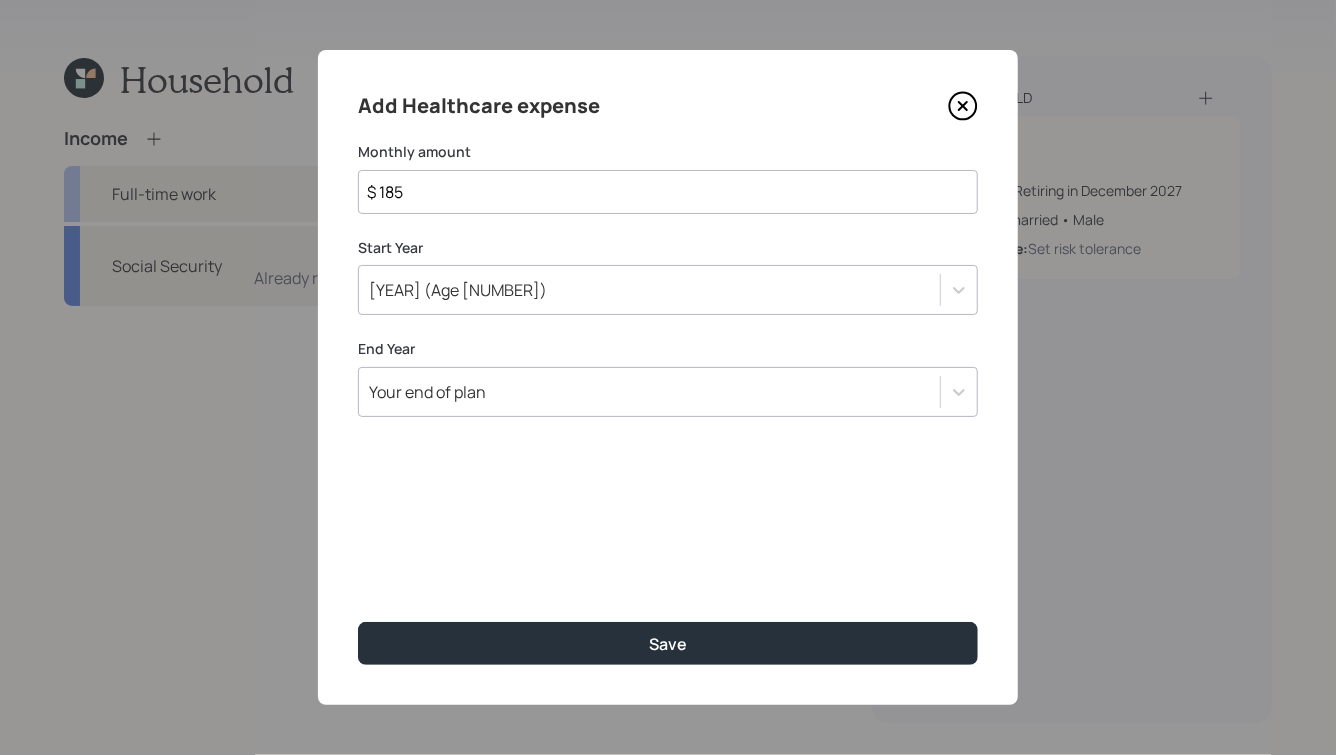click on "Your end of plan" at bounding box center (668, 392) 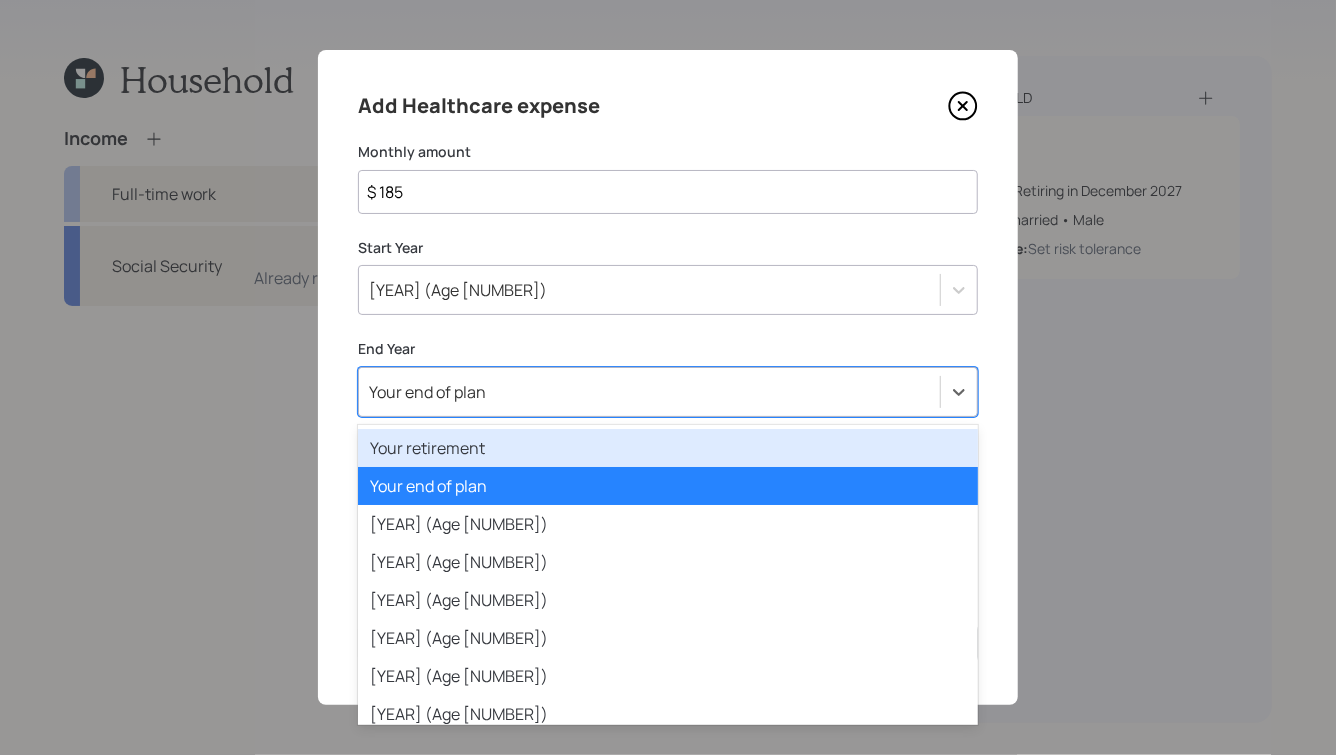 click on "Your retirement" at bounding box center [668, 448] 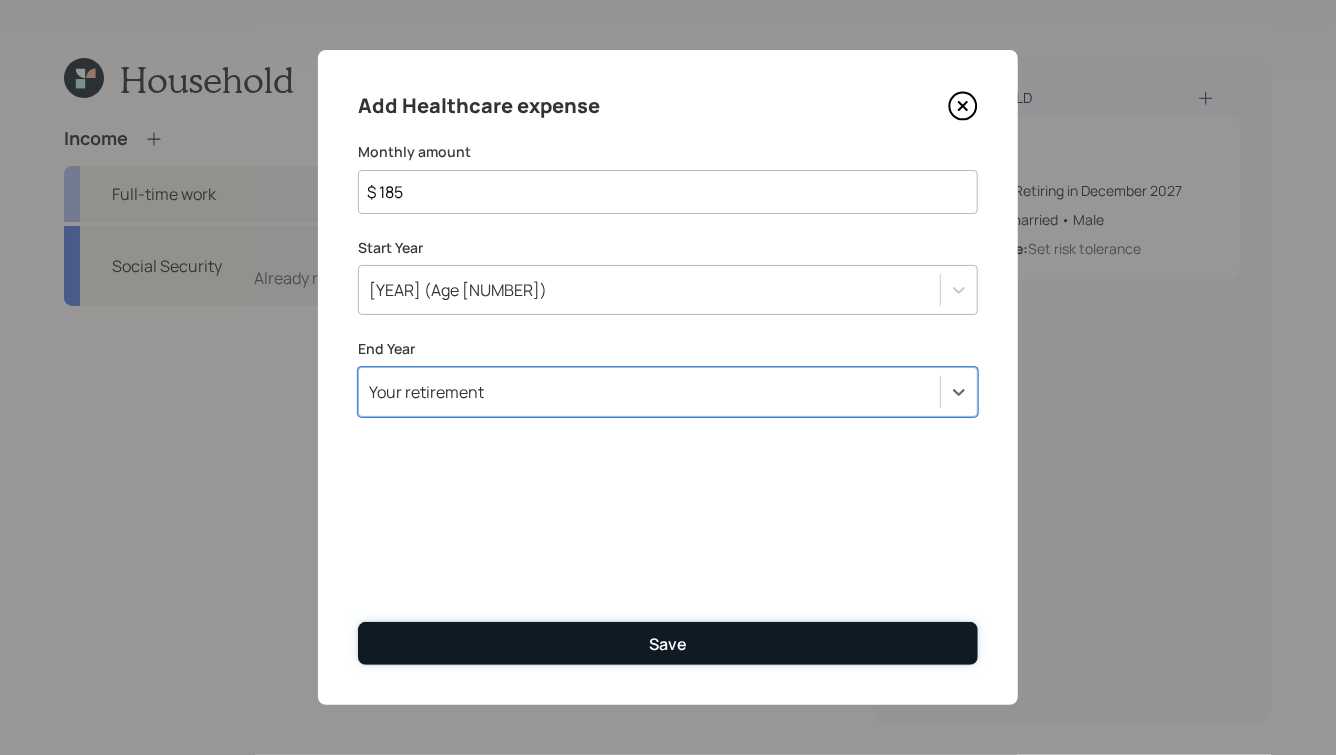 click on "Save" at bounding box center [668, 643] 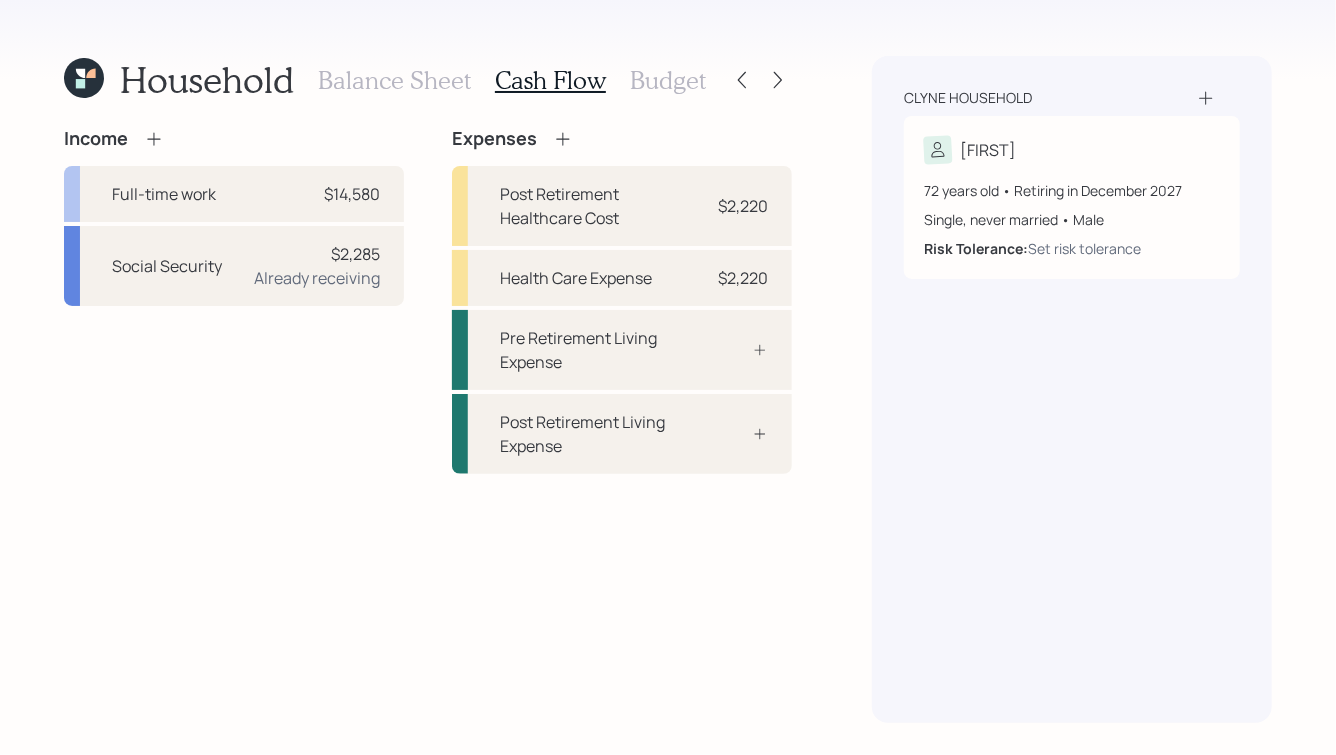 click on "Budget" at bounding box center [668, 80] 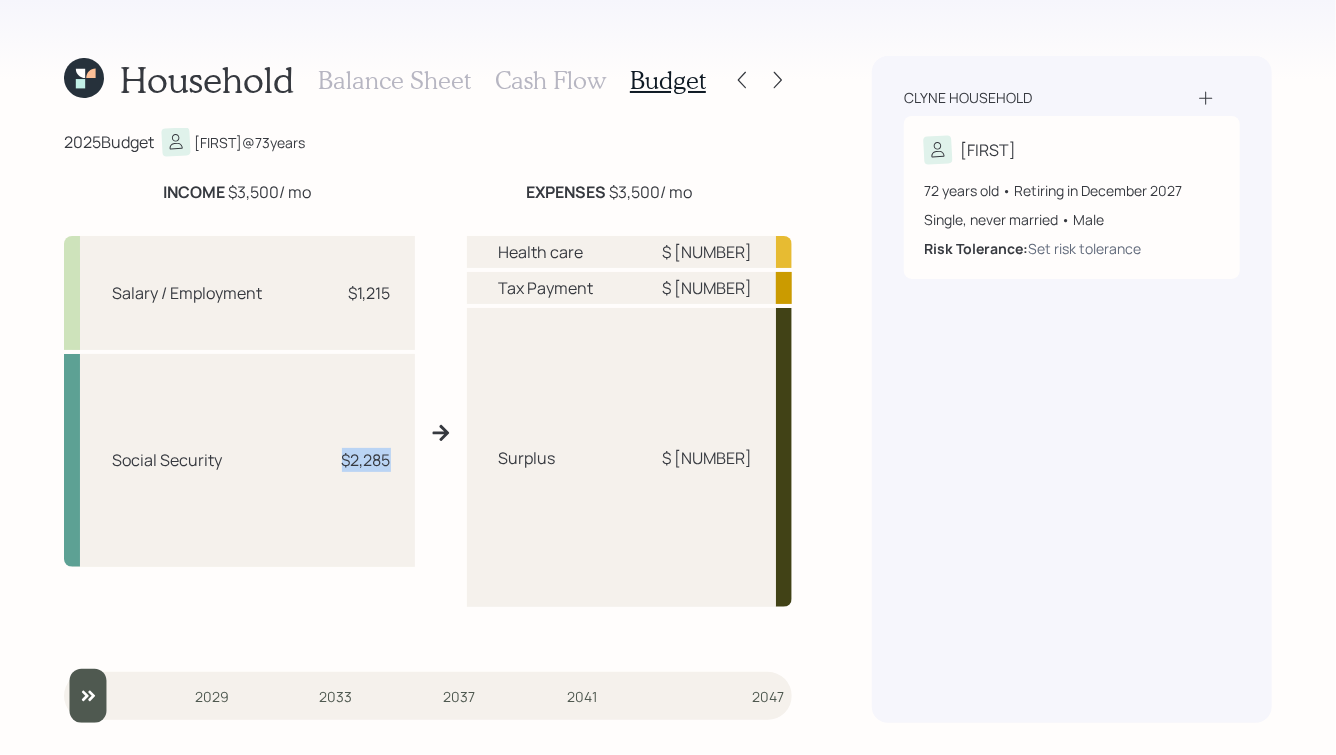 drag, startPoint x: 355, startPoint y: 460, endPoint x: 423, endPoint y: 468, distance: 68.46897 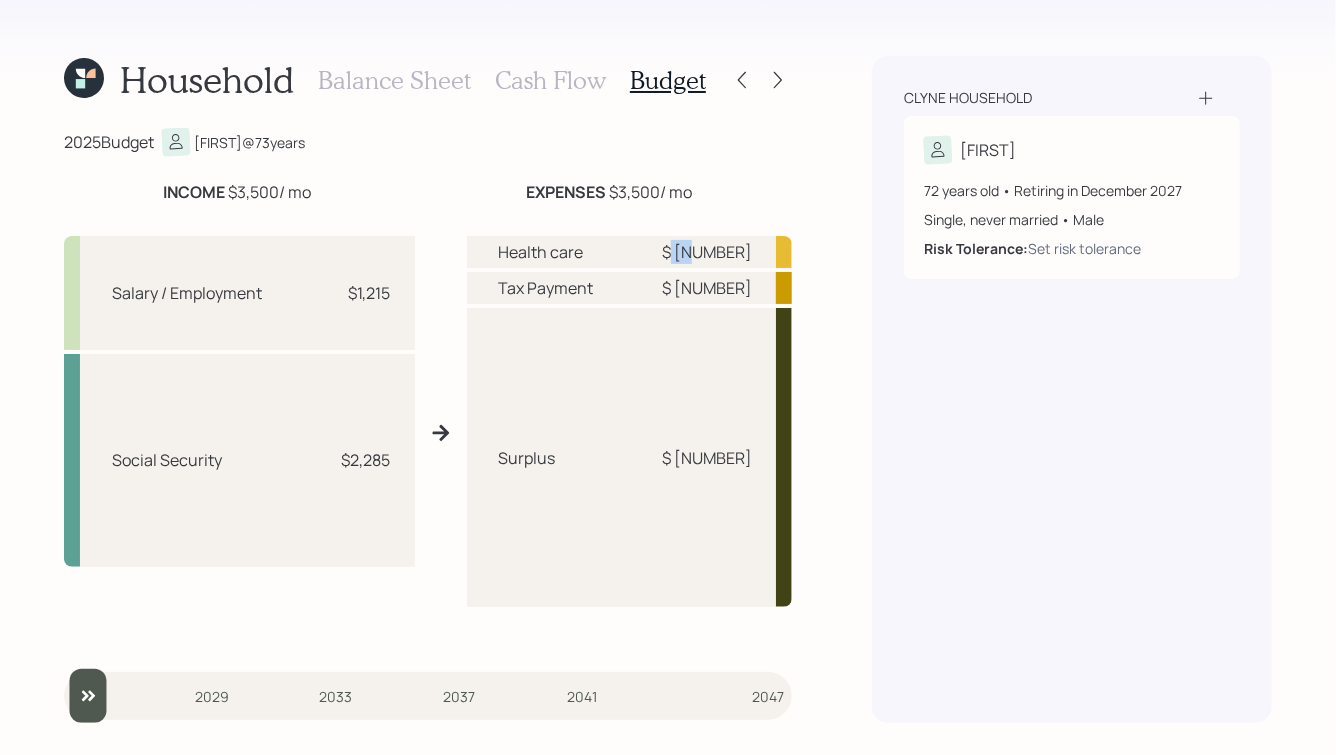 drag, startPoint x: 750, startPoint y: 252, endPoint x: 709, endPoint y: 252, distance: 41 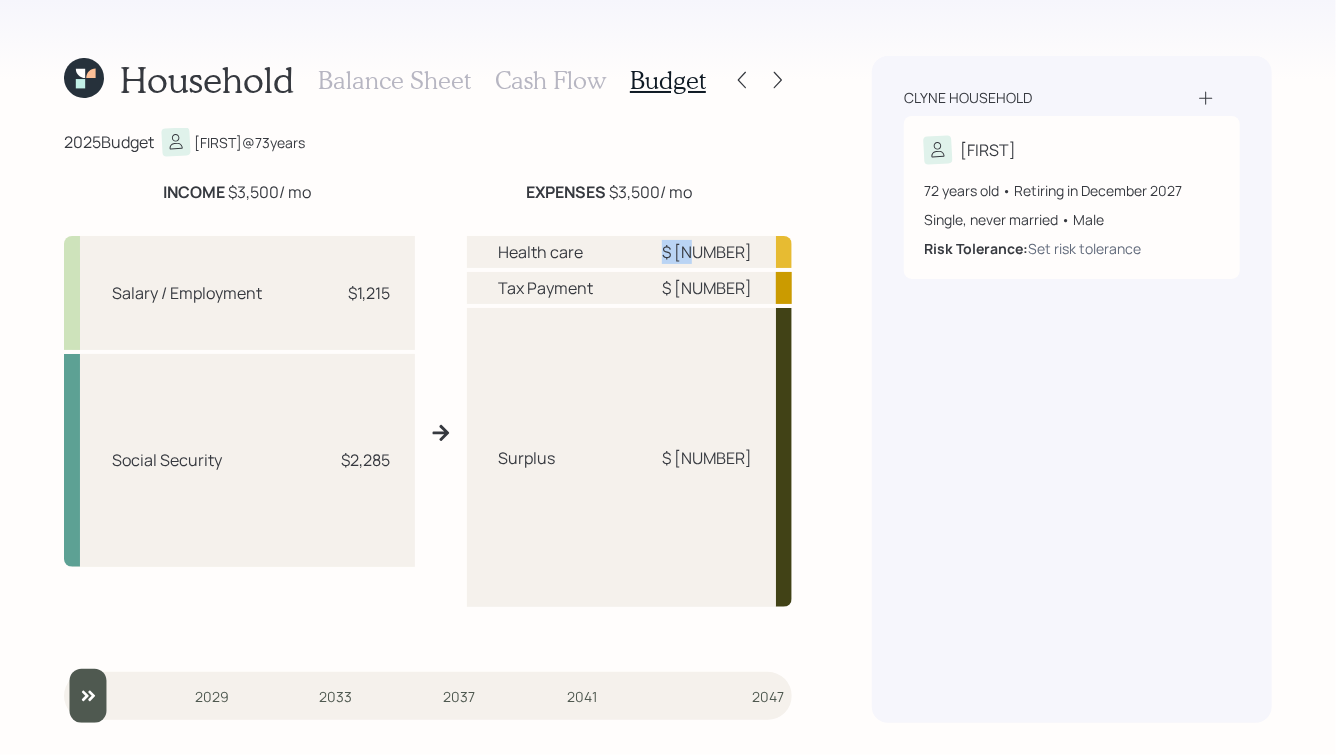 click on "$185" at bounding box center (707, 252) 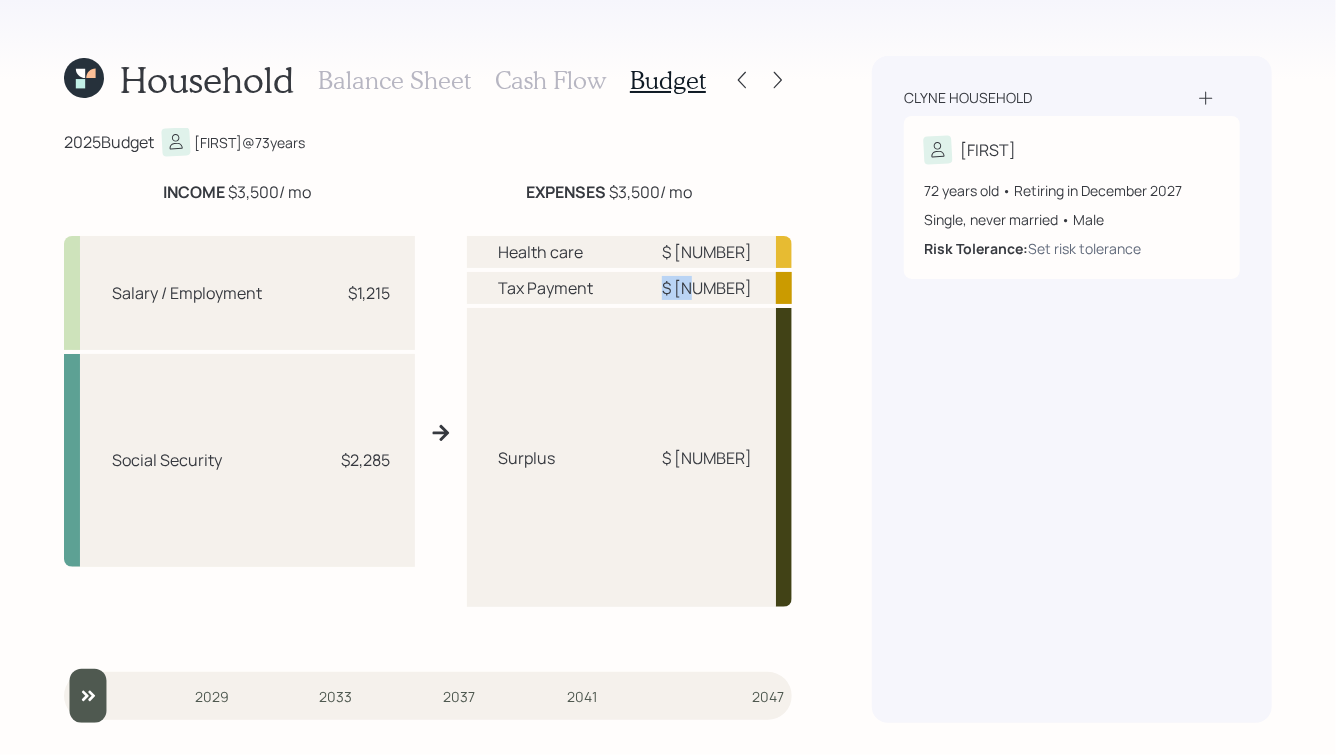 drag, startPoint x: 750, startPoint y: 289, endPoint x: 703, endPoint y: 288, distance: 47.010635 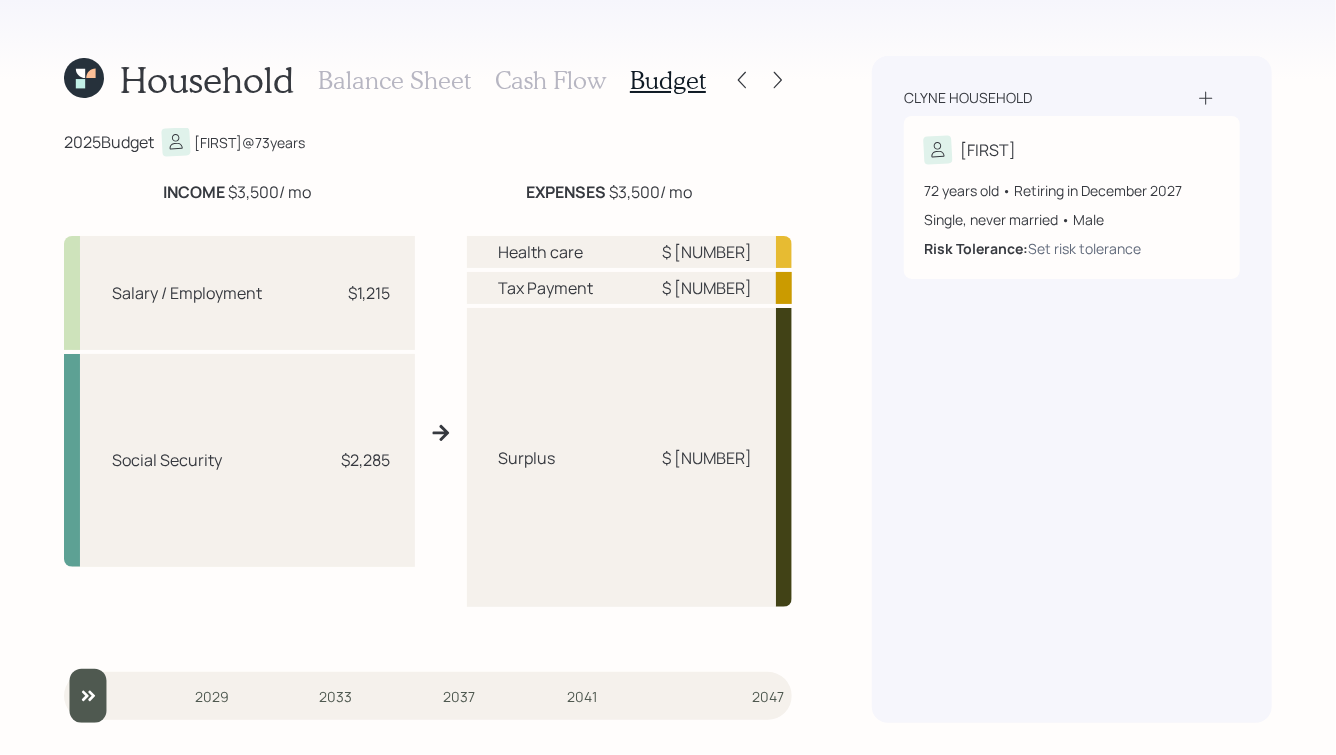 drag, startPoint x: 745, startPoint y: 209, endPoint x: 624, endPoint y: 175, distance: 125.68612 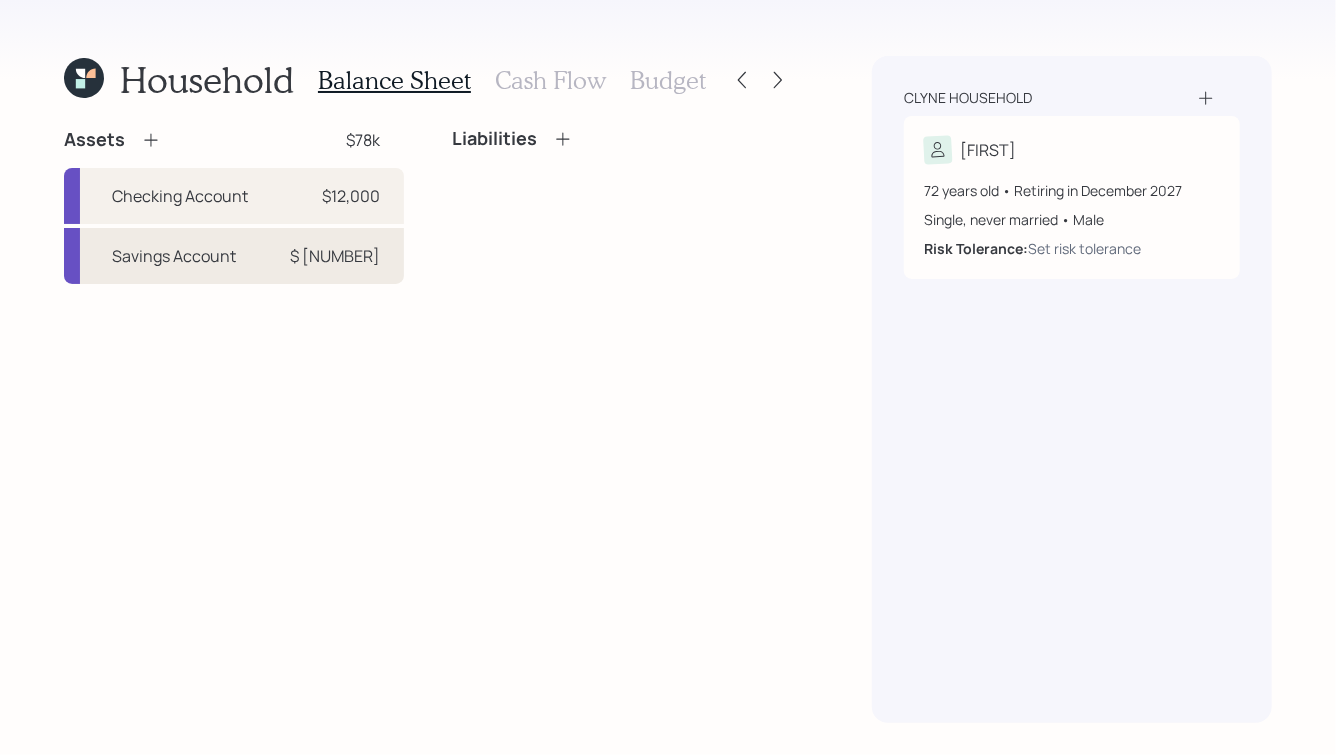 click on "$66,000" at bounding box center (335, 256) 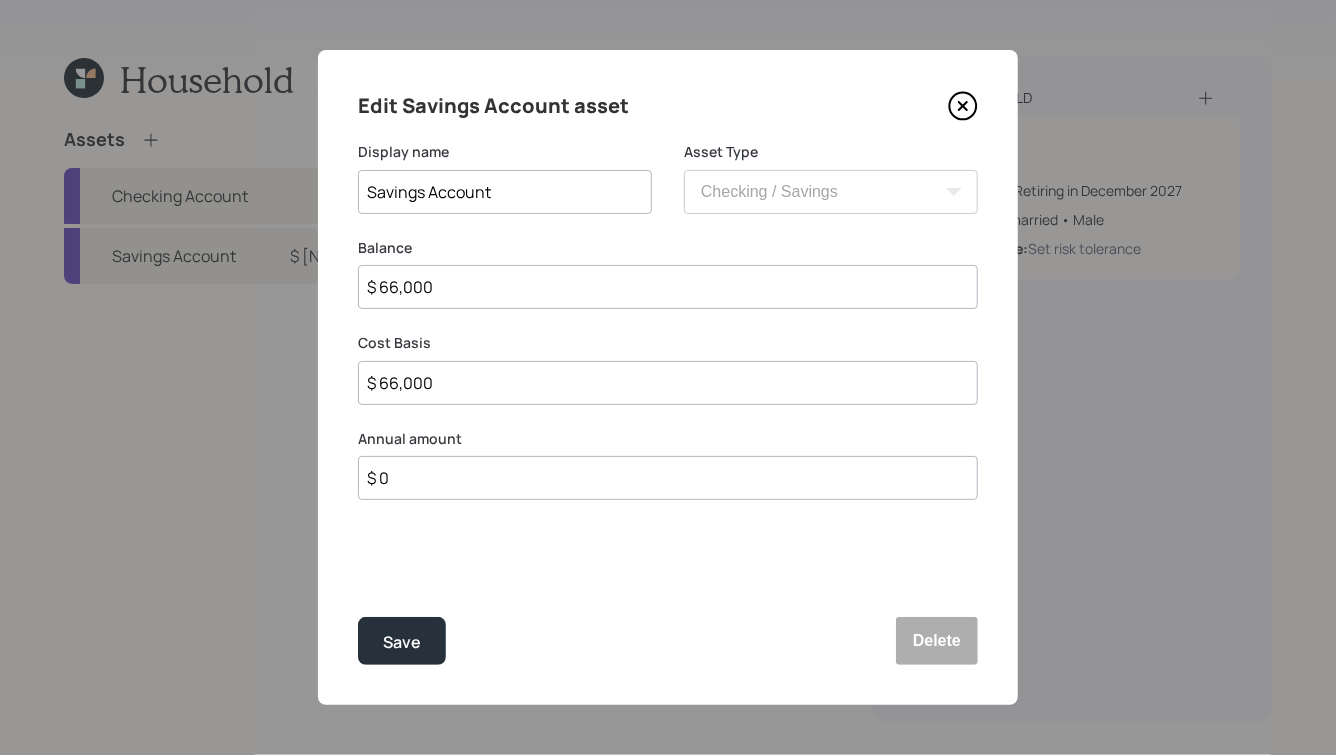 click on "$ 0" at bounding box center (668, 478) 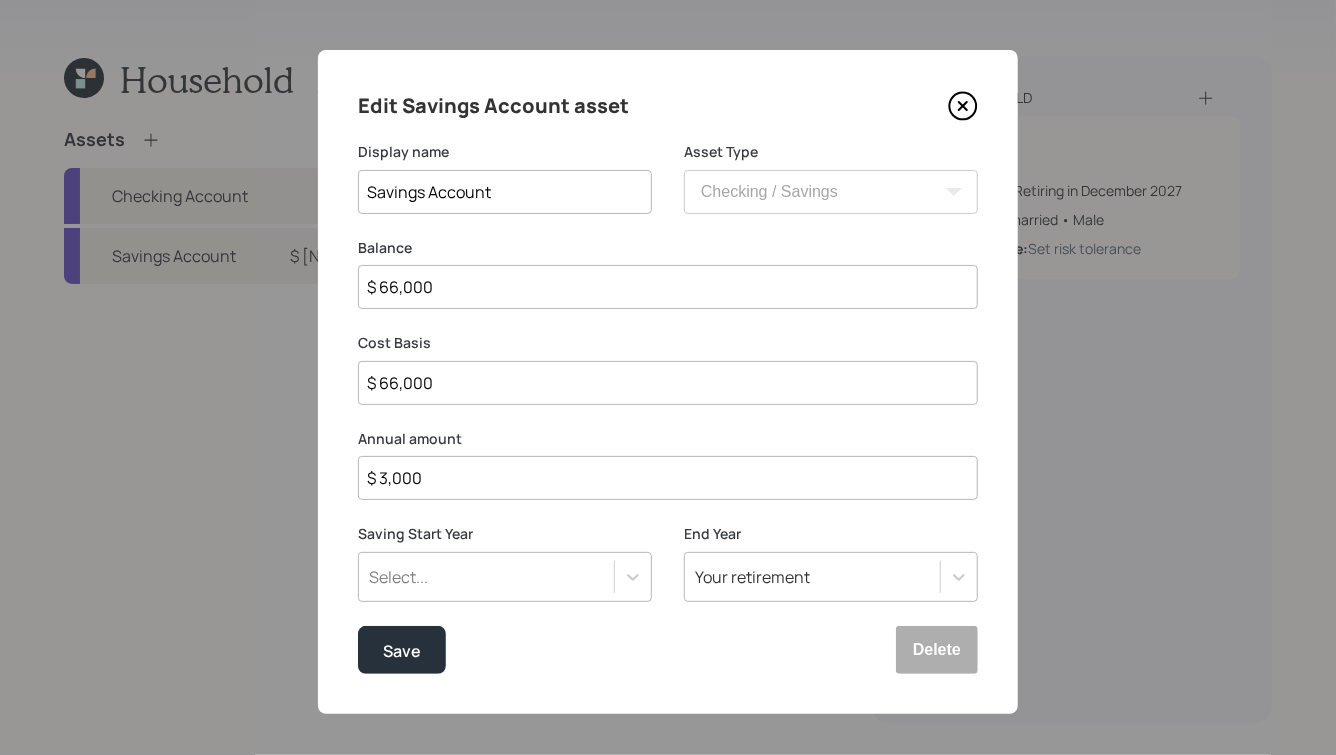 type on "$ 3,000" 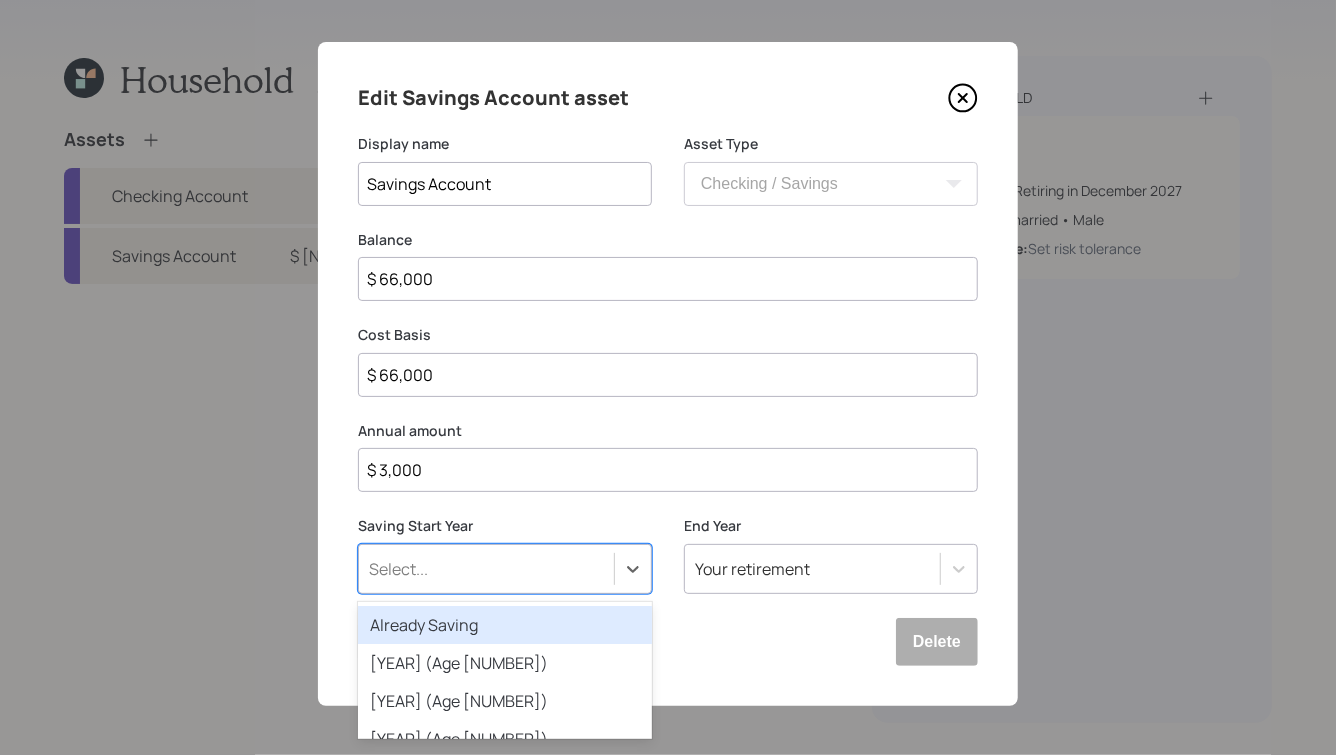 click on "Already Saving" at bounding box center [505, 625] 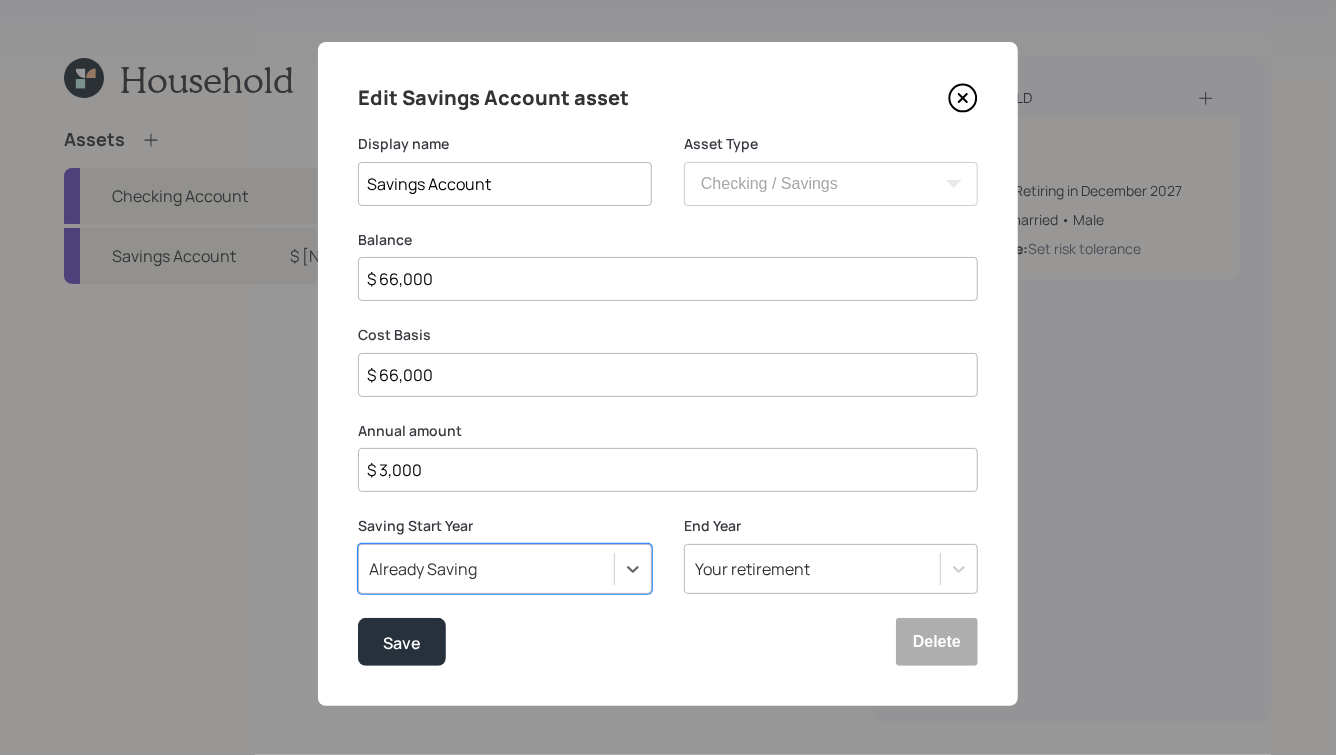 click on "Your retirement" at bounding box center (752, 569) 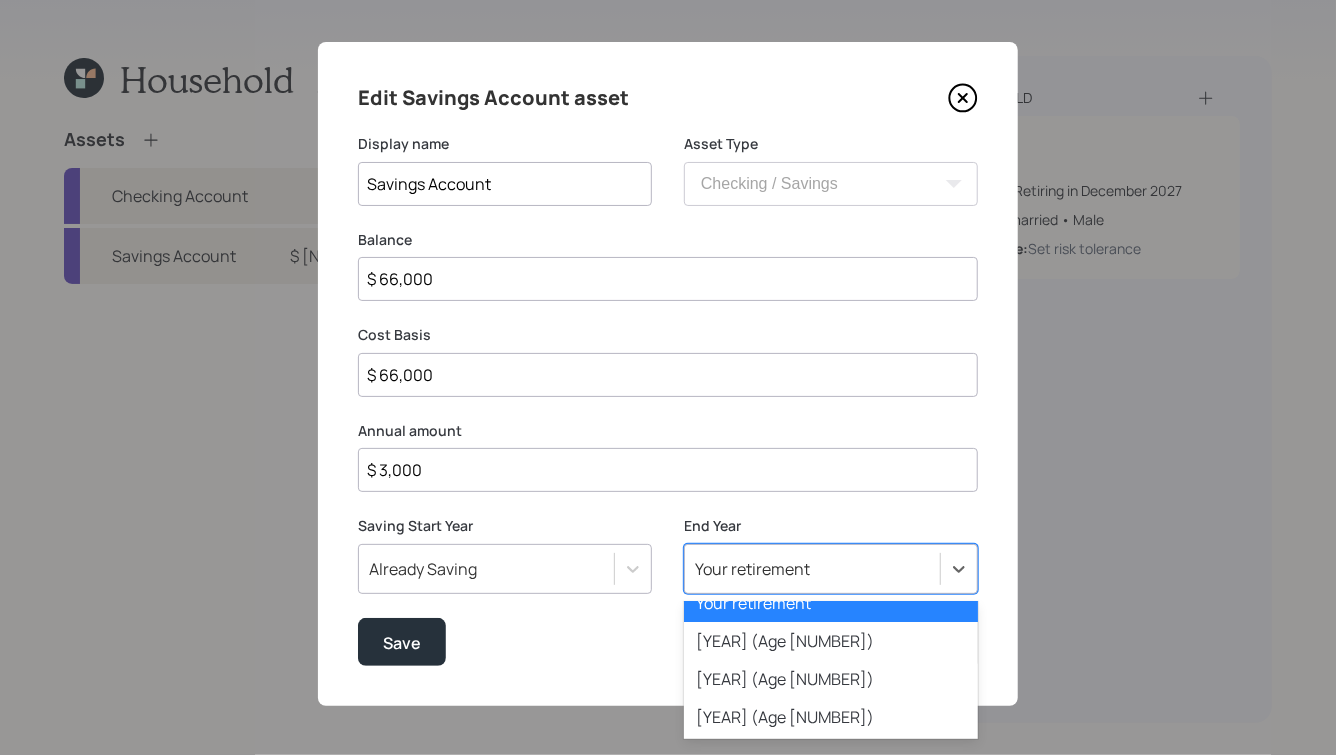 scroll, scrollTop: 20, scrollLeft: 0, axis: vertical 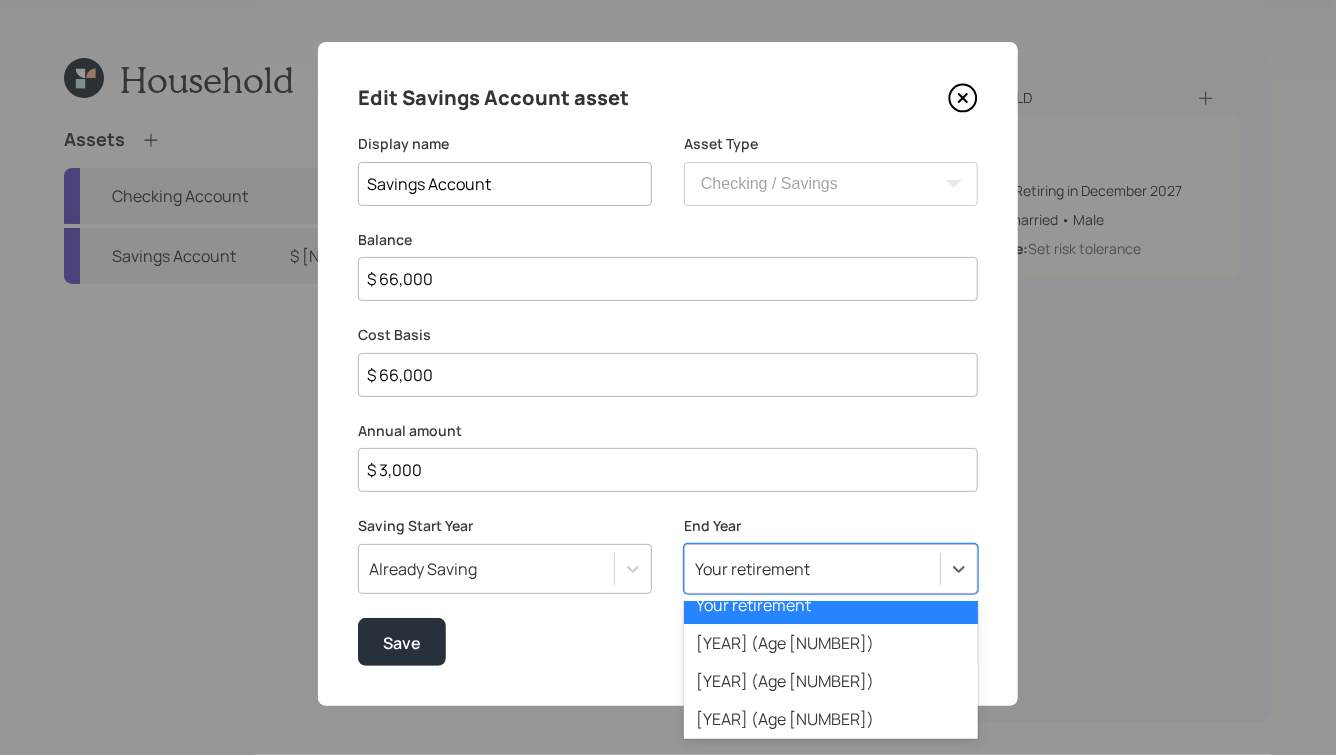 click on "Your retirement" at bounding box center [831, 605] 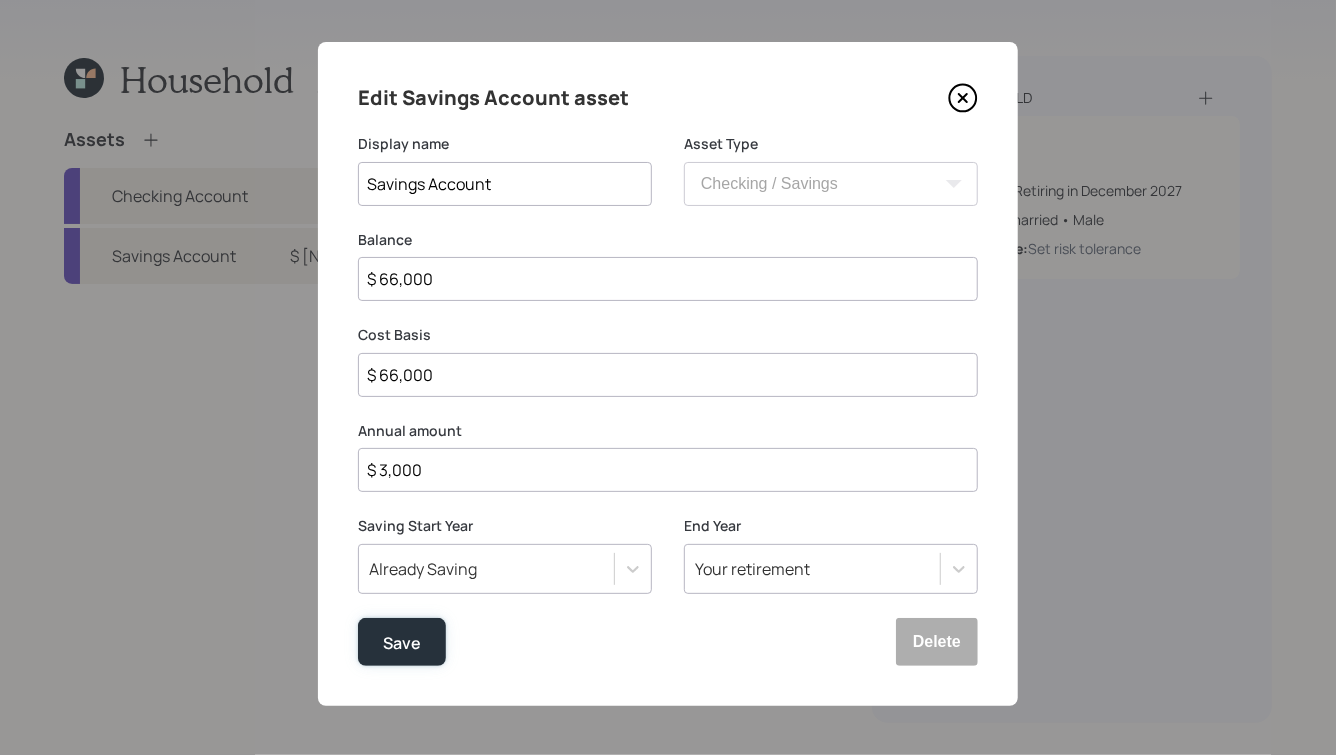 drag, startPoint x: 400, startPoint y: 633, endPoint x: 402, endPoint y: 497, distance: 136.01471 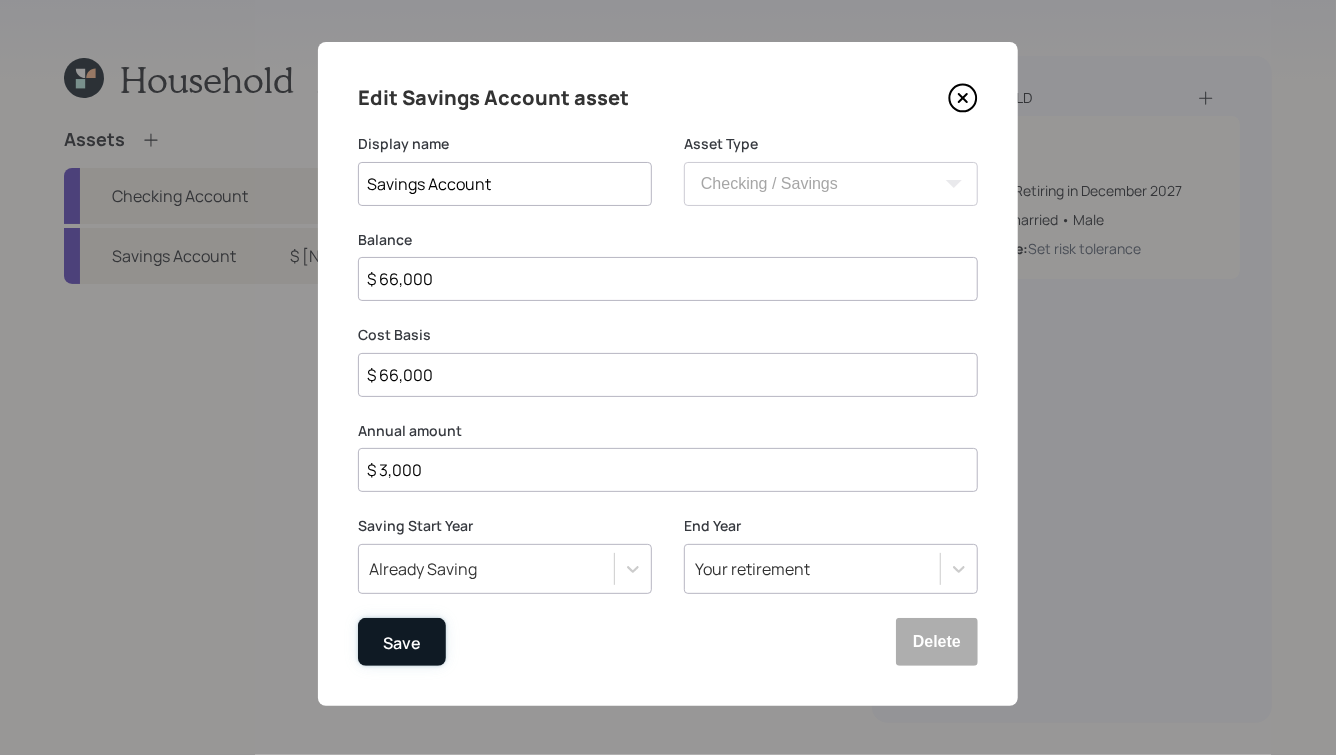click on "Save" at bounding box center [402, 642] 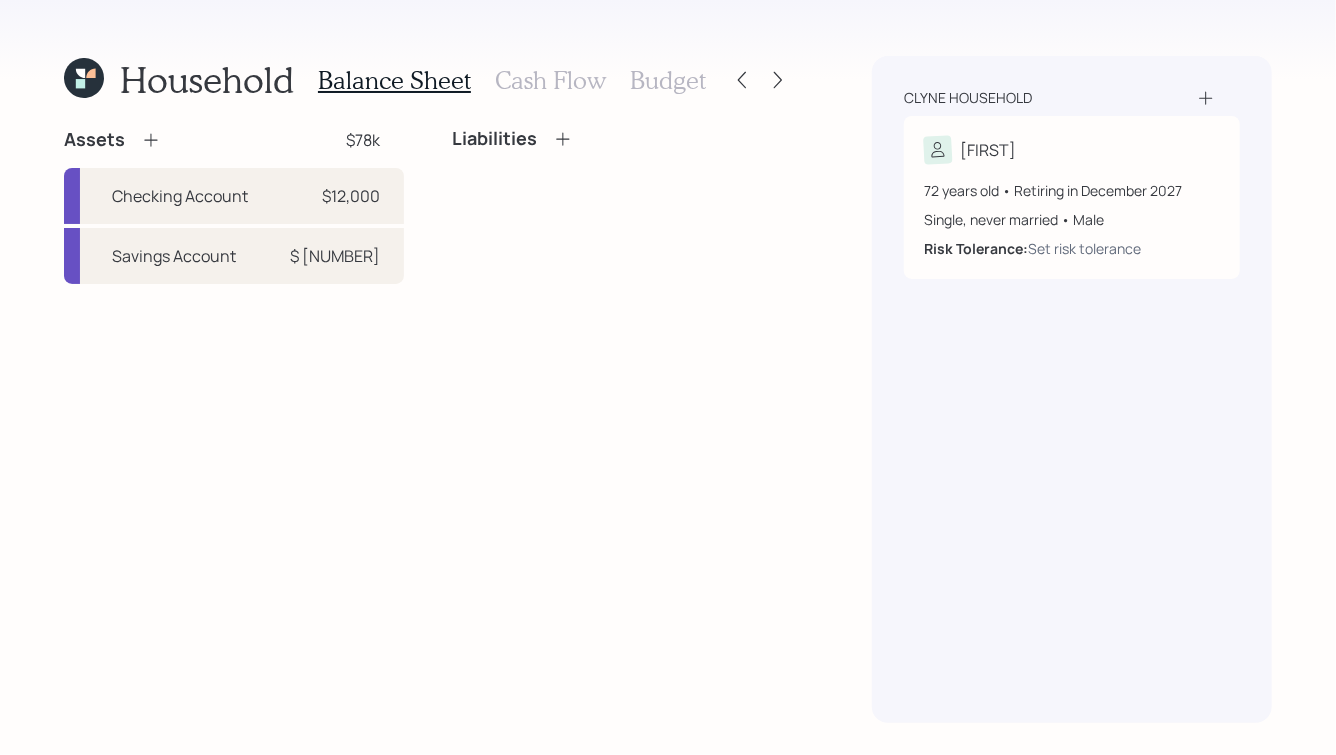 click on "Budget" at bounding box center [668, 80] 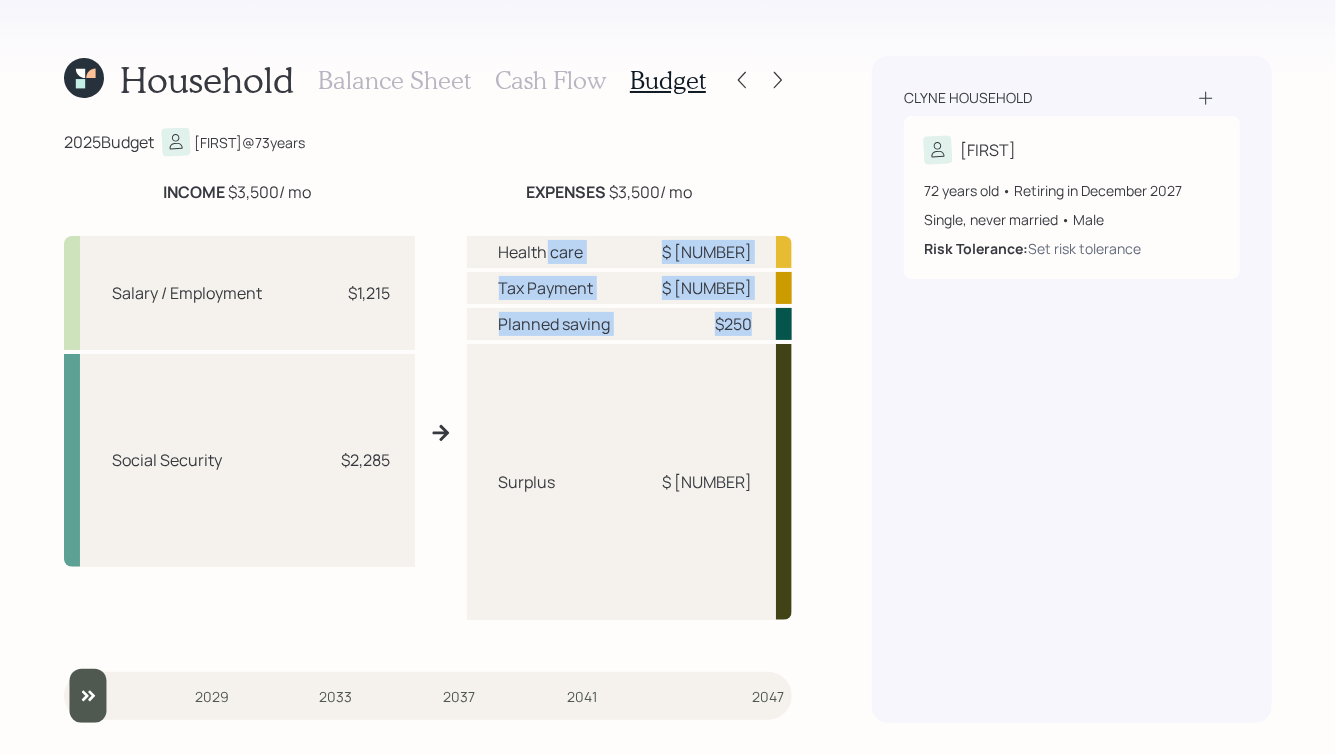 drag, startPoint x: 752, startPoint y: 324, endPoint x: 544, endPoint y: 247, distance: 221.79495 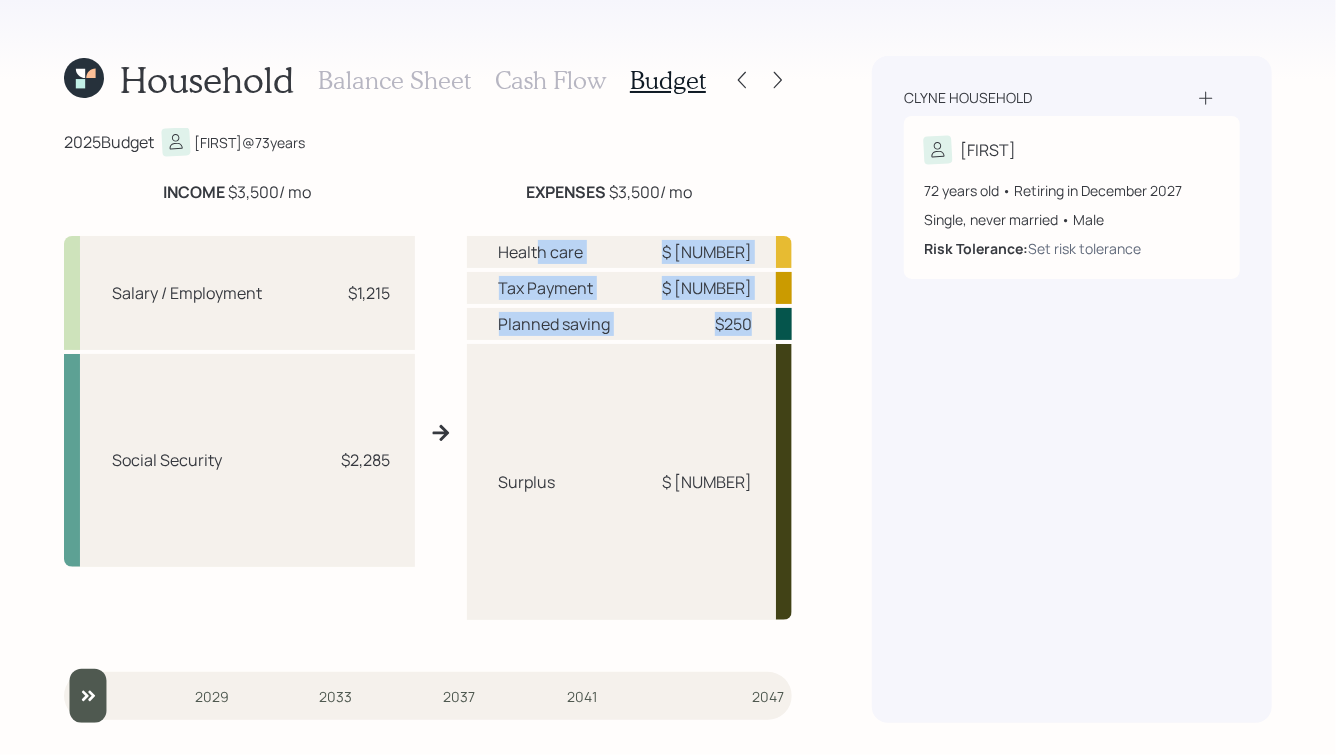 click on "Health care" at bounding box center (541, 252) 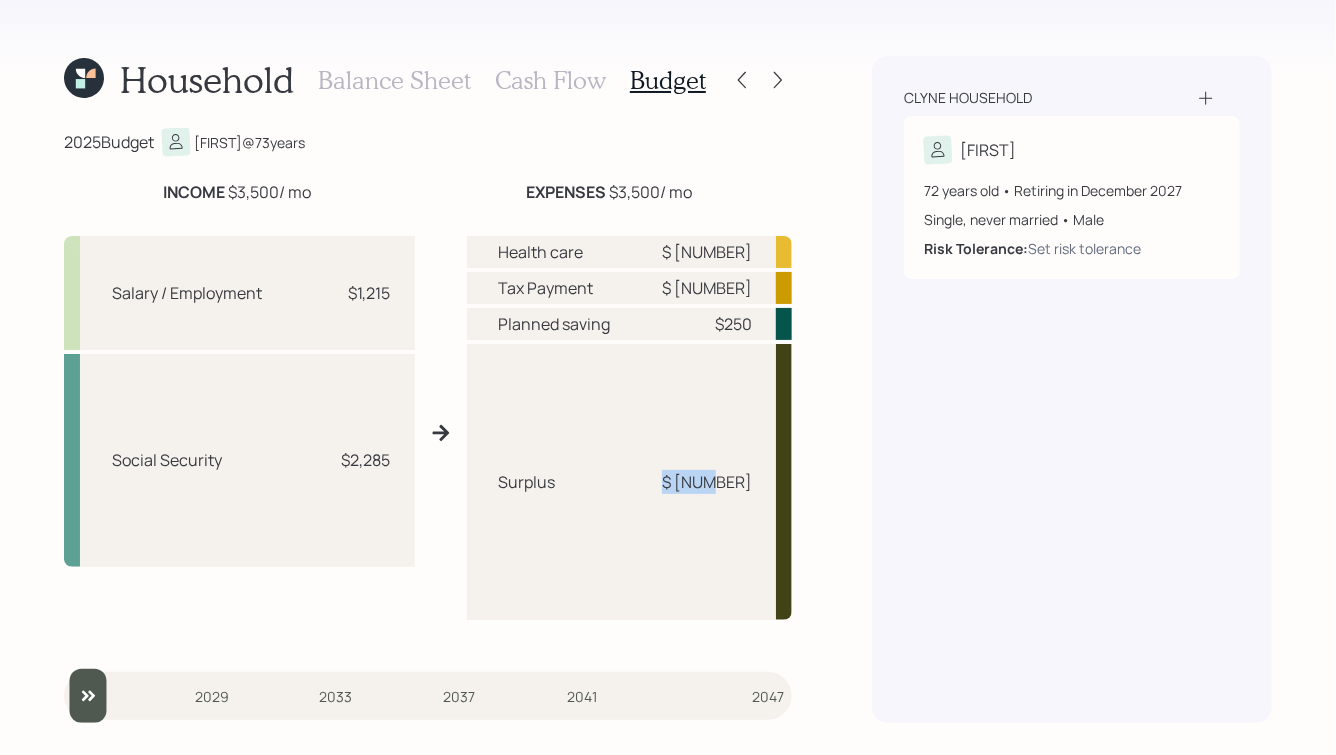 drag, startPoint x: 703, startPoint y: 484, endPoint x: 749, endPoint y: 484, distance: 46 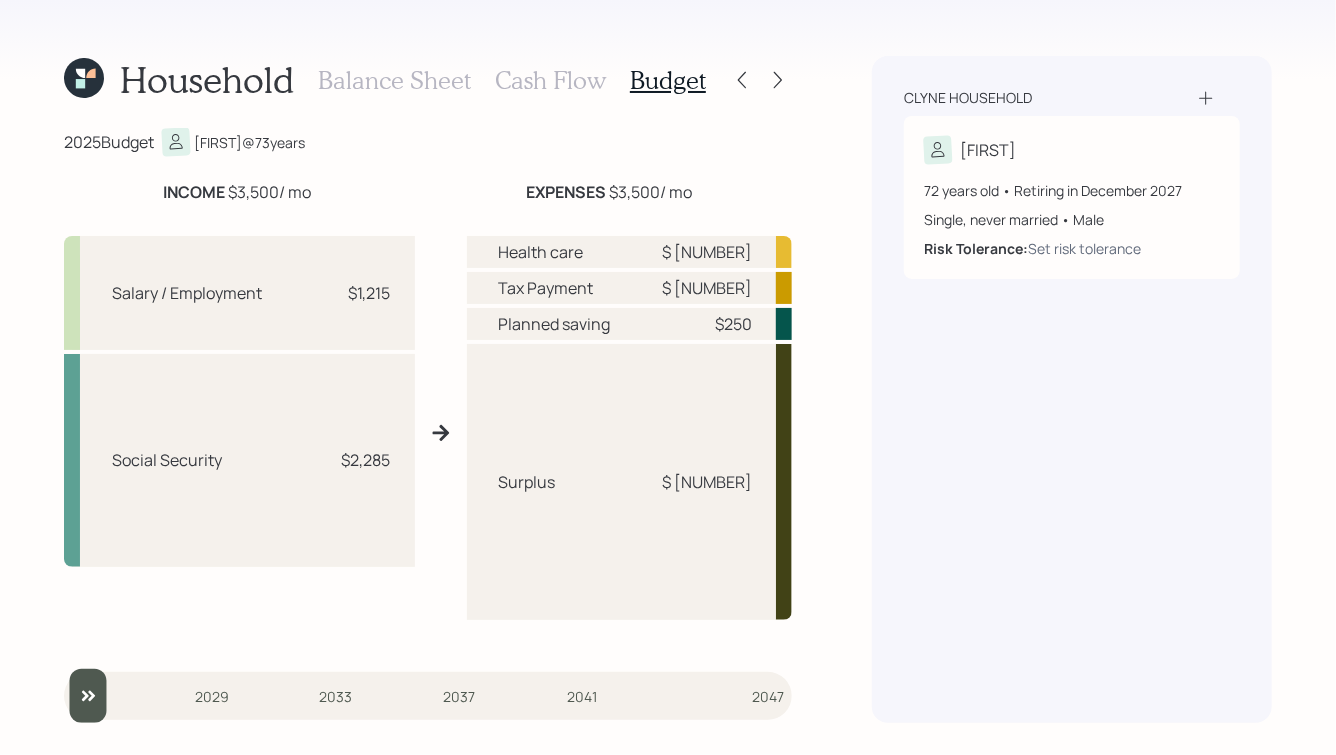 click on "Cash Flow" at bounding box center (550, 80) 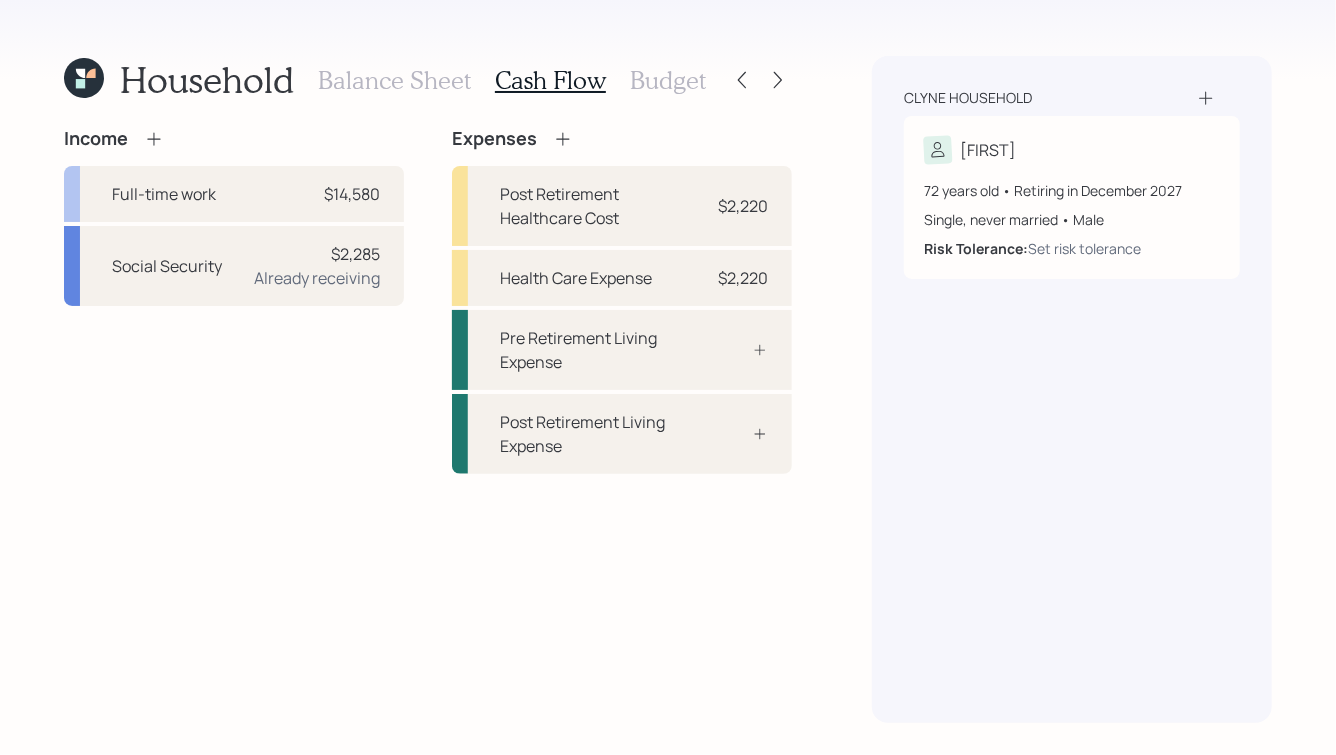 click 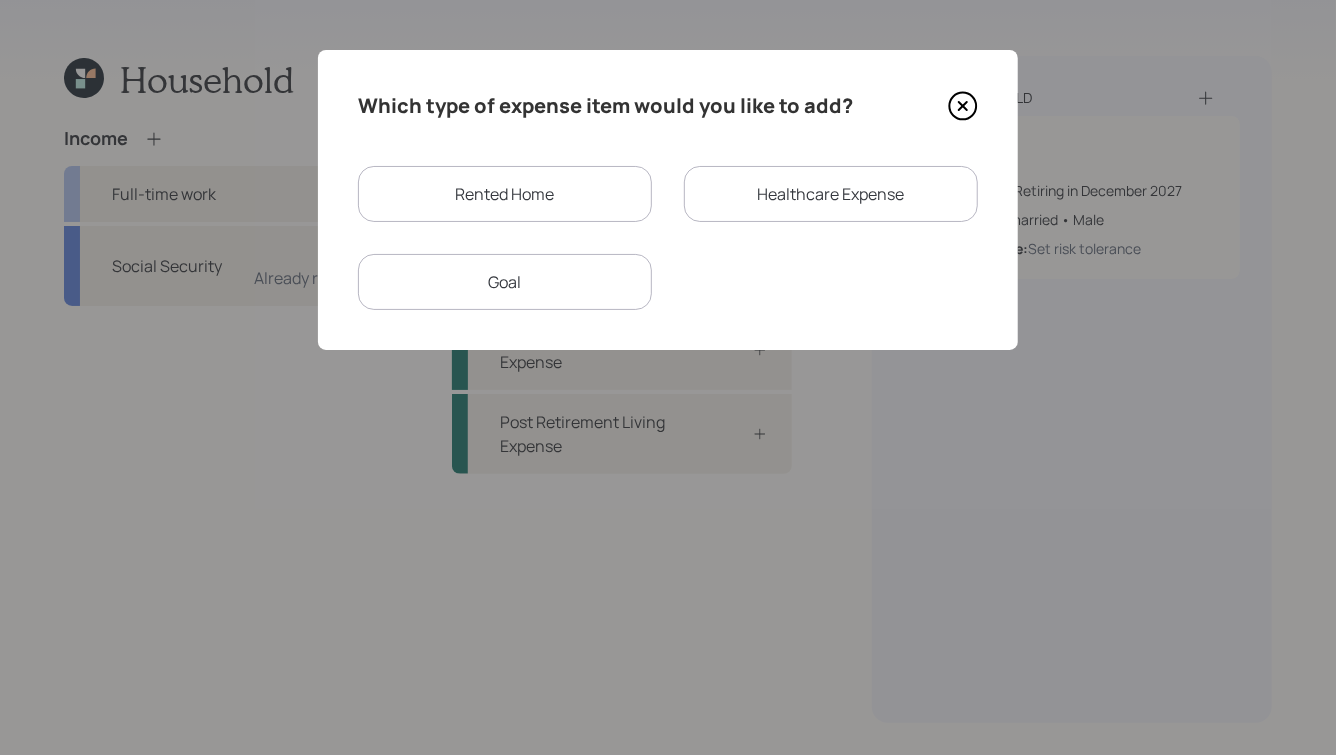 click on "Rented Home" at bounding box center (505, 194) 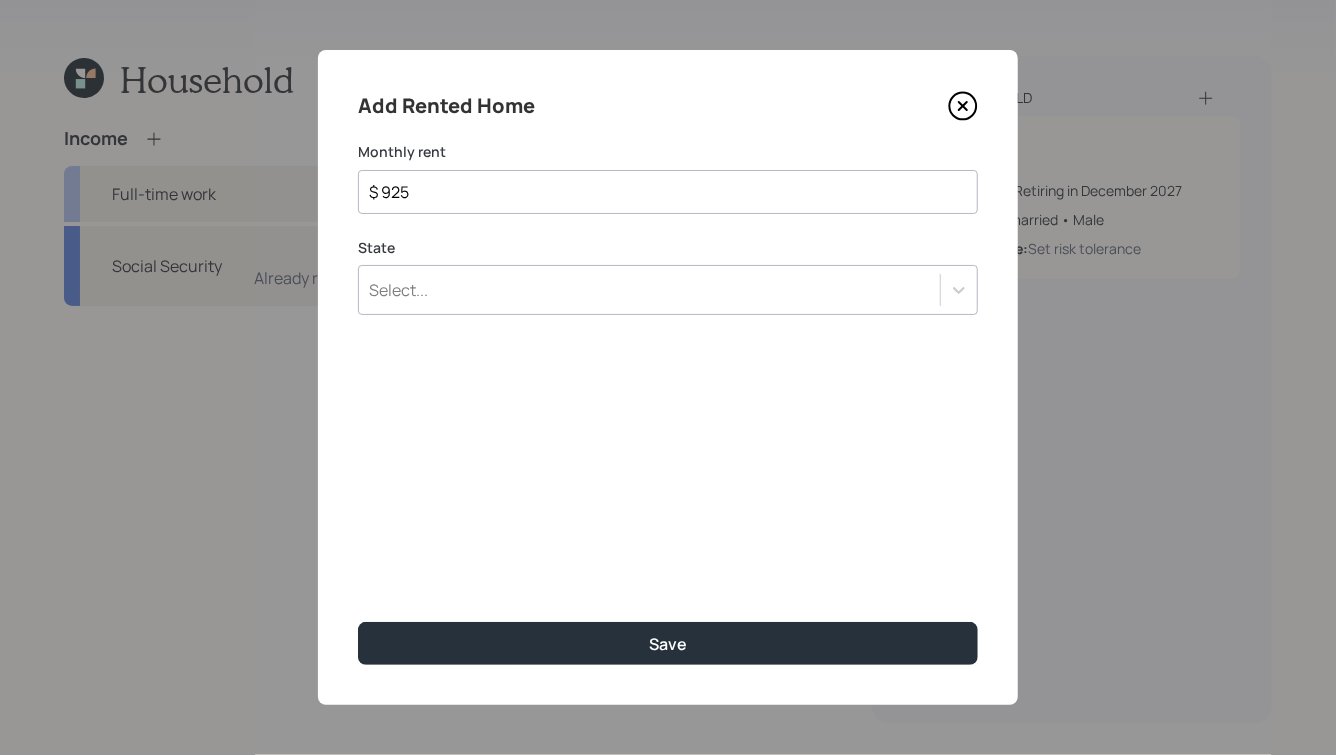 type on "$ 925" 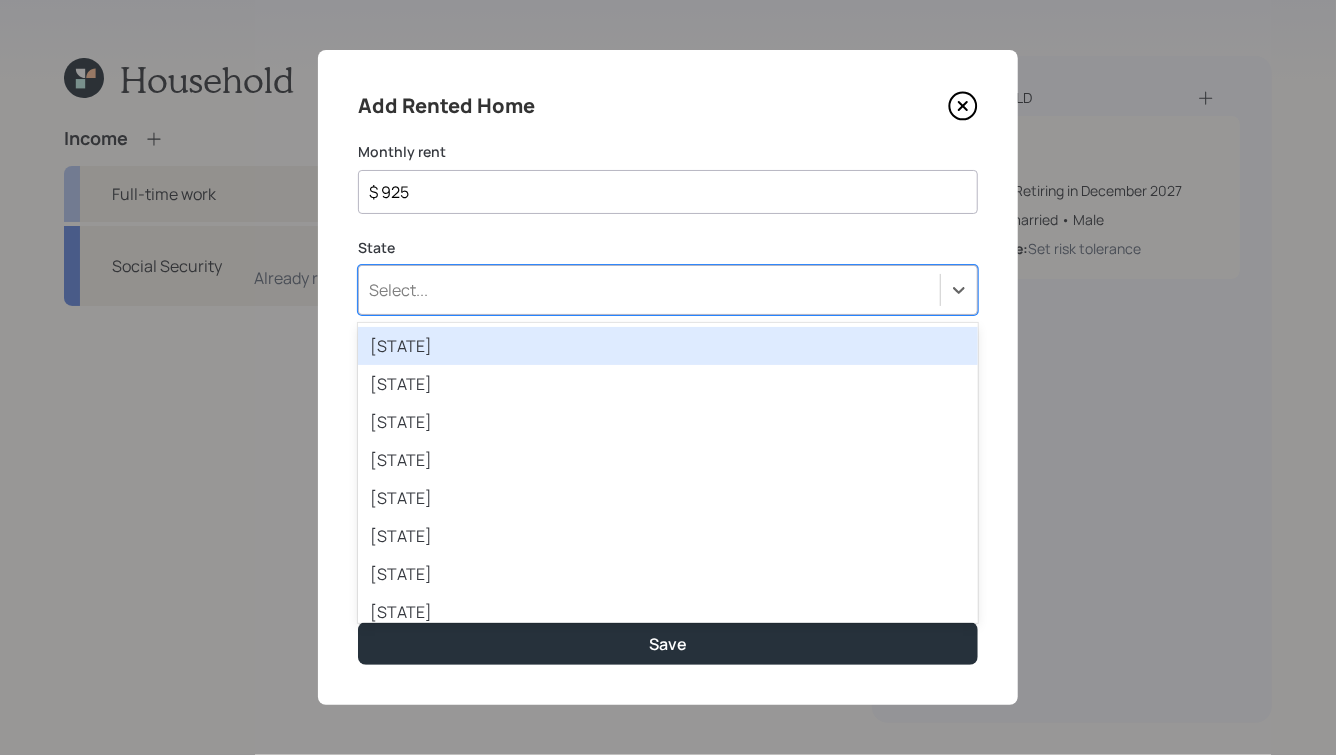 click on "Select..." at bounding box center [649, 290] 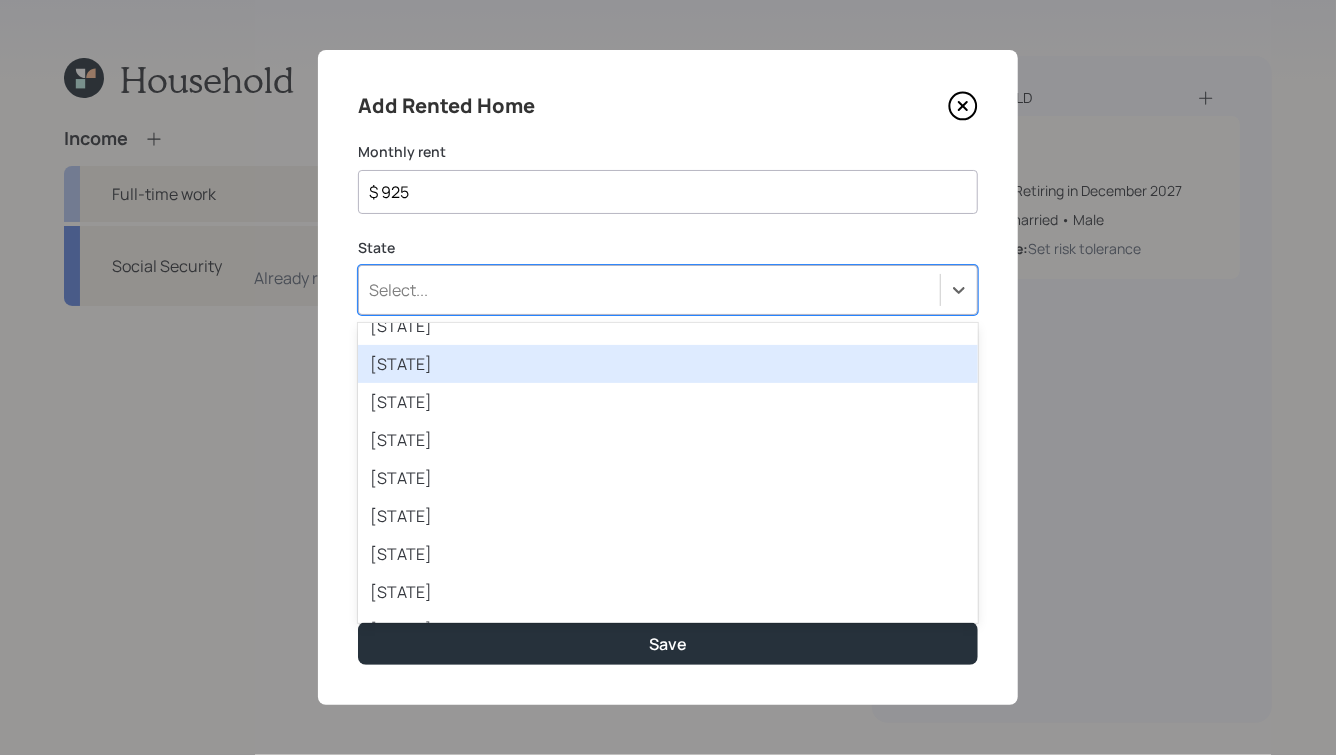 scroll, scrollTop: 405, scrollLeft: 0, axis: vertical 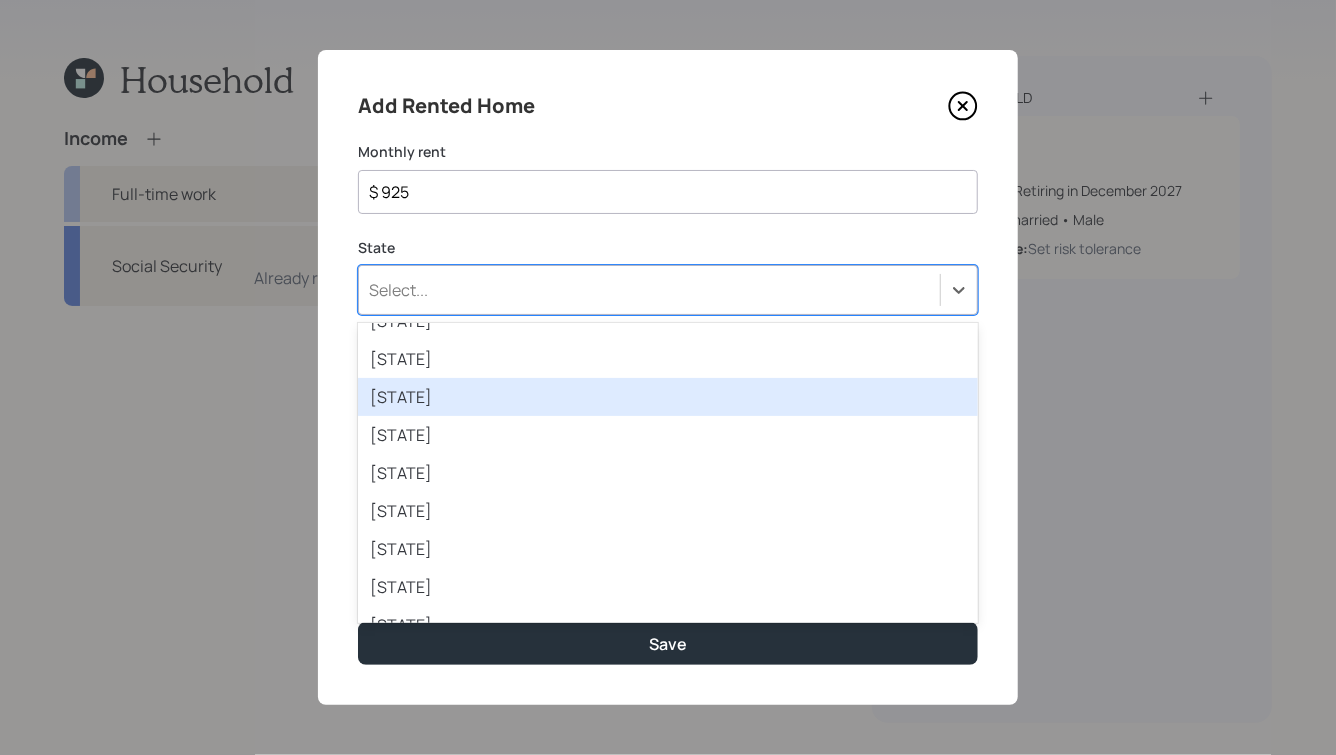 click on "Illinois" at bounding box center [668, 397] 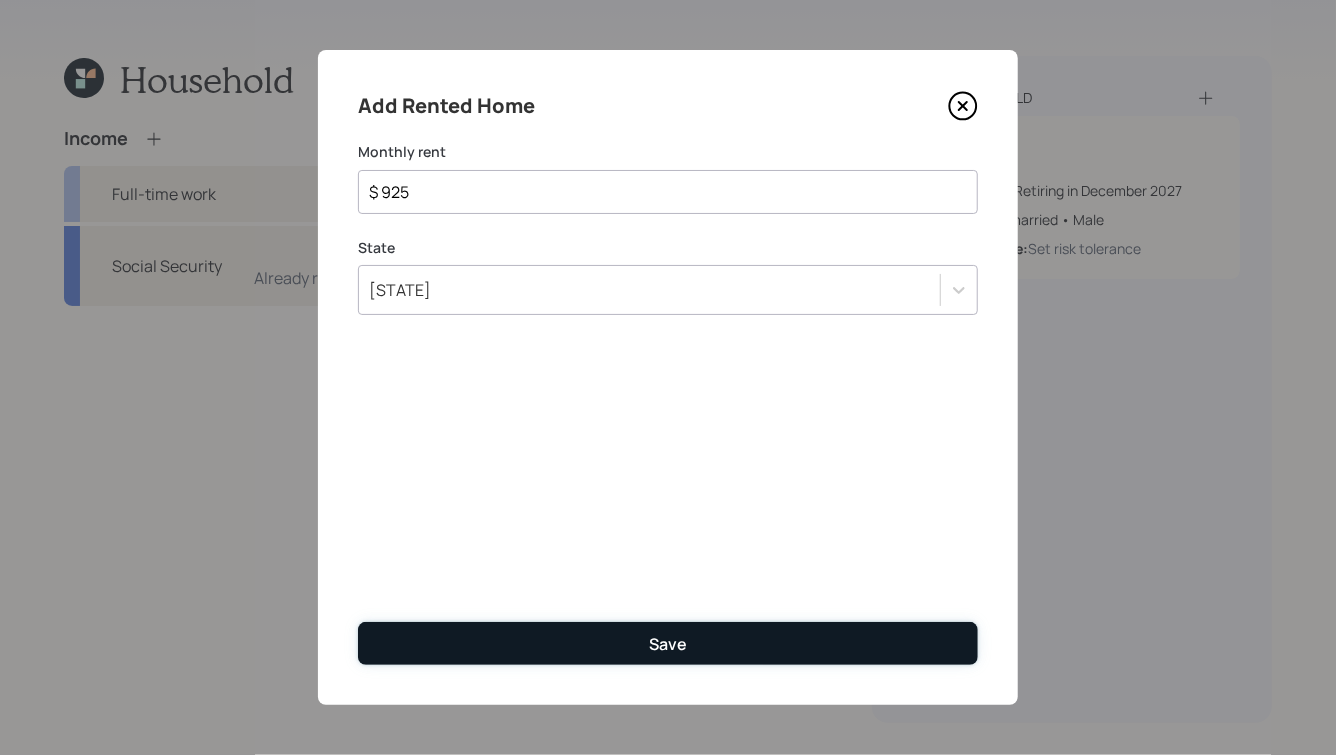 click on "Save" at bounding box center (668, 644) 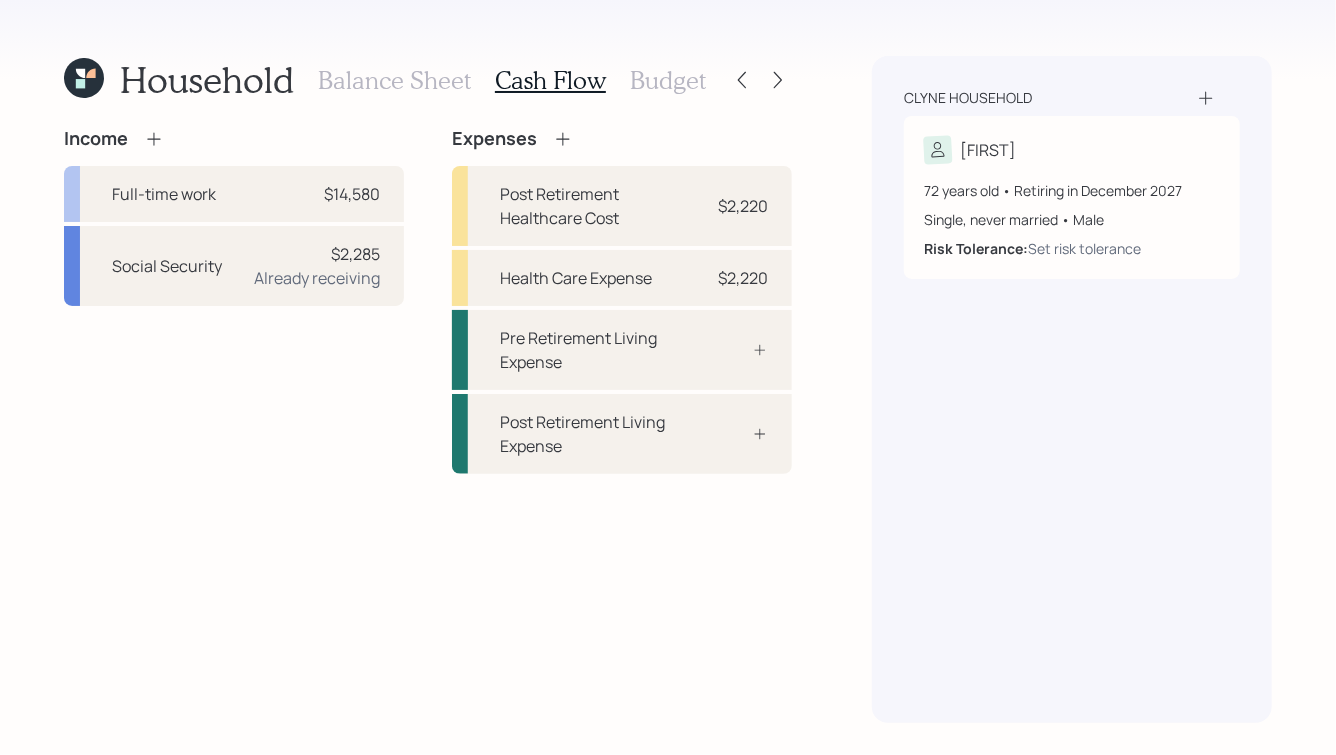 click on "Budget" at bounding box center (668, 80) 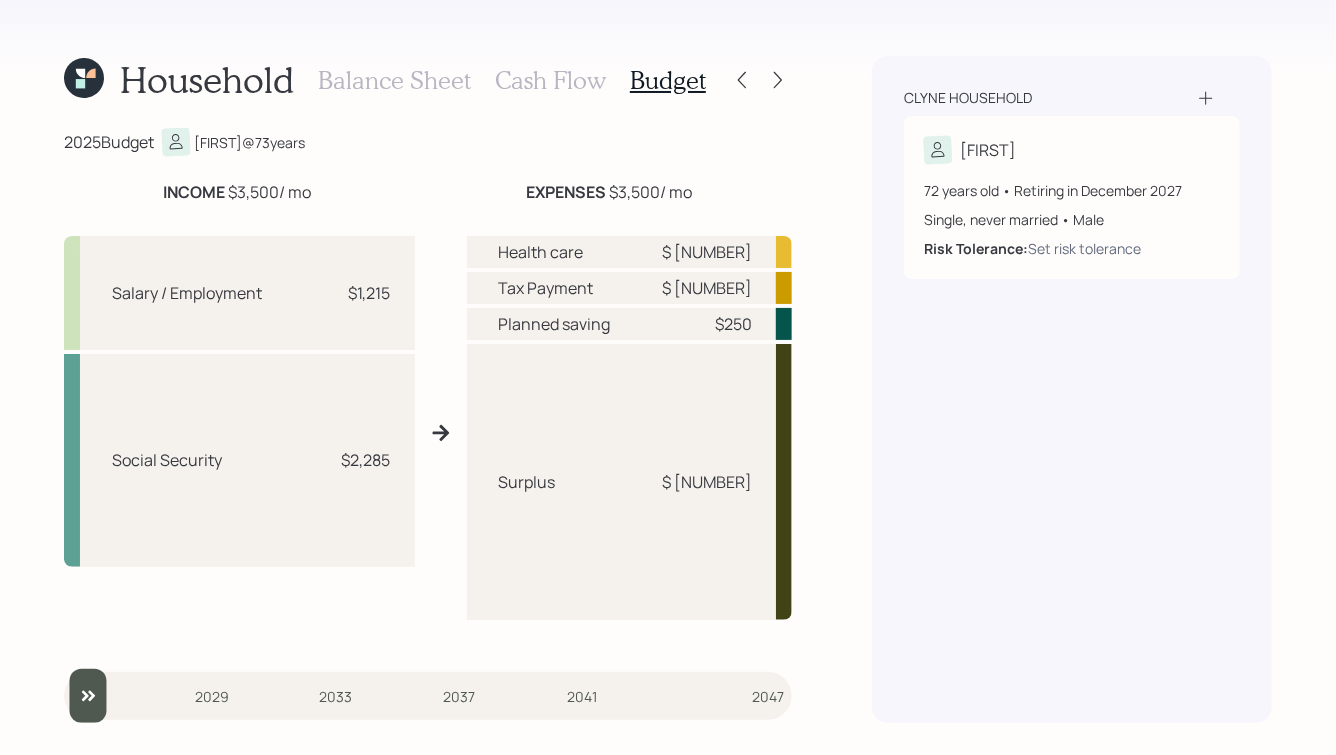 click on "Cash Flow" at bounding box center [550, 80] 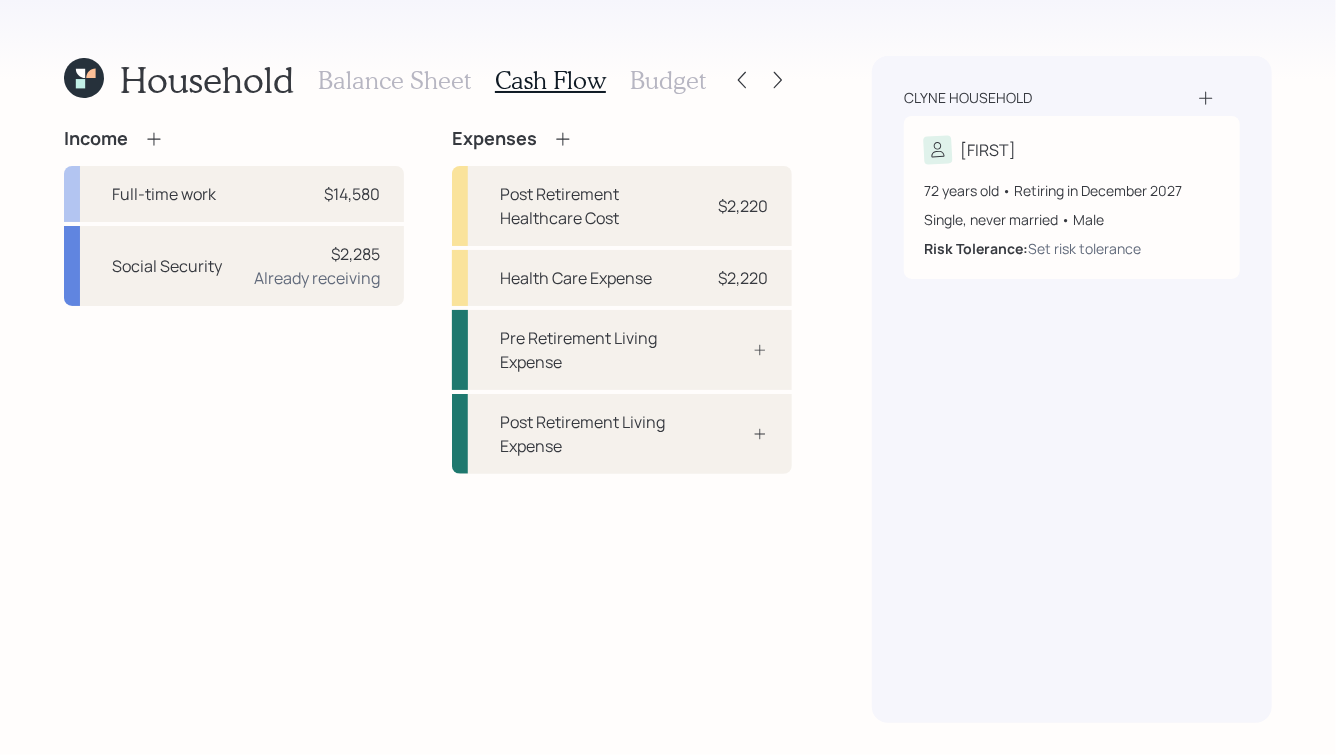 click 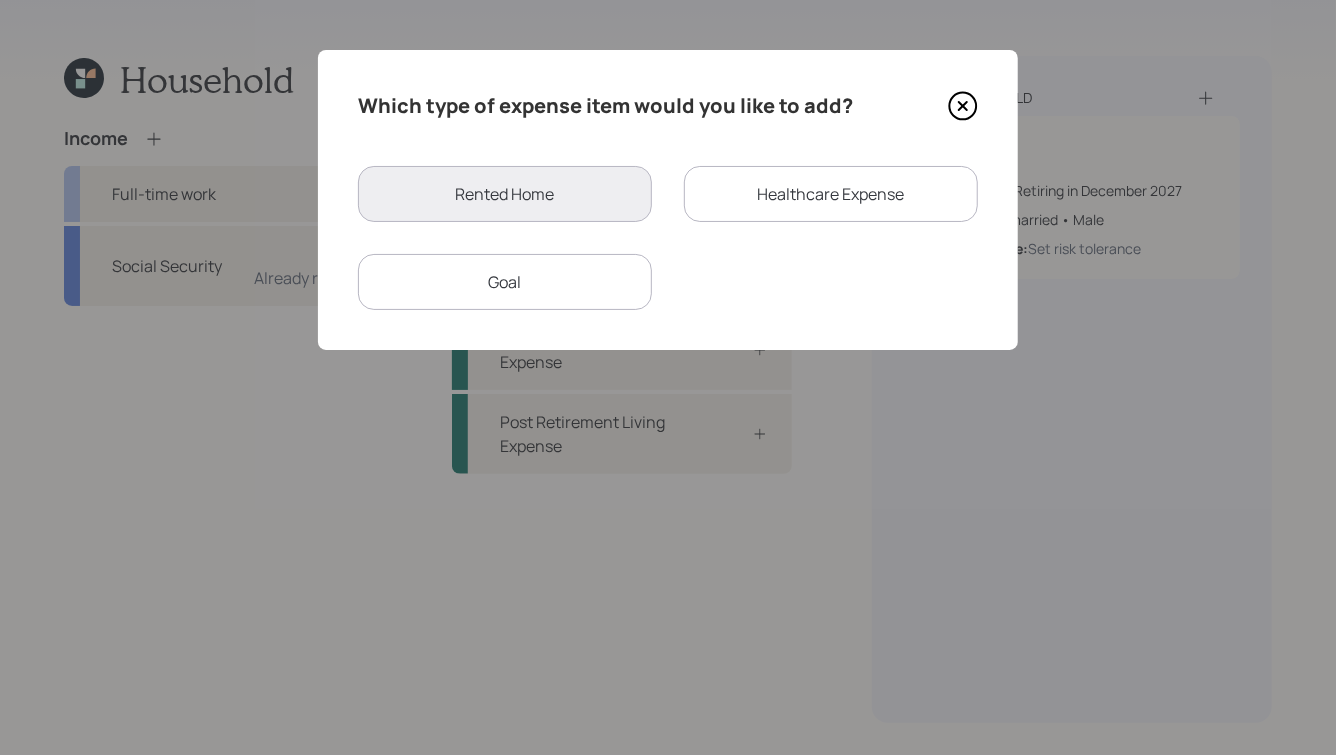 click on "Rented Home" at bounding box center [505, 194] 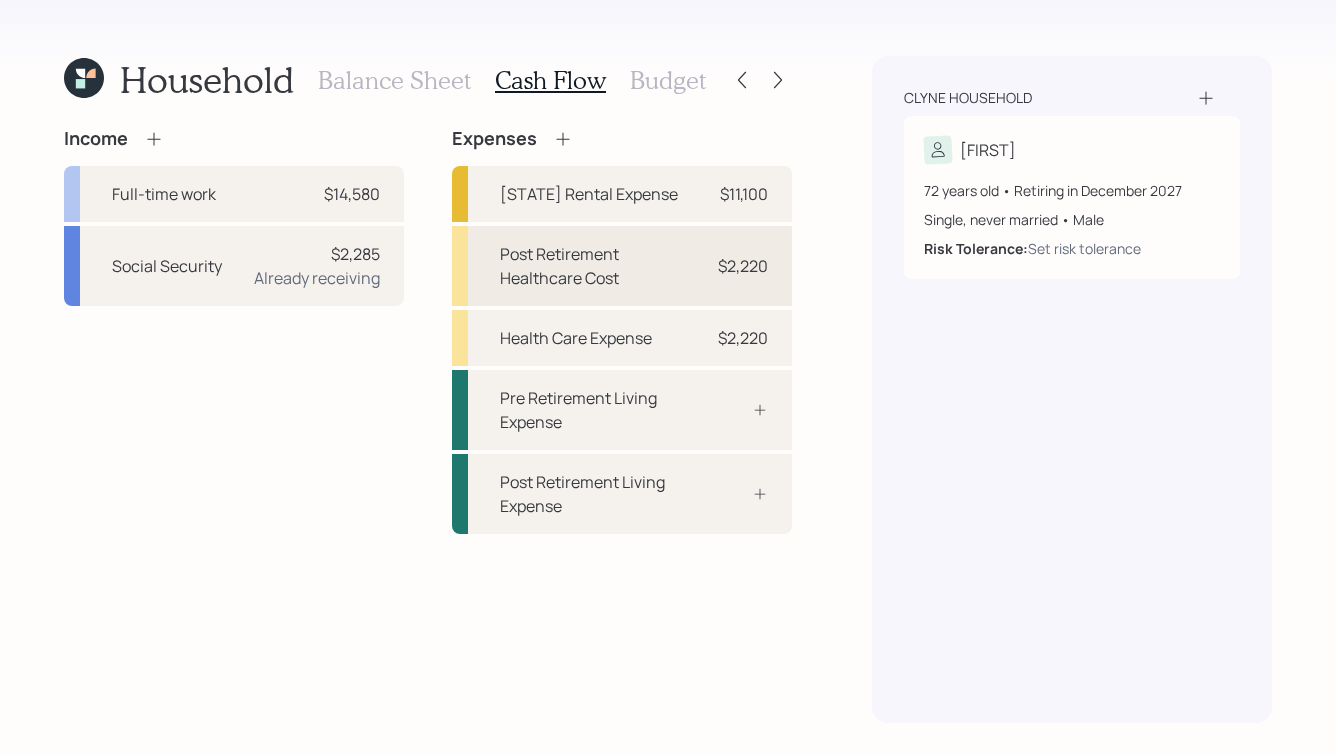 scroll, scrollTop: 0, scrollLeft: 0, axis: both 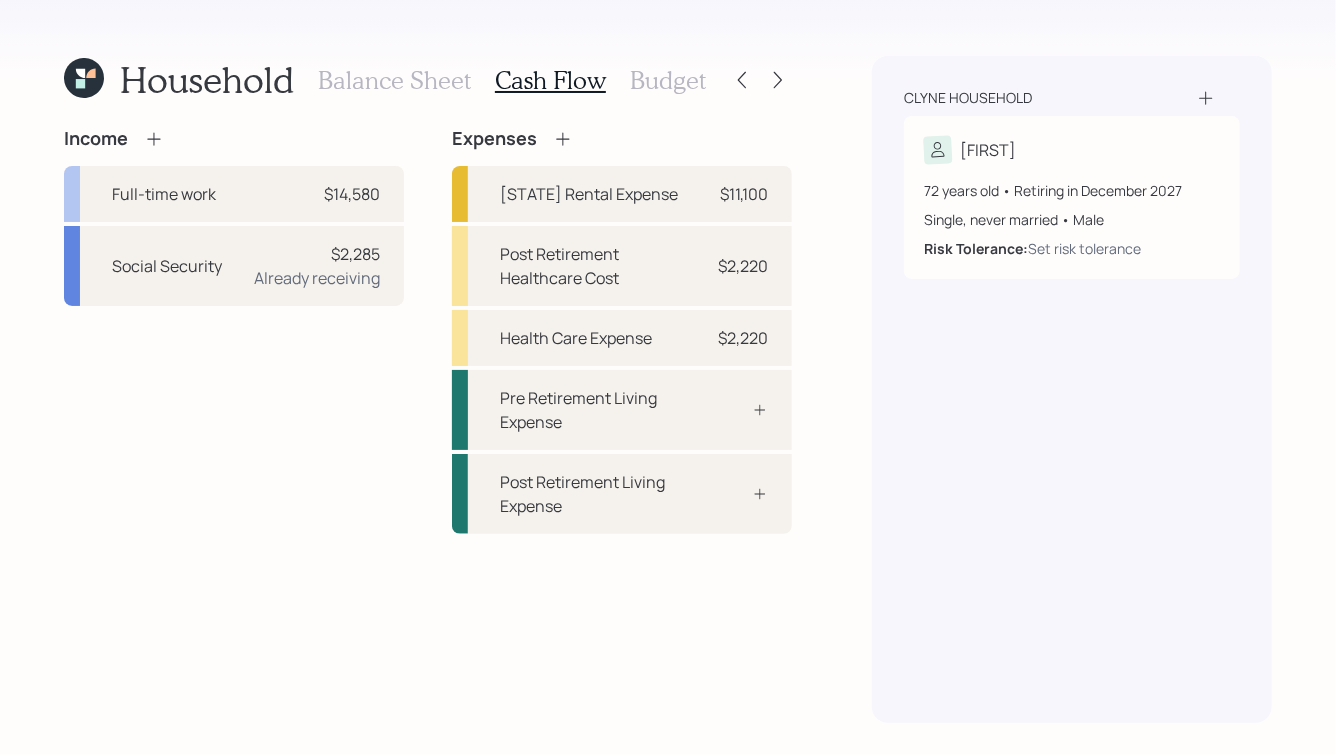 click on "Budget" at bounding box center [668, 80] 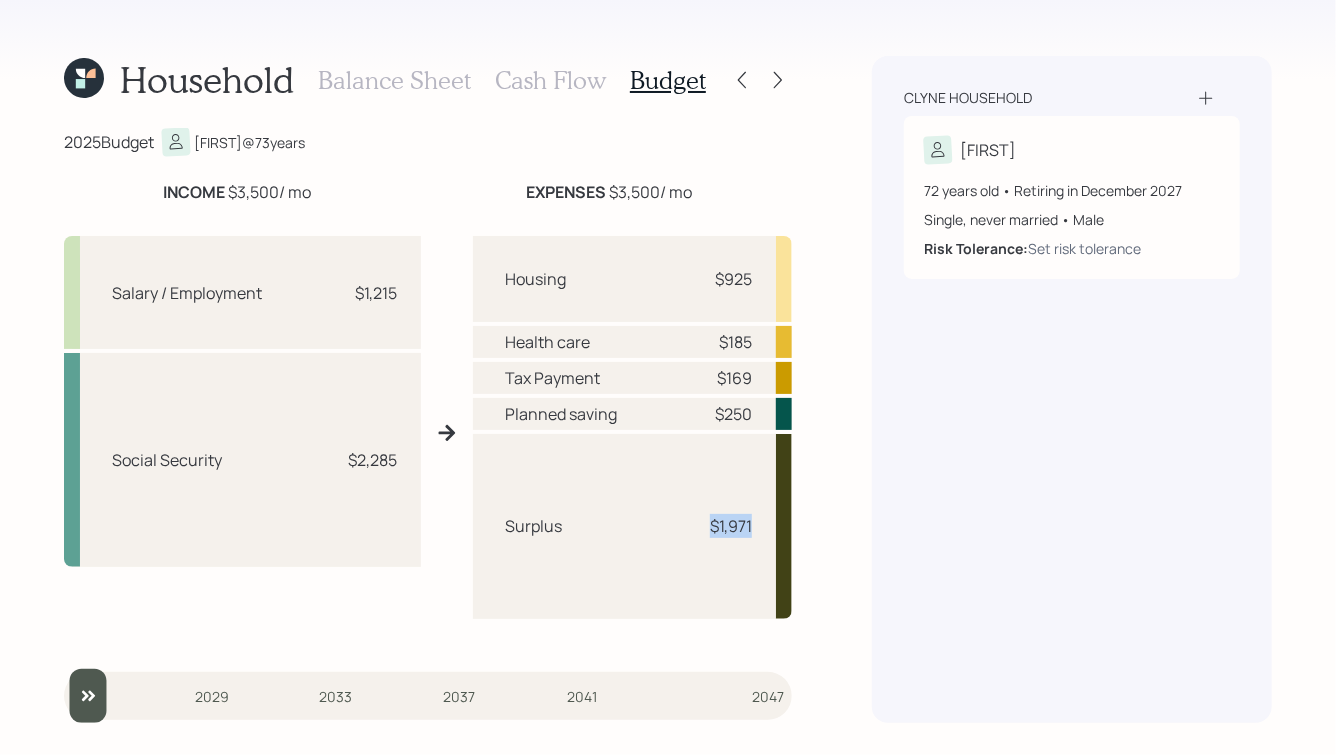 drag, startPoint x: 703, startPoint y: 523, endPoint x: 757, endPoint y: 524, distance: 54.00926 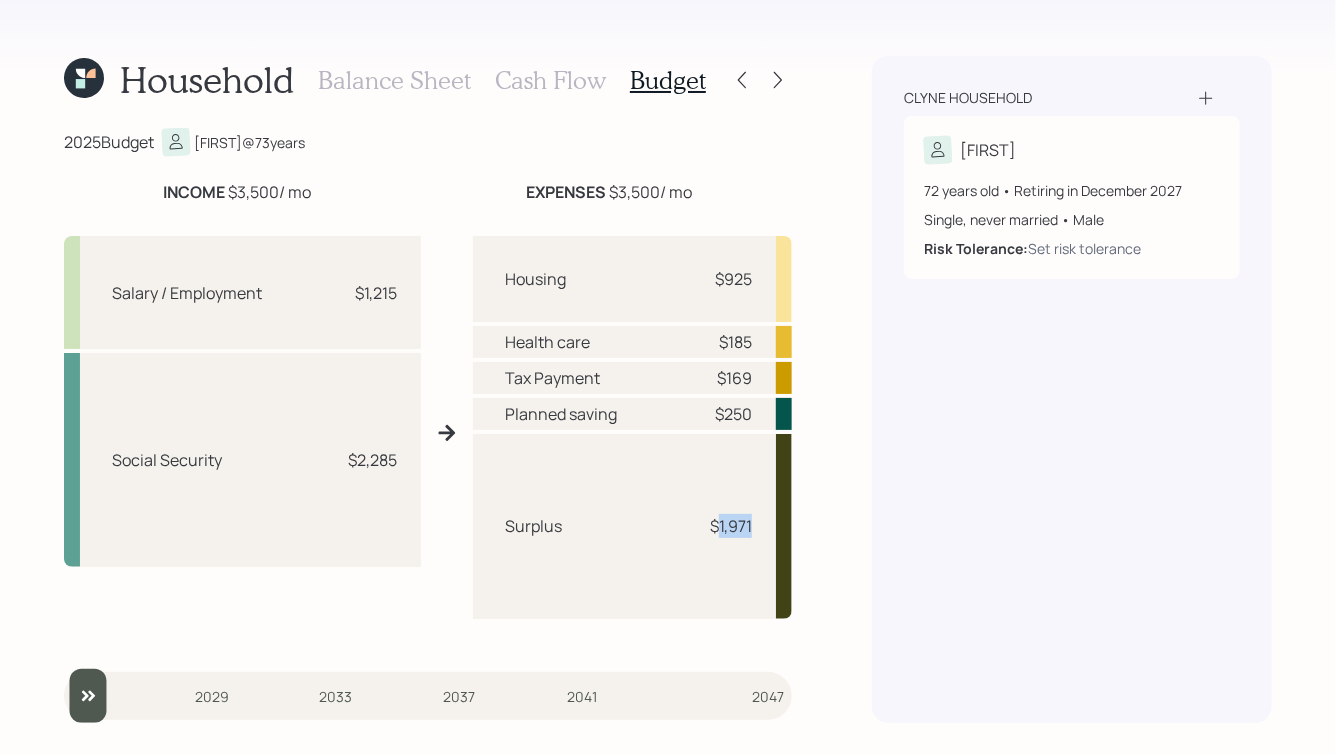 drag, startPoint x: 752, startPoint y: 526, endPoint x: 714, endPoint y: 527, distance: 38.013157 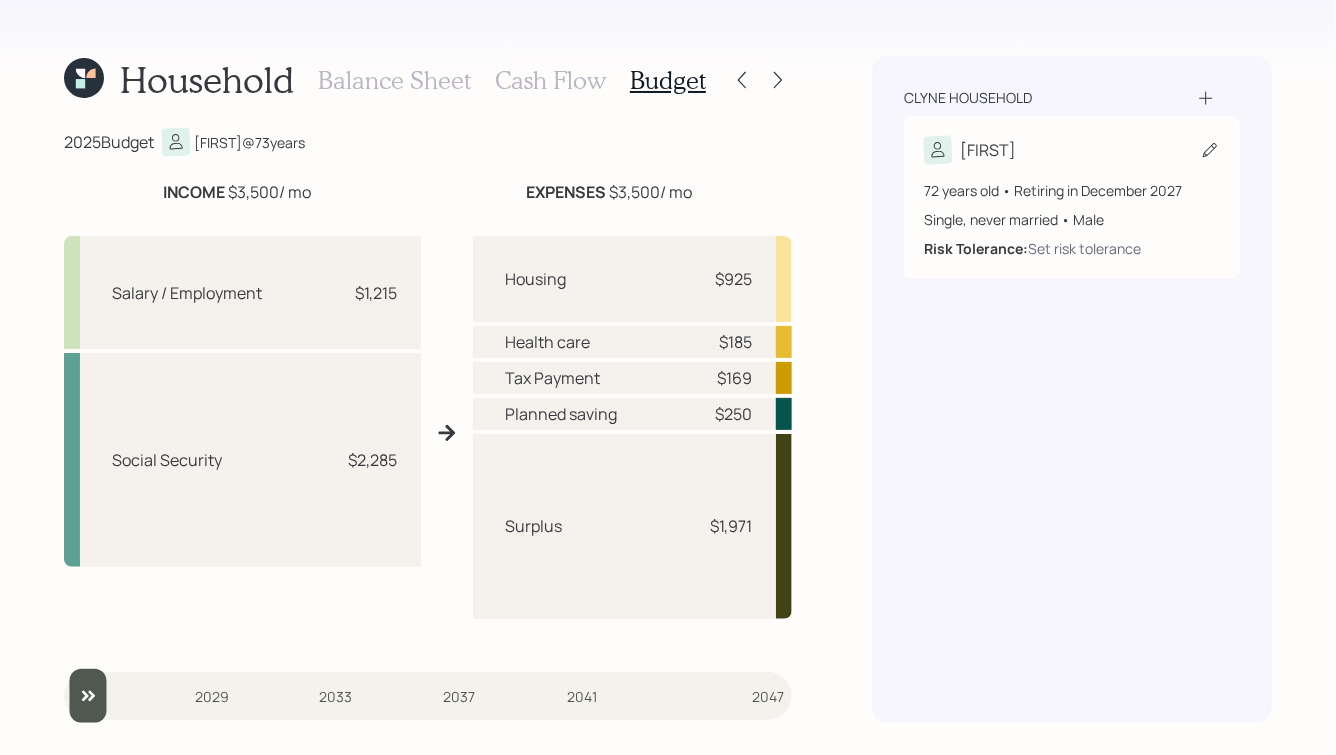click on "[FIRST]" at bounding box center [1072, 150] 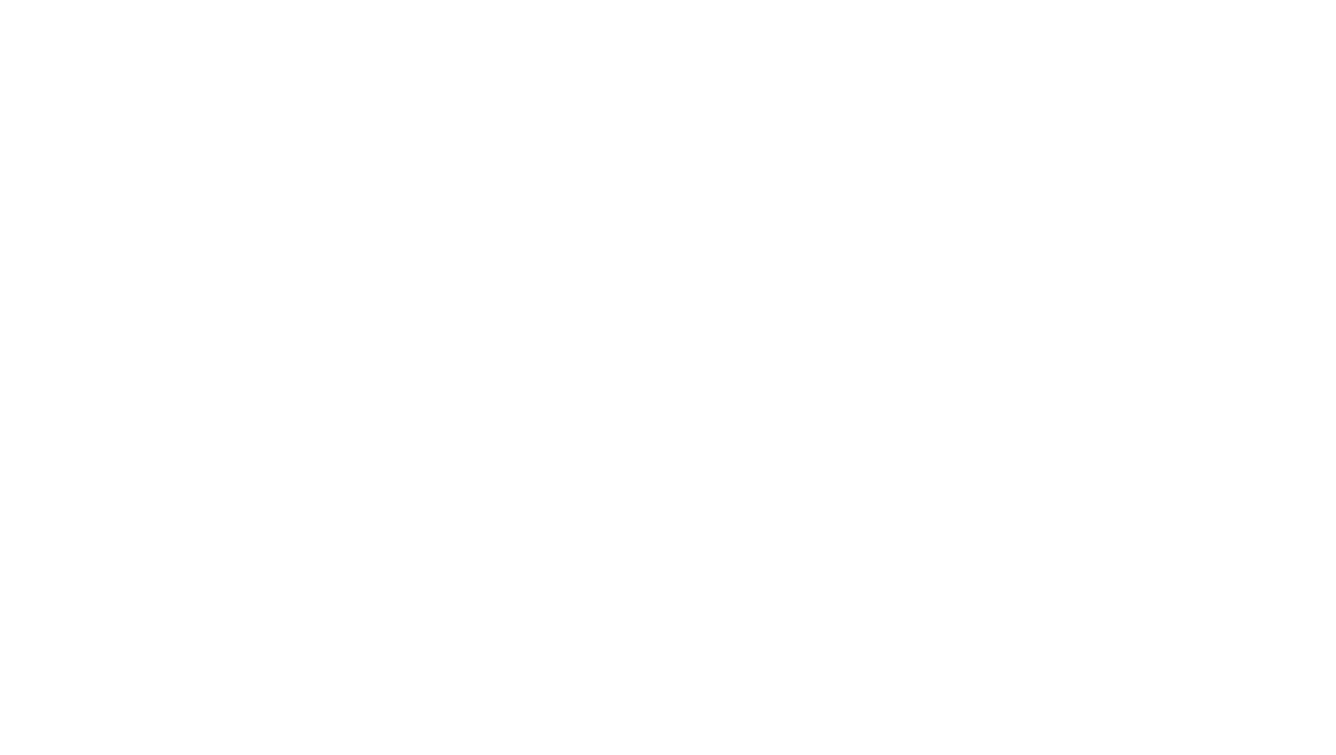 scroll, scrollTop: 0, scrollLeft: 0, axis: both 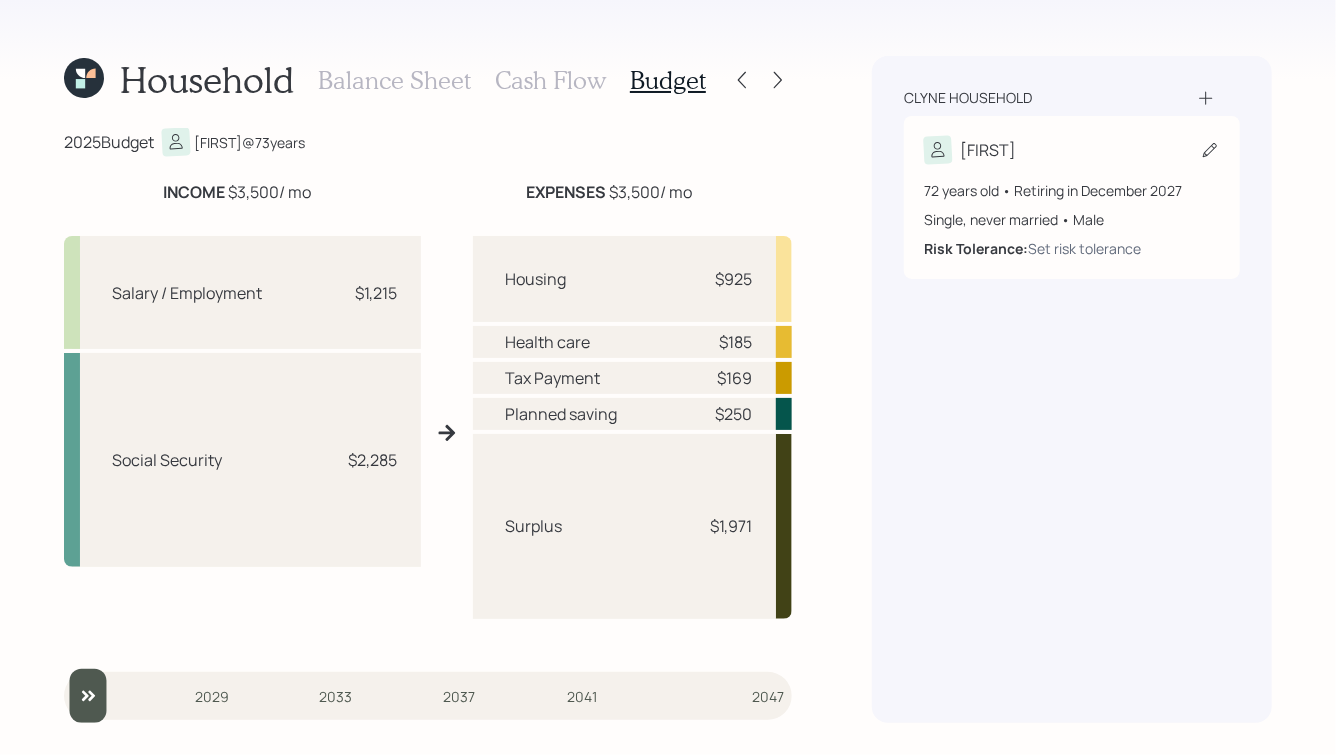 click on "[AGE] years old • Retiring in [MONTH] [YEAR] Single, never married • Male Risk Tolerance:  Set risk tolerance" at bounding box center (1072, 211) 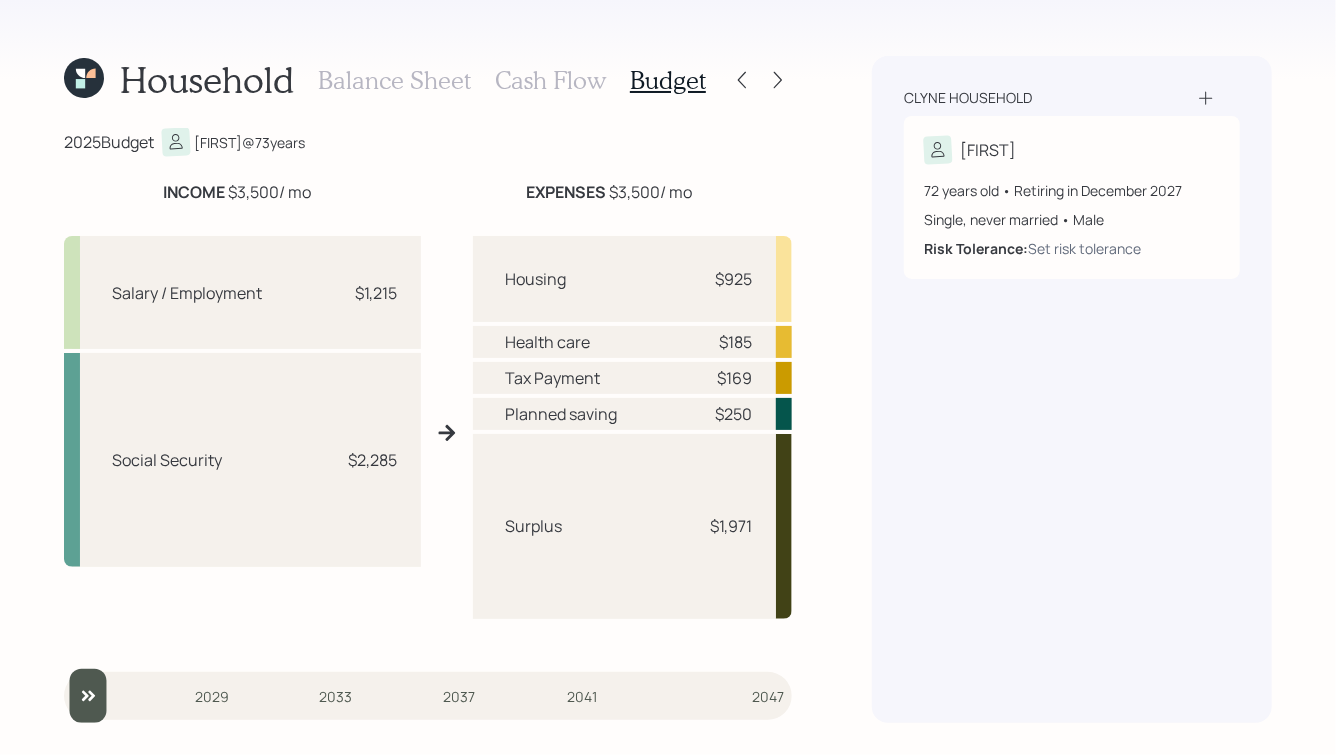 click on "Balance Sheet" at bounding box center [394, 80] 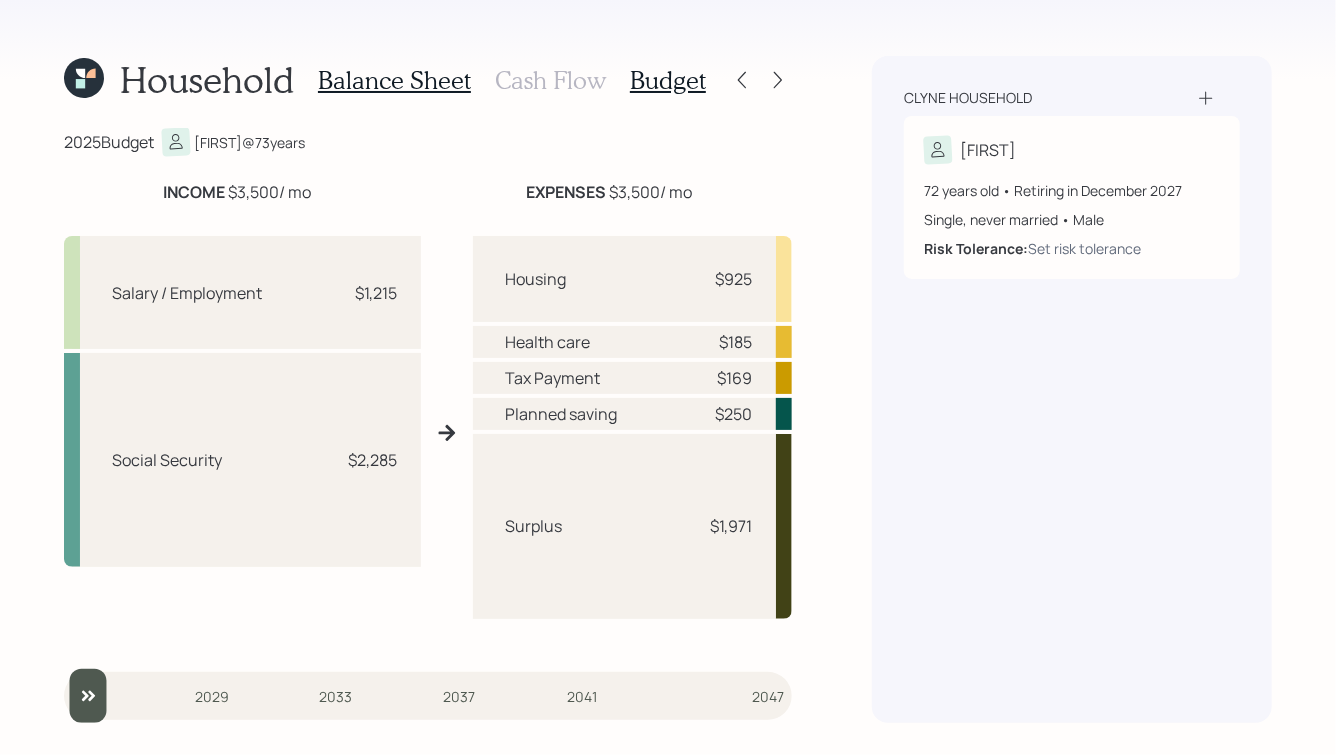 click on "Household" at bounding box center (207, 79) 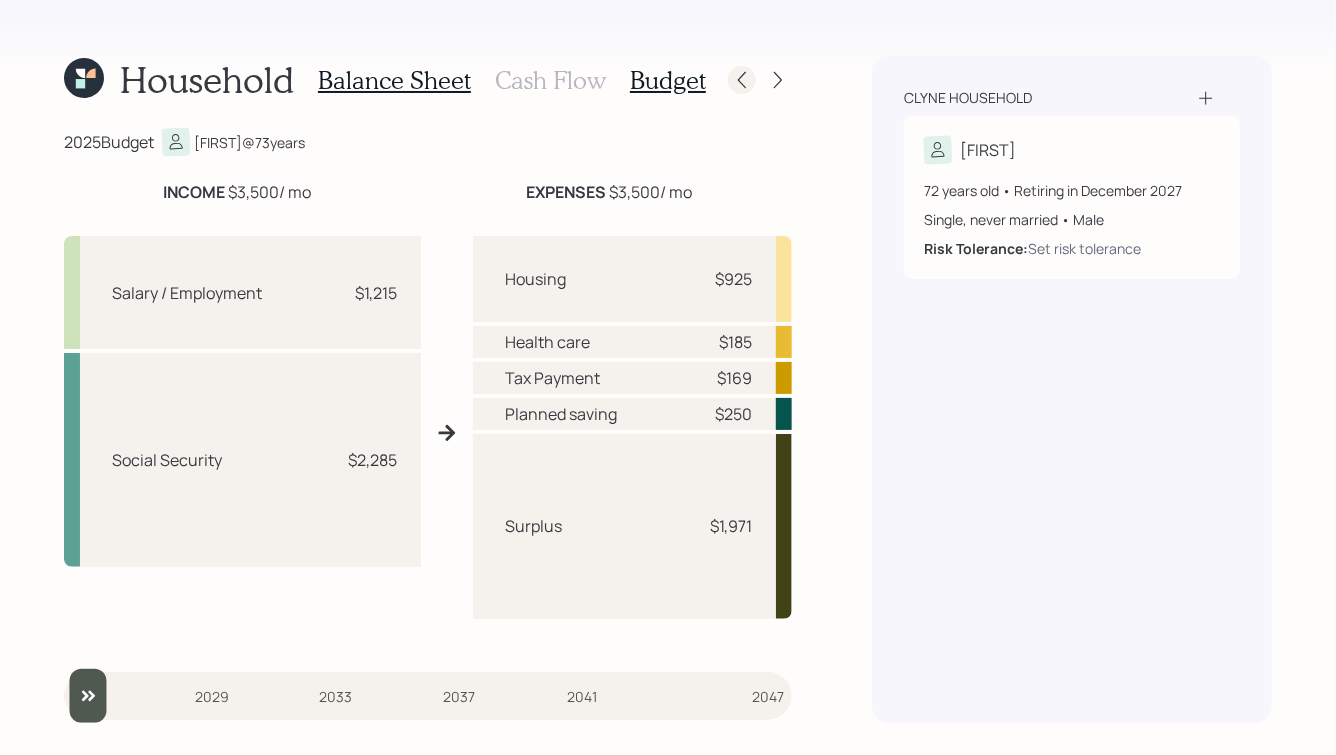 click 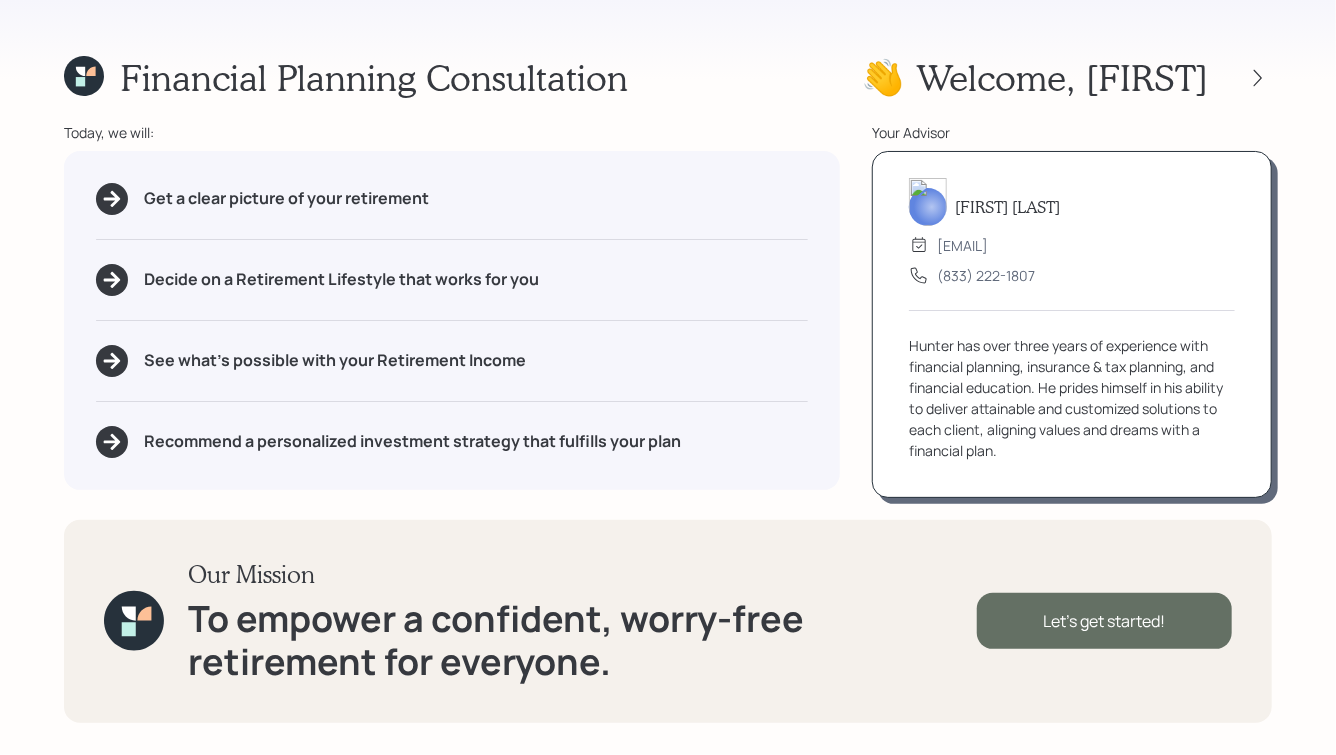 click on "Let's get started!" at bounding box center [1104, 621] 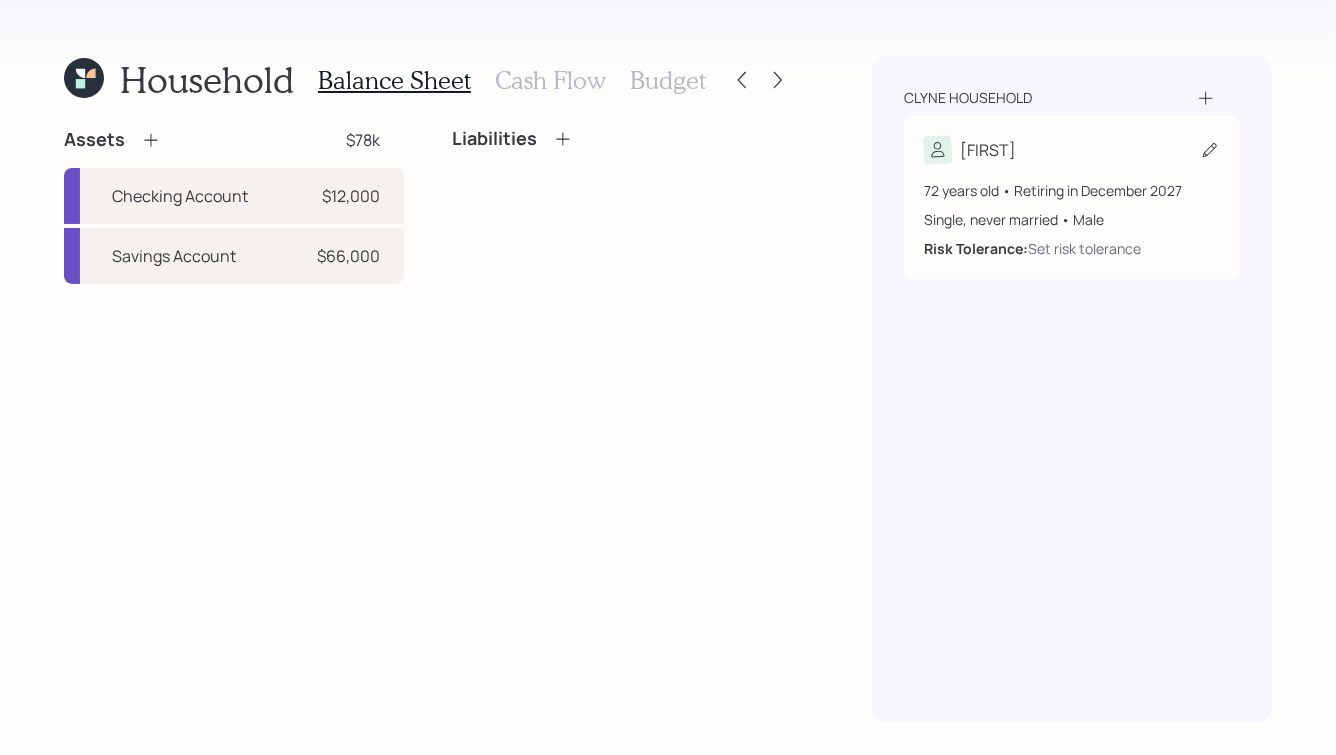click on "Single, never married • Male" at bounding box center [1072, 219] 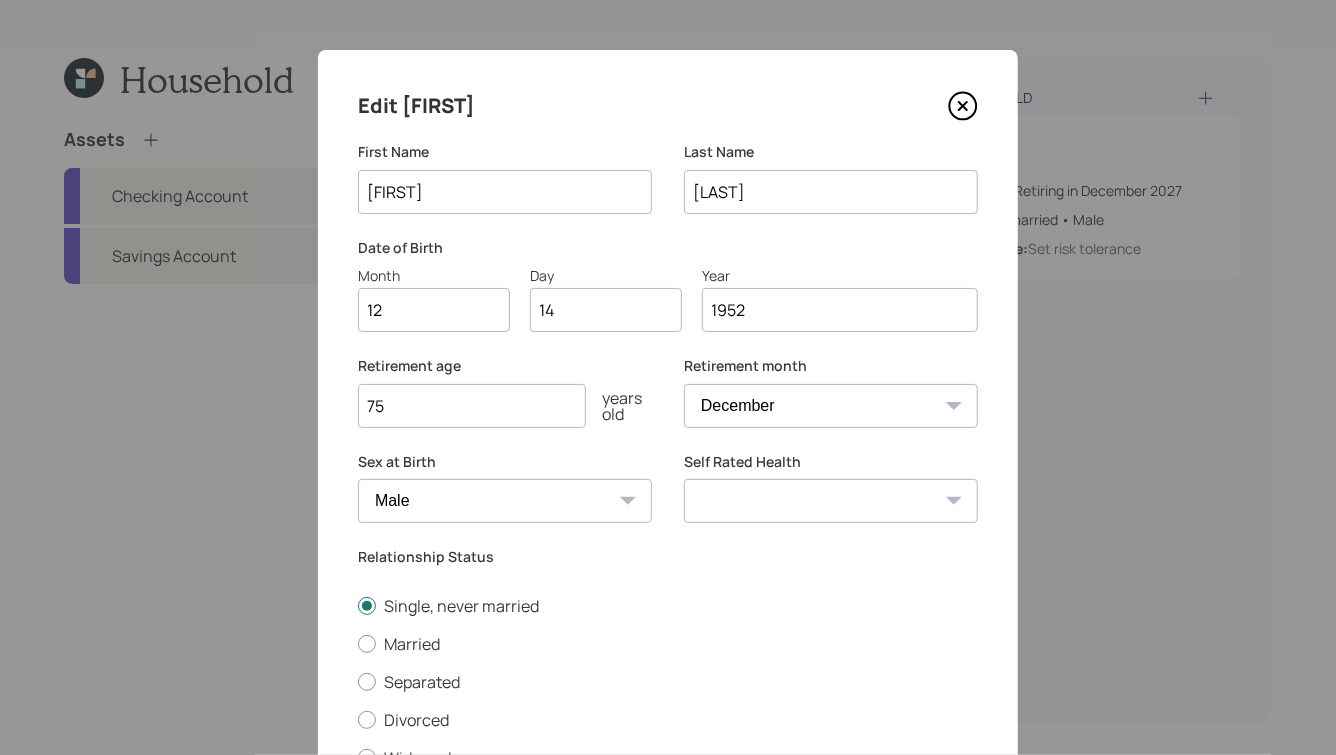 click on "Edit Daniel" at bounding box center [668, 106] 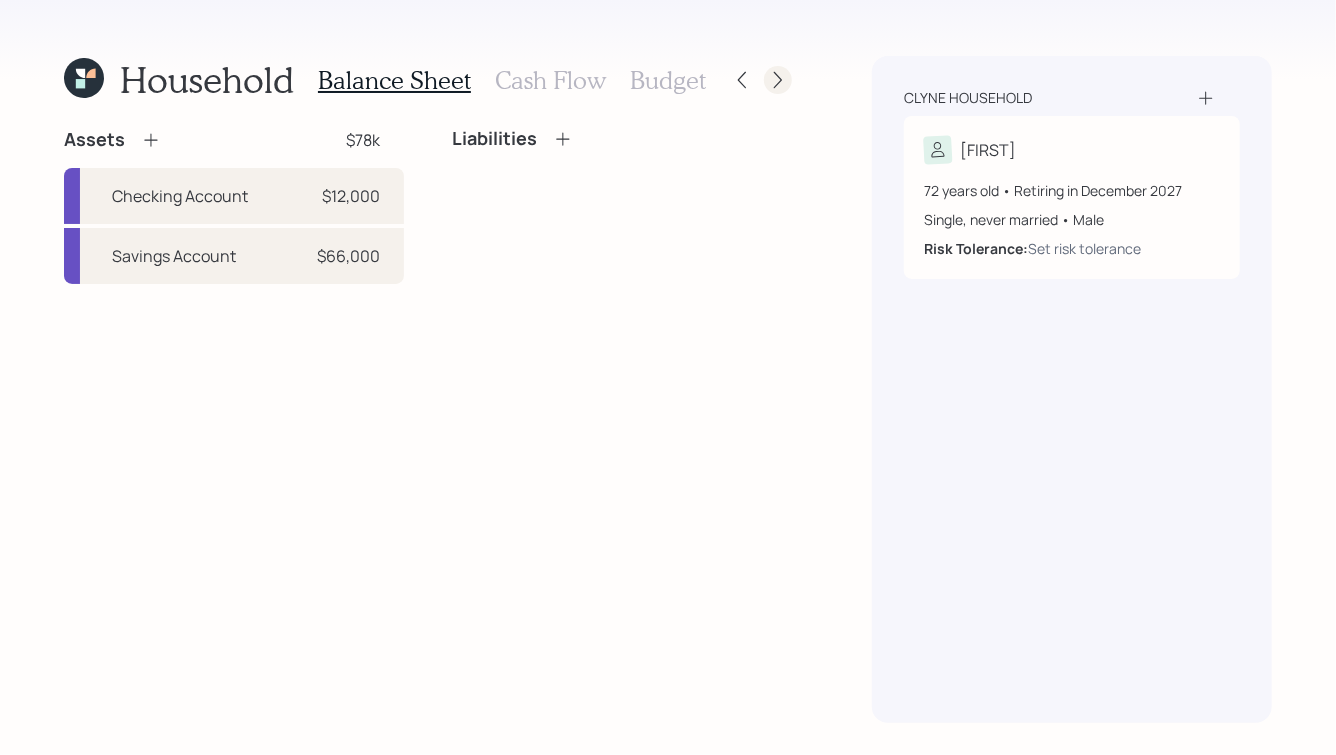 click 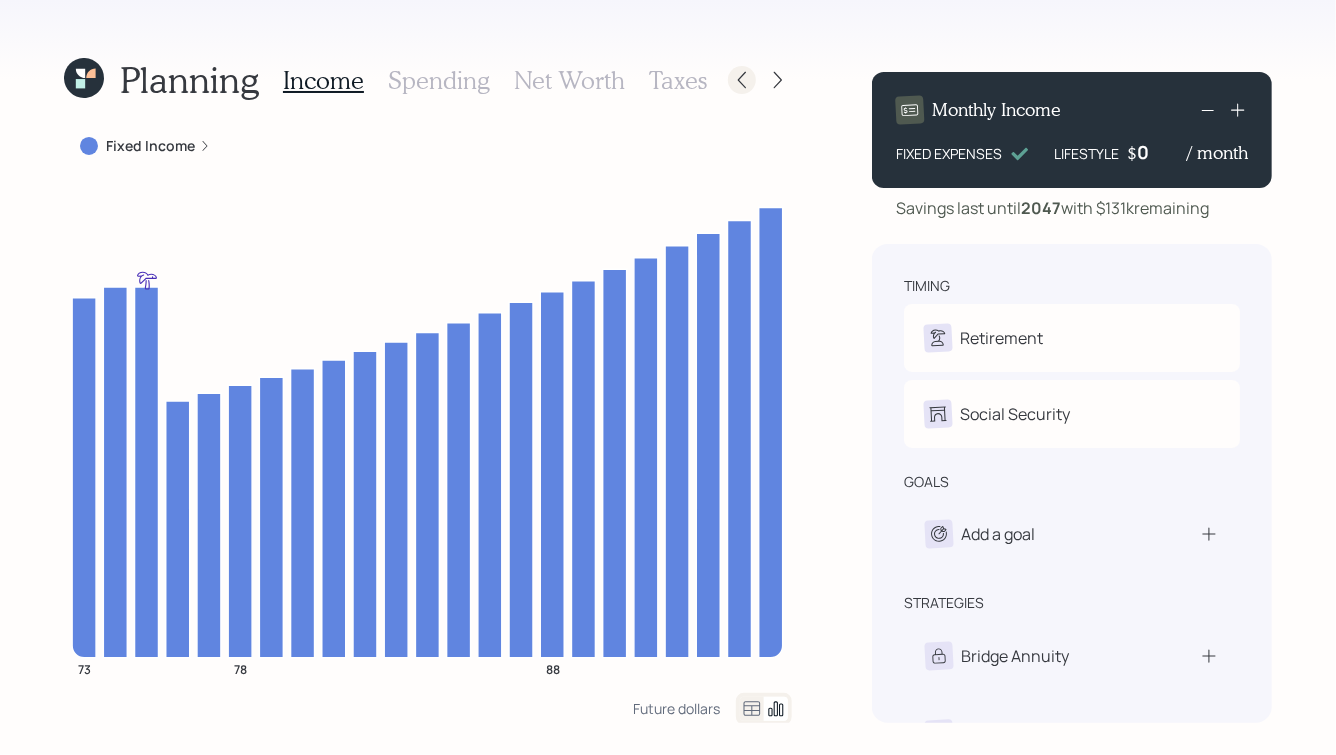 click 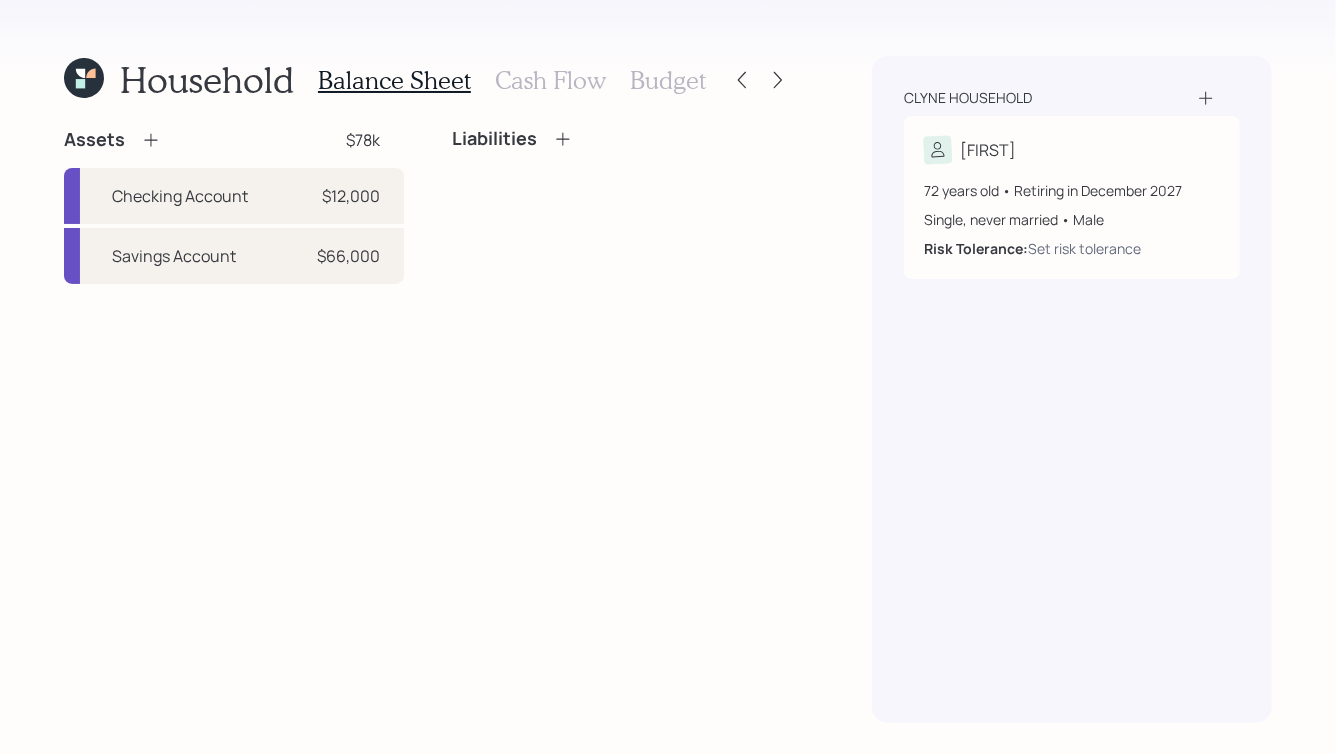 click on "Cash Flow" at bounding box center [550, 80] 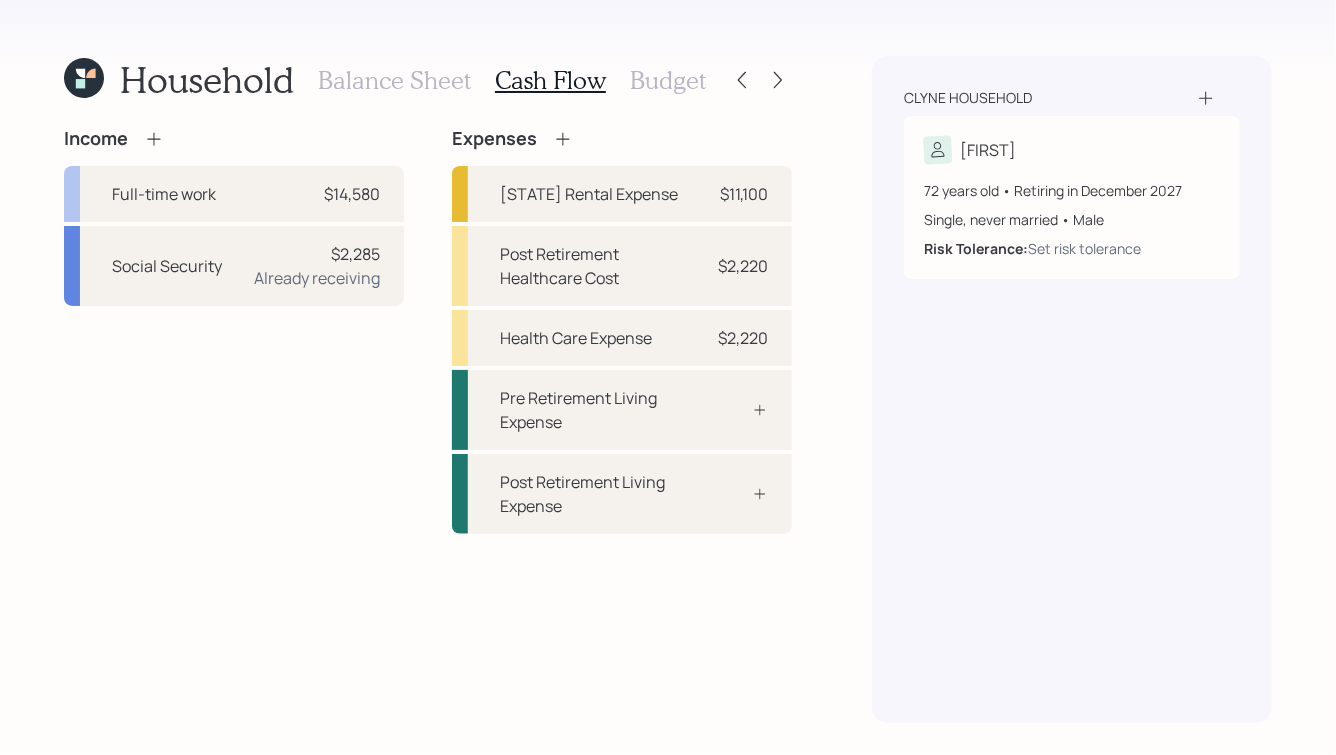 click on "Budget" at bounding box center [668, 80] 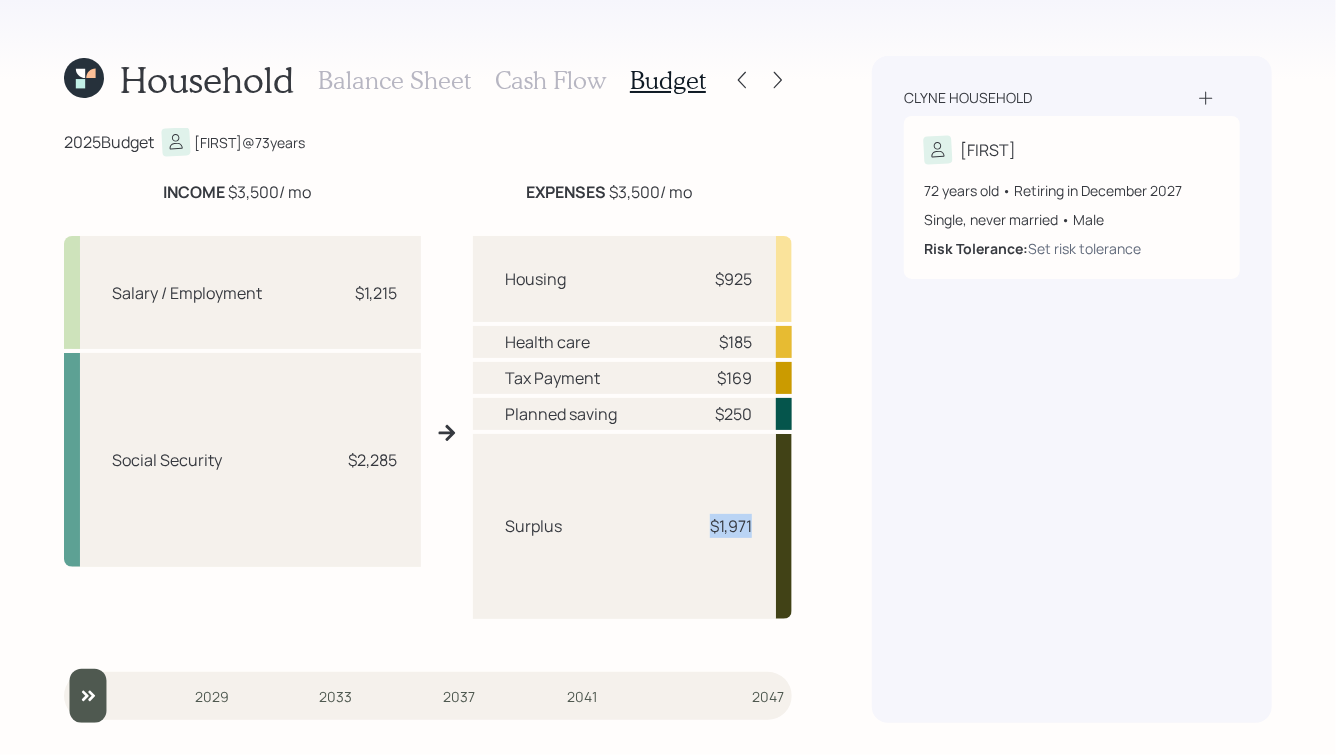 drag, startPoint x: 706, startPoint y: 527, endPoint x: 760, endPoint y: 527, distance: 54 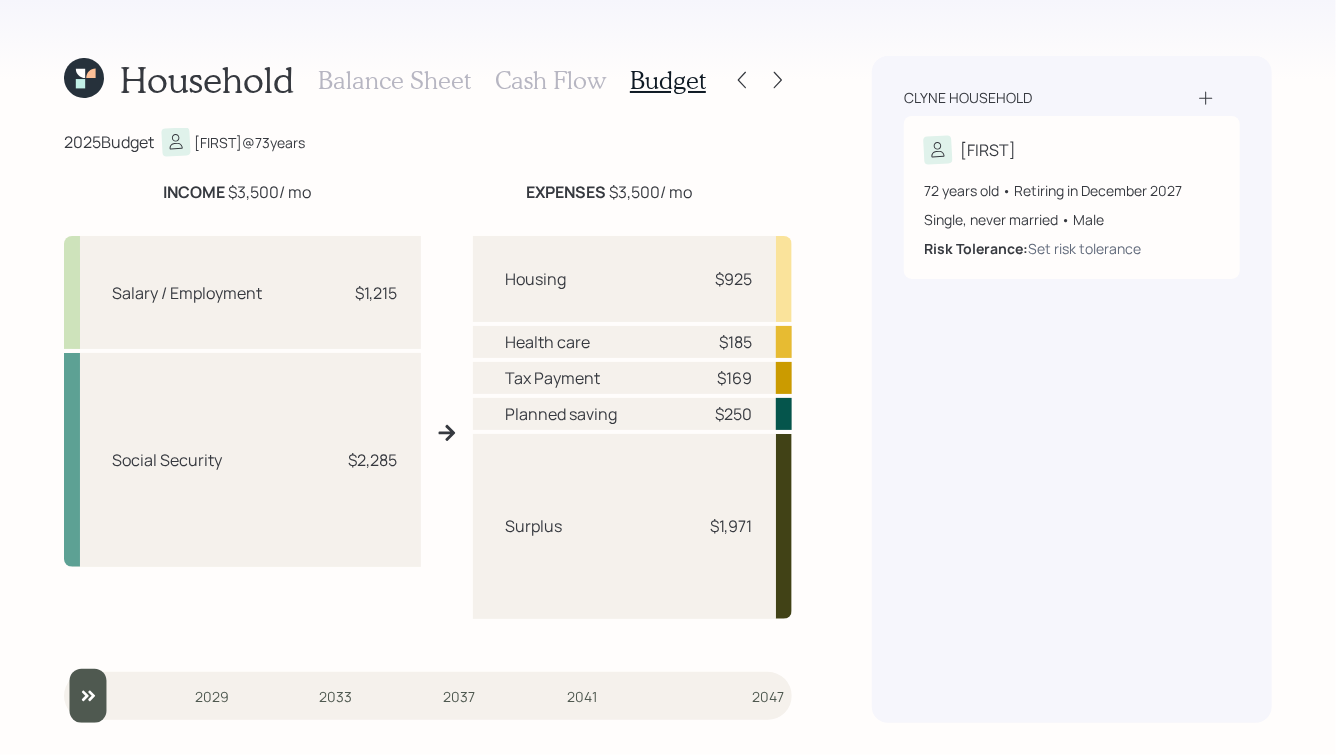 click on "Cash Flow" at bounding box center [550, 80] 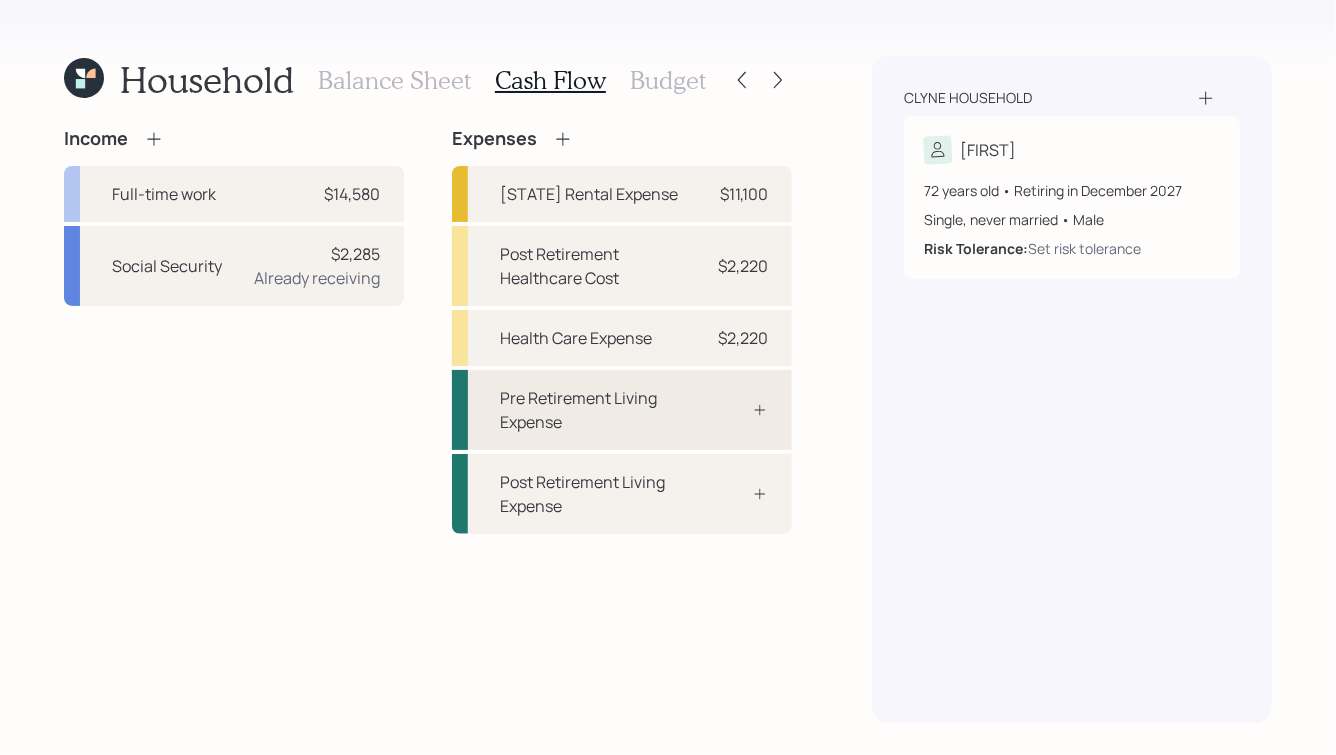 click on "Pre Retirement Living Expense" at bounding box center (622, 410) 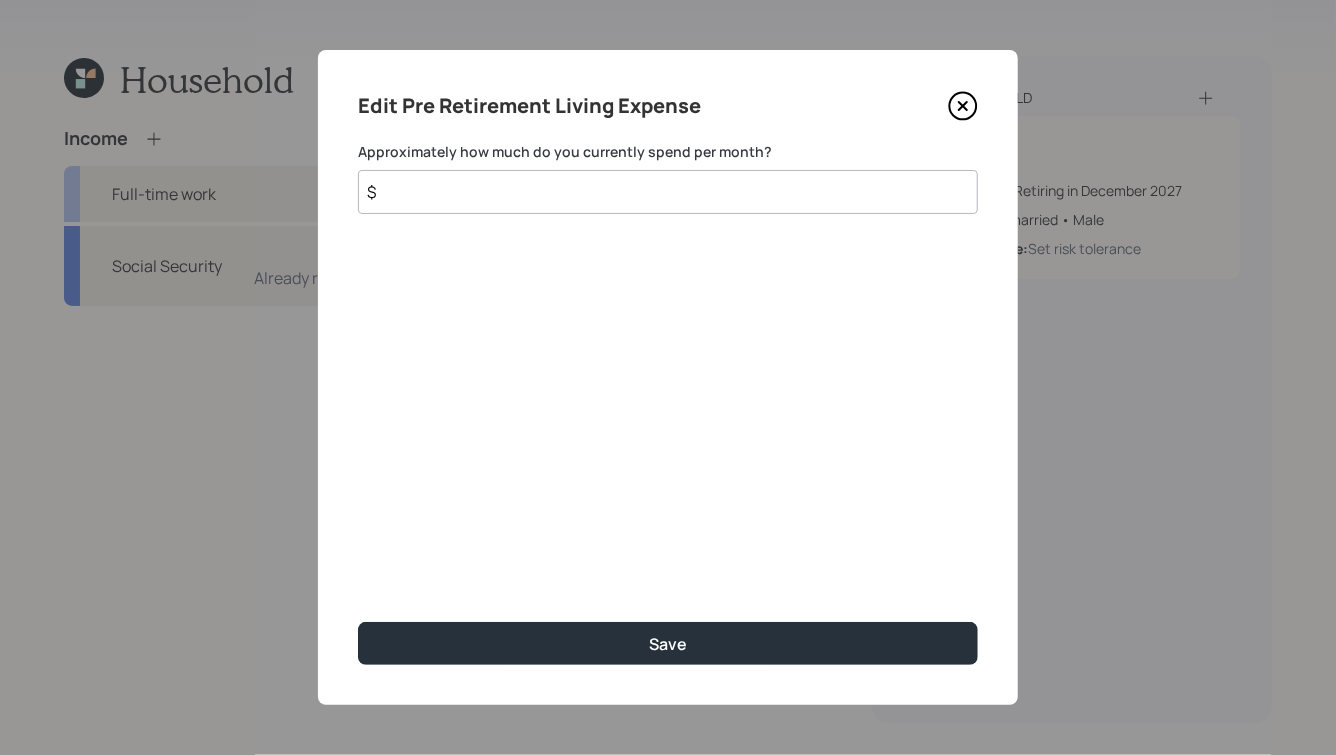 click on "$" at bounding box center (668, 192) 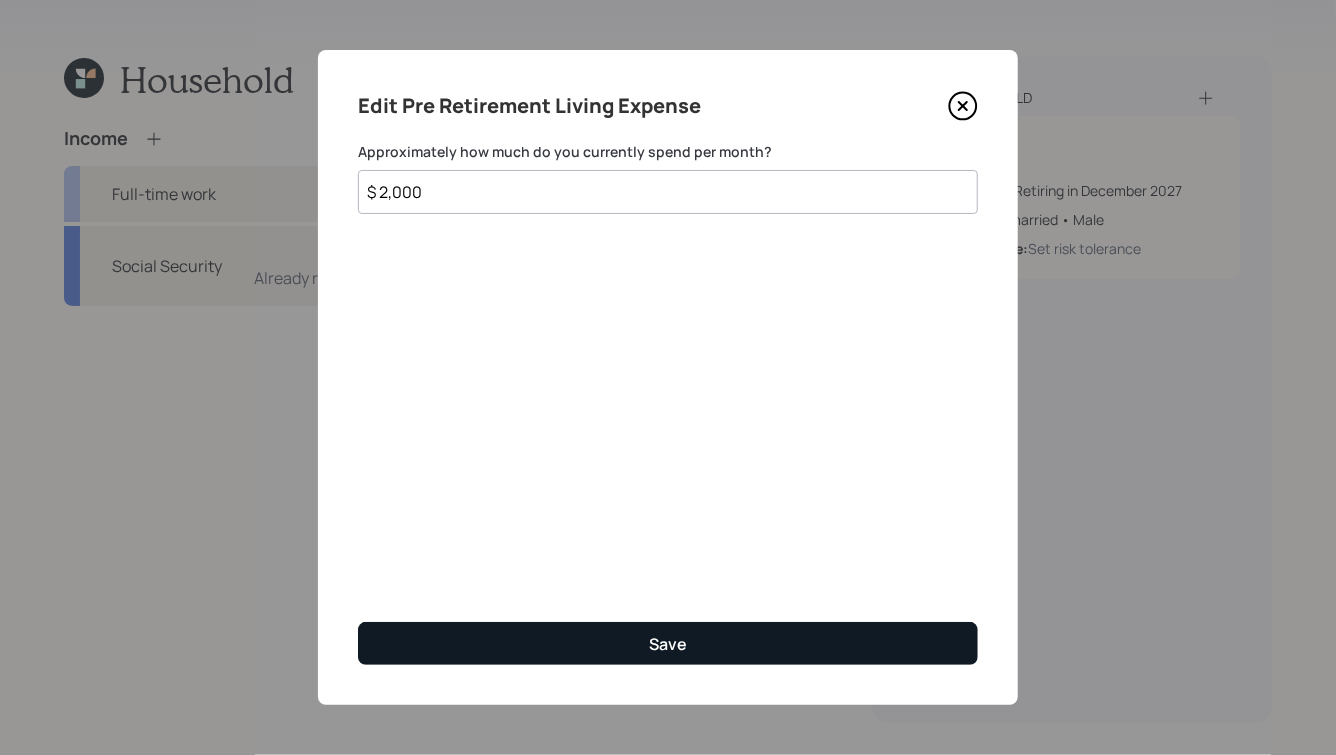 type on "$ 2,000" 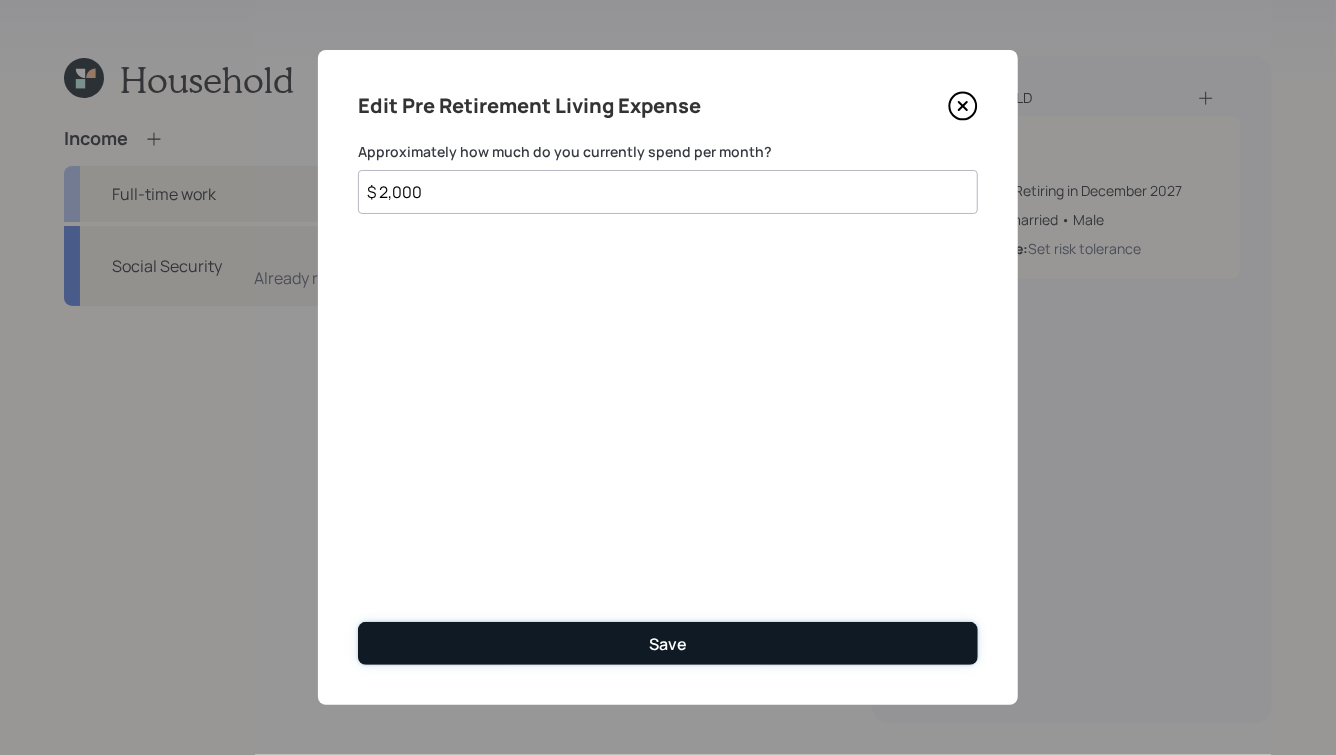 click on "Save" at bounding box center (668, 643) 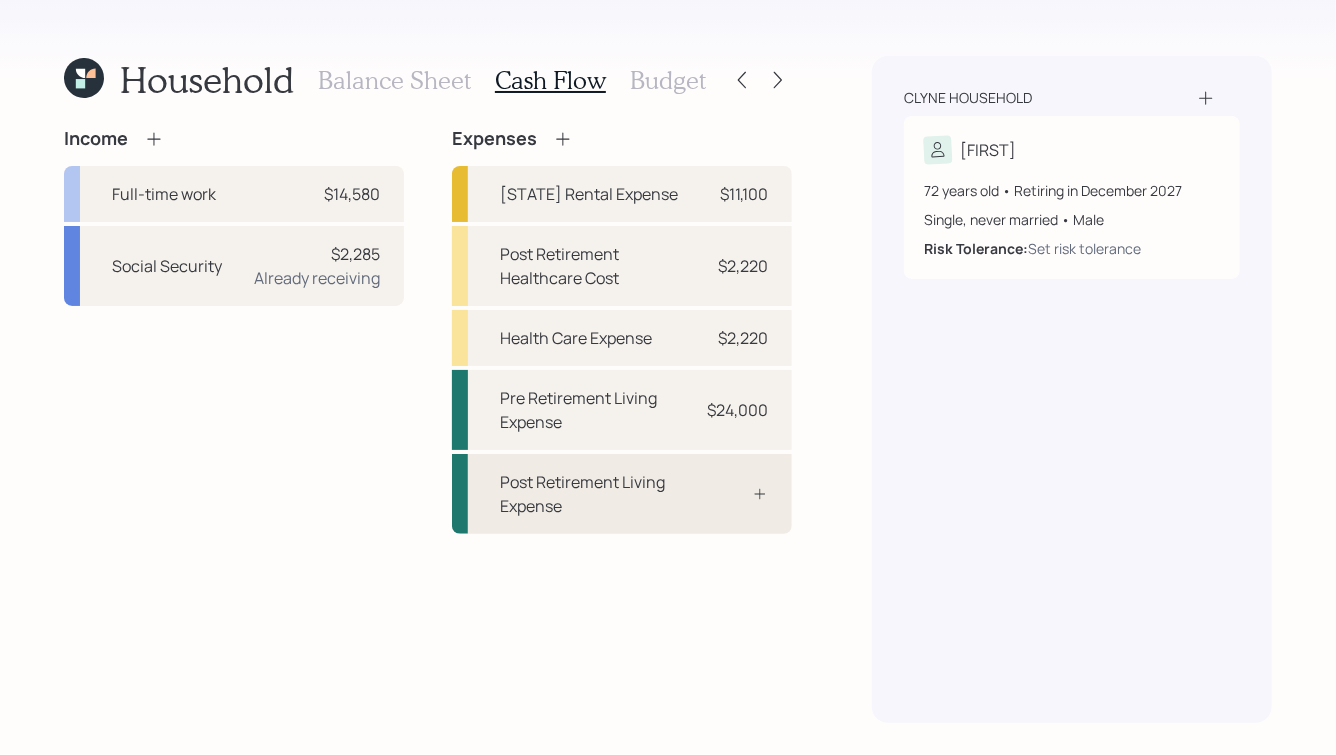 click on "Post Retirement Living Expense" at bounding box center (596, 494) 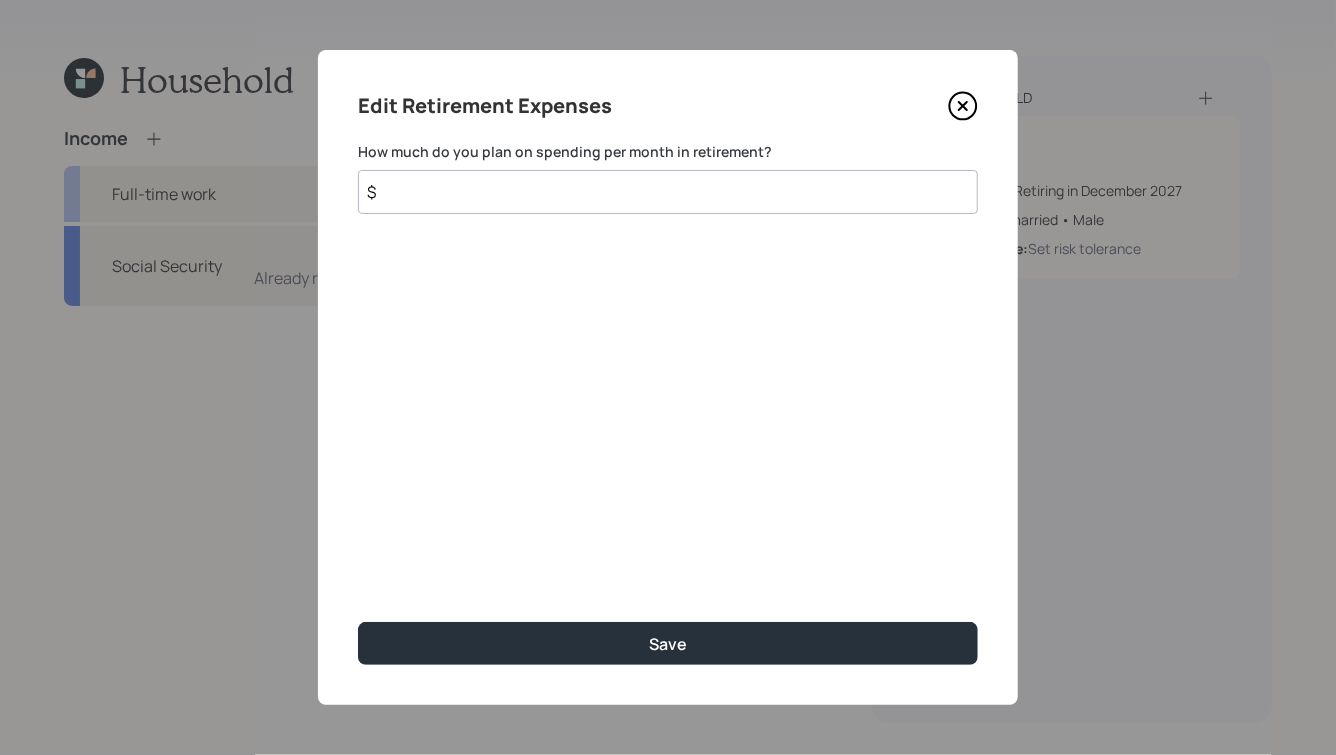 click on "$" at bounding box center (668, 192) 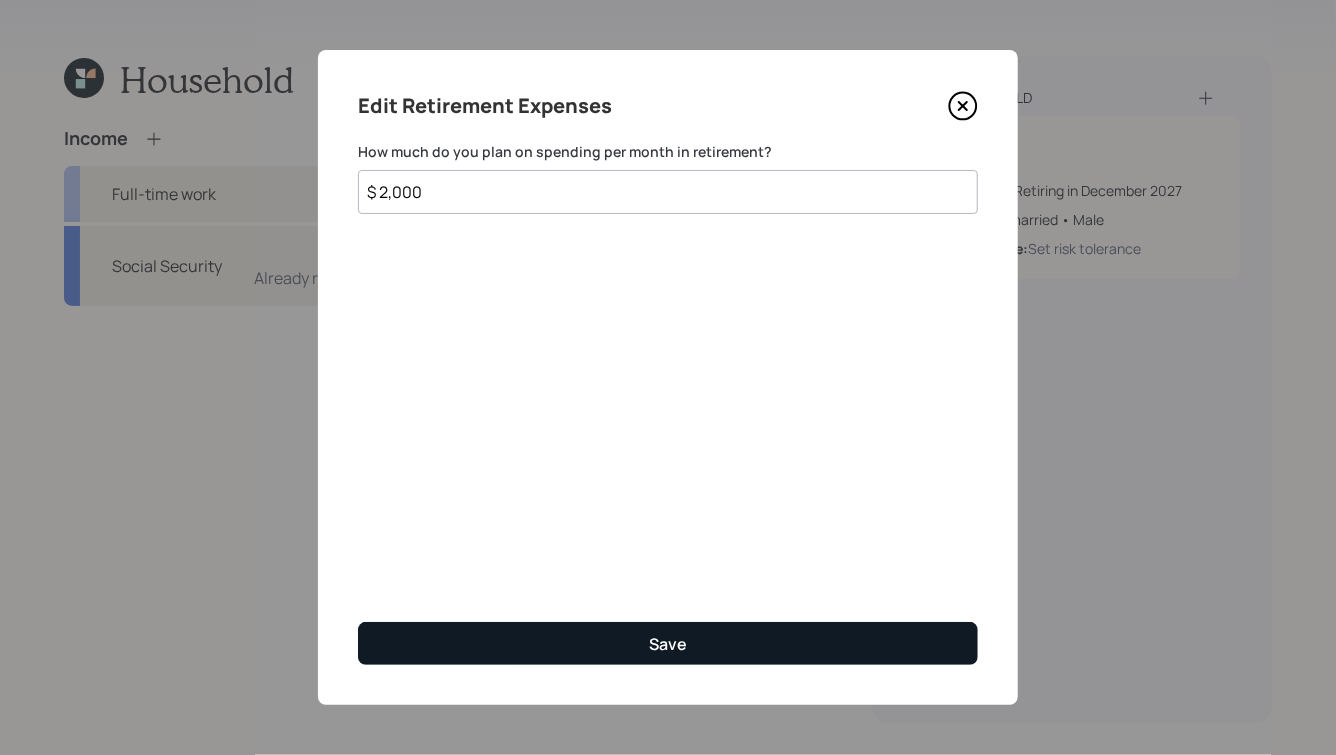 type on "$ 2,000" 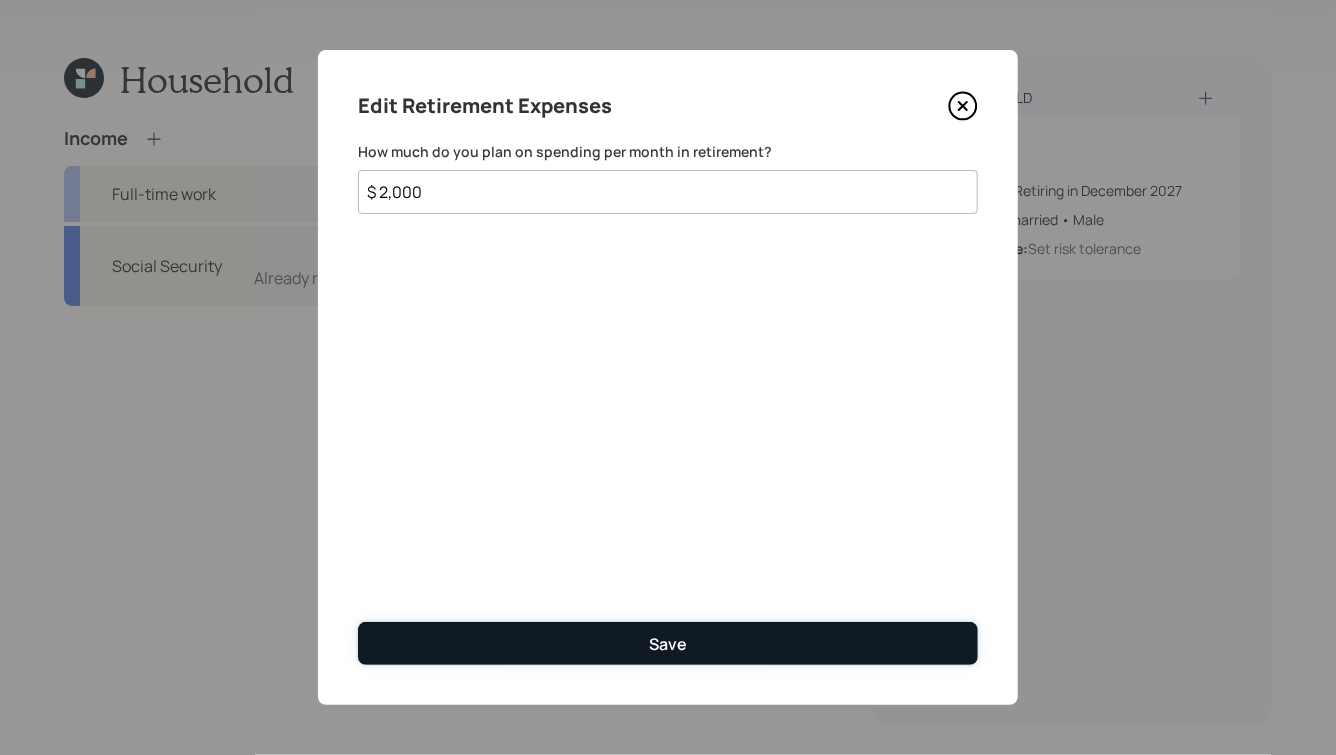 click on "Save" at bounding box center (668, 644) 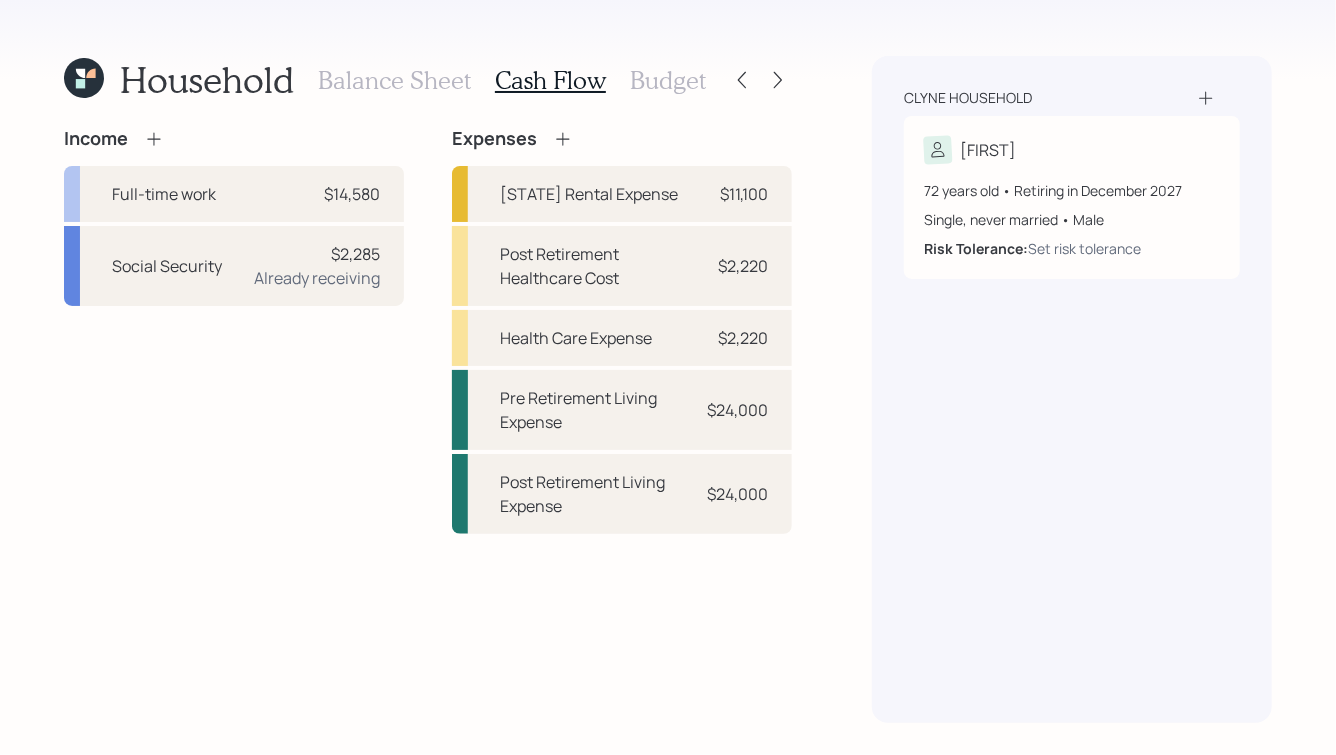 click on "Budget" at bounding box center (668, 80) 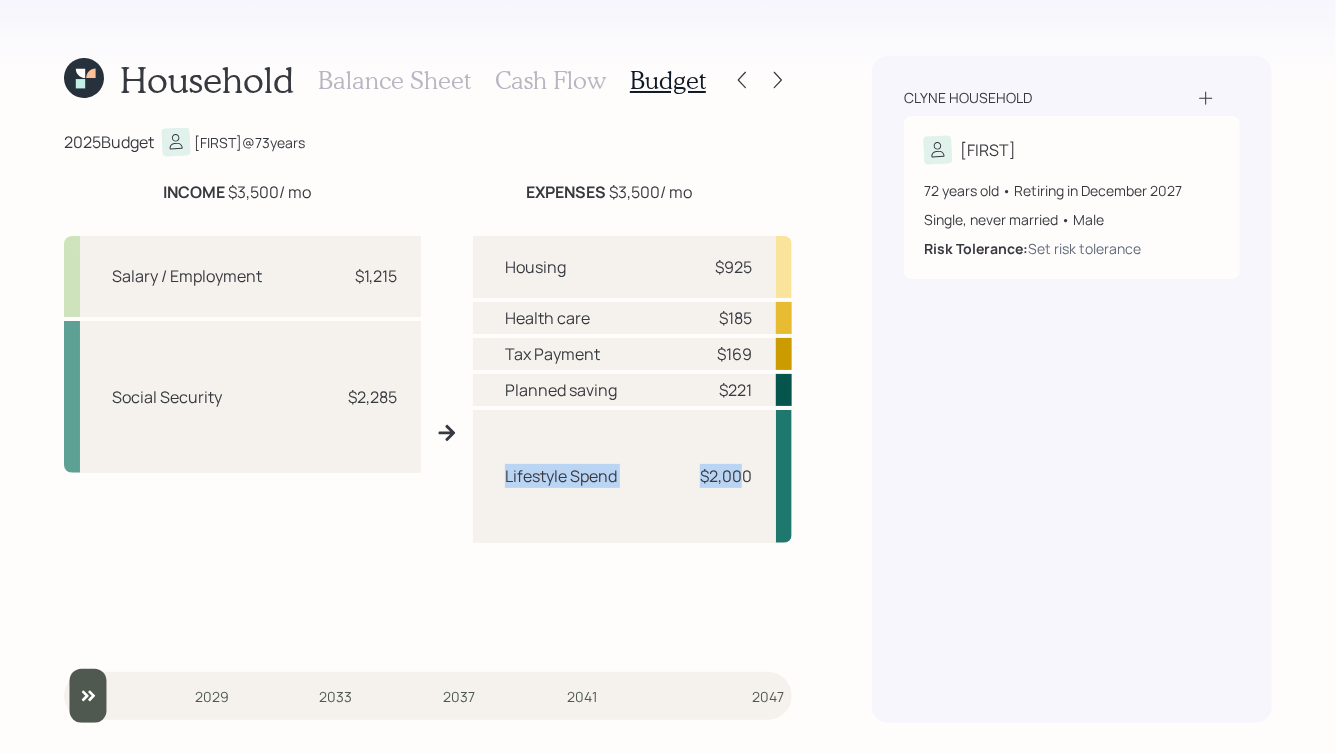 drag, startPoint x: 506, startPoint y: 475, endPoint x: 747, endPoint y: 487, distance: 241.29857 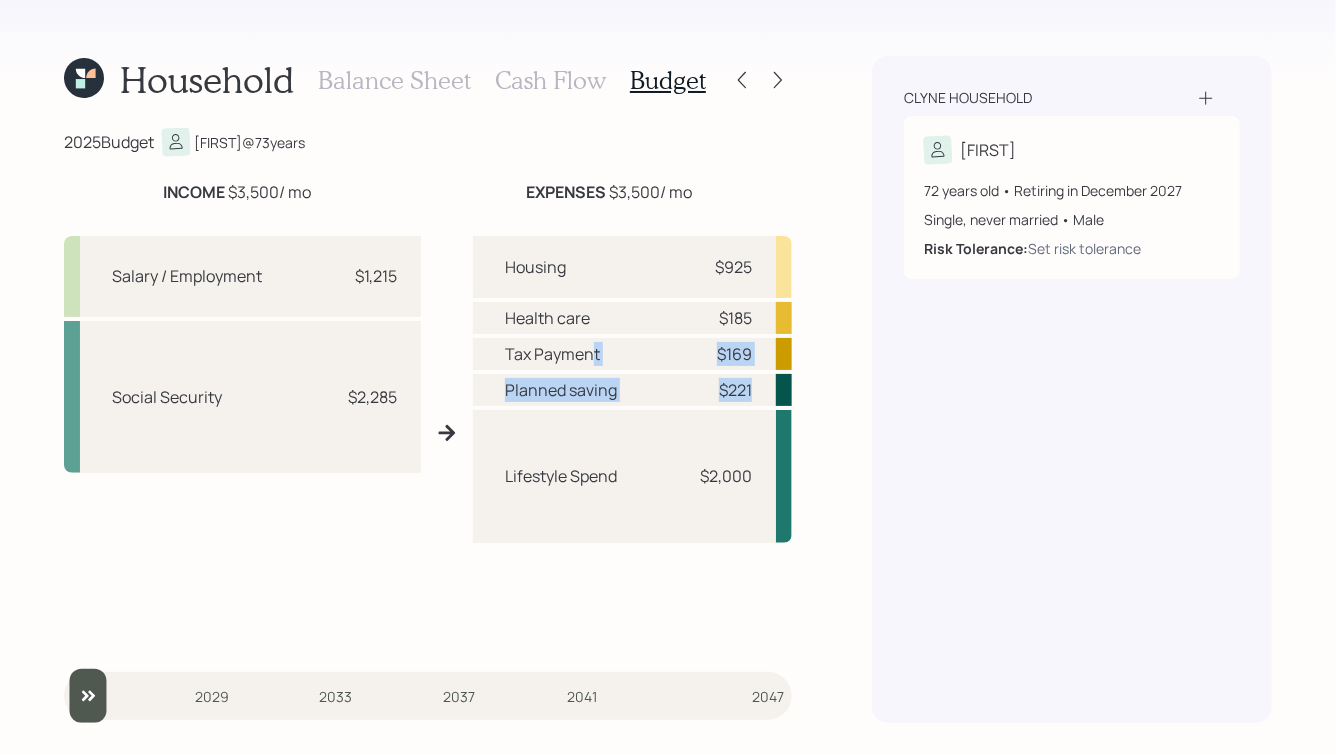 drag, startPoint x: 771, startPoint y: 381, endPoint x: 571, endPoint y: 355, distance: 201.68292 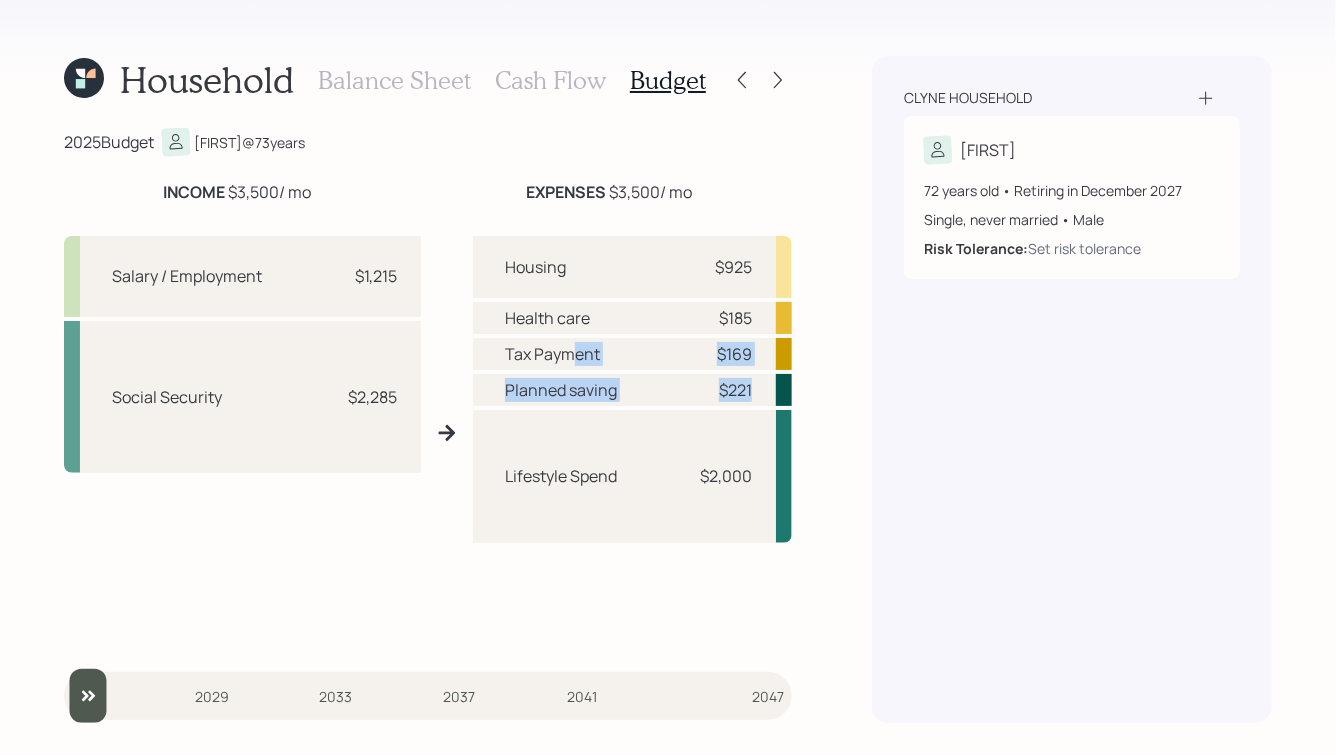 click on "Tax Payment" at bounding box center (552, 354) 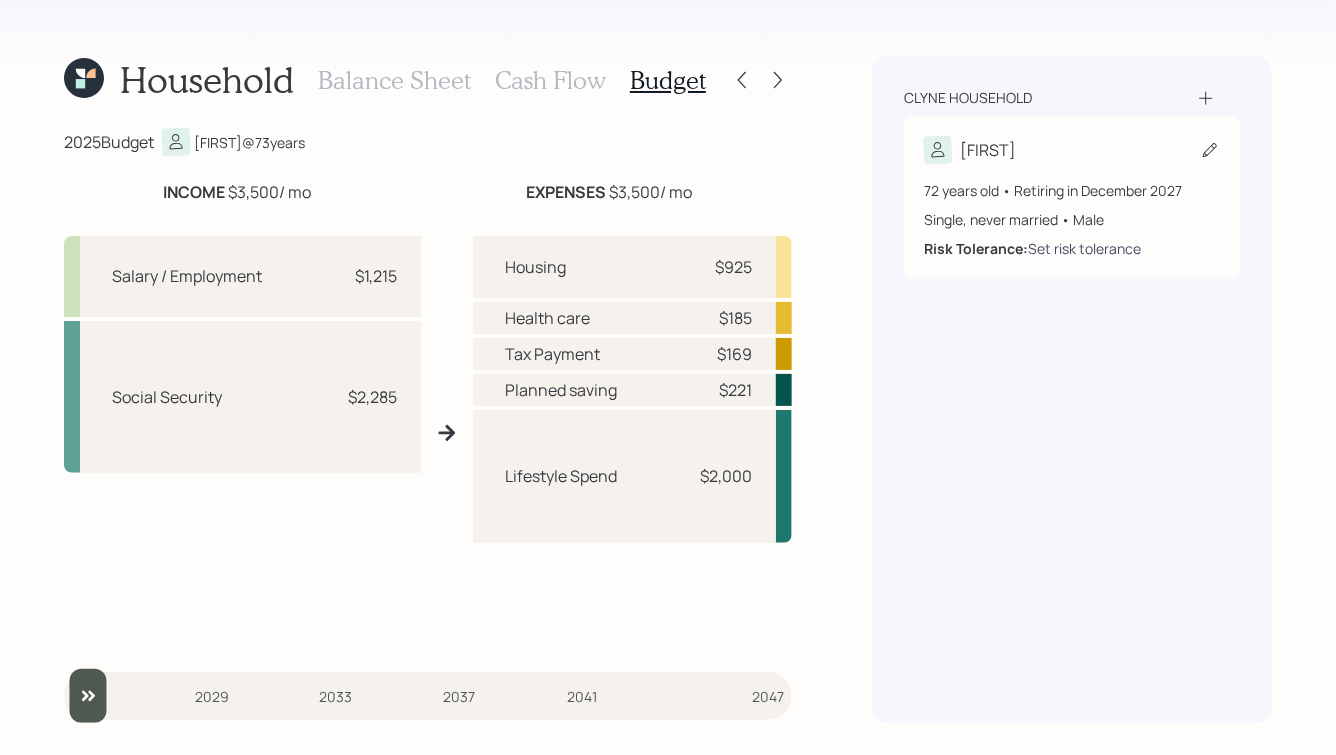 click on "Set risk tolerance" at bounding box center [1084, 248] 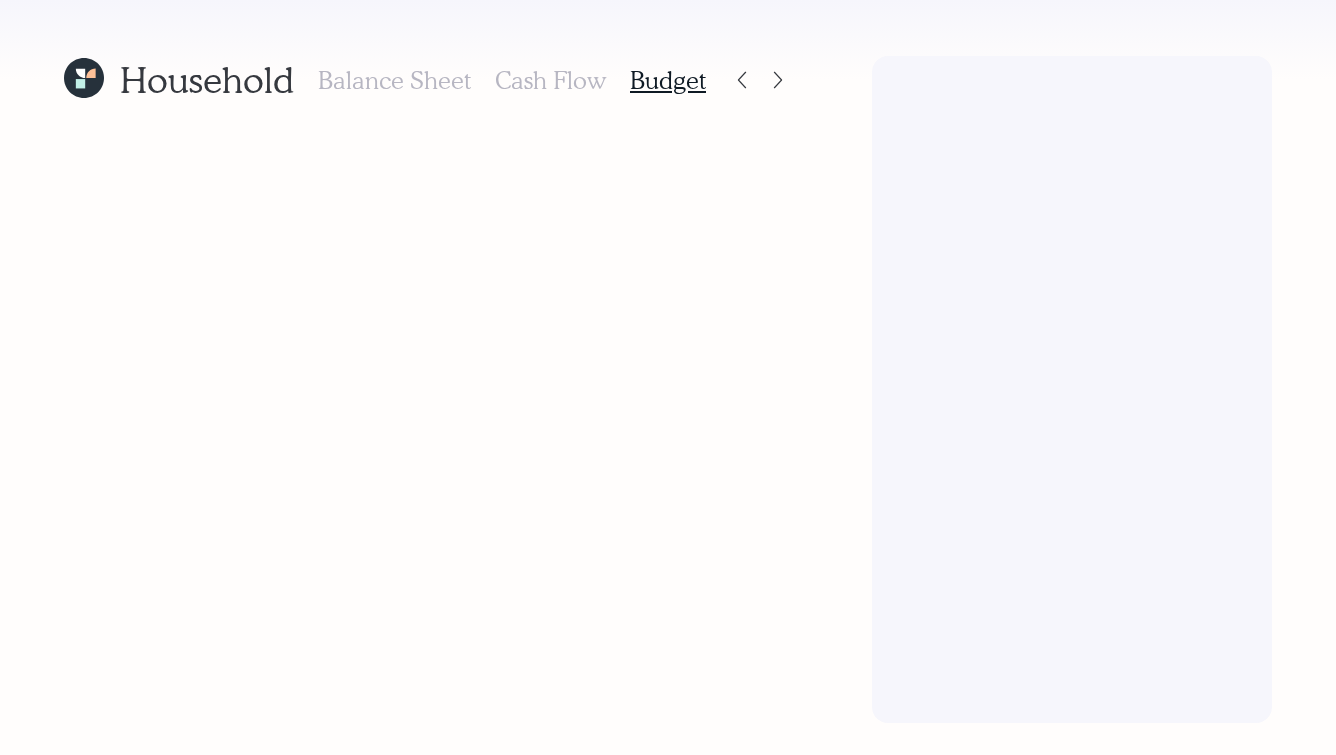 scroll, scrollTop: 0, scrollLeft: 0, axis: both 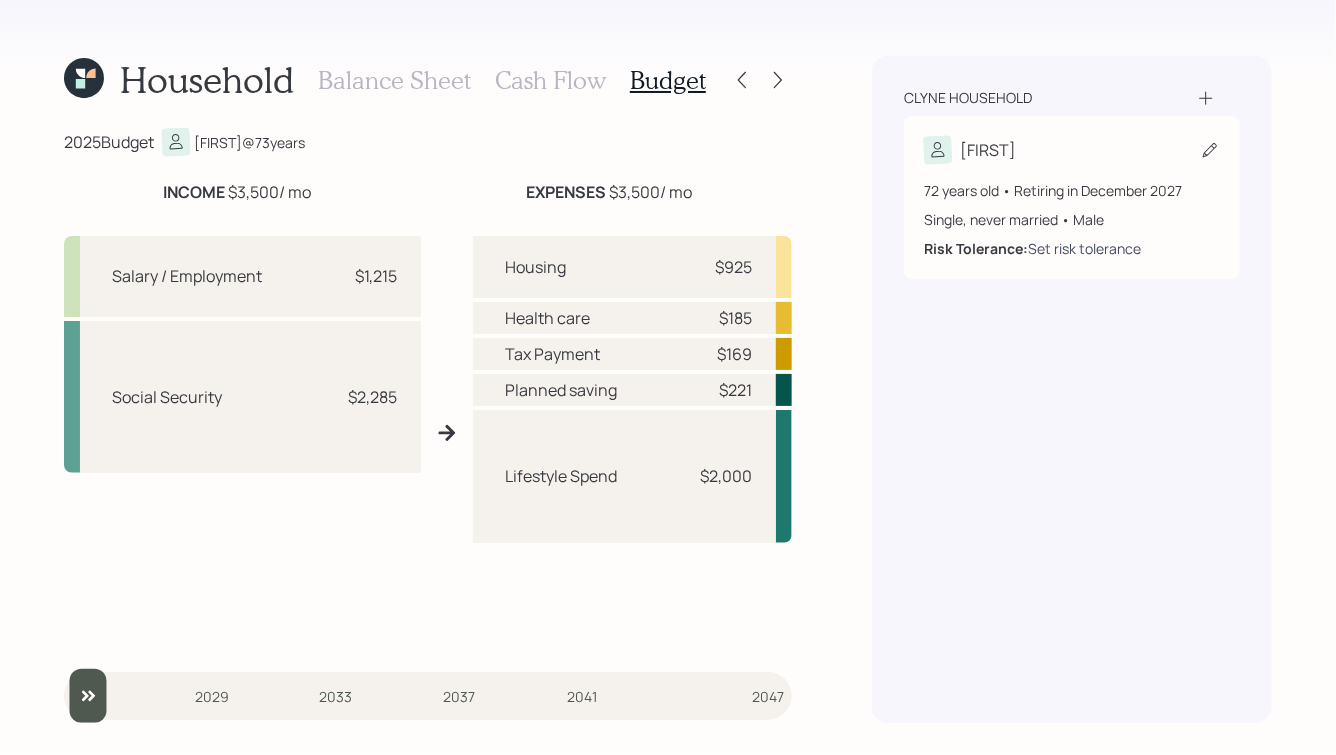 click on "Set risk tolerance" at bounding box center [1084, 248] 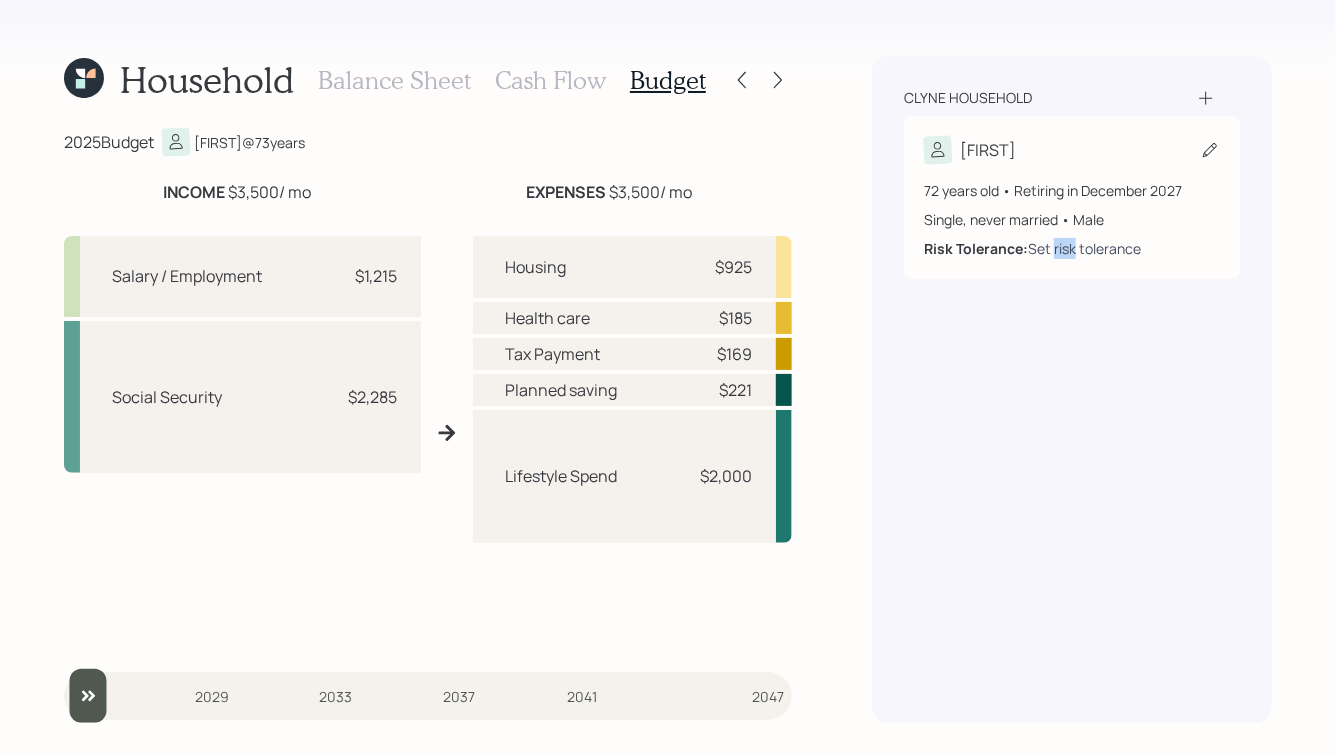 click on "Set risk tolerance" at bounding box center (1084, 248) 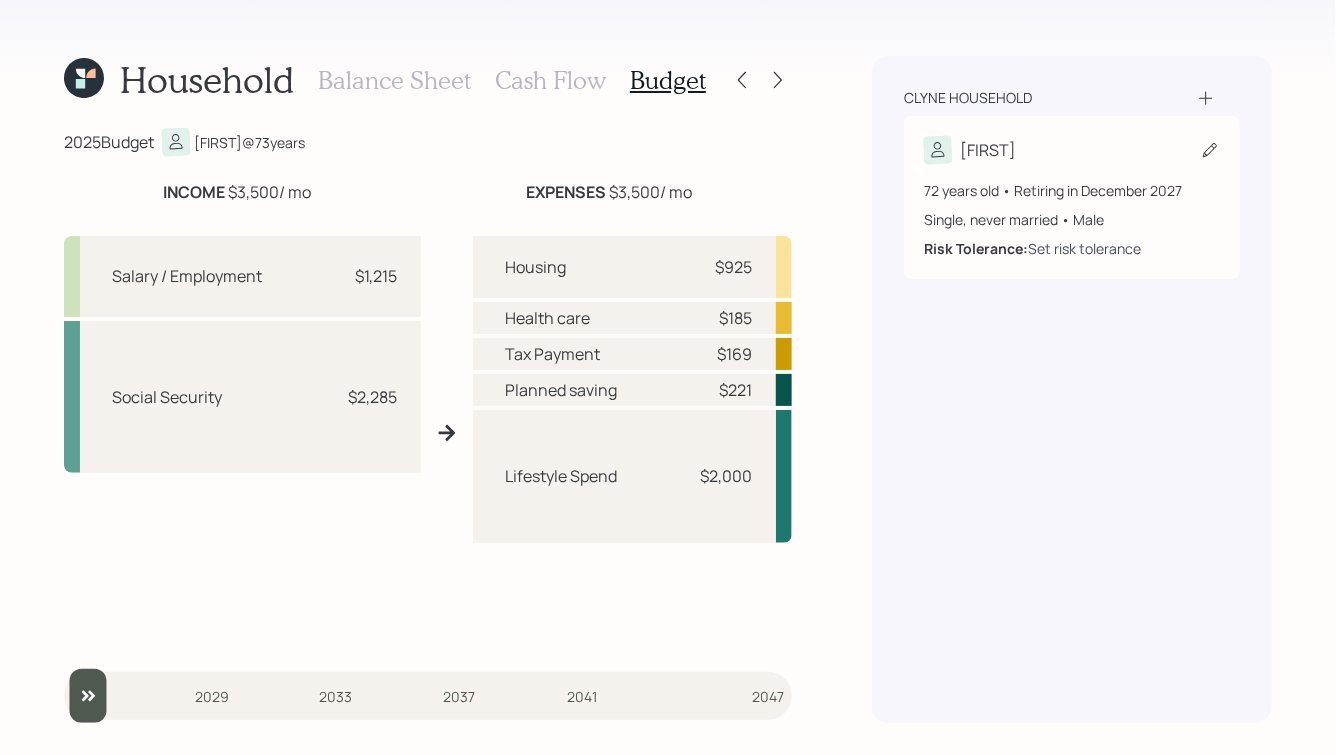 click on "Set risk tolerance" at bounding box center [1084, 248] 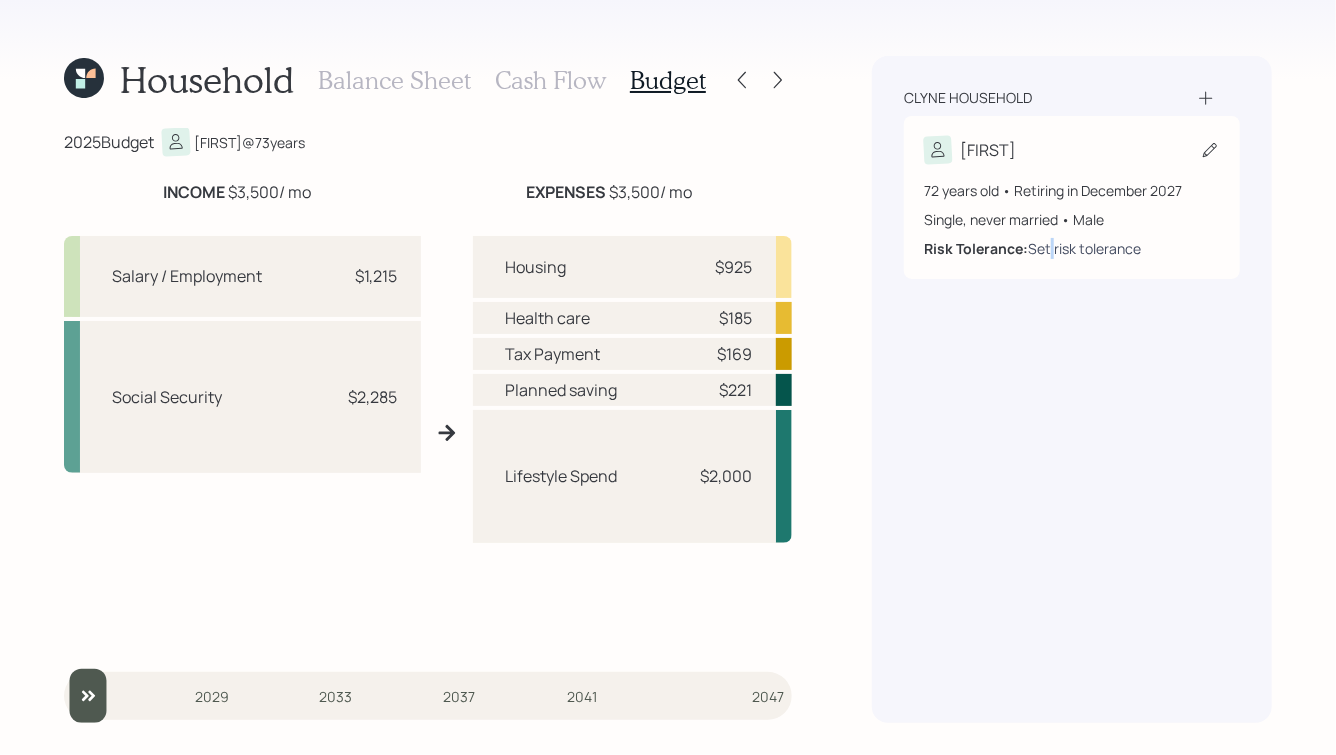 click on "Set risk tolerance" at bounding box center (1084, 248) 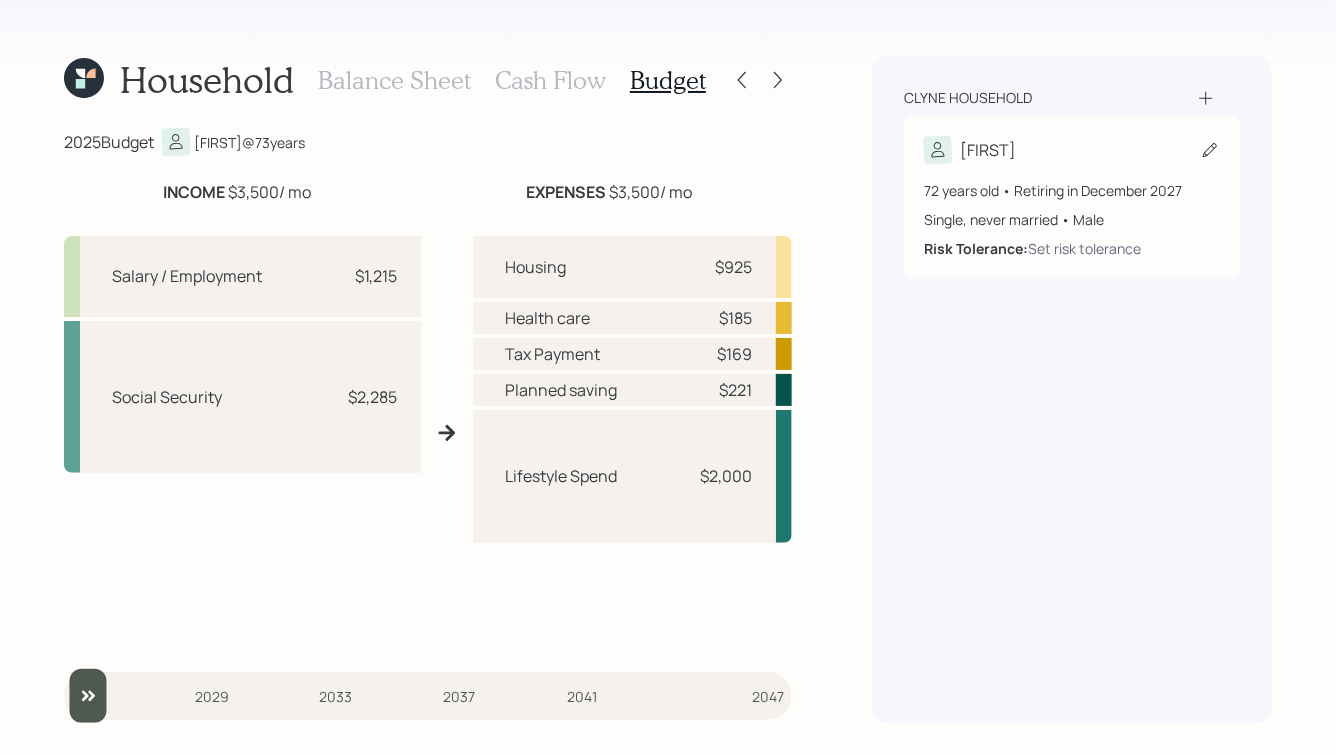 click 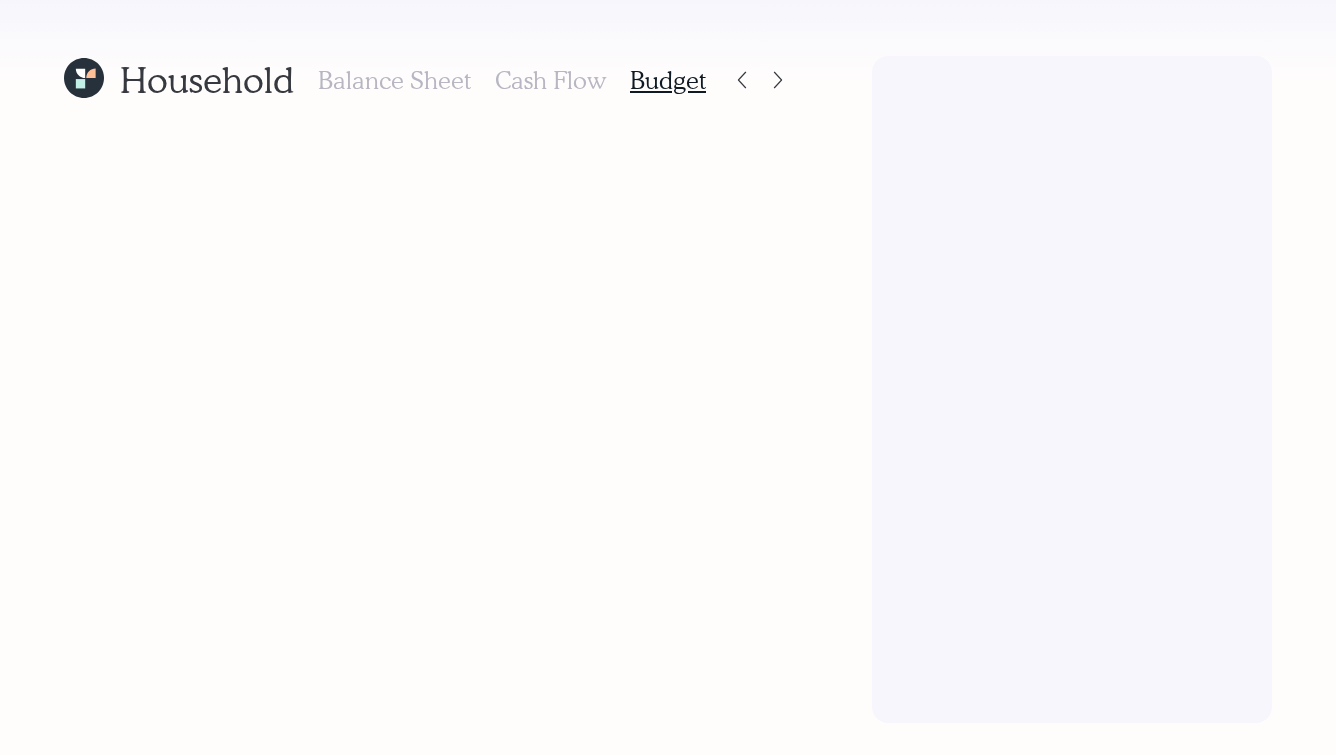 scroll, scrollTop: 0, scrollLeft: 0, axis: both 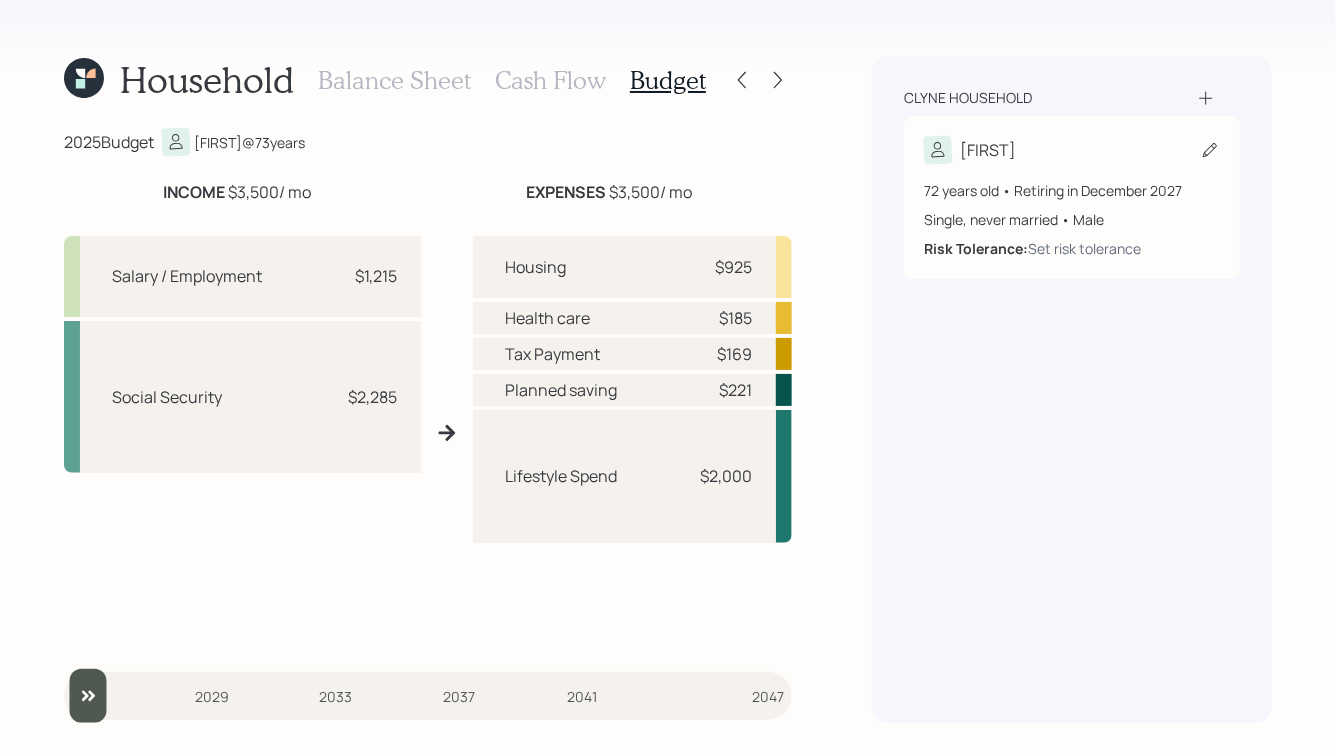 click 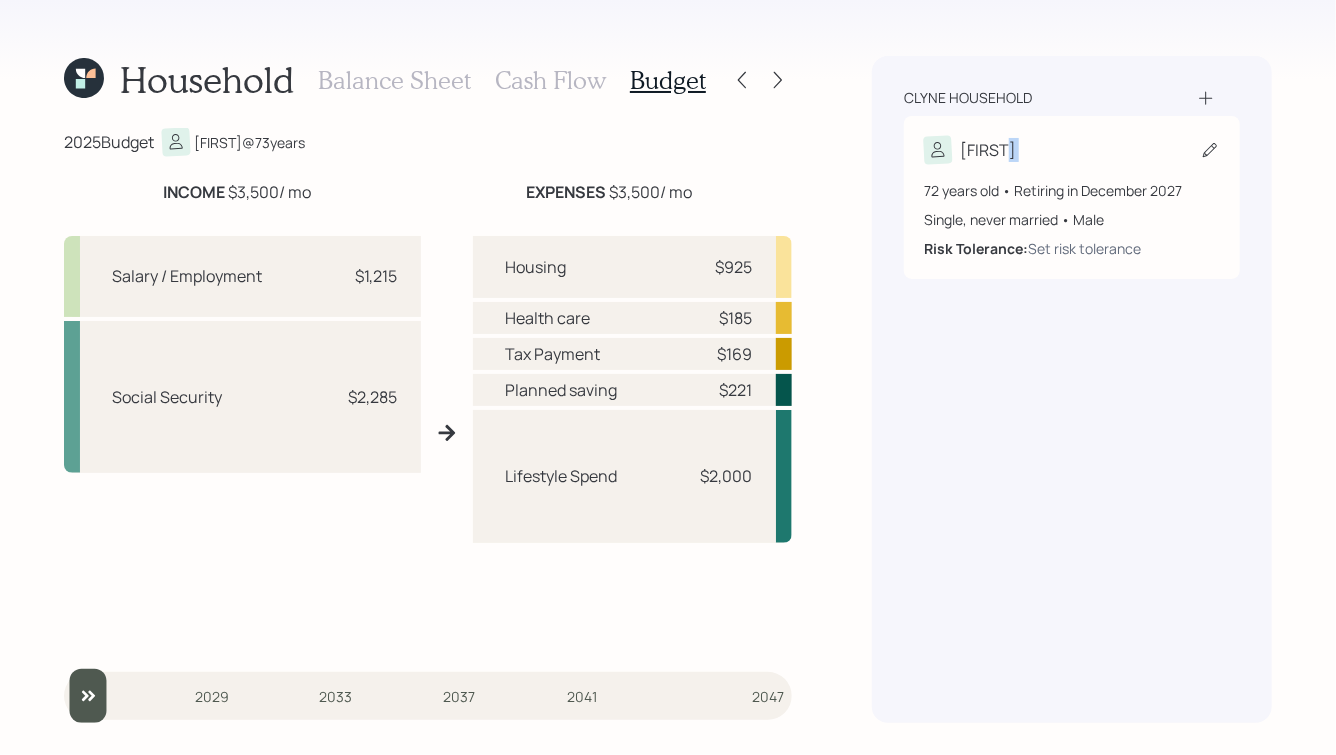 click 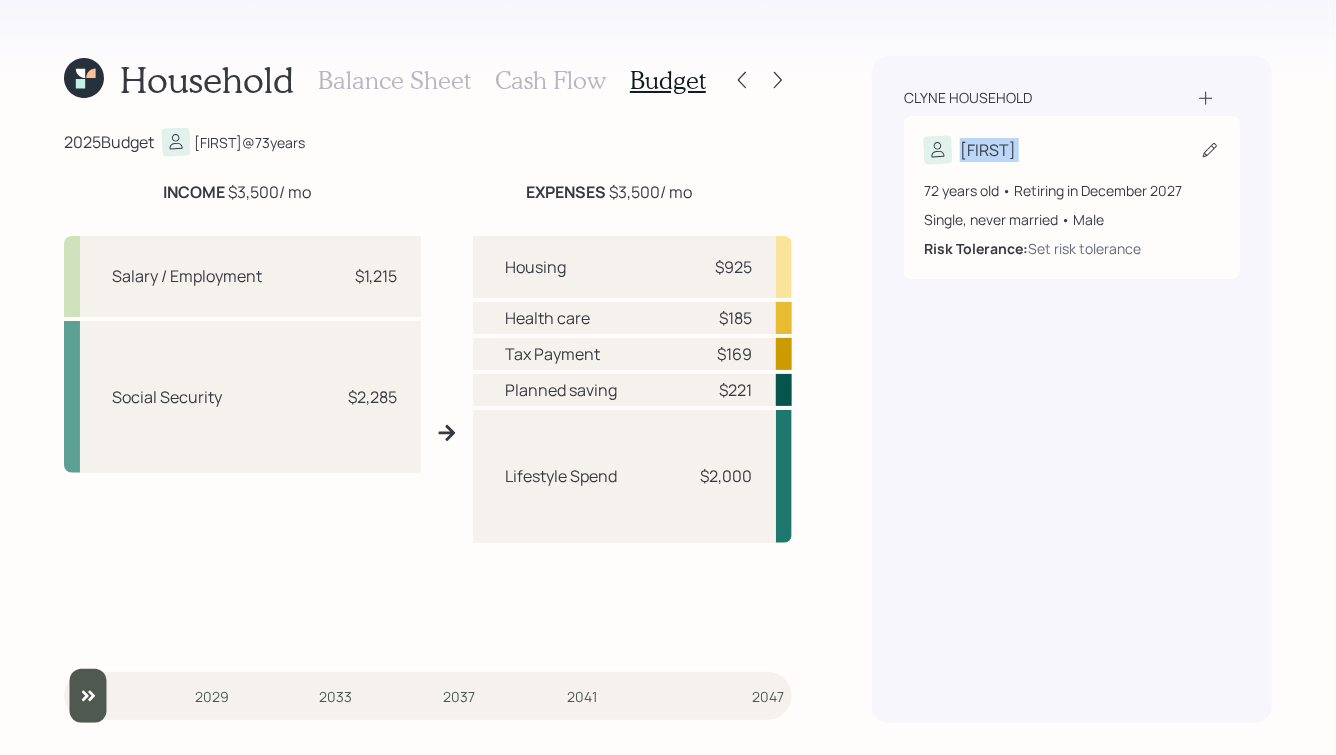 click 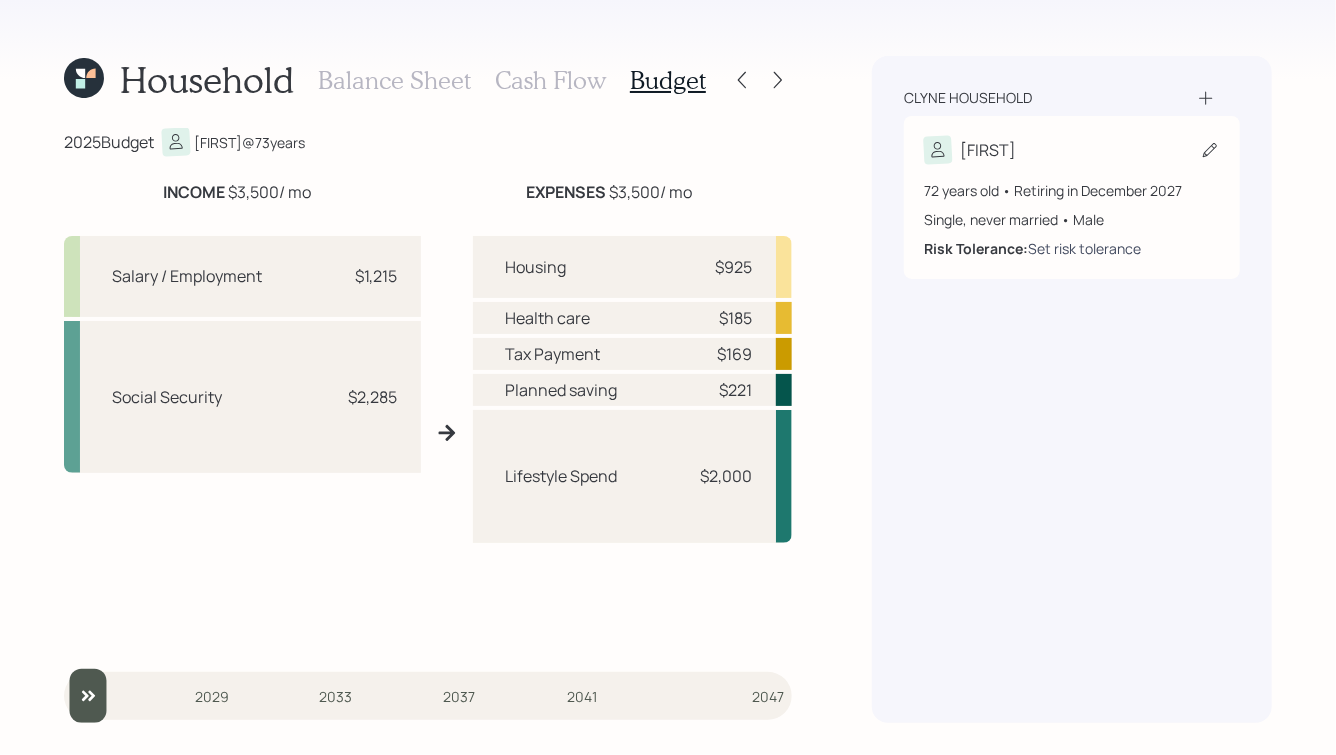 click on "Set risk tolerance" at bounding box center [1084, 248] 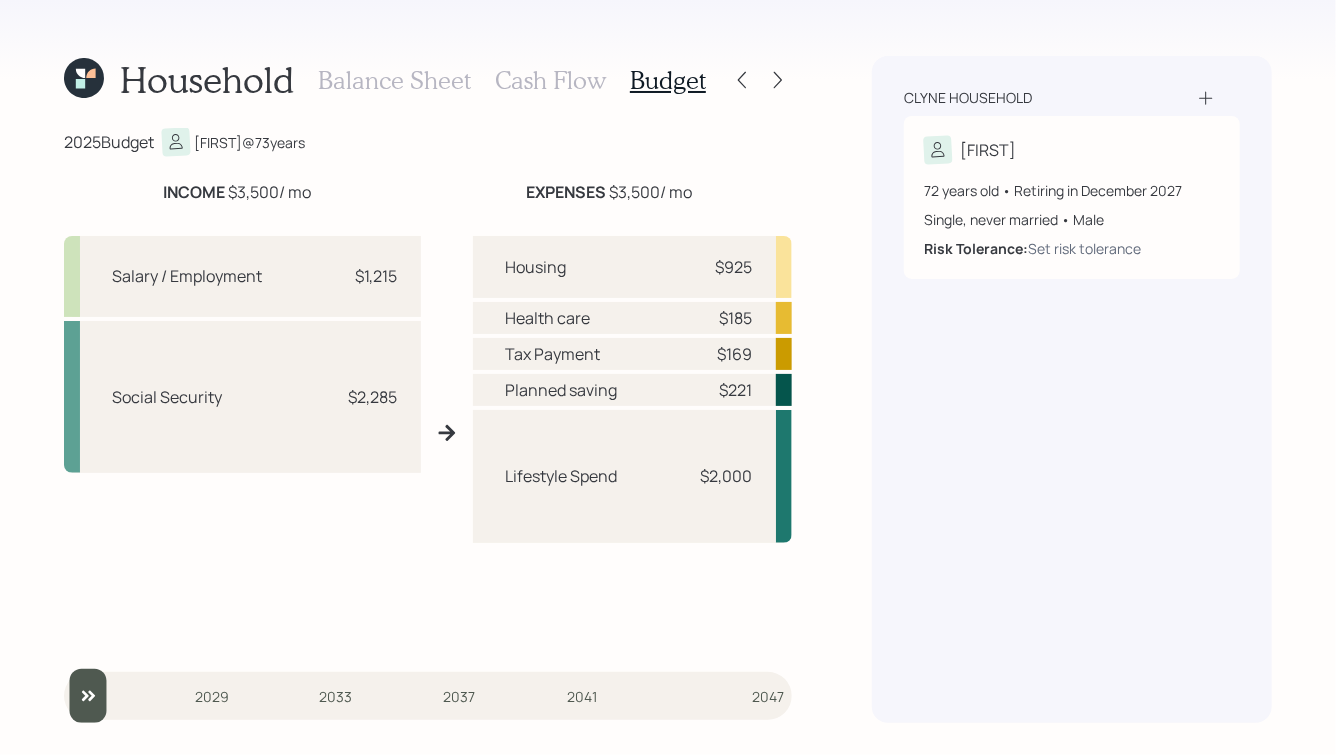 click on "Balance Sheet" at bounding box center [394, 80] 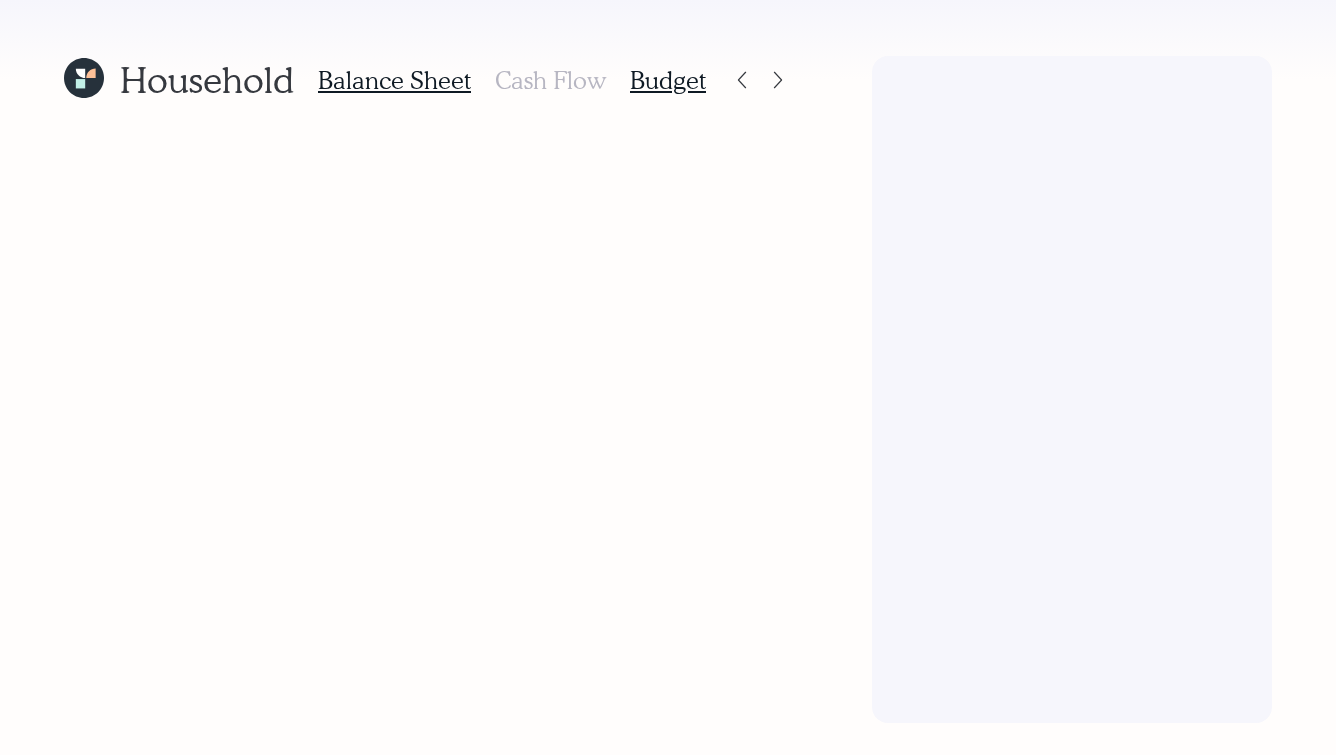scroll, scrollTop: 0, scrollLeft: 0, axis: both 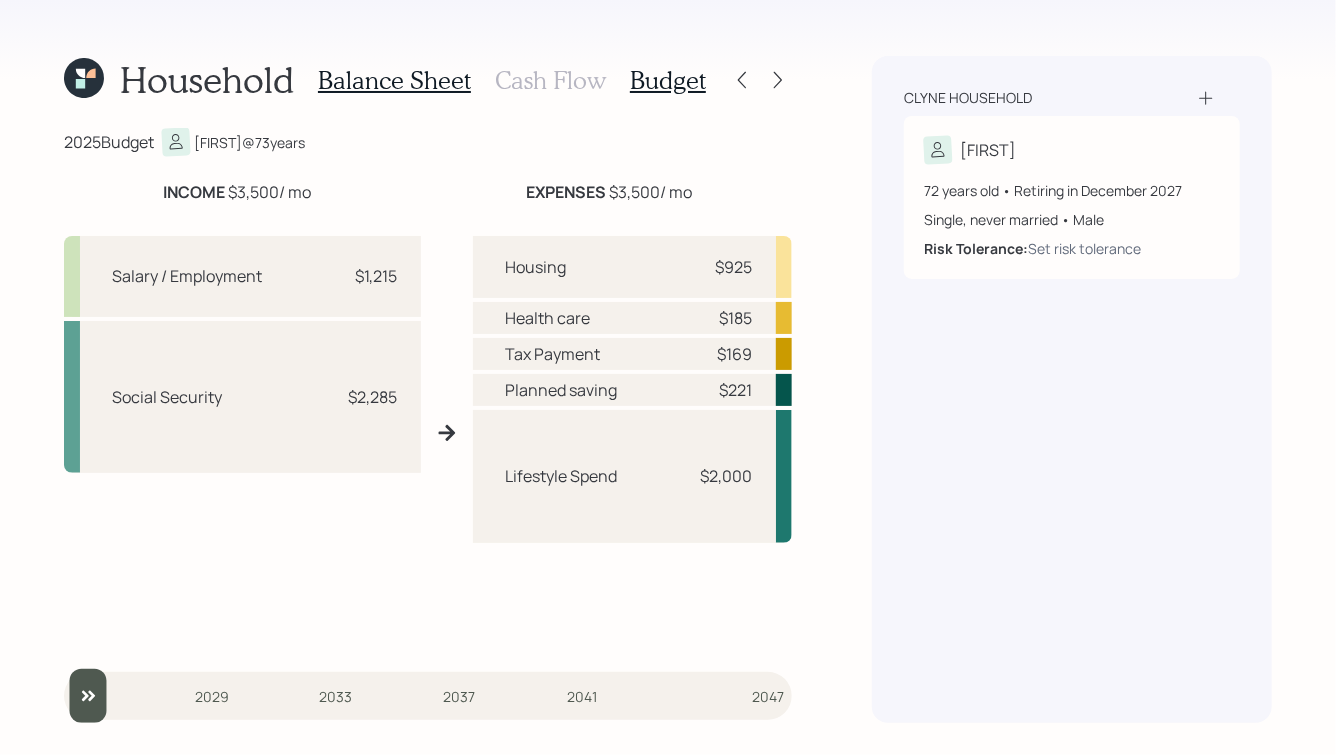 click on "Balance Sheet" at bounding box center [394, 80] 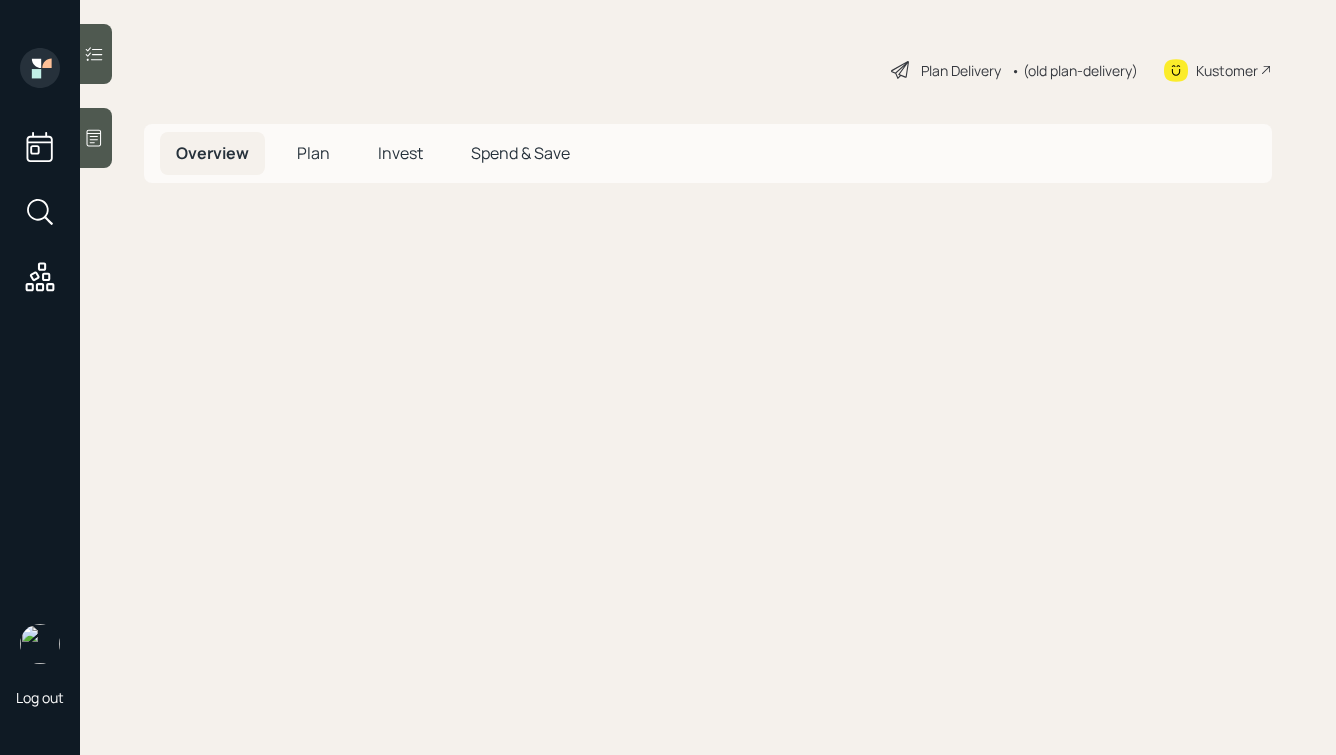 scroll, scrollTop: 0, scrollLeft: 0, axis: both 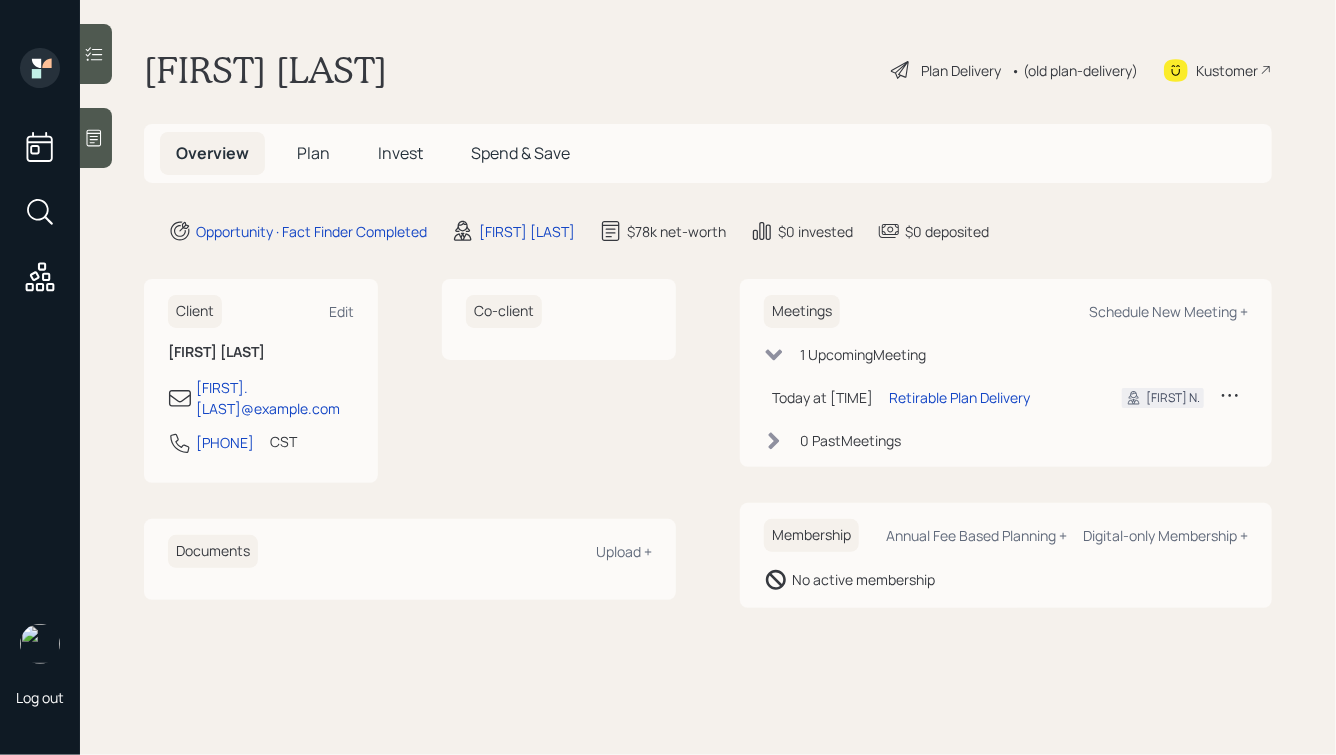 click on "Plan Delivery" at bounding box center [961, 70] 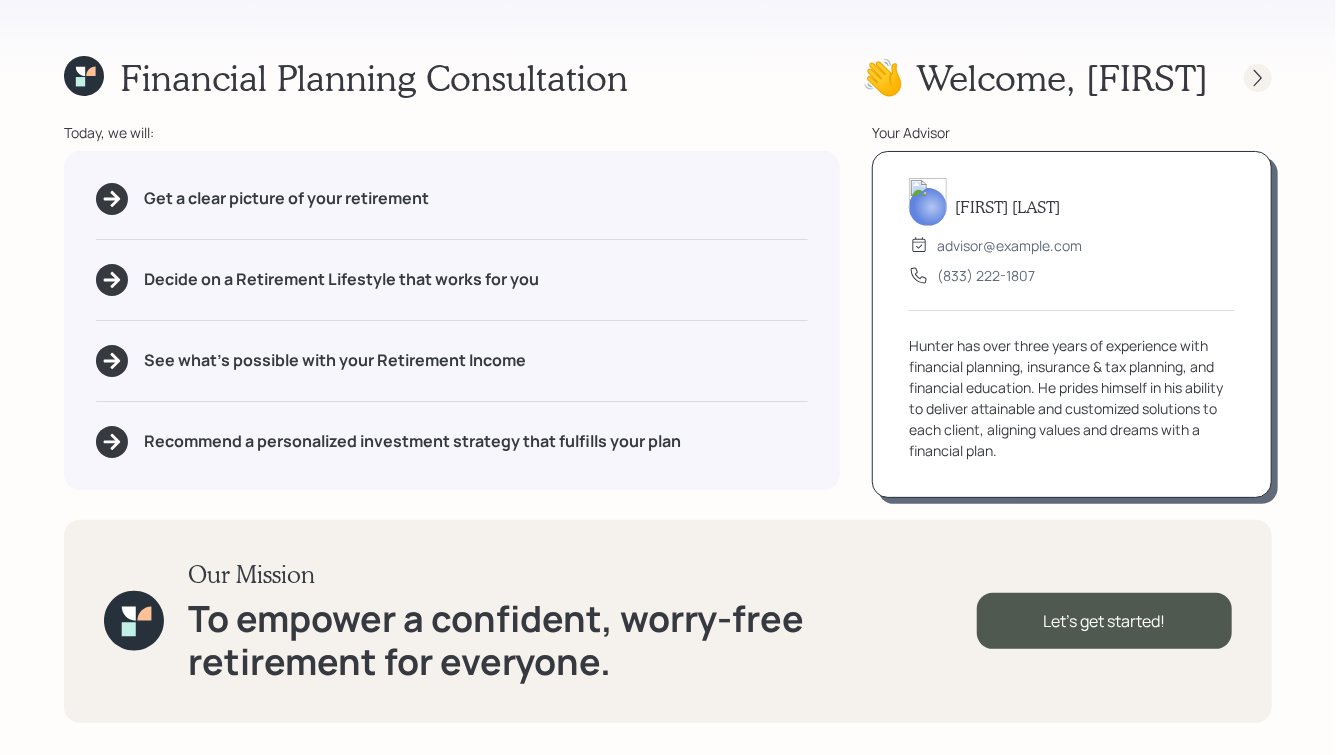 click 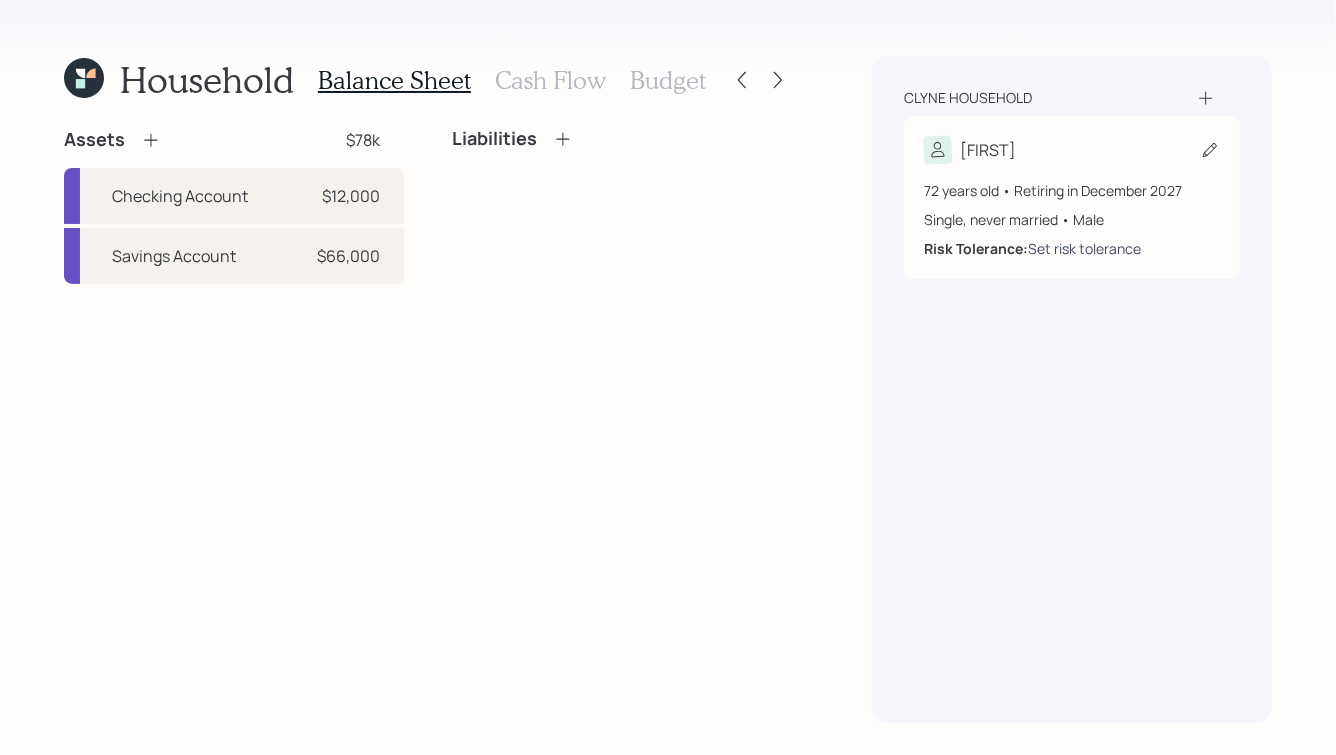 click on "Set risk tolerance" at bounding box center [1084, 248] 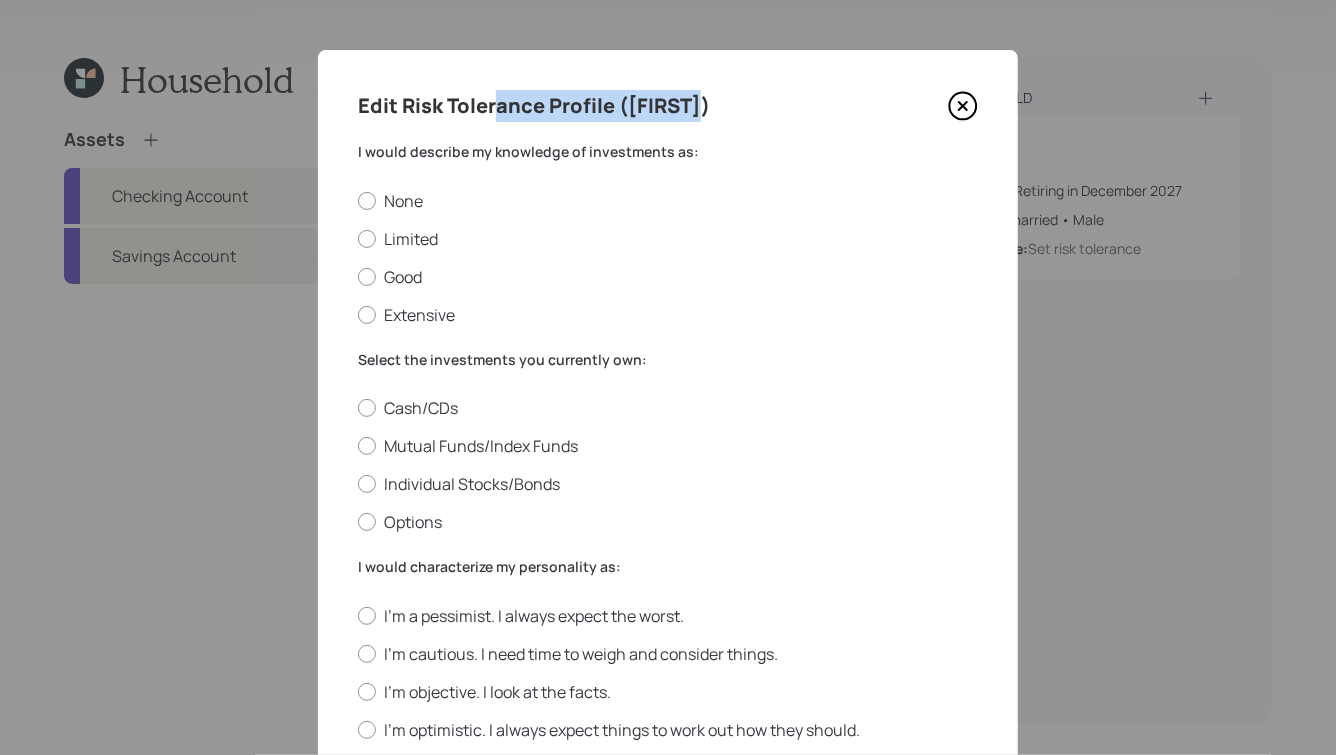drag, startPoint x: 698, startPoint y: 103, endPoint x: 493, endPoint y: 90, distance: 205.41179 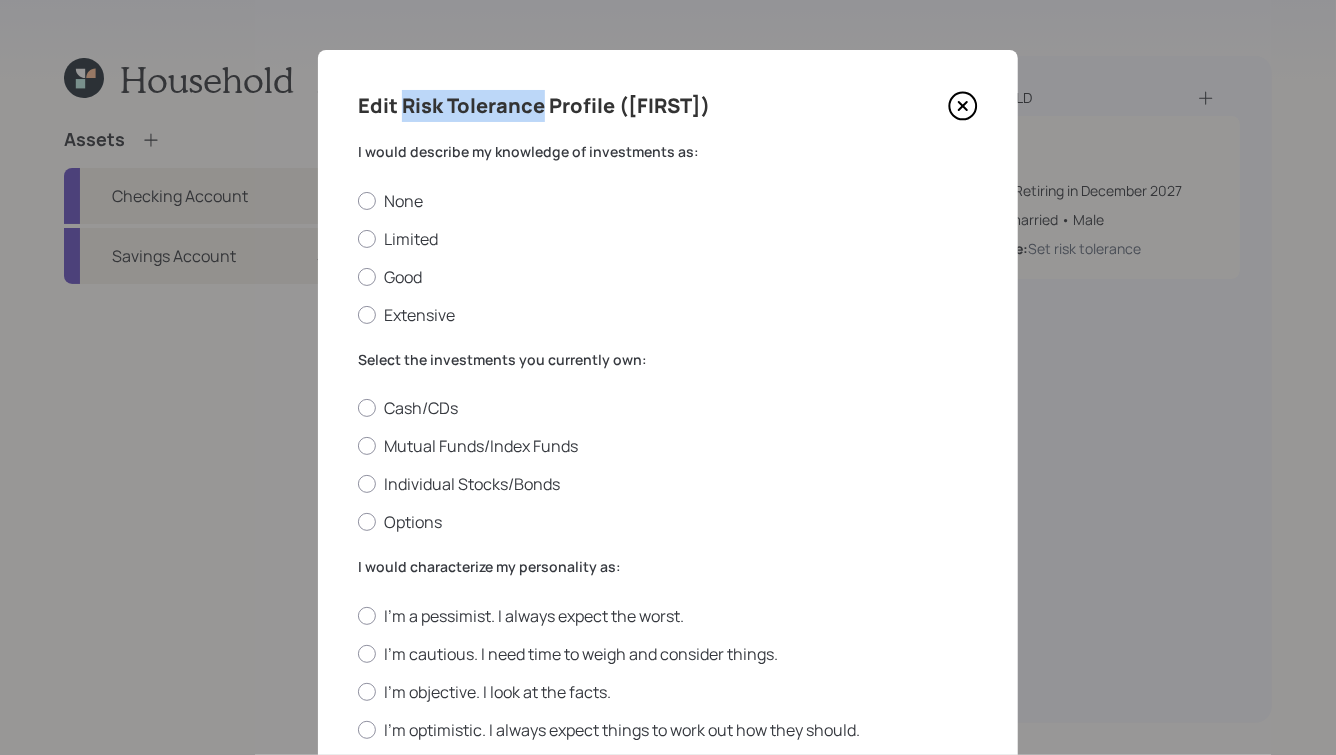 drag, startPoint x: 400, startPoint y: 104, endPoint x: 540, endPoint y: 100, distance: 140.05713 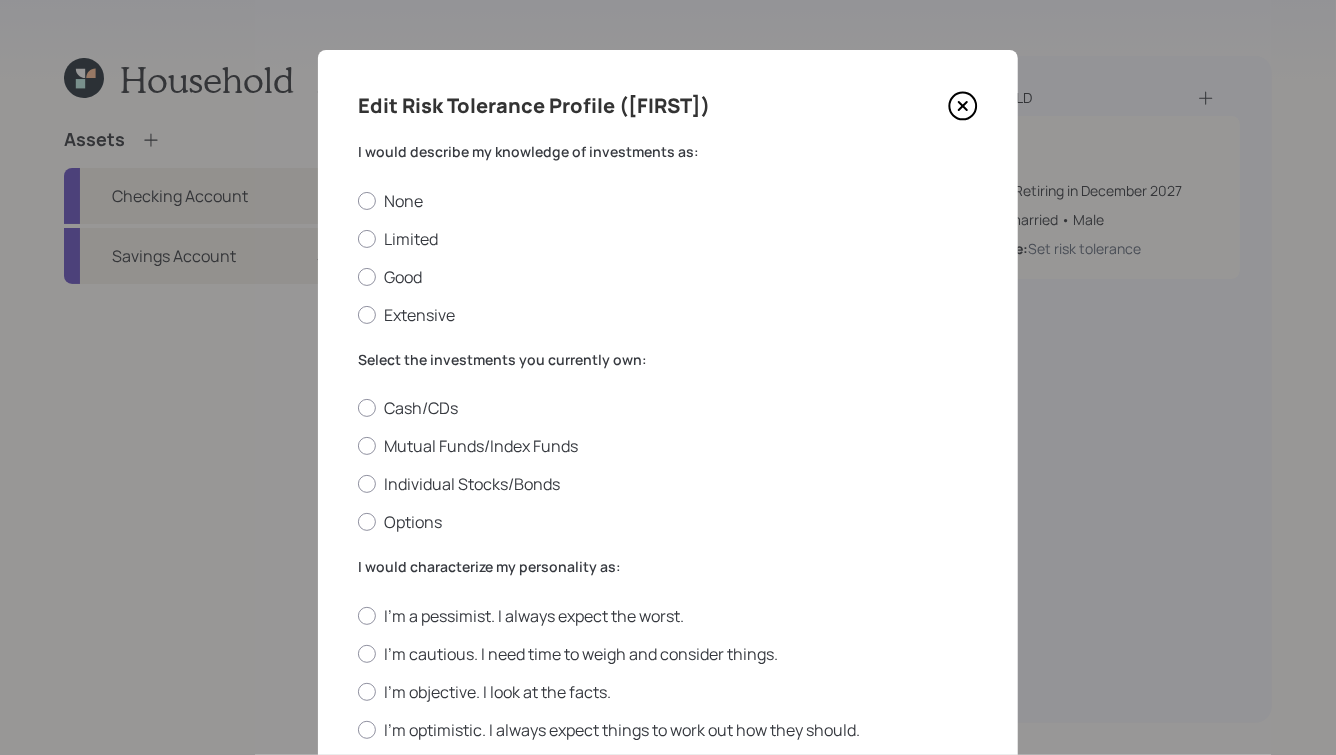click on "Edit Risk Tolerance Profile ([FIRST])" at bounding box center (534, 106) 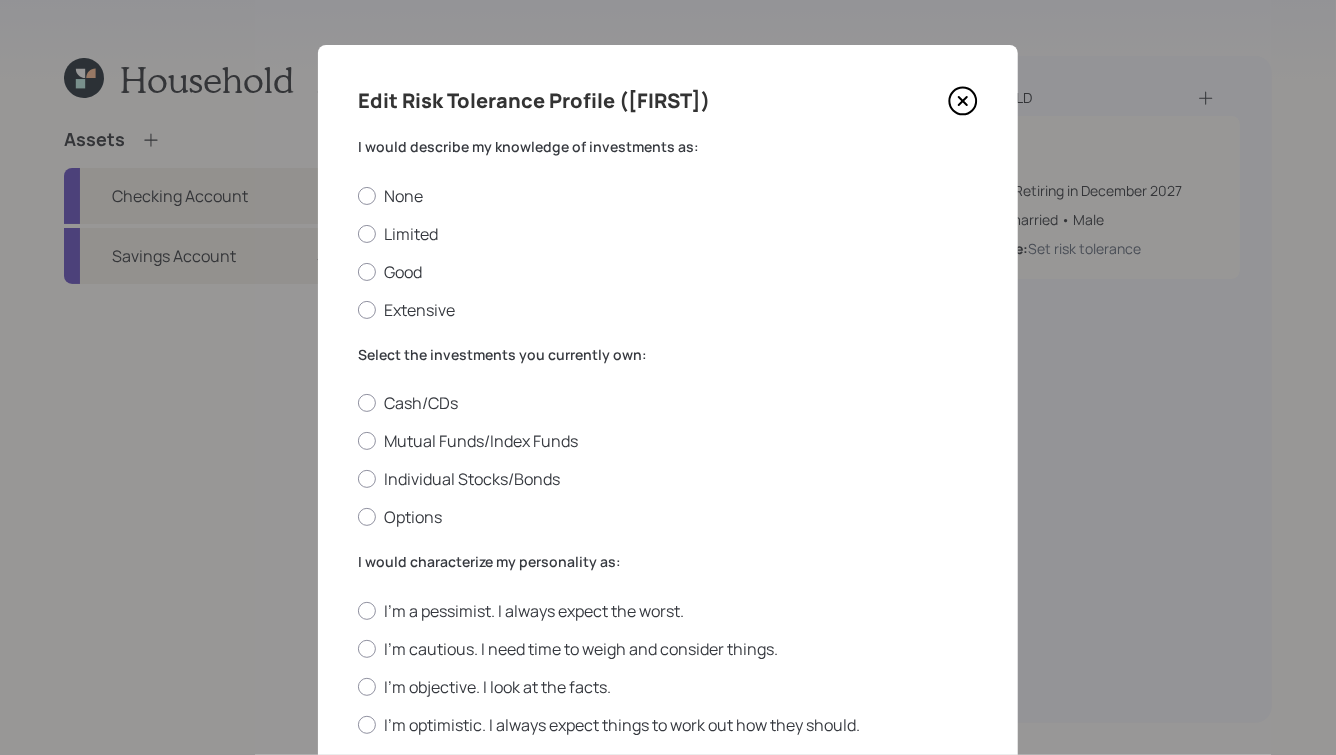 scroll, scrollTop: 0, scrollLeft: 0, axis: both 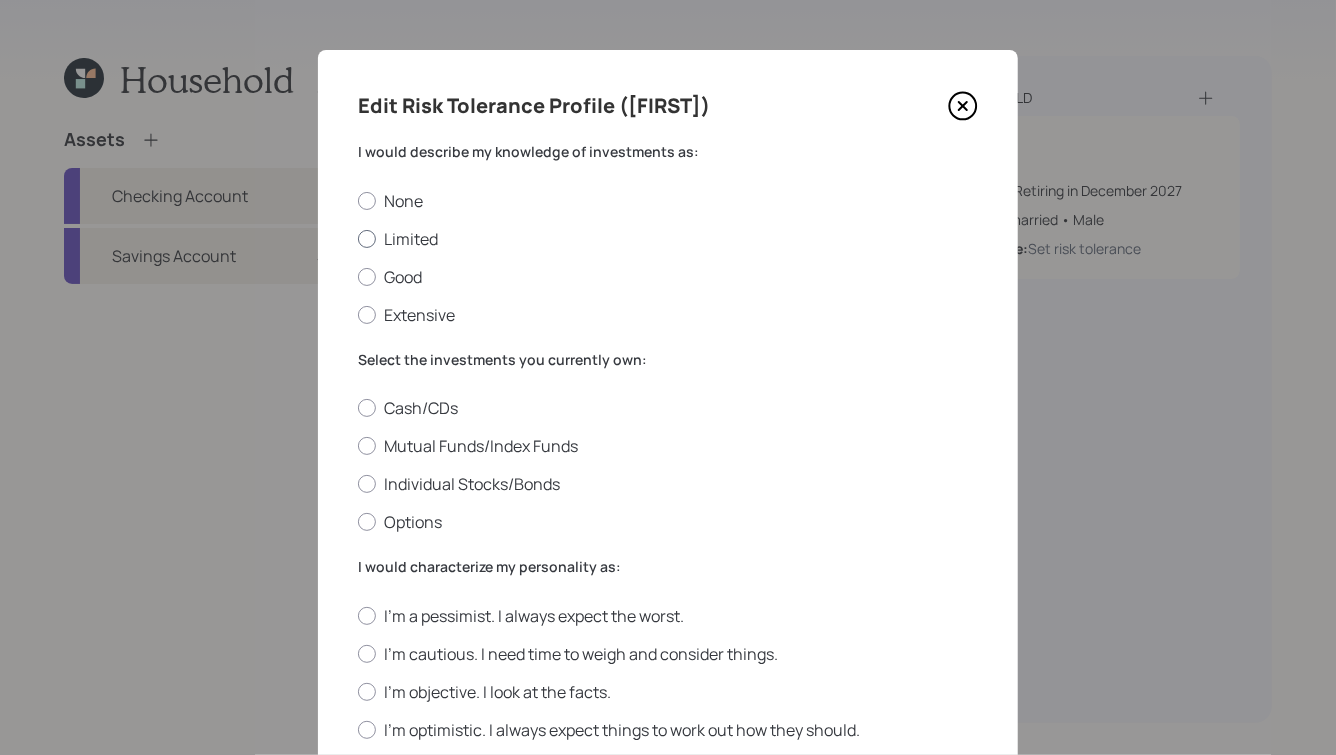 click on "Limited" at bounding box center (668, 239) 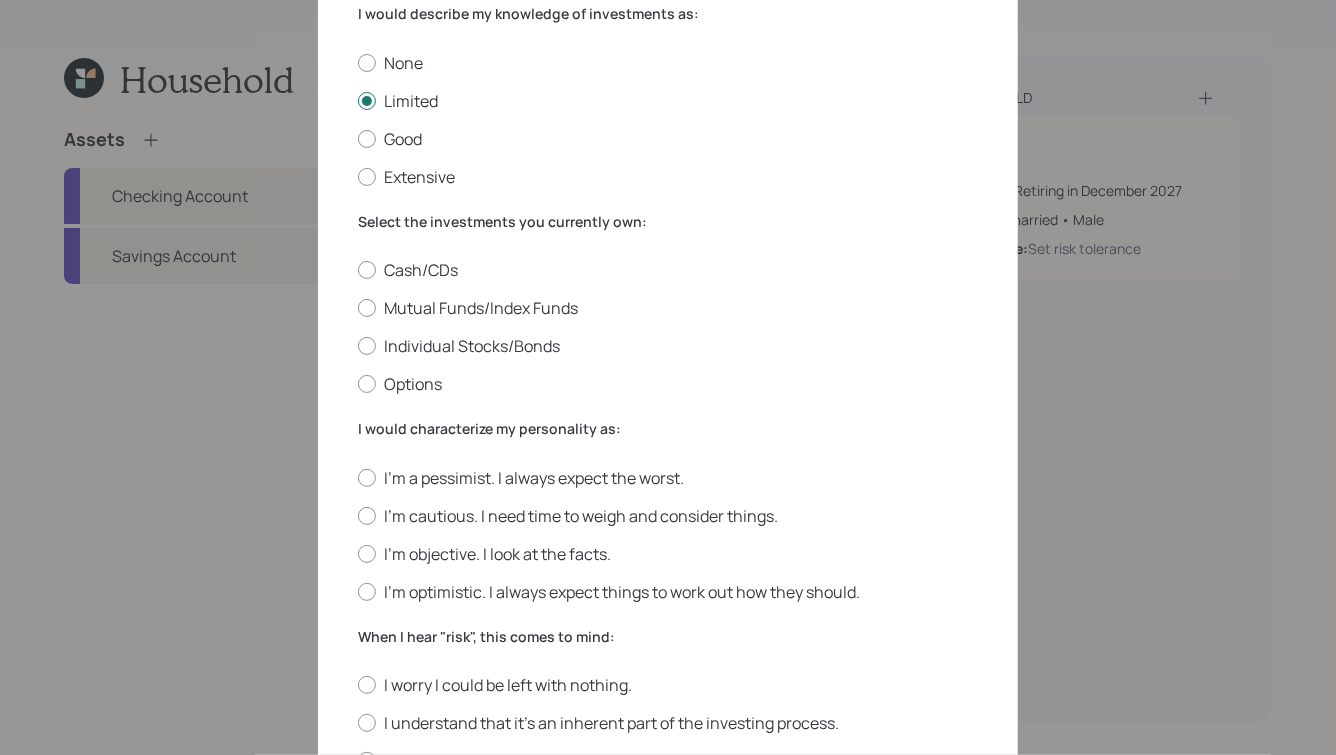 scroll, scrollTop: 134, scrollLeft: 0, axis: vertical 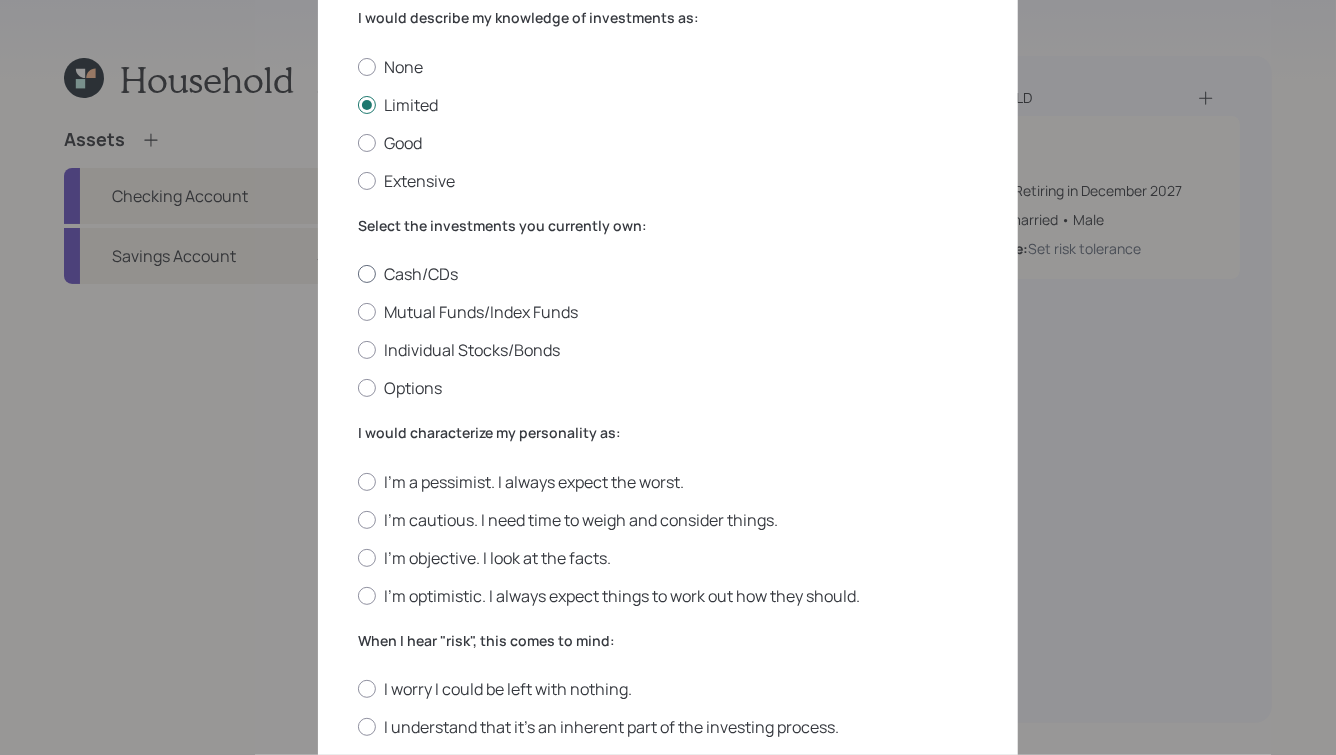 click on "Cash/CDs" at bounding box center (668, 274) 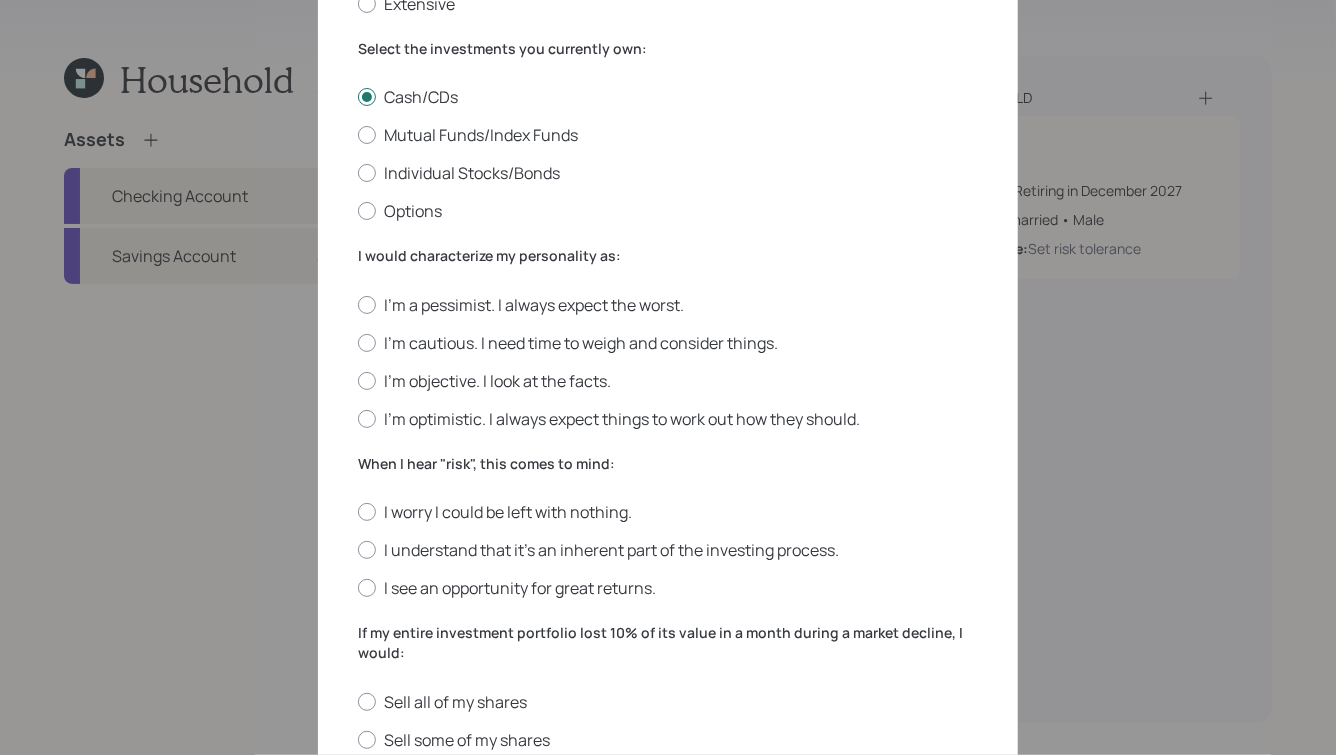 scroll, scrollTop: 329, scrollLeft: 0, axis: vertical 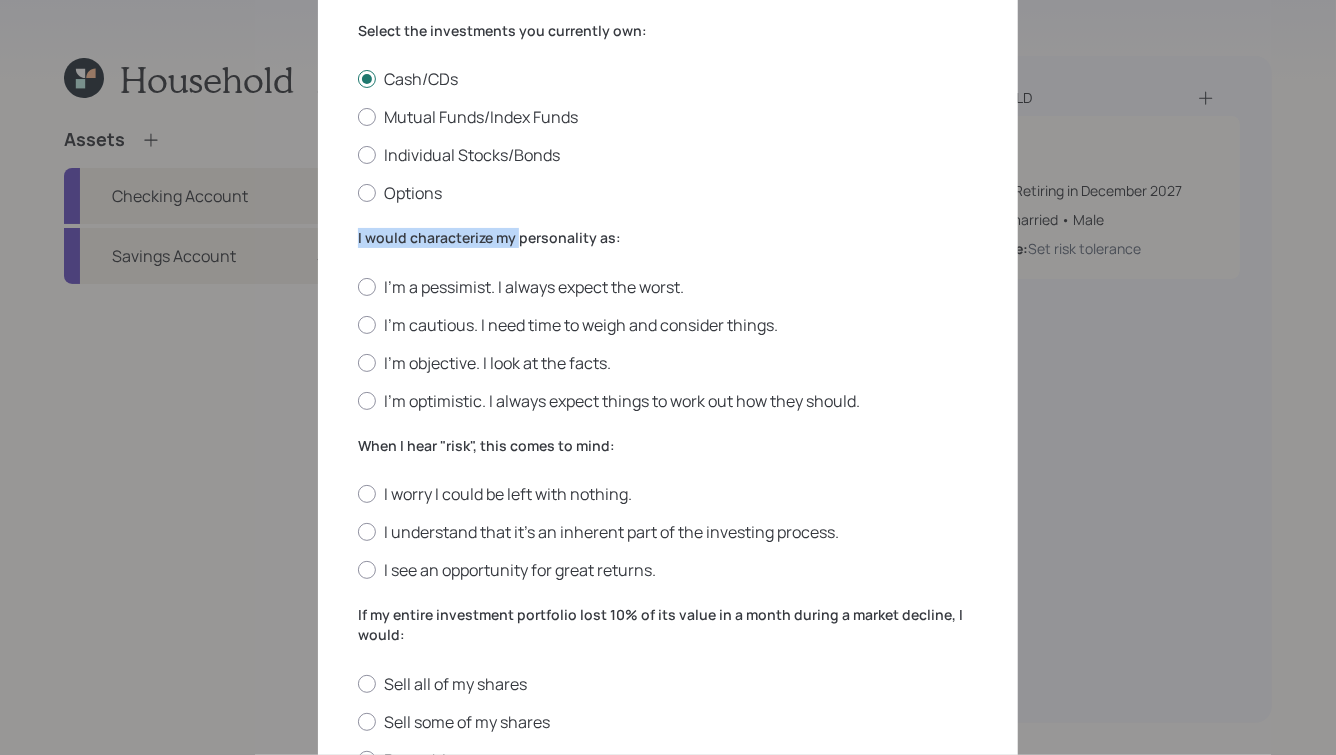 drag, startPoint x: 359, startPoint y: 236, endPoint x: 518, endPoint y: 237, distance: 159.00314 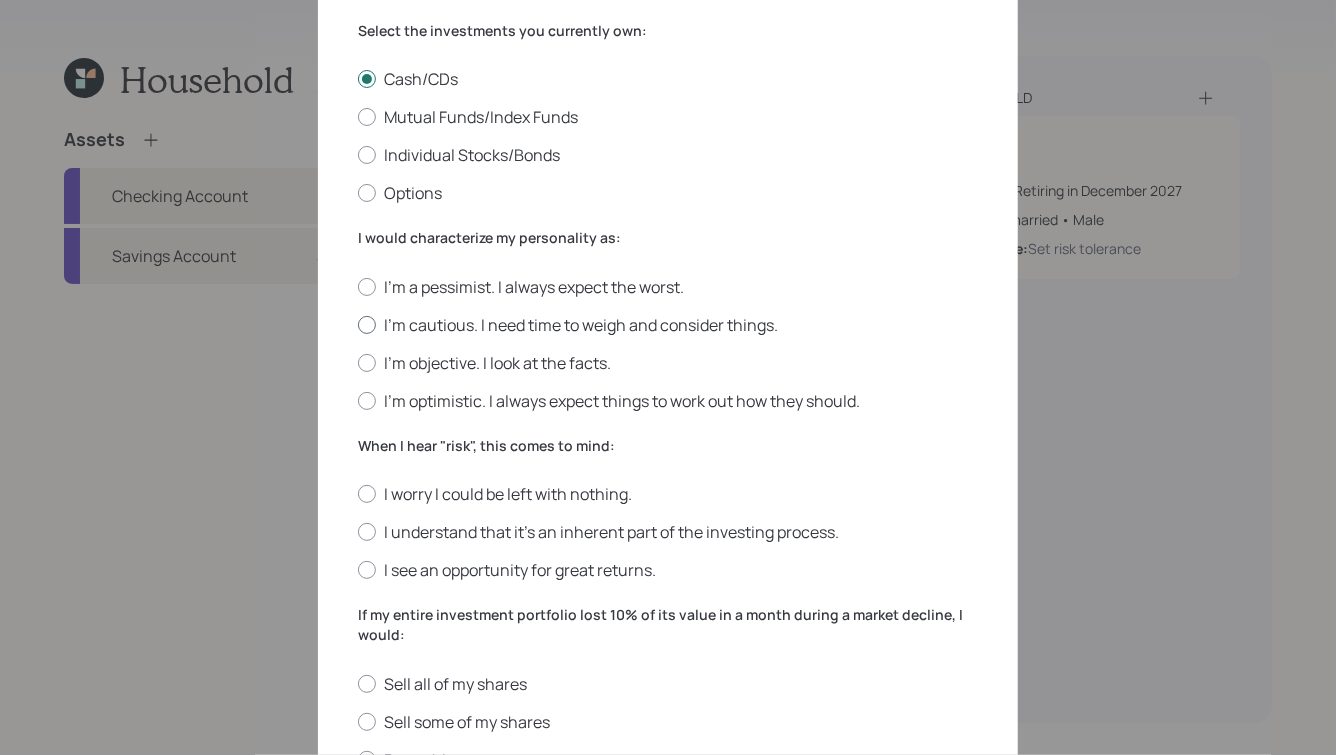 click on "I'm cautious. I need time to weigh and consider things." at bounding box center (668, 325) 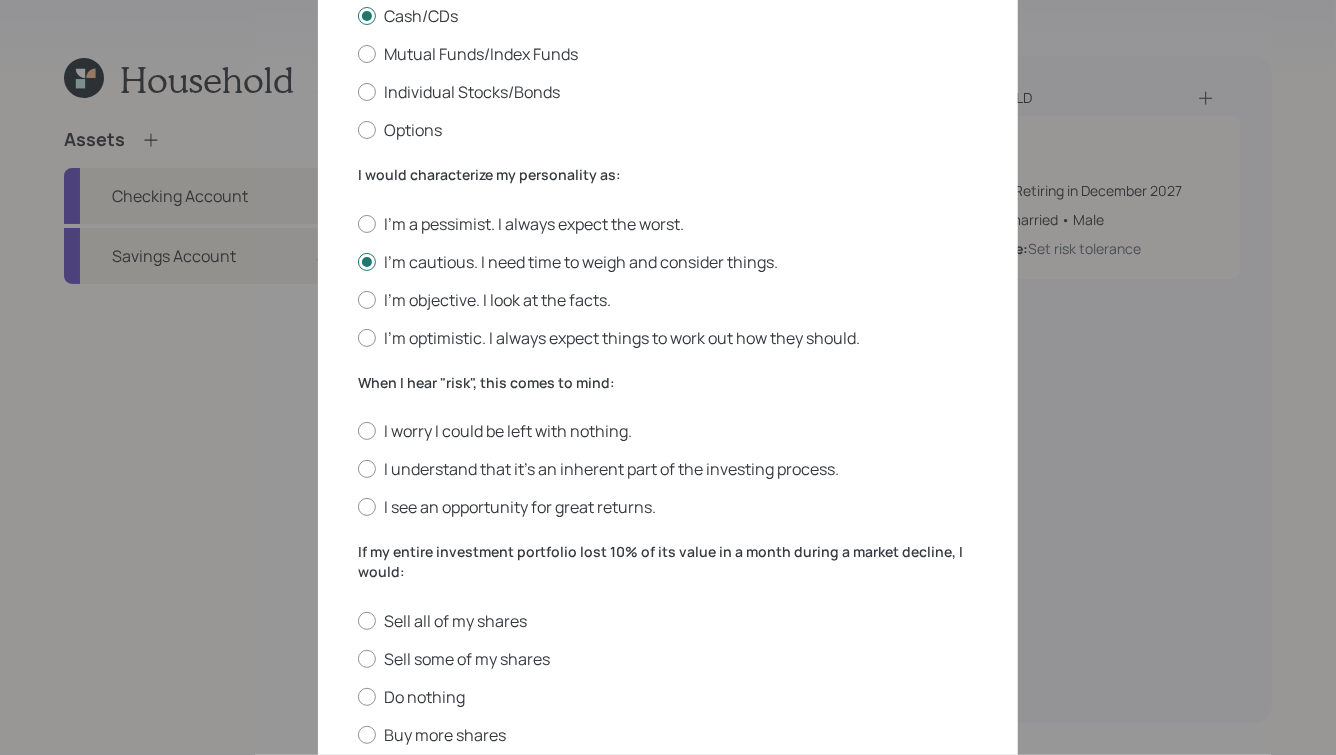 scroll, scrollTop: 389, scrollLeft: 0, axis: vertical 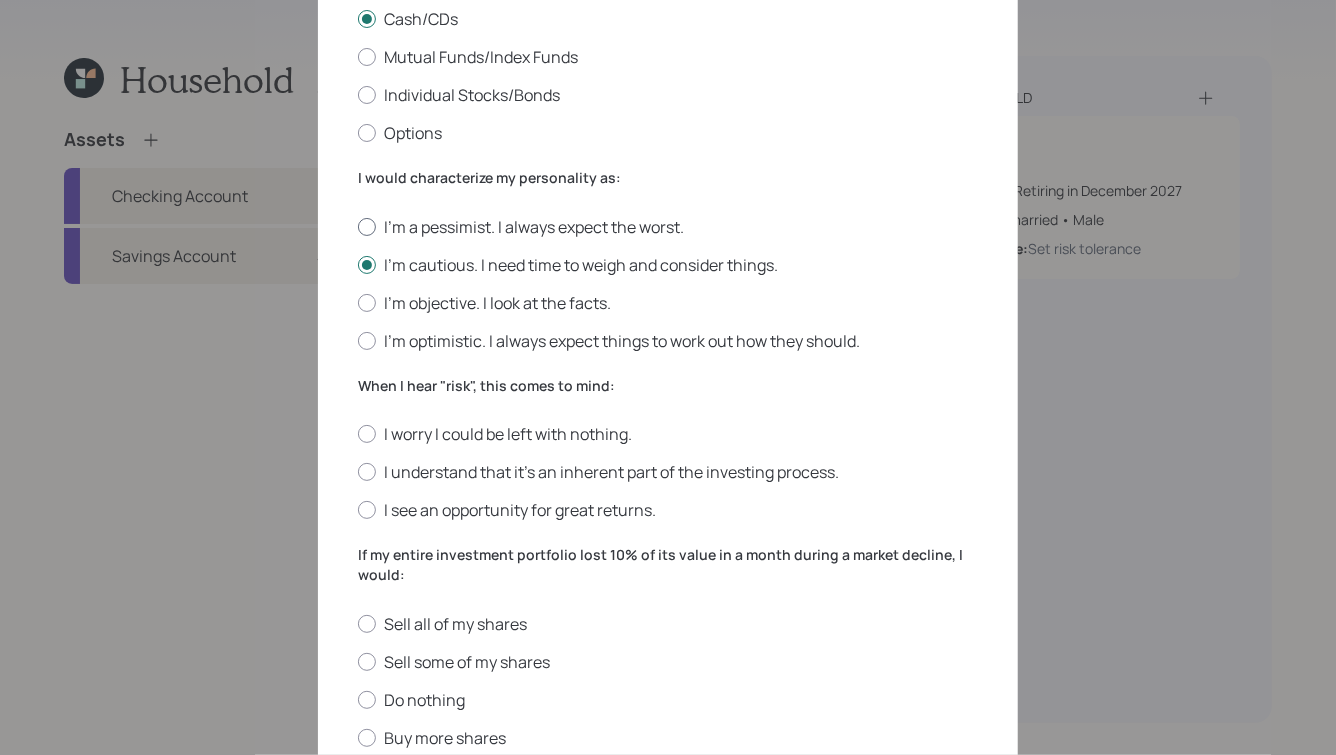 click on "I'm a pessimist. I always expect the worst." at bounding box center [668, 227] 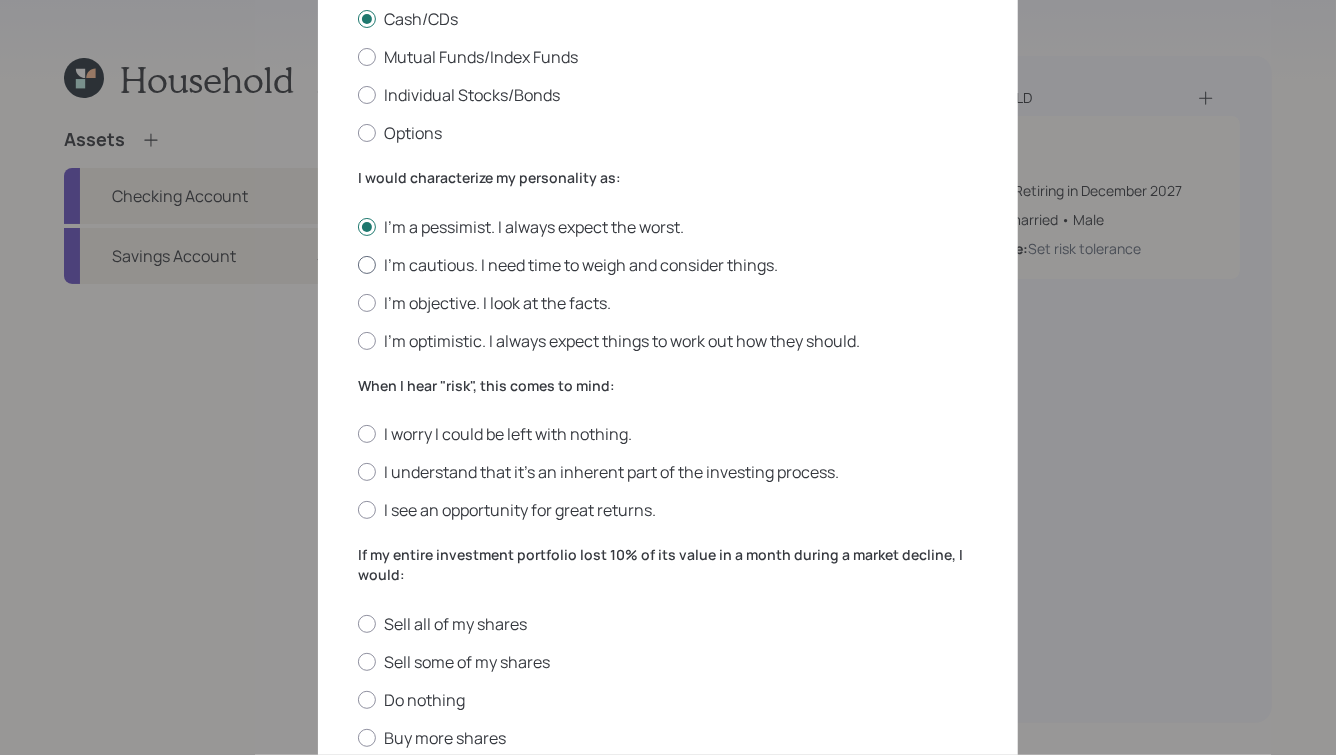 click on "I'm cautious. I need time to weigh and consider things." at bounding box center (668, 265) 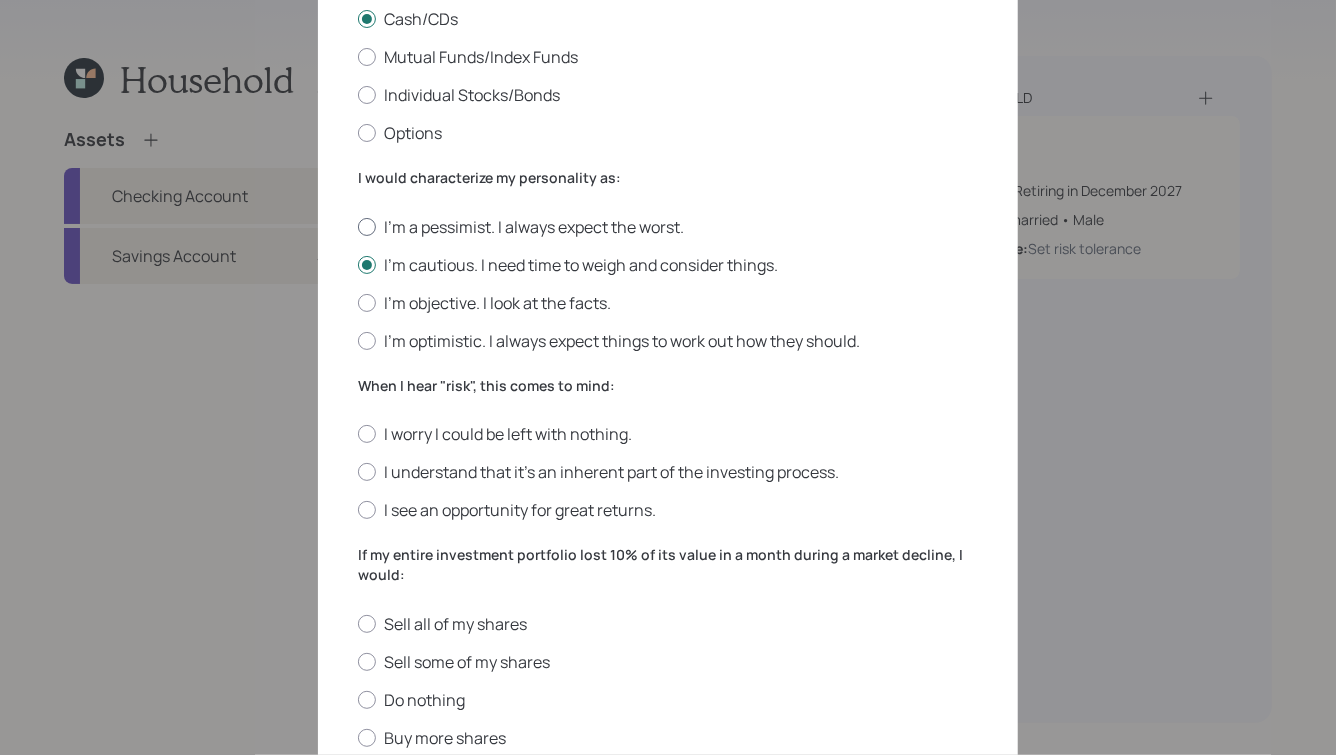 click on "I'm a pessimist. I always expect the worst." at bounding box center (668, 227) 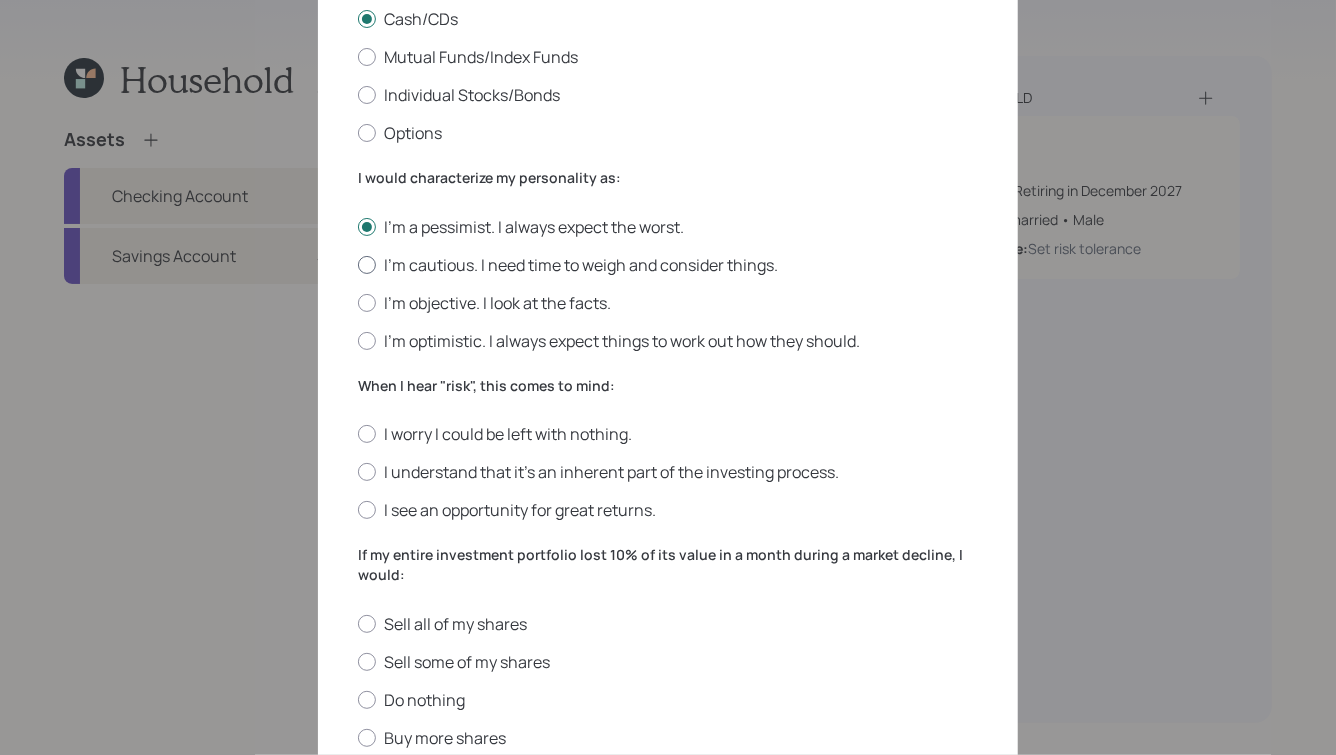 click on "I'm cautious. I need time to weigh and consider things." at bounding box center [668, 265] 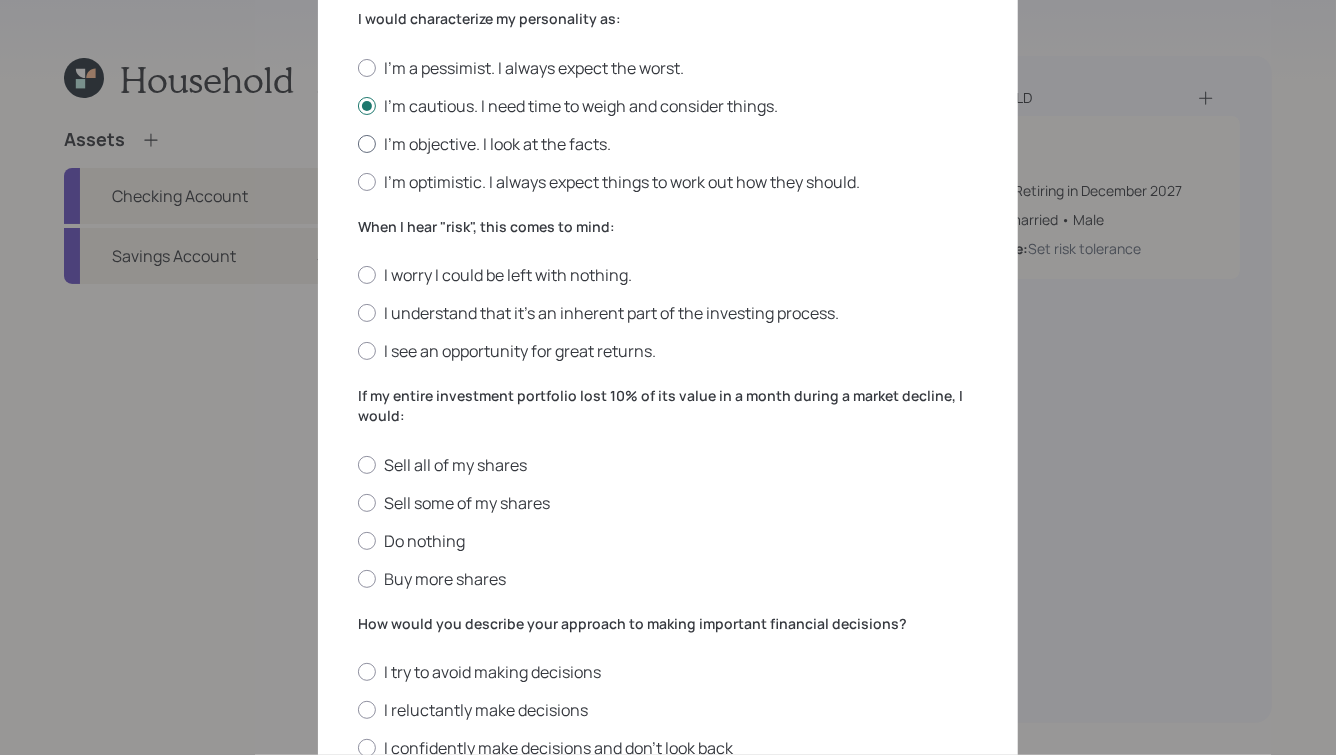 scroll, scrollTop: 551, scrollLeft: 0, axis: vertical 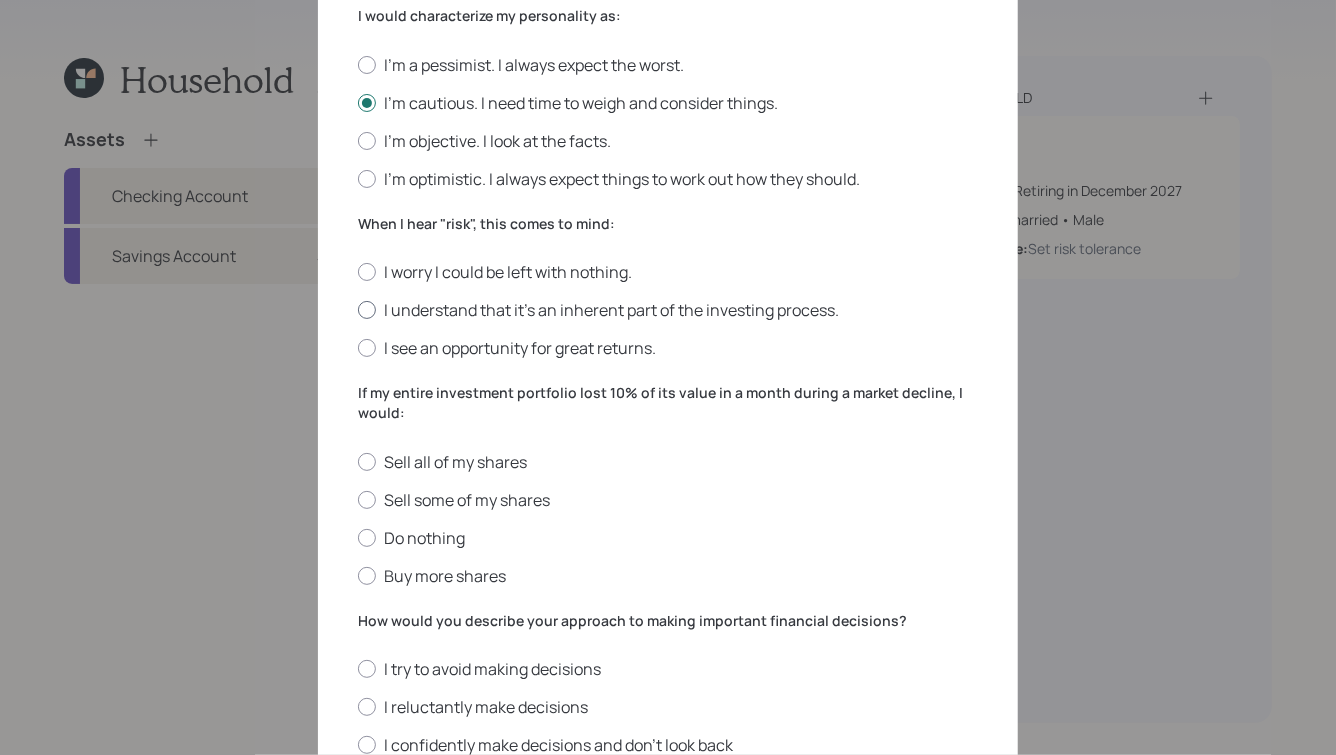 click on "I understand that it’s an inherent part of the investing process." at bounding box center [668, 310] 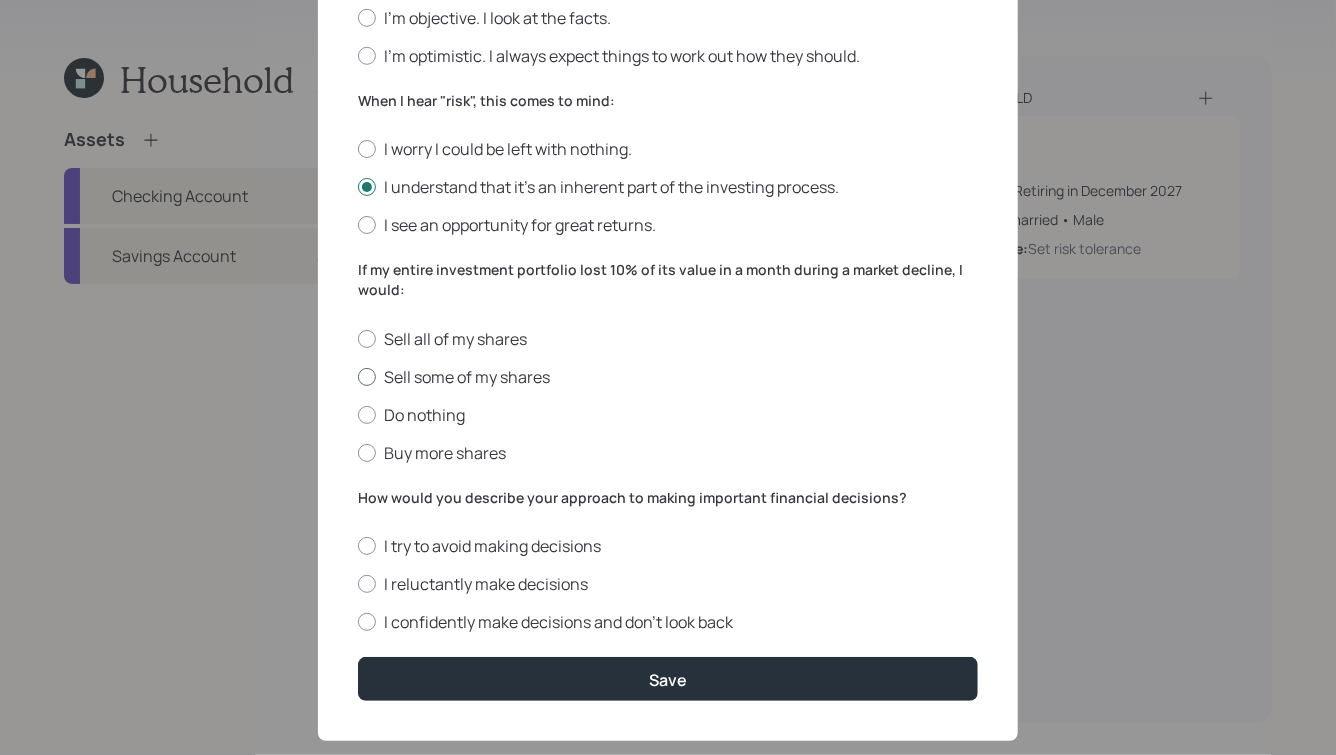 scroll, scrollTop: 715, scrollLeft: 0, axis: vertical 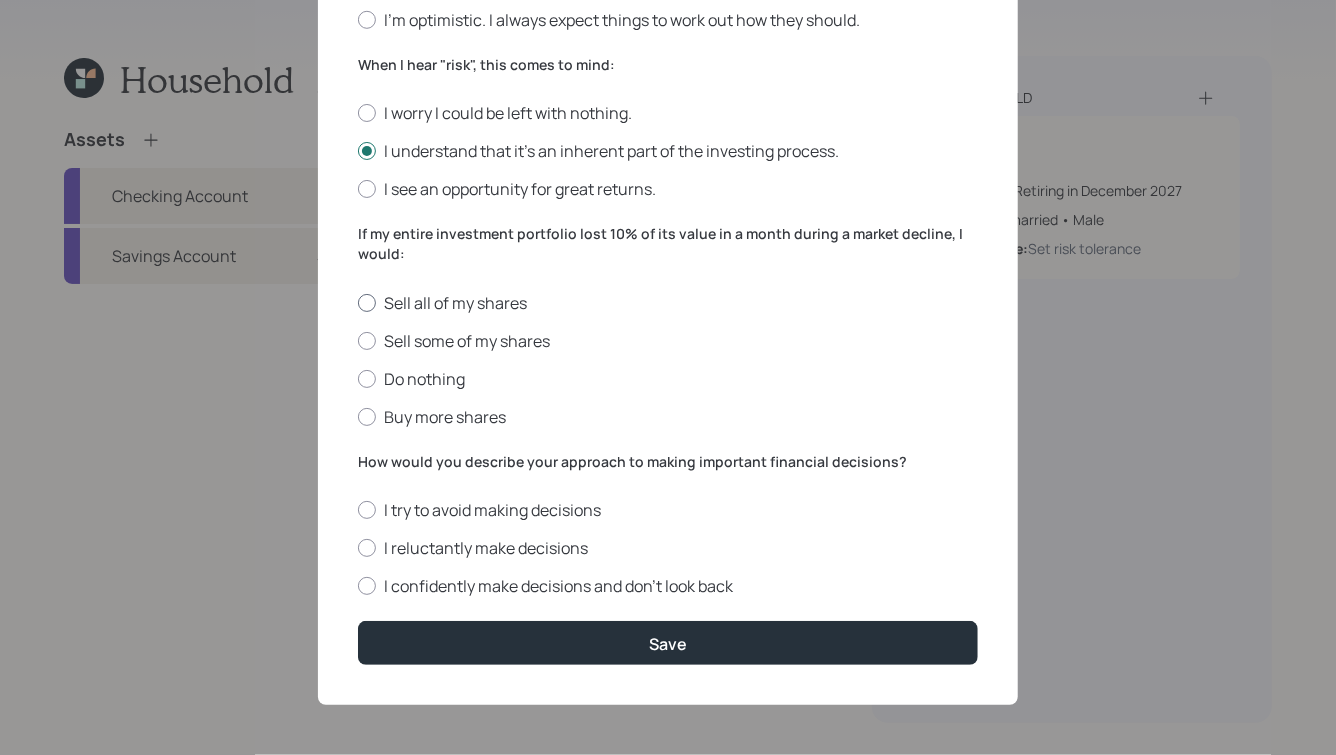 click on "Sell all of my shares" at bounding box center [668, 303] 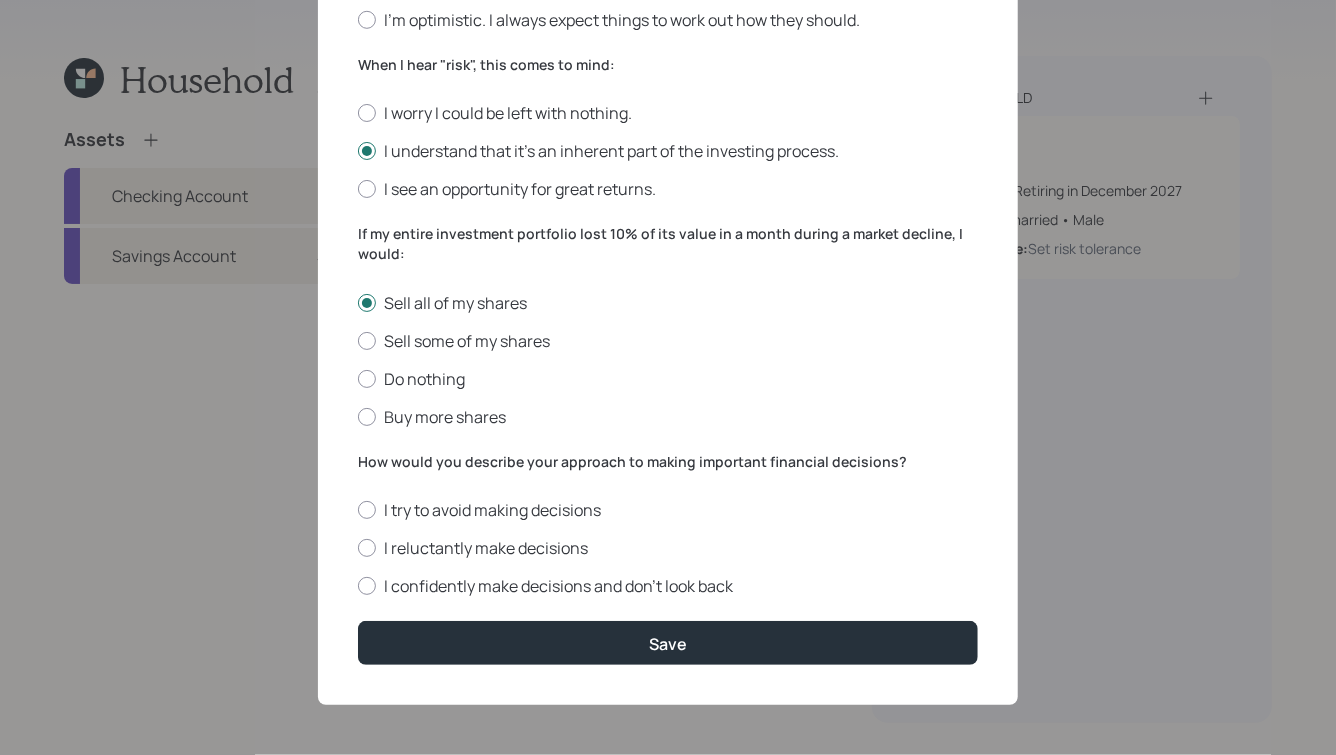 click on "How would you describe your approach to making important financial decisions?" at bounding box center (668, 462) 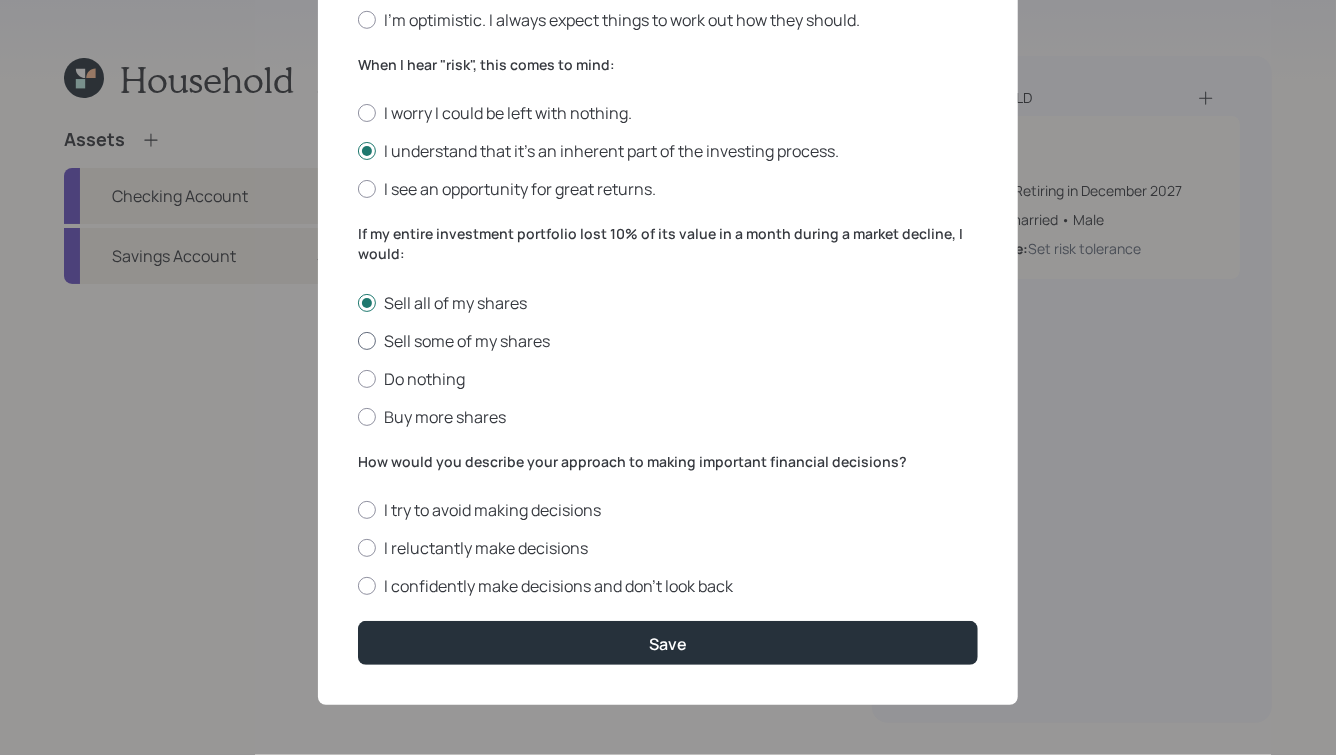 click on "Sell some of my shares" at bounding box center [668, 341] 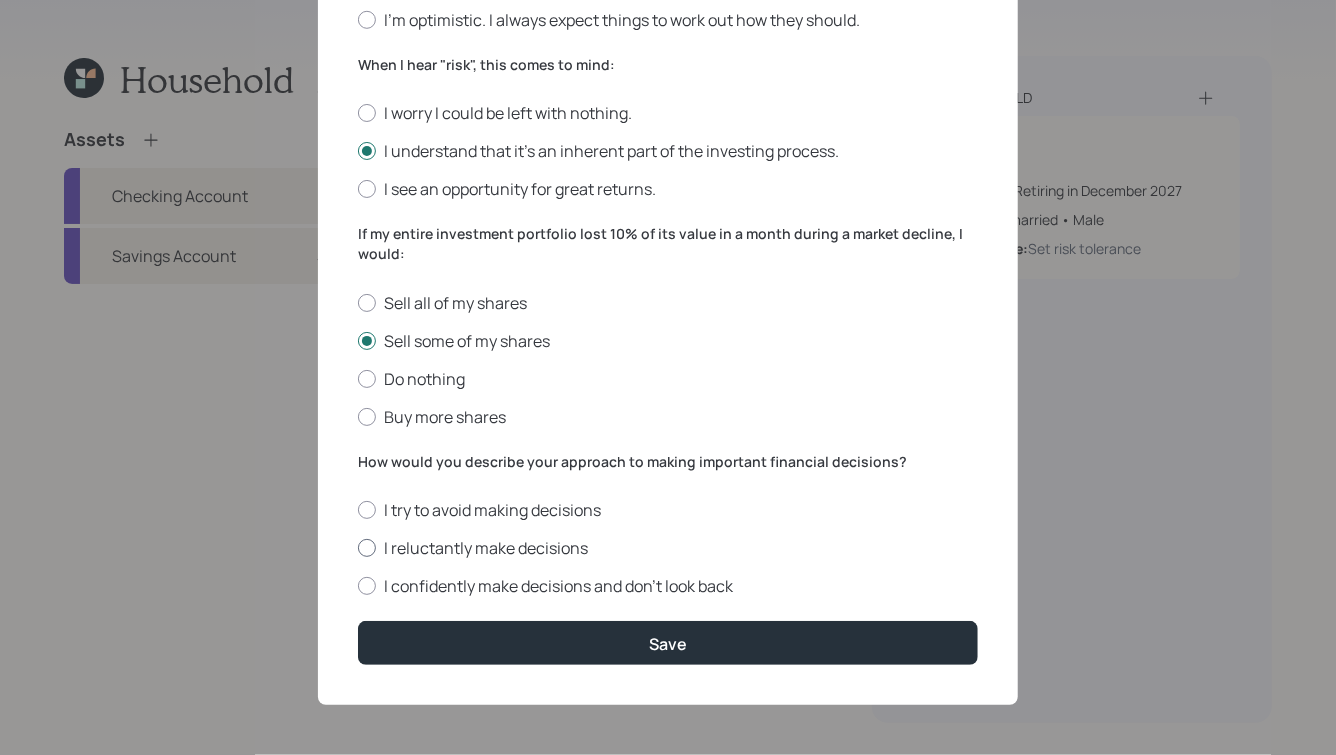 click on "I reluctantly make decisions" at bounding box center (668, 548) 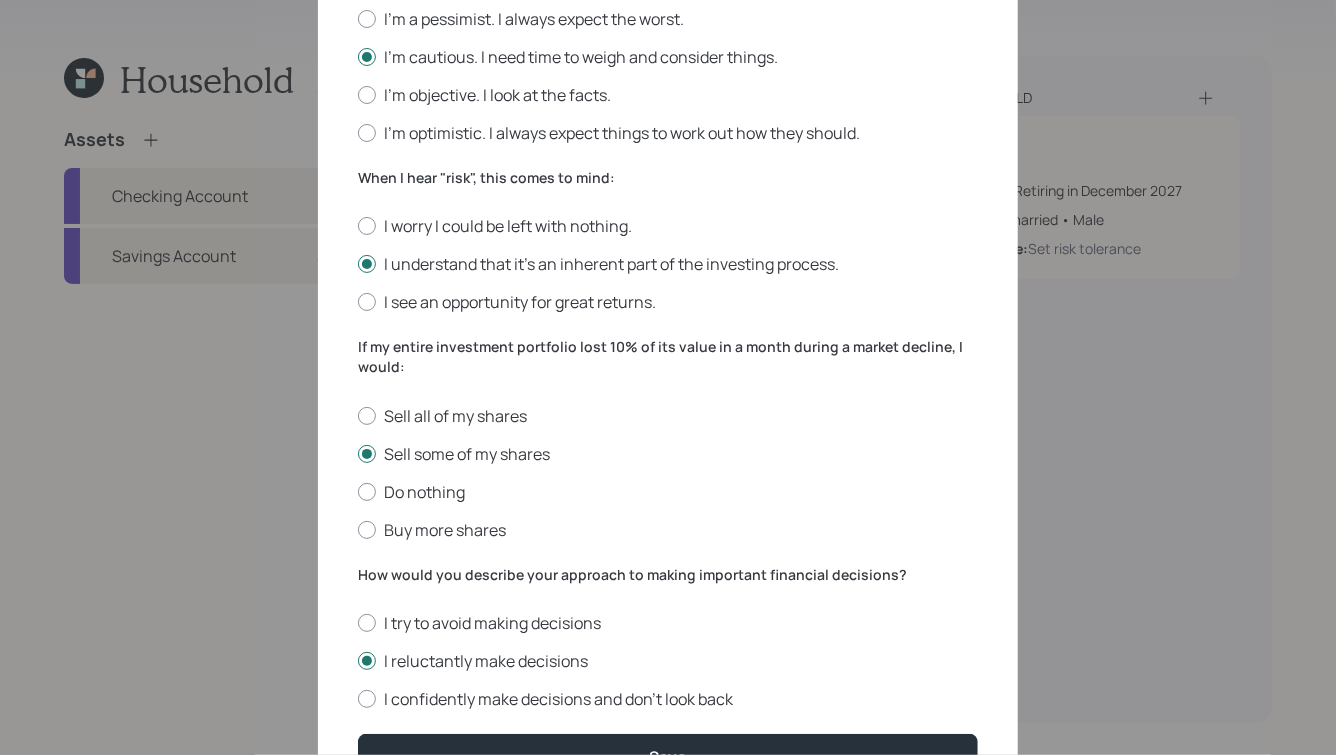scroll, scrollTop: 715, scrollLeft: 0, axis: vertical 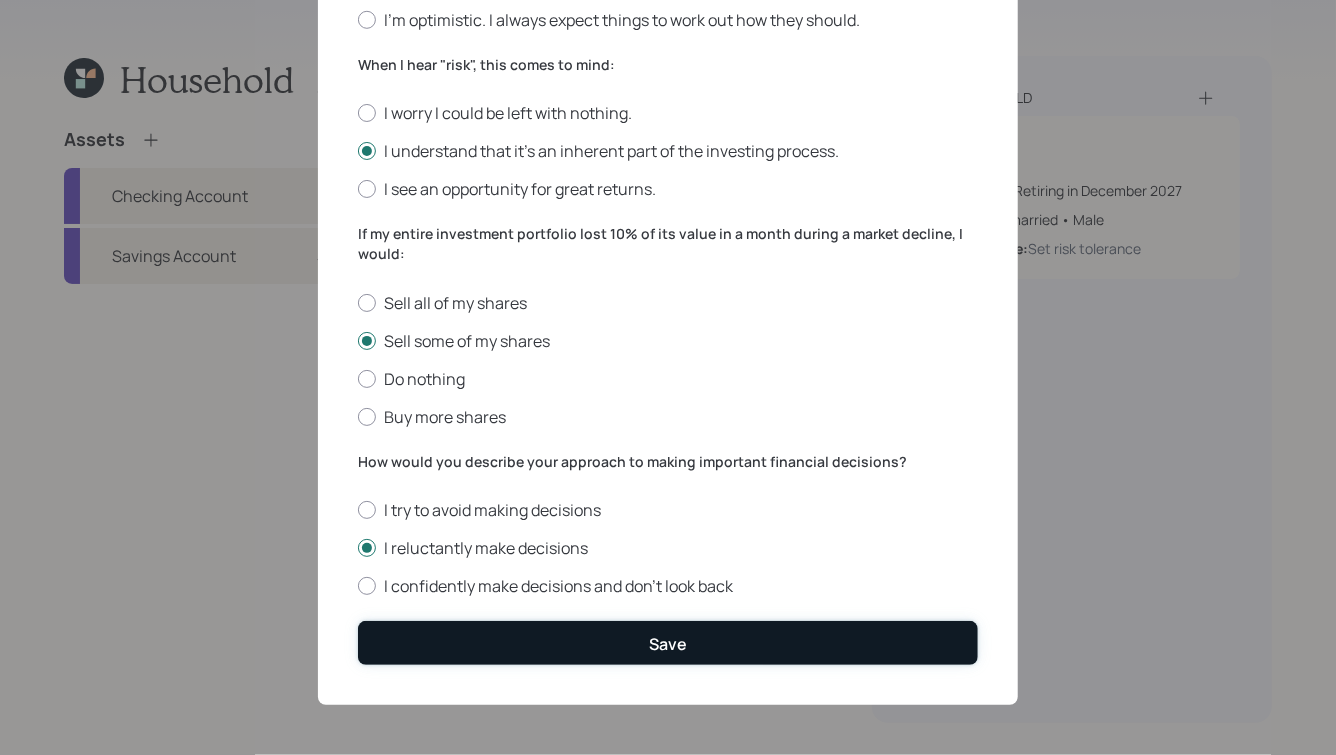 click on "Save" at bounding box center [668, 644] 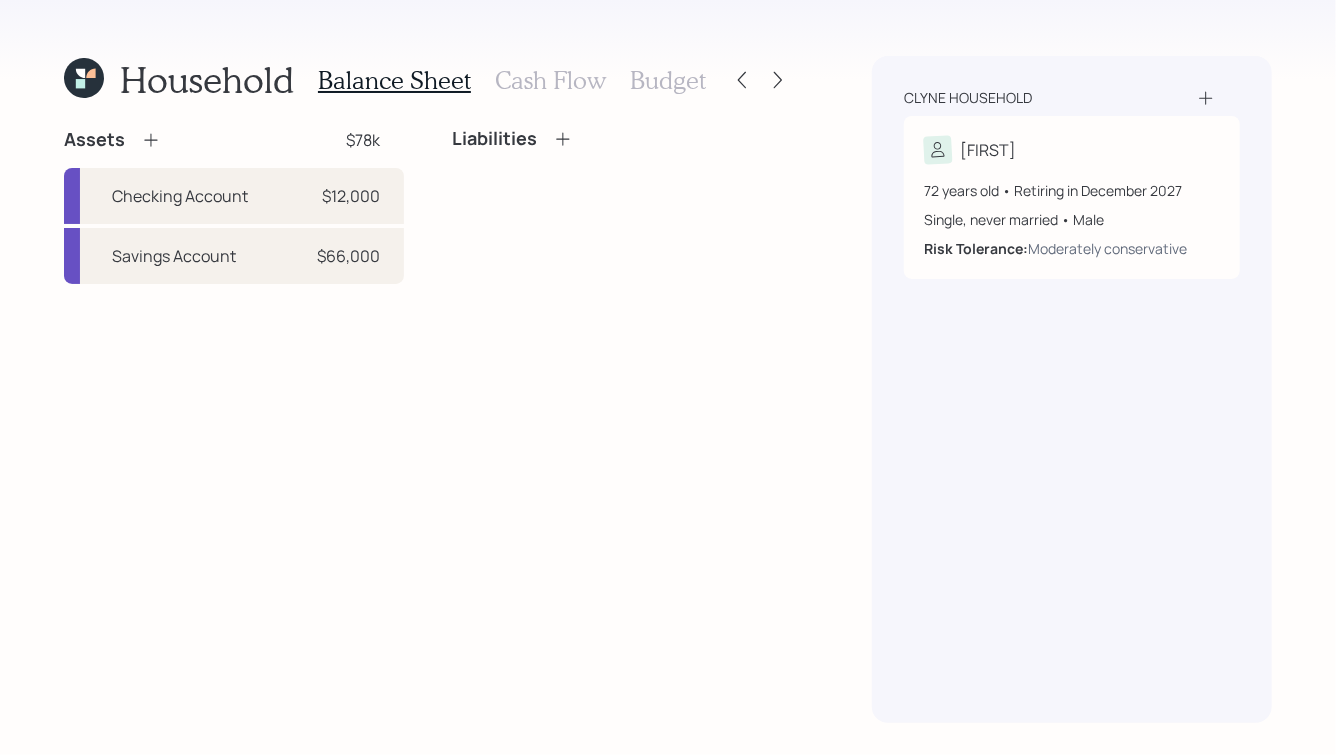 click on "Cash Flow" at bounding box center [550, 80] 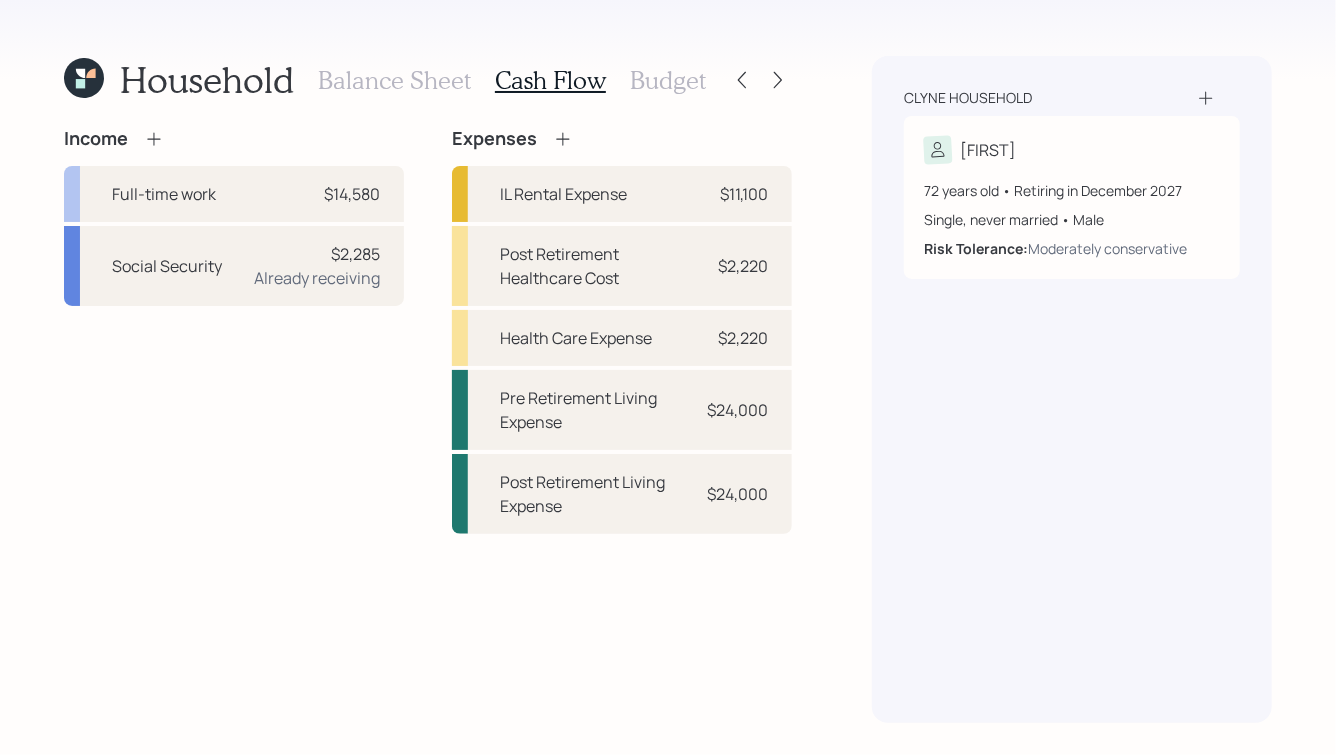 click on "Budget" at bounding box center (668, 80) 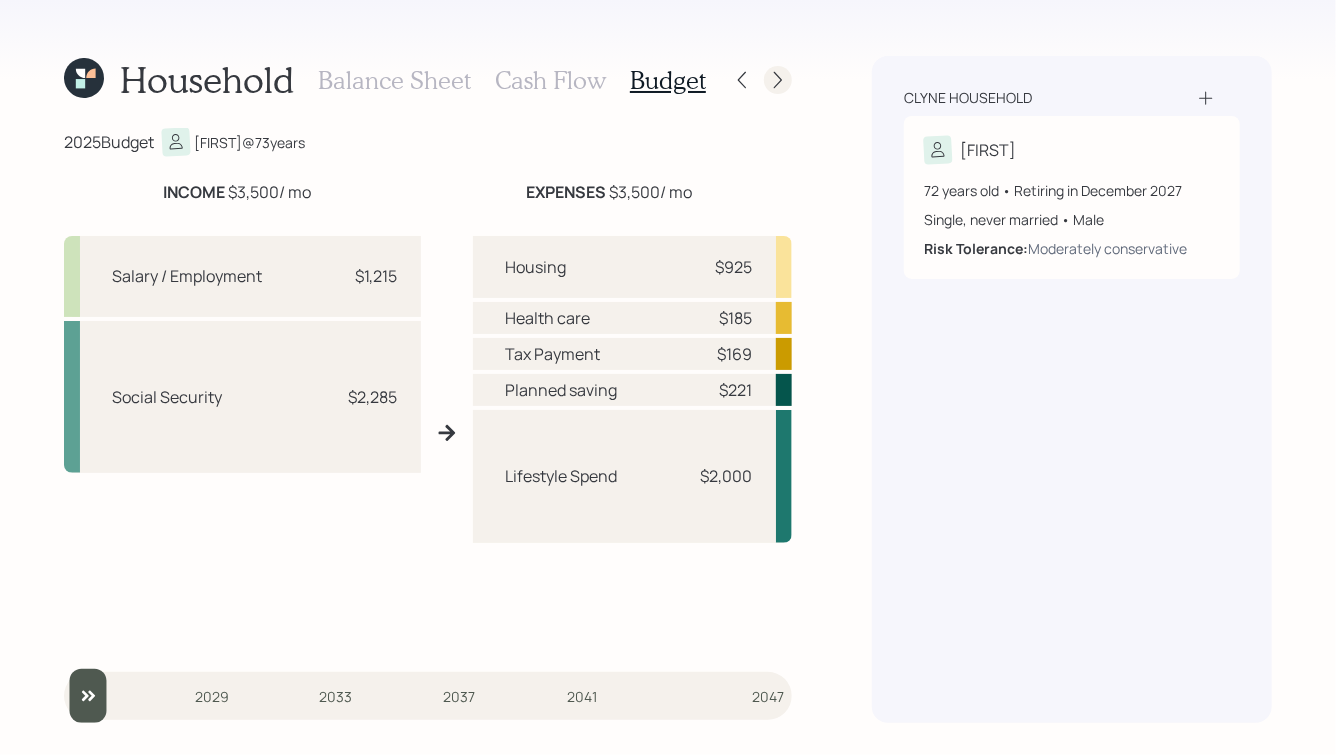 click 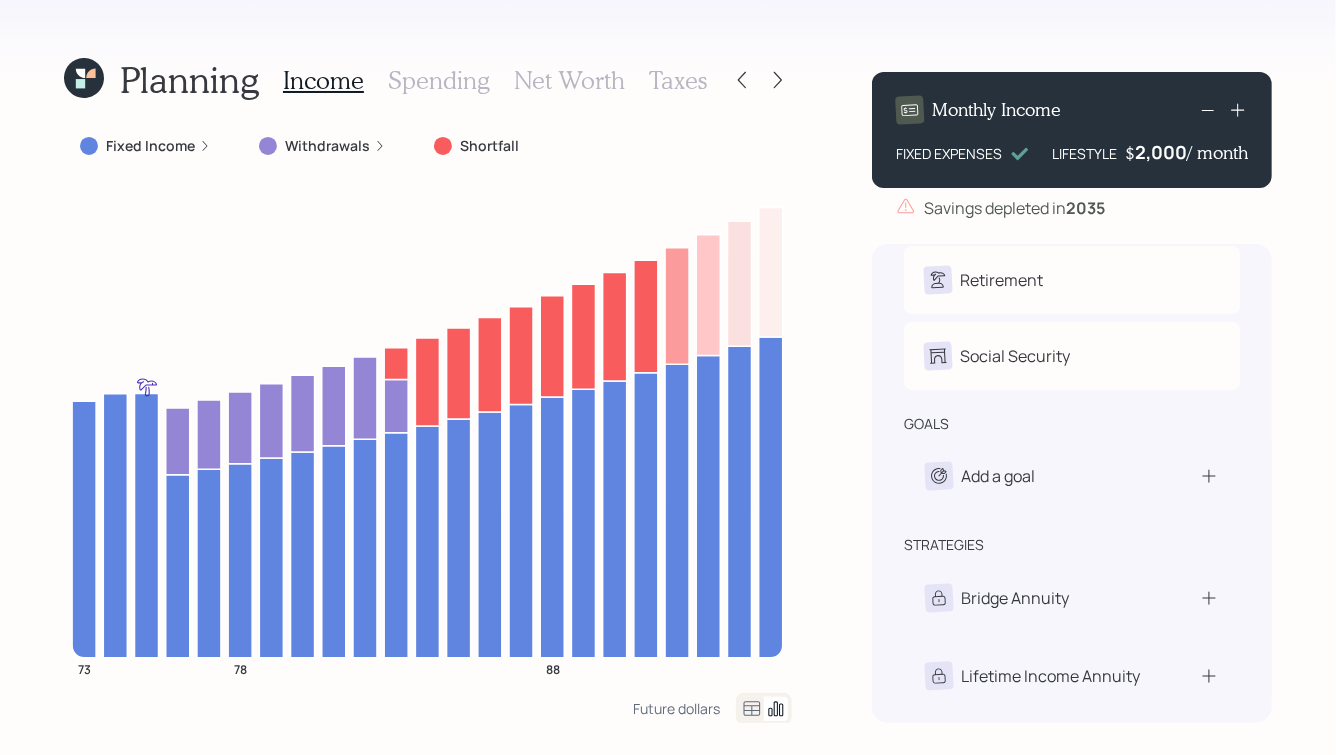 scroll, scrollTop: 57, scrollLeft: 0, axis: vertical 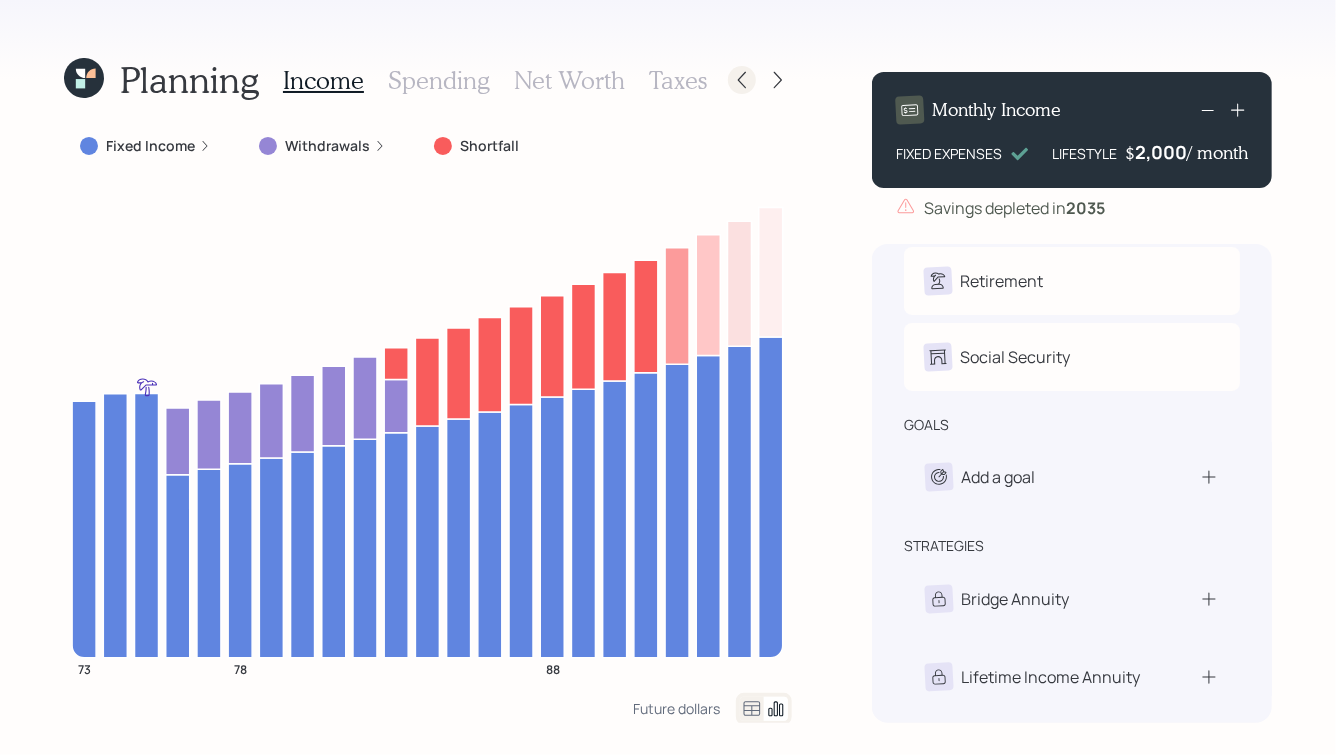 click 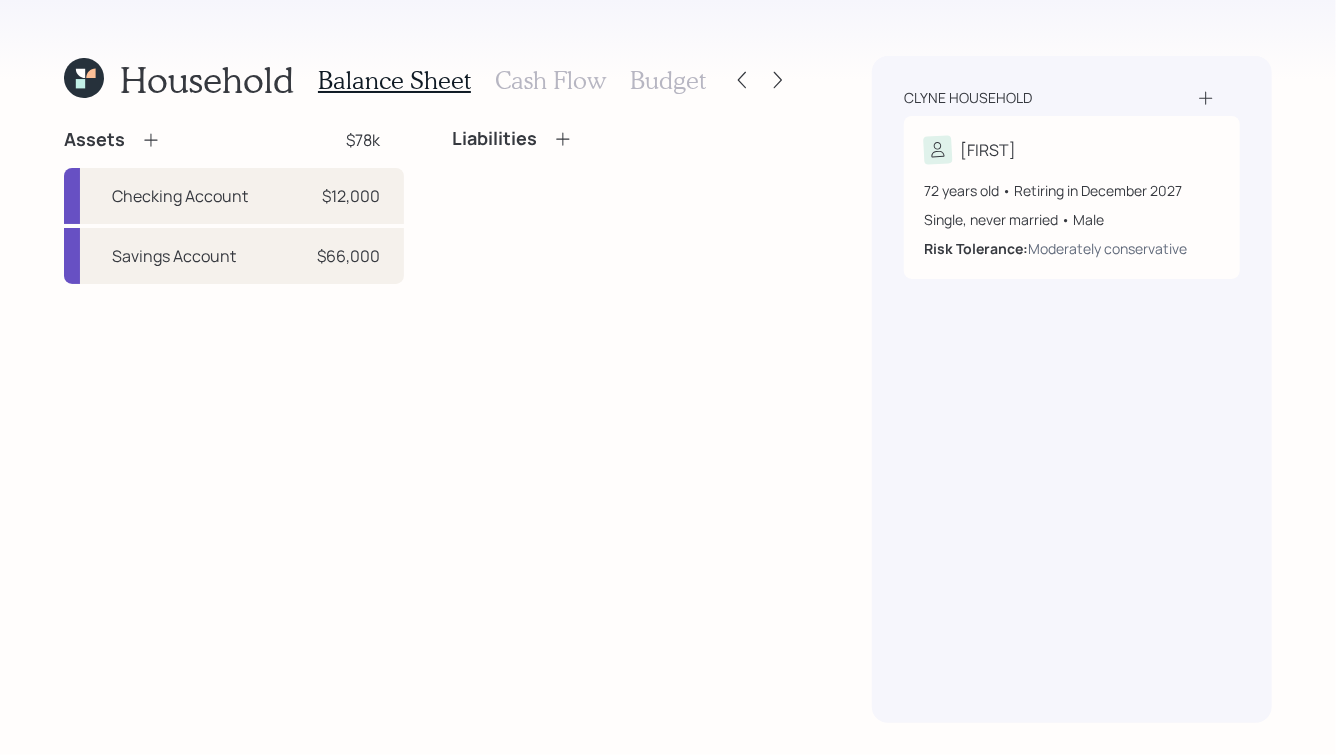 click on "Cash Flow" at bounding box center (550, 80) 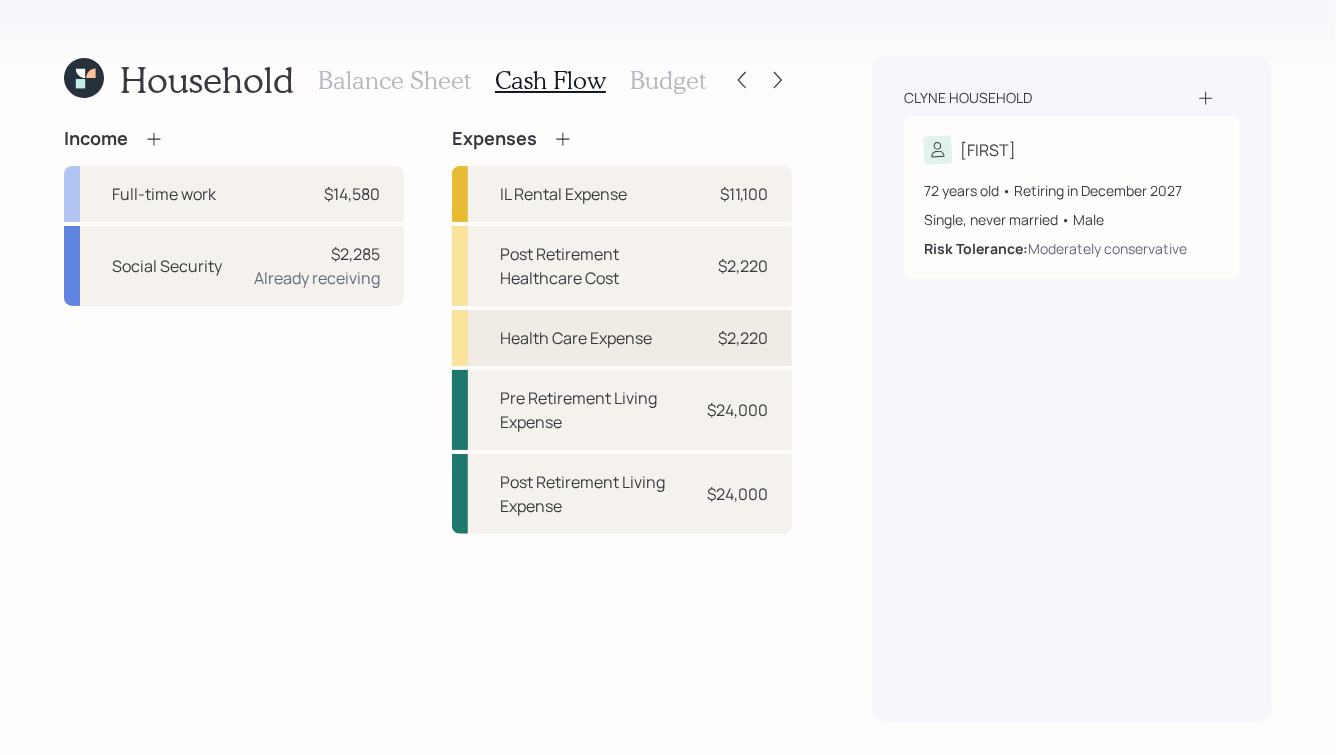 click on "Health Care Expense $ [AMOUNT]" at bounding box center [622, 338] 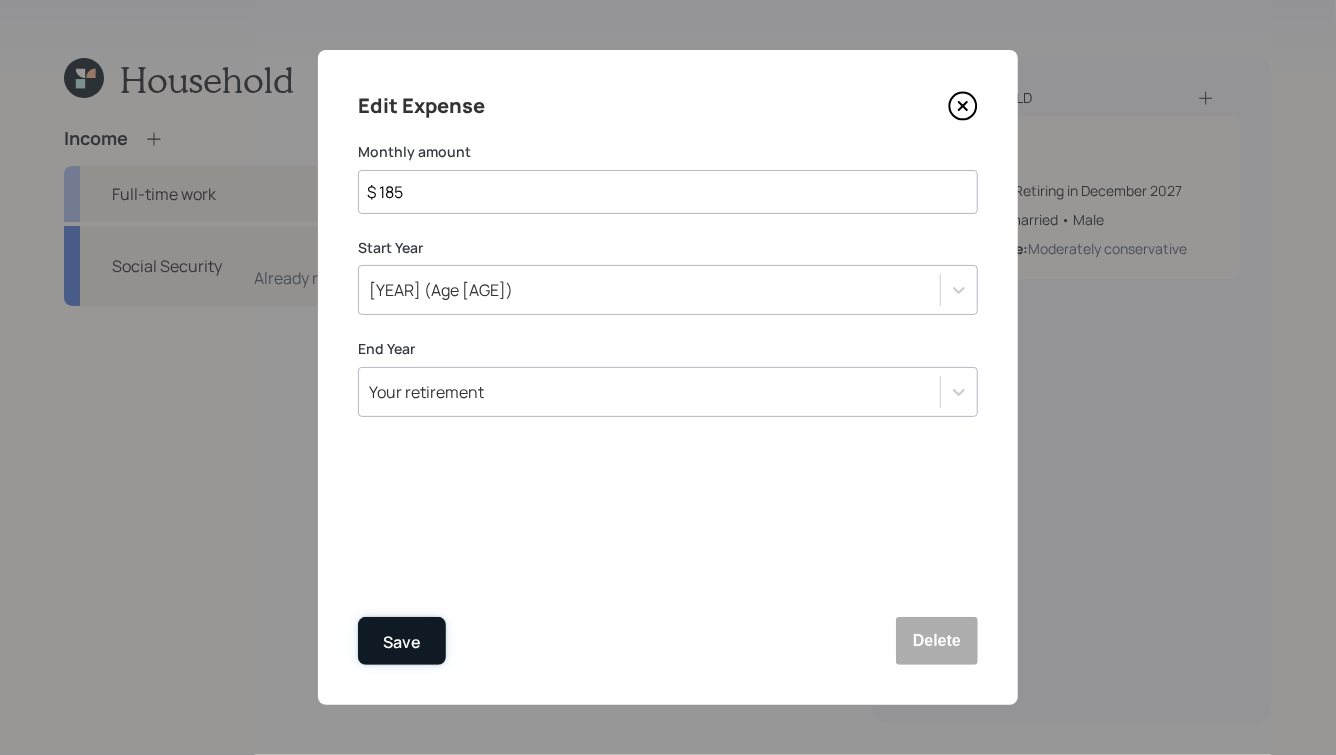 click on "Save" at bounding box center (402, 642) 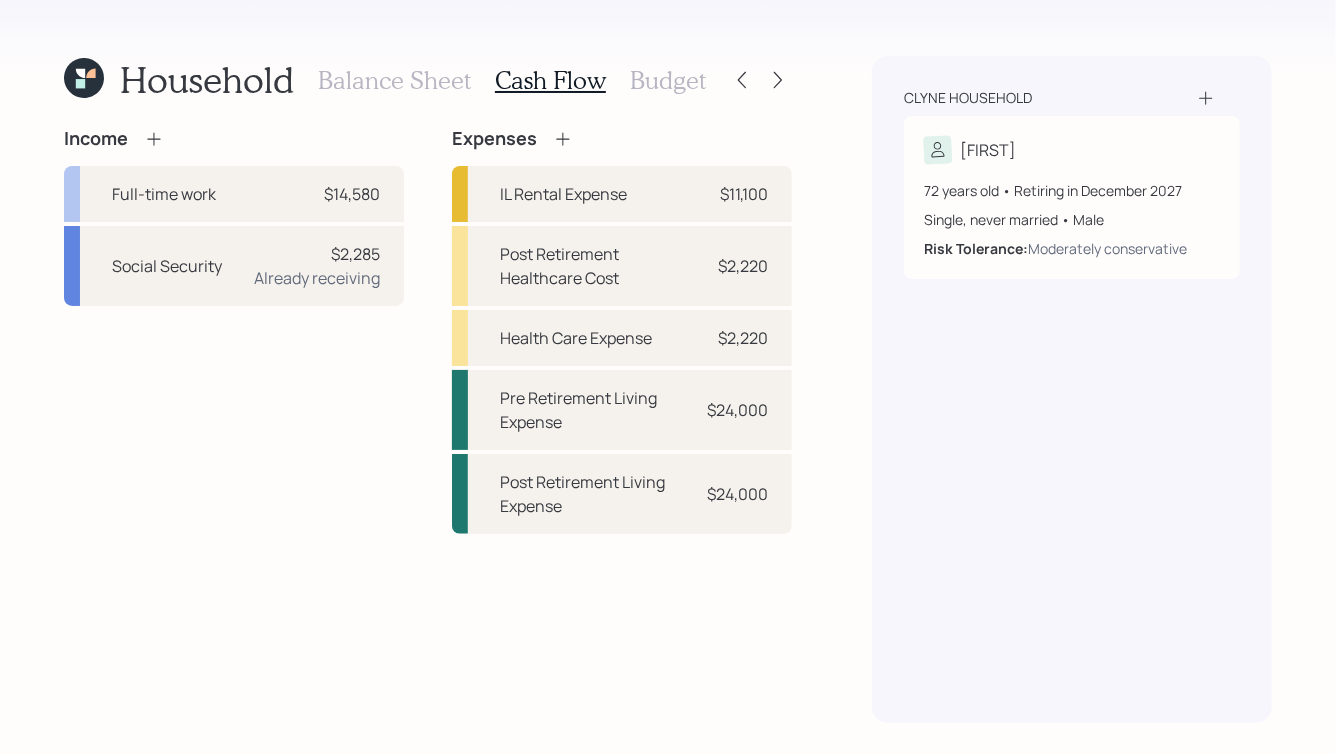 click on "Budget" at bounding box center [668, 80] 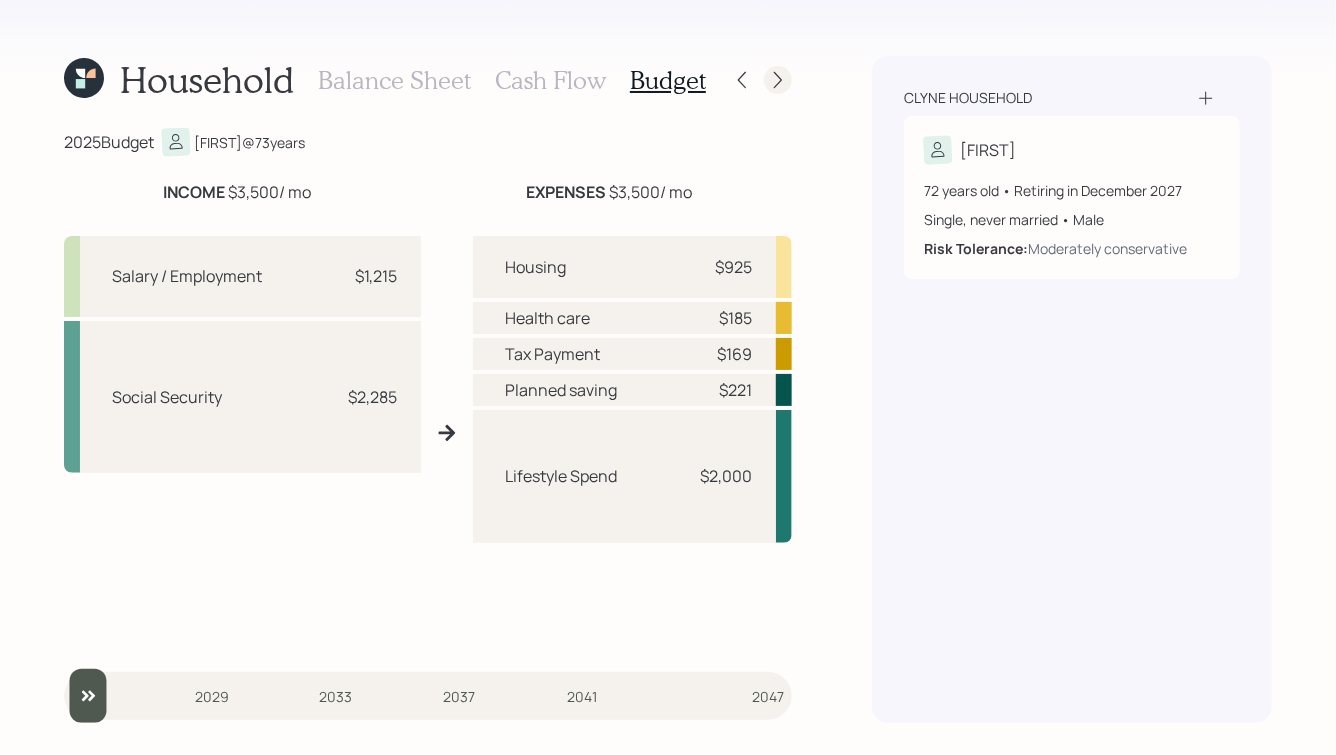 click 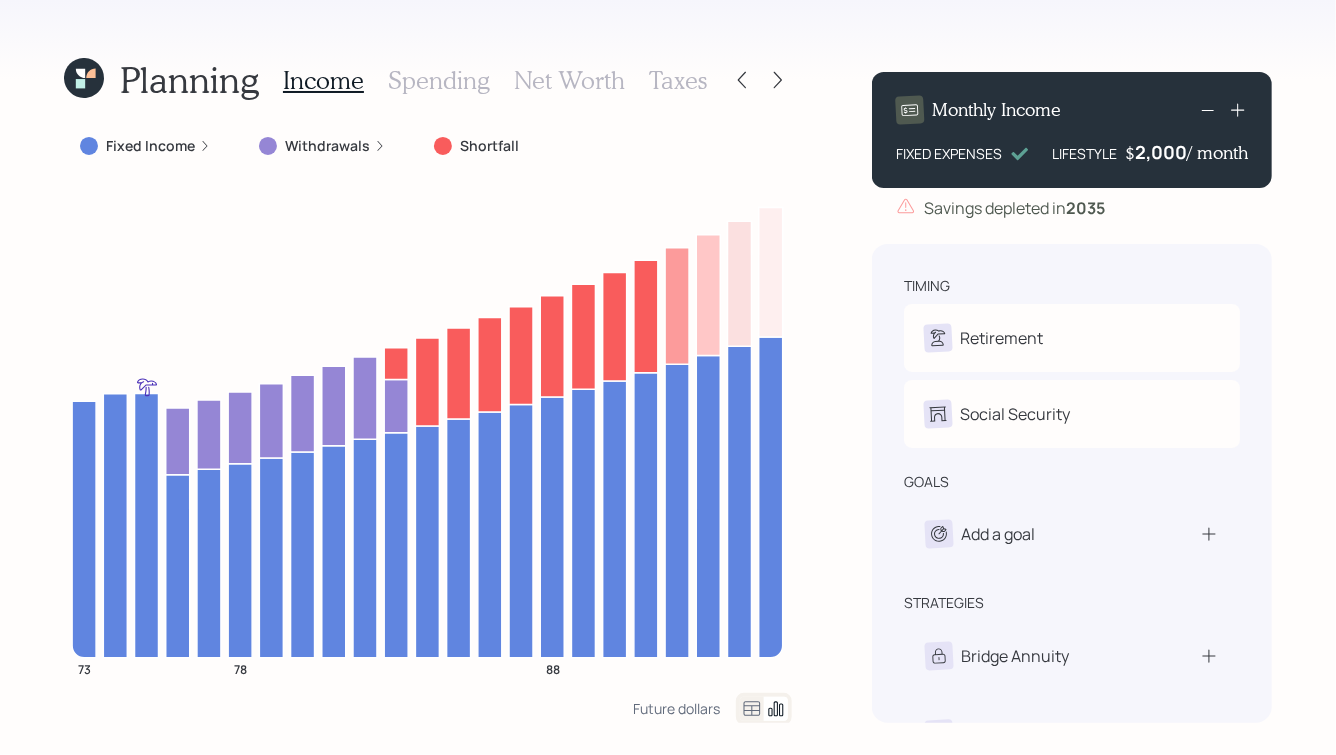 click on "Spending" at bounding box center [439, 80] 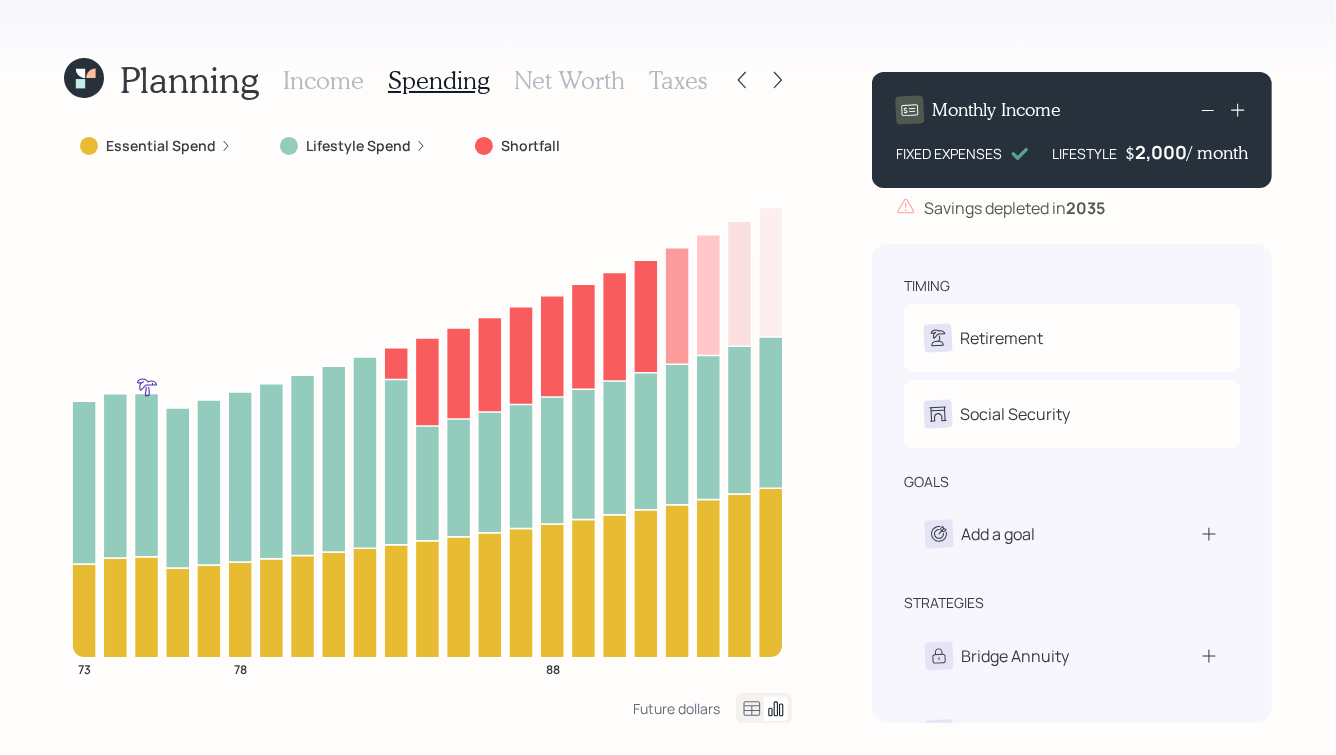 click on "Essential Spend" at bounding box center [156, 146] 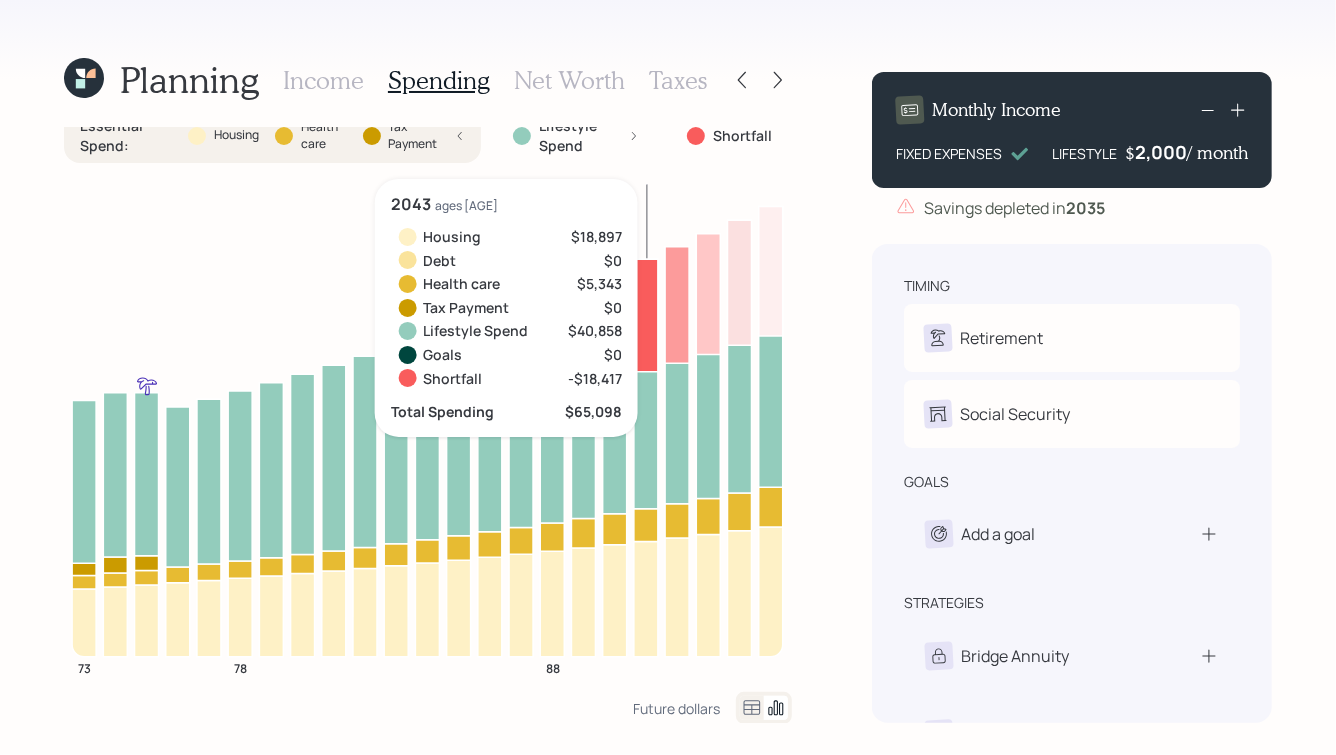 scroll, scrollTop: 0, scrollLeft: 0, axis: both 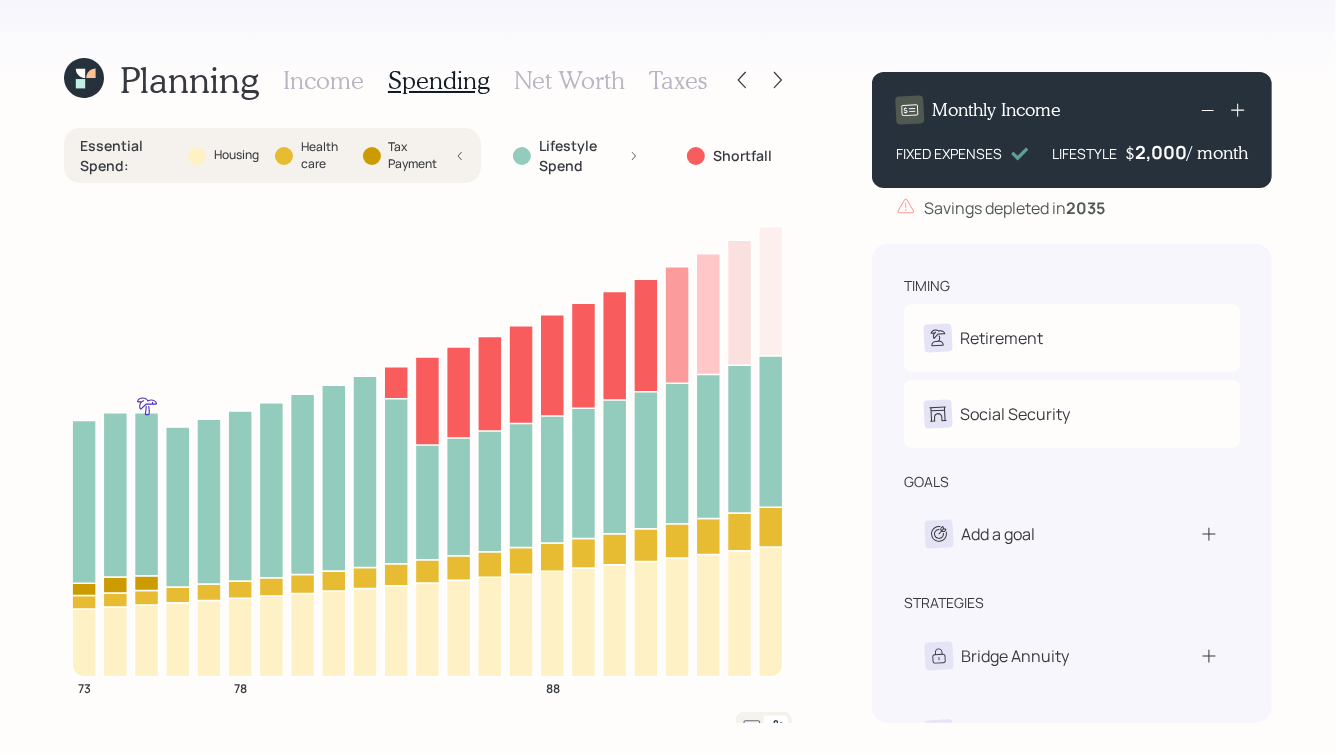 click on "Income" at bounding box center (323, 80) 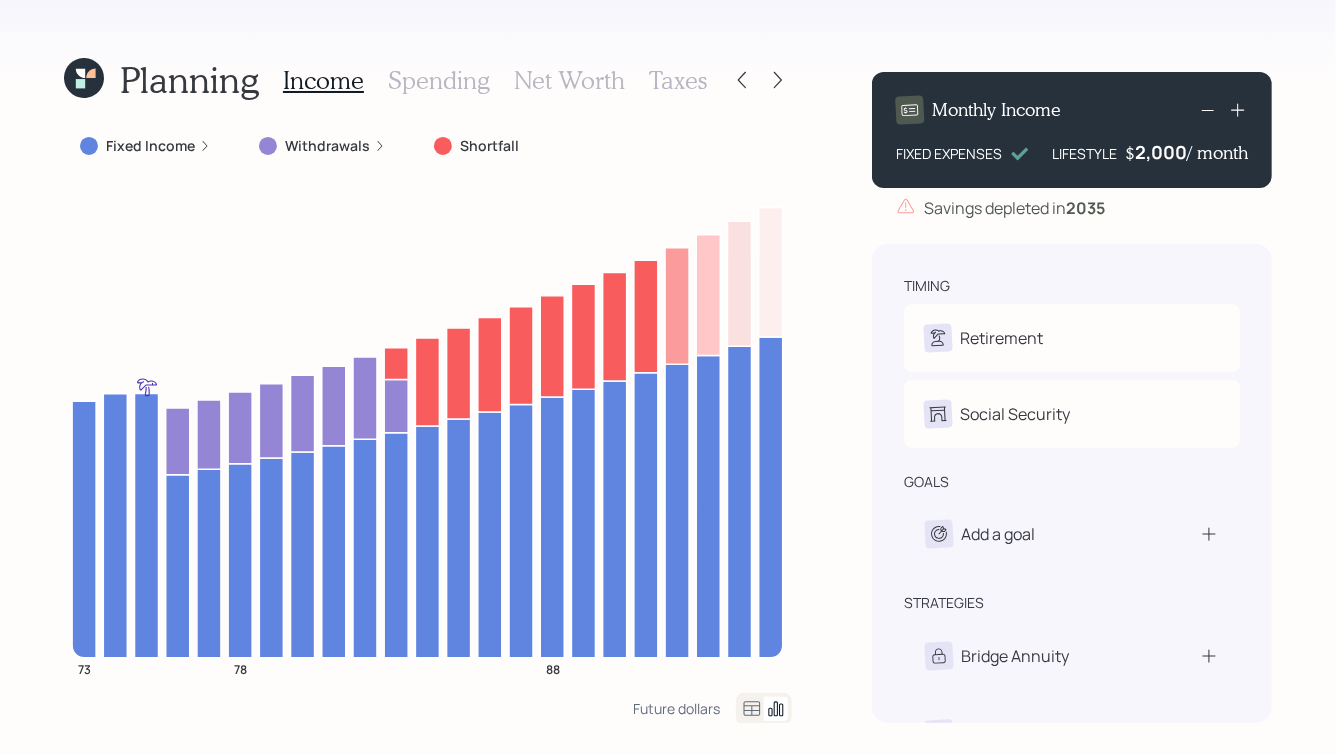 click 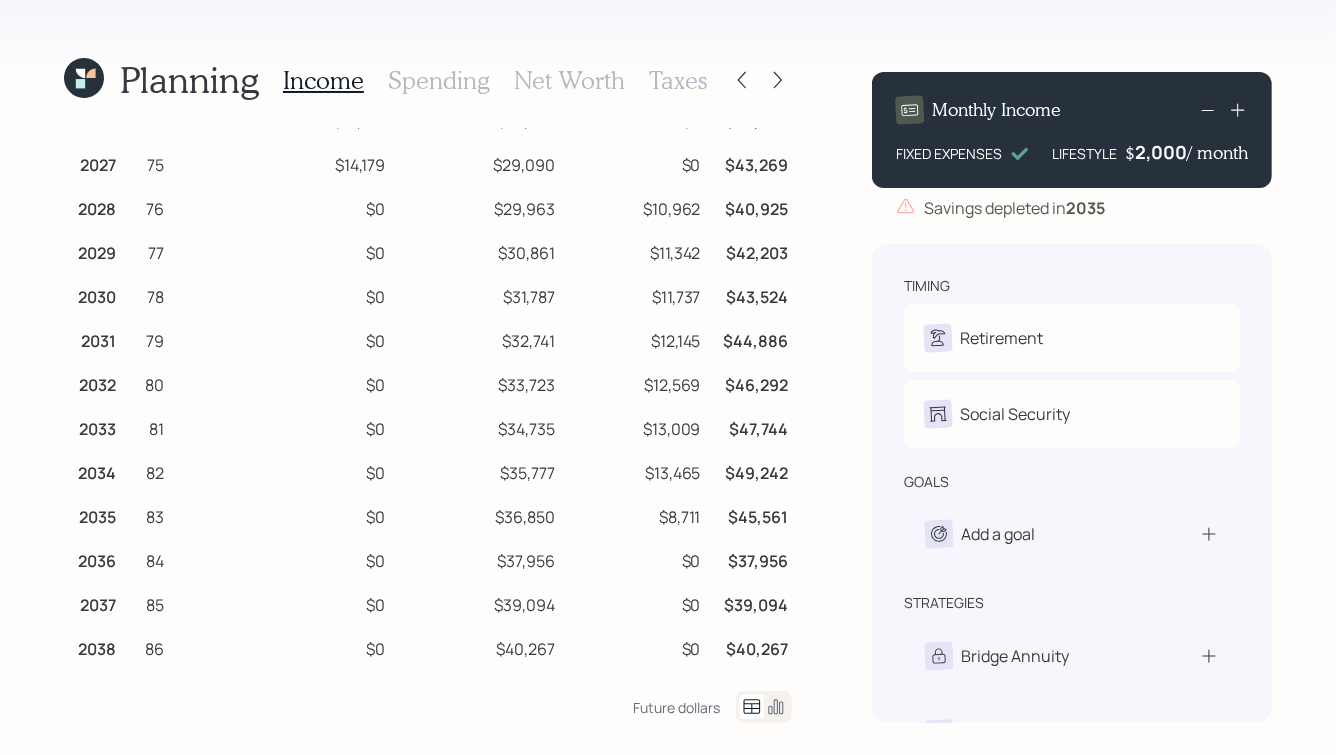 scroll, scrollTop: 0, scrollLeft: 0, axis: both 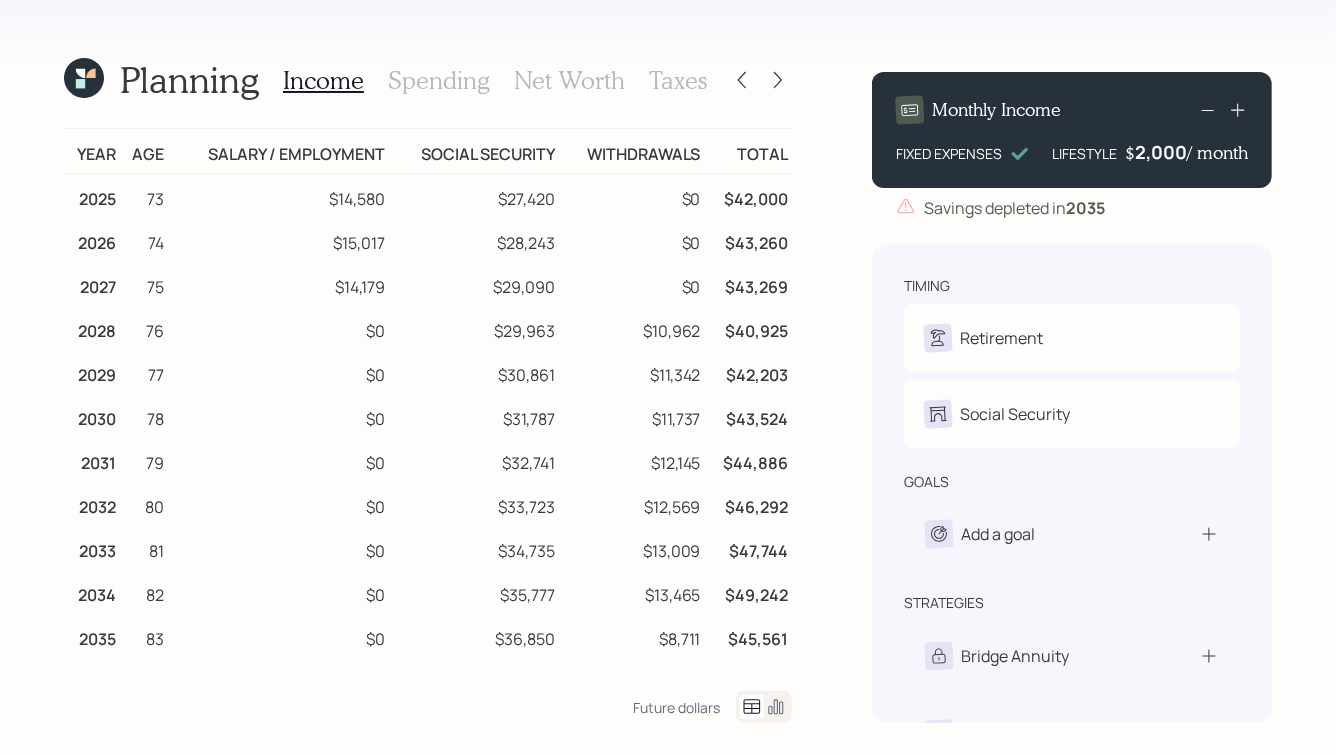 click 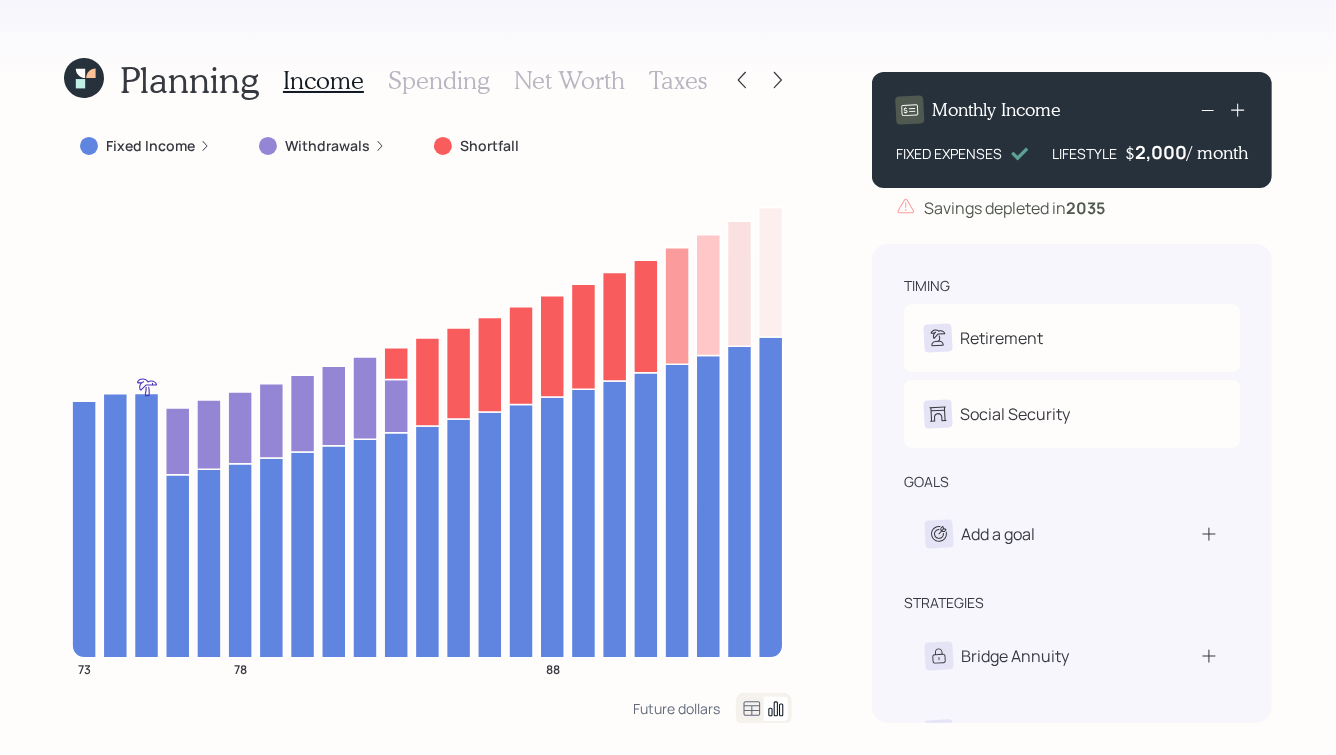 click 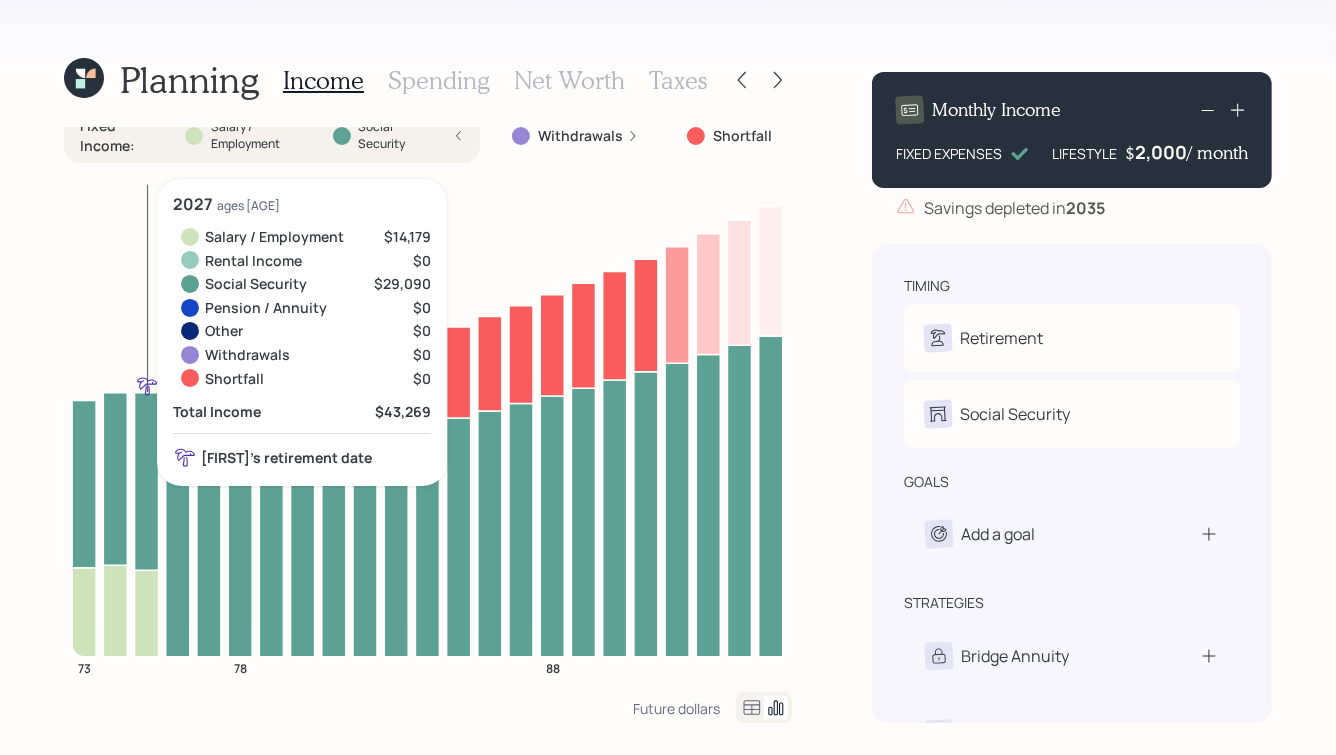 scroll, scrollTop: 0, scrollLeft: 0, axis: both 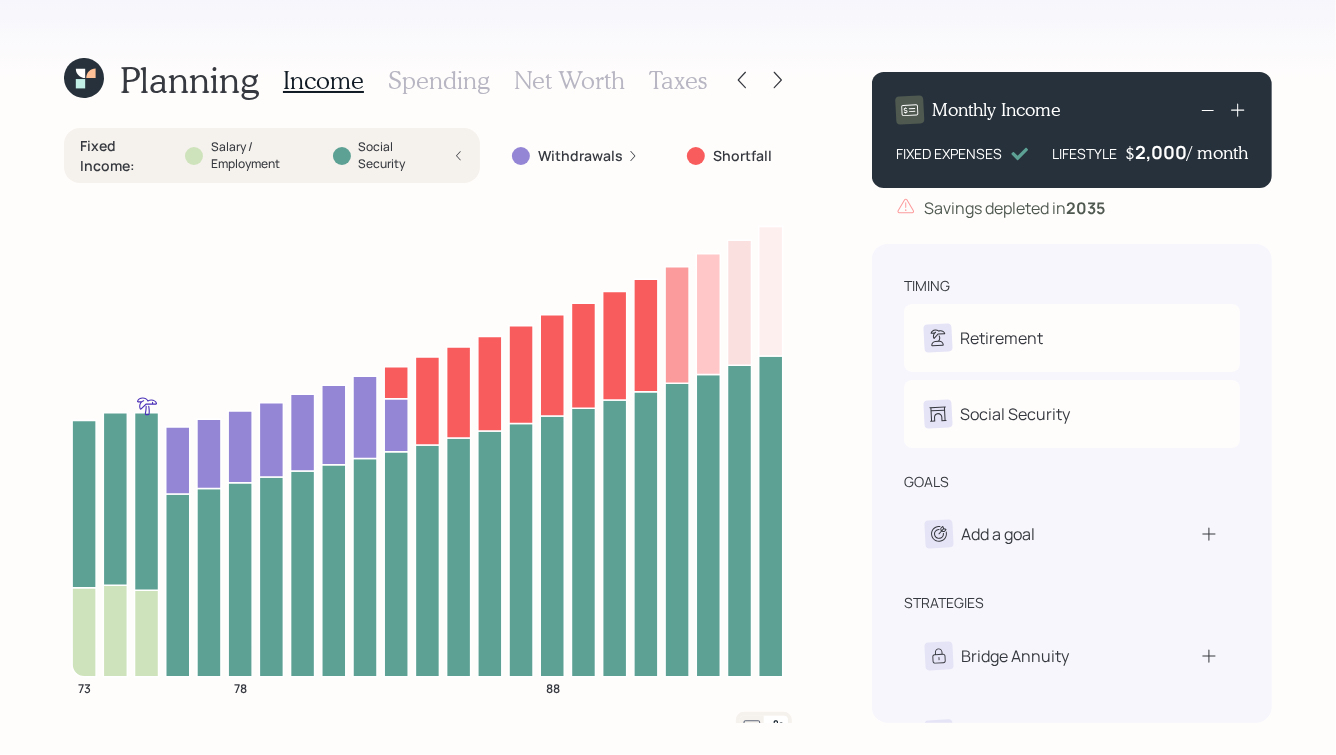 click 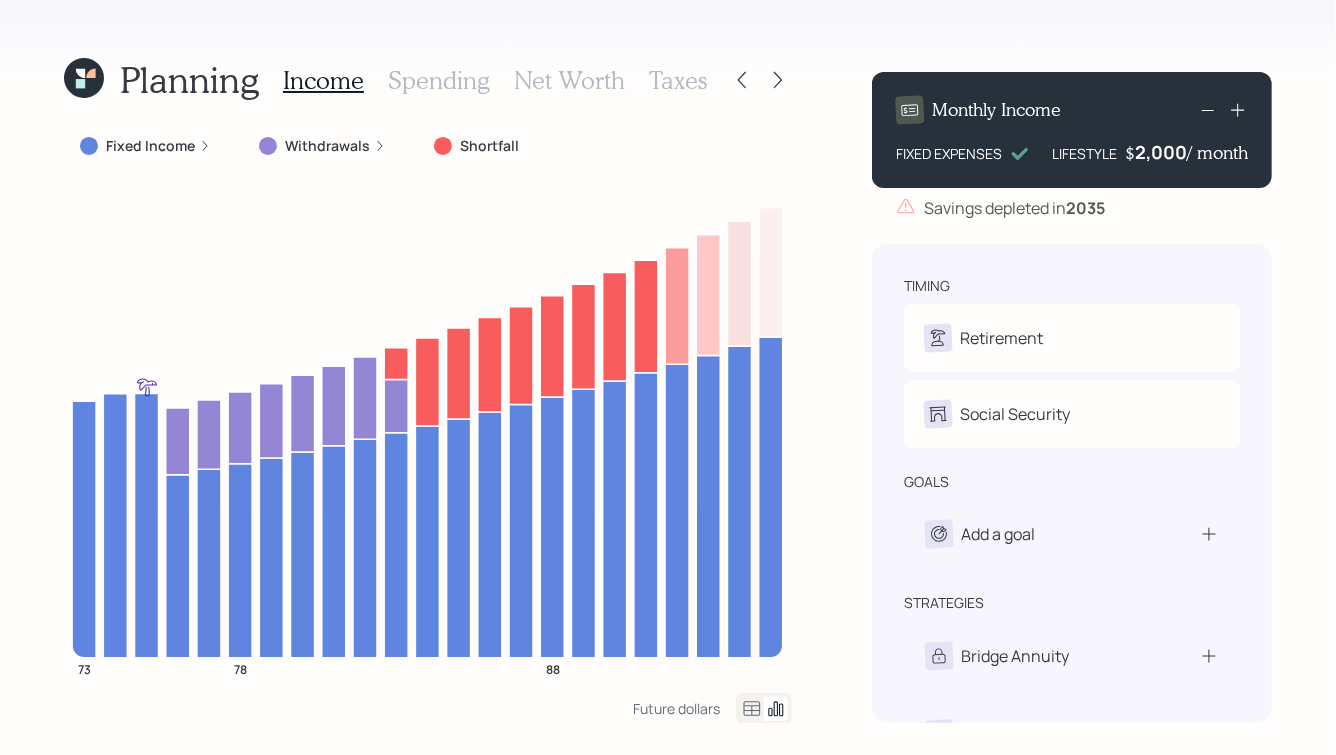 click on "Withdrawals" at bounding box center [322, 146] 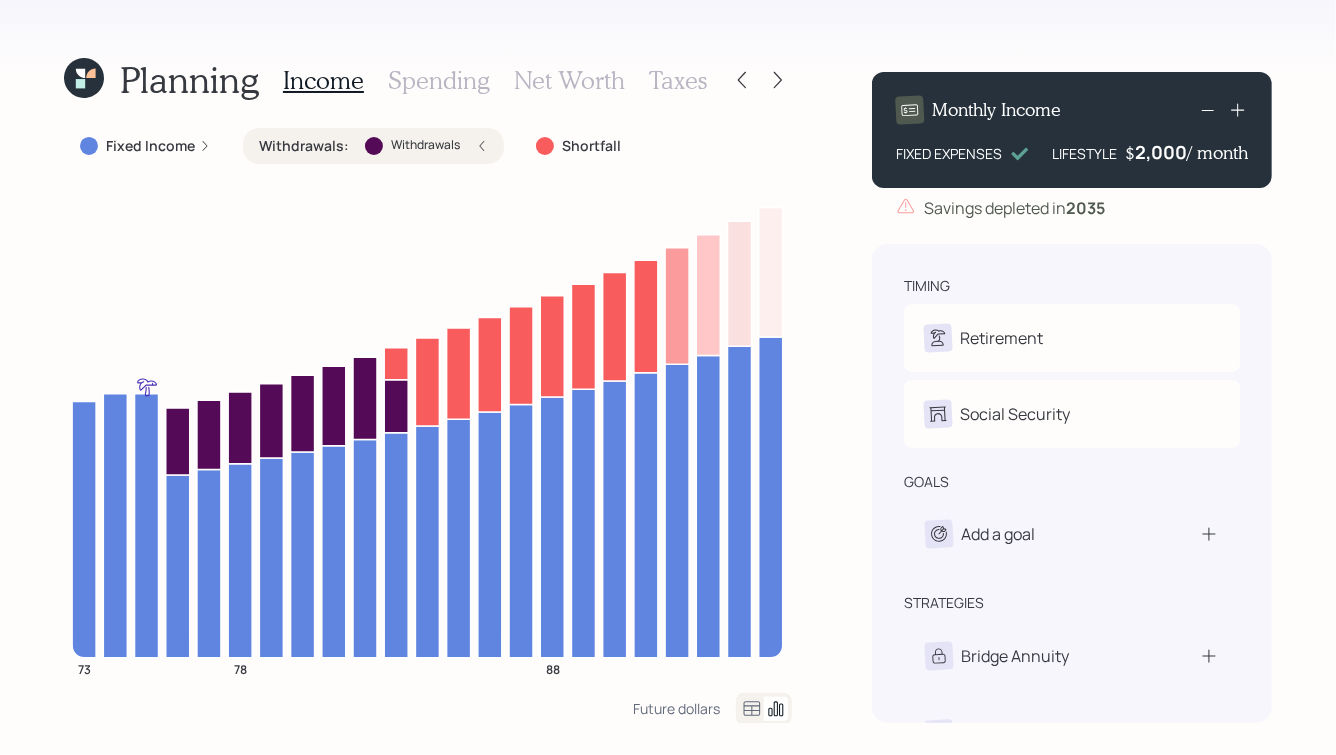 click 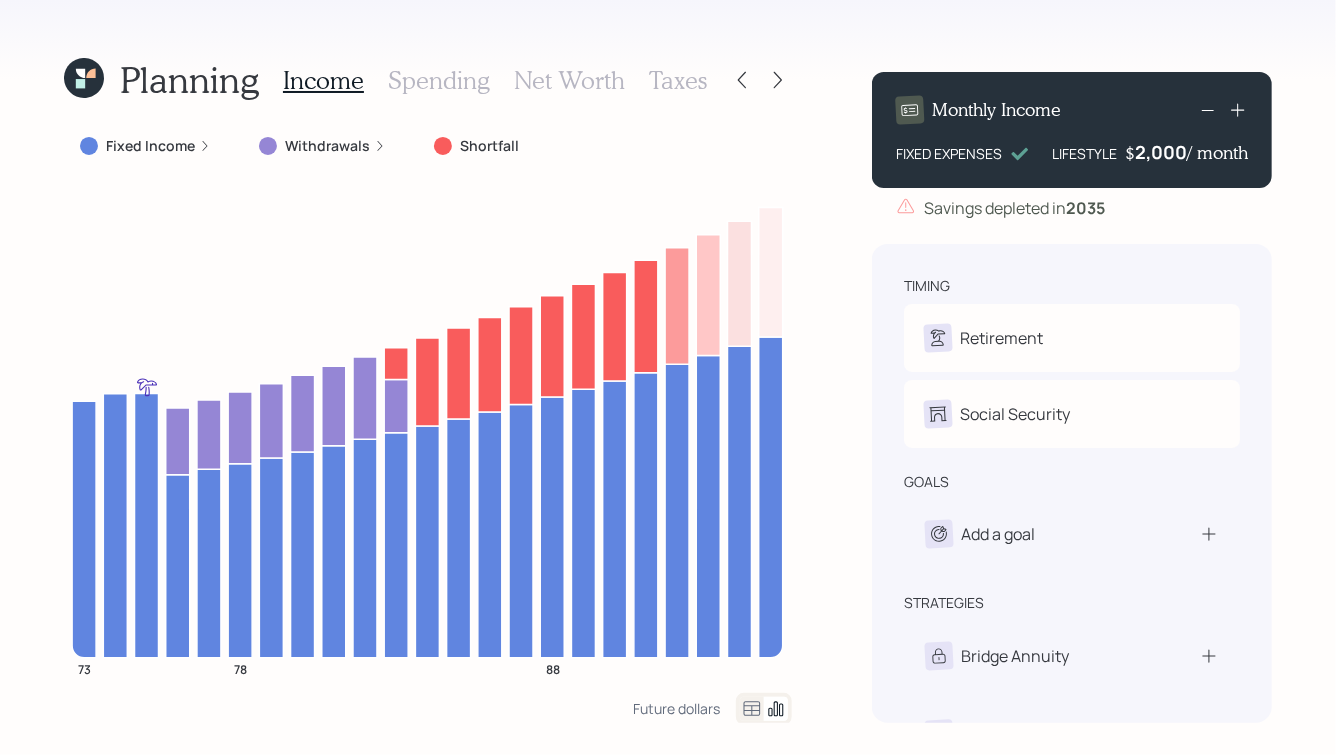 click on "Withdrawals" at bounding box center (322, 146) 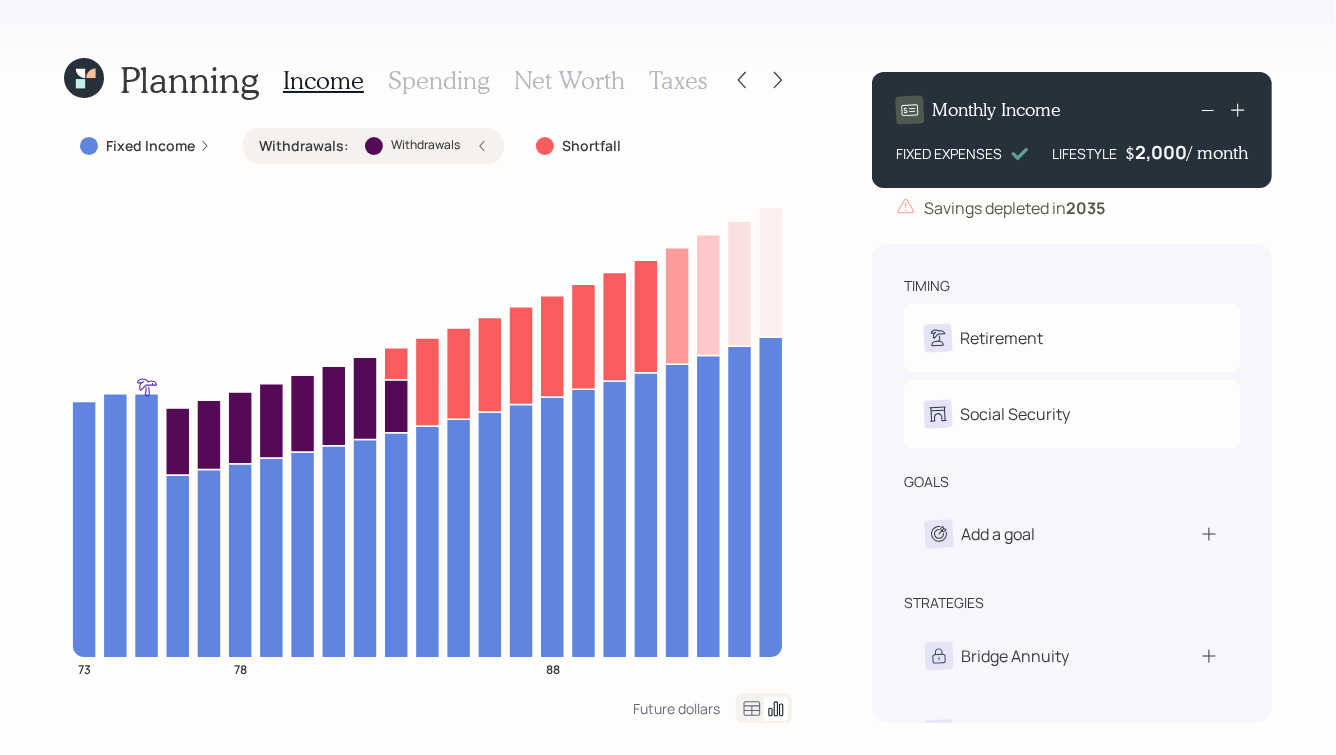 click 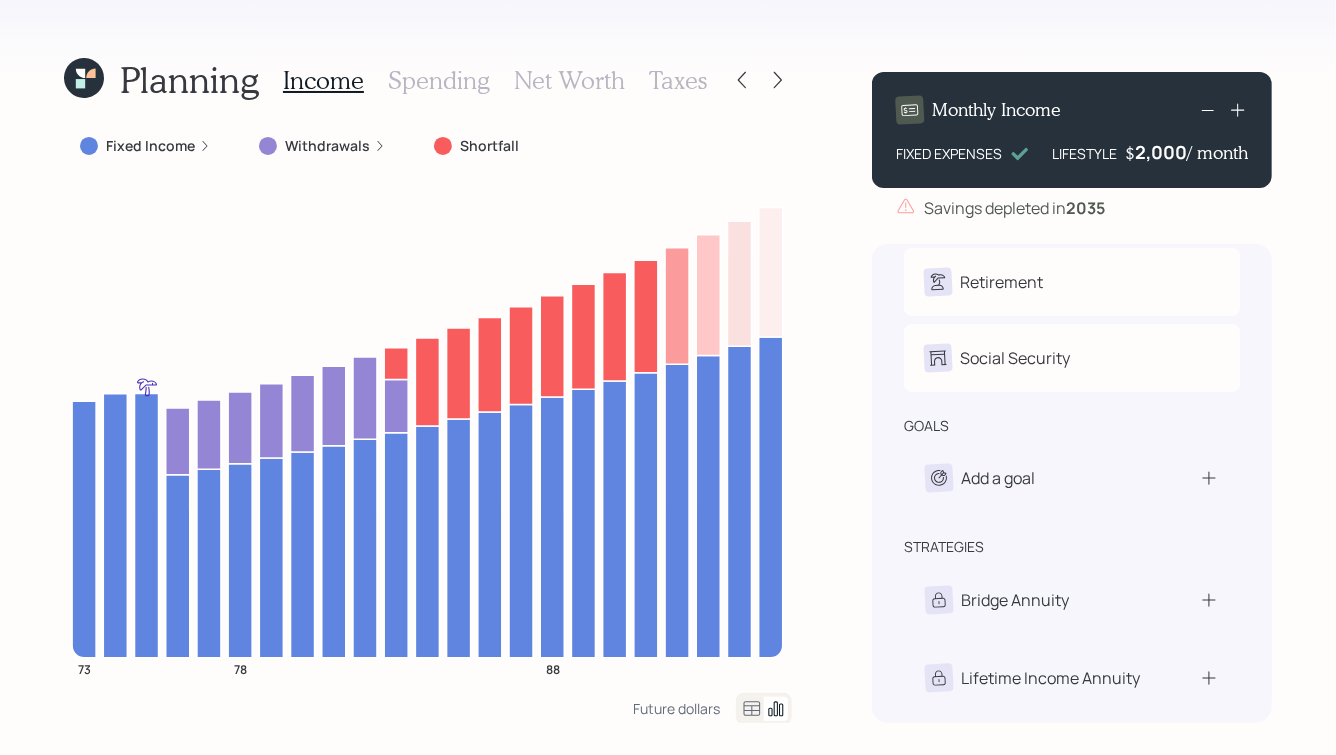 scroll, scrollTop: 51, scrollLeft: 0, axis: vertical 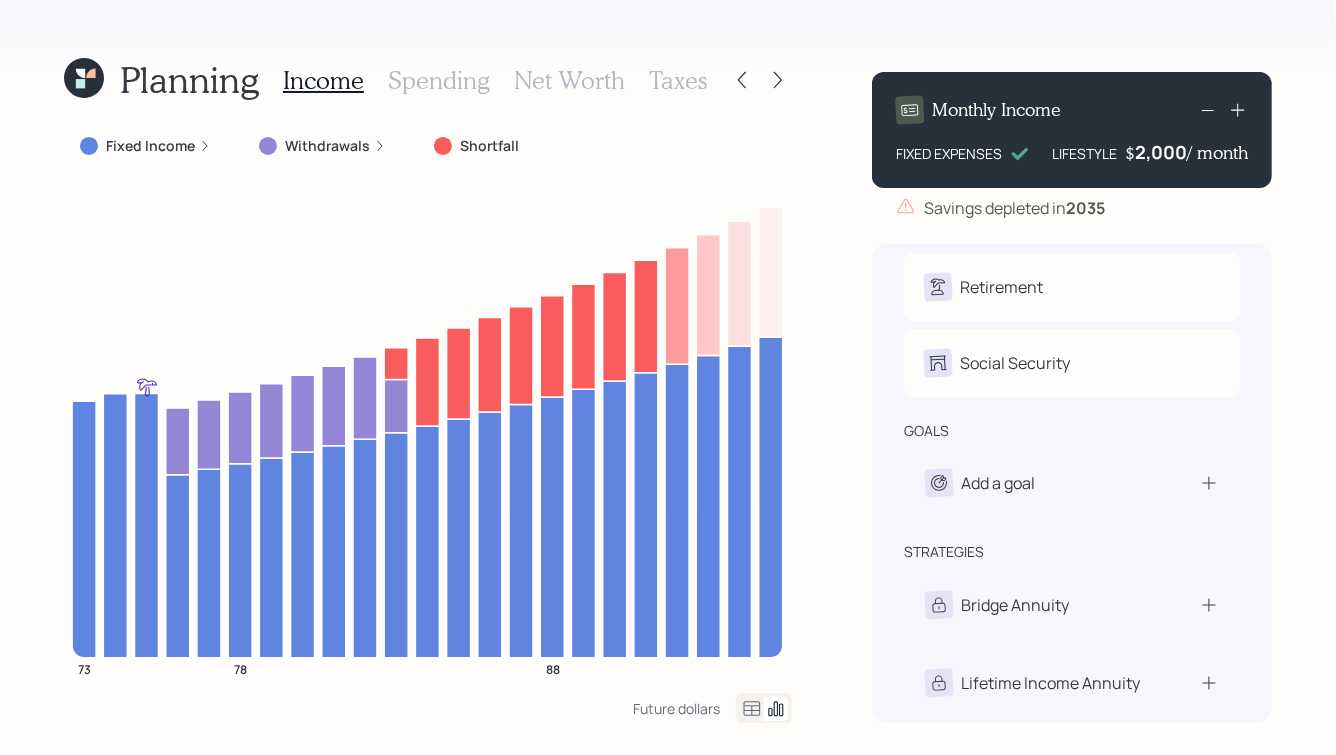 click on "LIFESTYLE" at bounding box center [1084, 153] 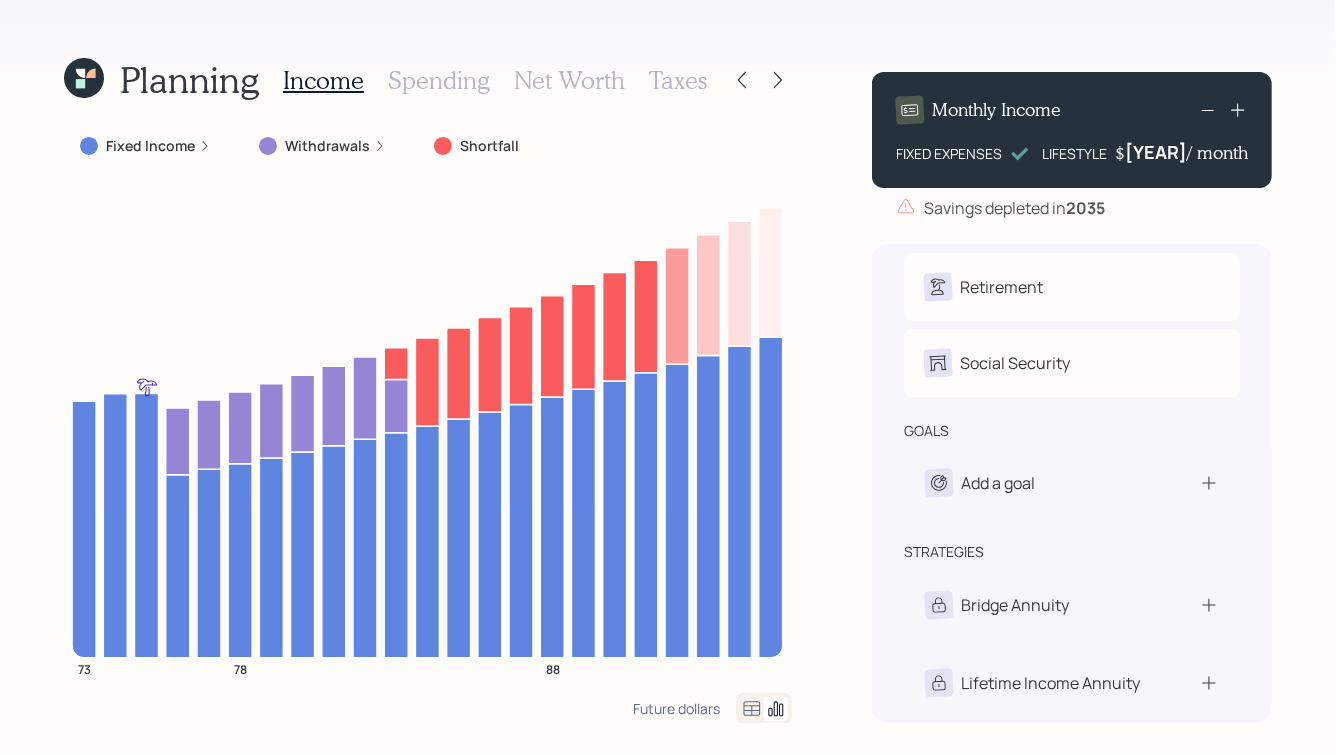 type 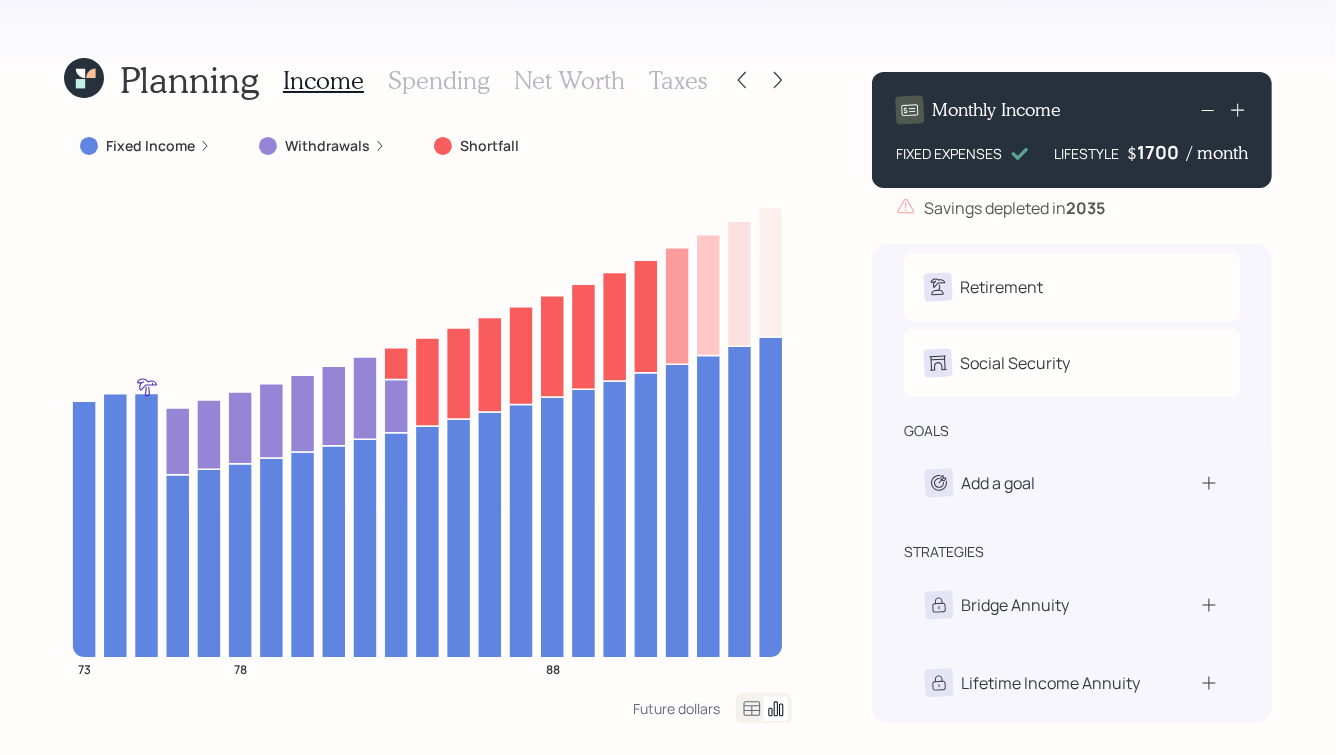 click on "Planning Income Spending Net Worth Taxes Fixed Income Withdrawals Shortfall 73 78 88 Future dollars Monthly Income FIXED EXPENSES LIFESTYLE $ 1700  / month Savings depleted in  2035 timing Retirement D Retire at 74y 12m Social Security D Receiving goals Add a goal strategies Bridge Annuity Lifetime Income Annuity" at bounding box center (668, 377) 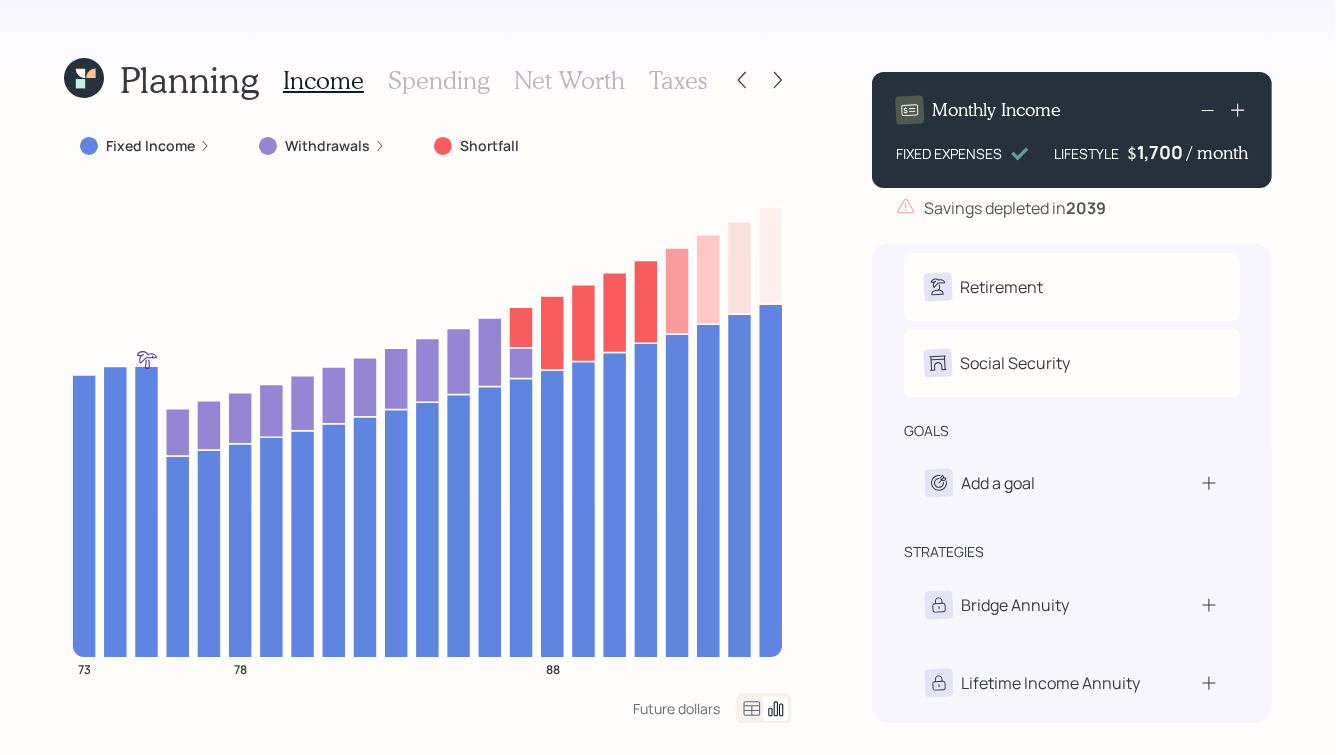 click on "1,700" at bounding box center [1162, 152] 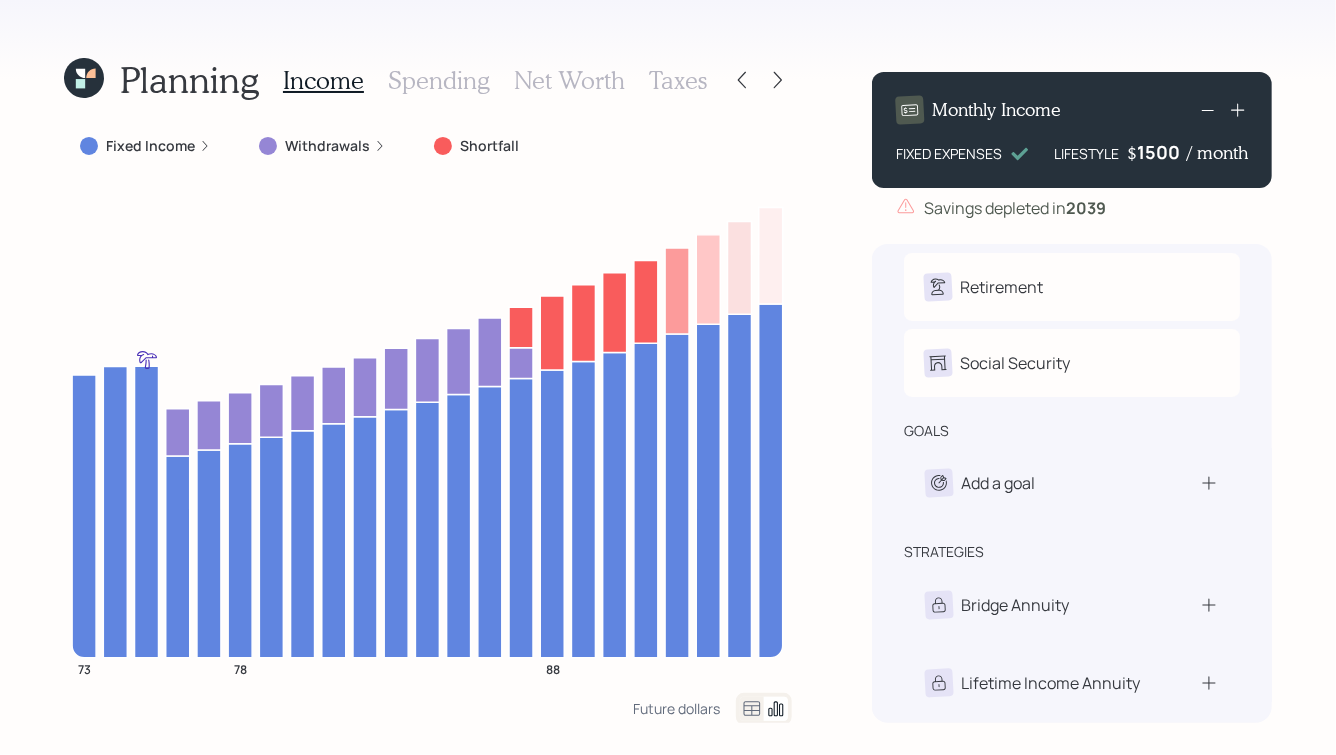 click on "Planning Income Spending Net Worth Taxes Fixed Income Withdrawals Shortfall 73 78 88 Future dollars Monthly Income FIXED EXPENSES LIFESTYLE $ [AMOUNT]  / month Savings depleted in  [YEAR] timing Retirement D Retire at [AGE]y [MONTH] Social Security D Receiving goals Add a goal strategies Bridge Annuity Lifetime Income Annuity" at bounding box center [668, 377] 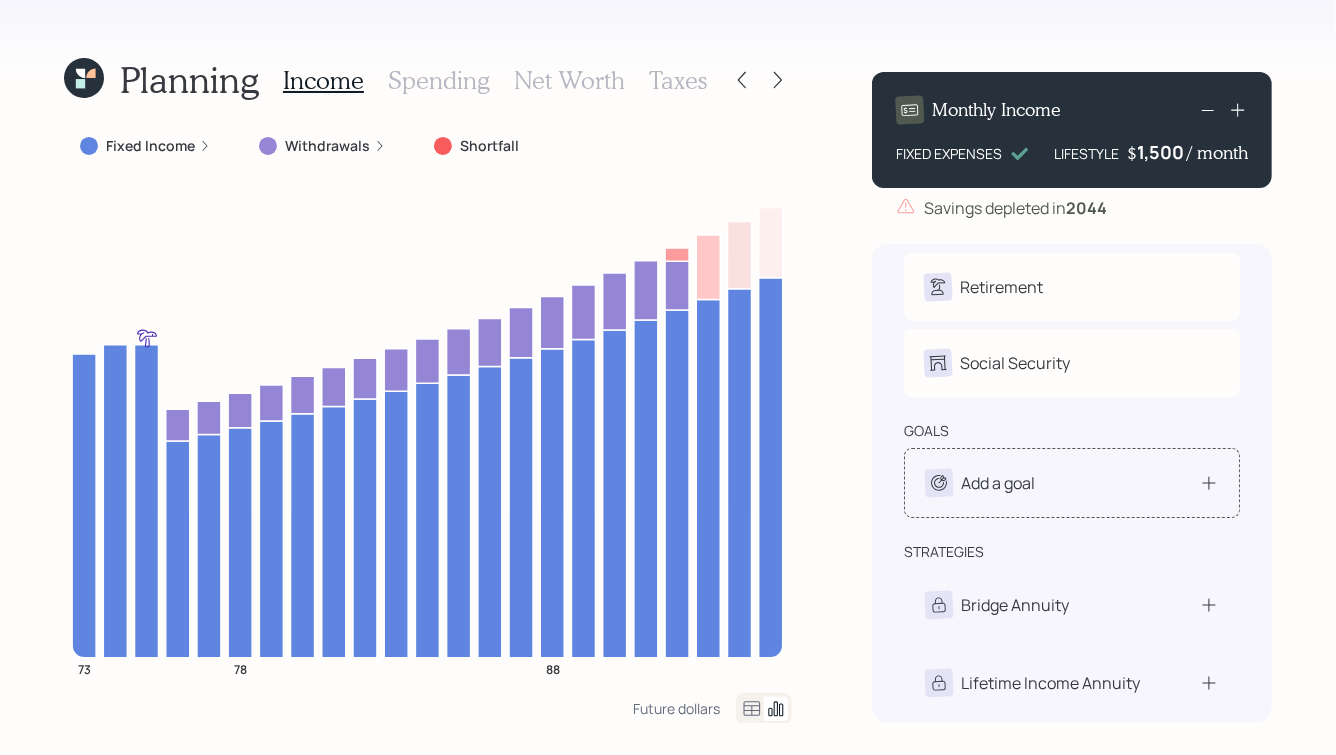 scroll, scrollTop: 0, scrollLeft: 0, axis: both 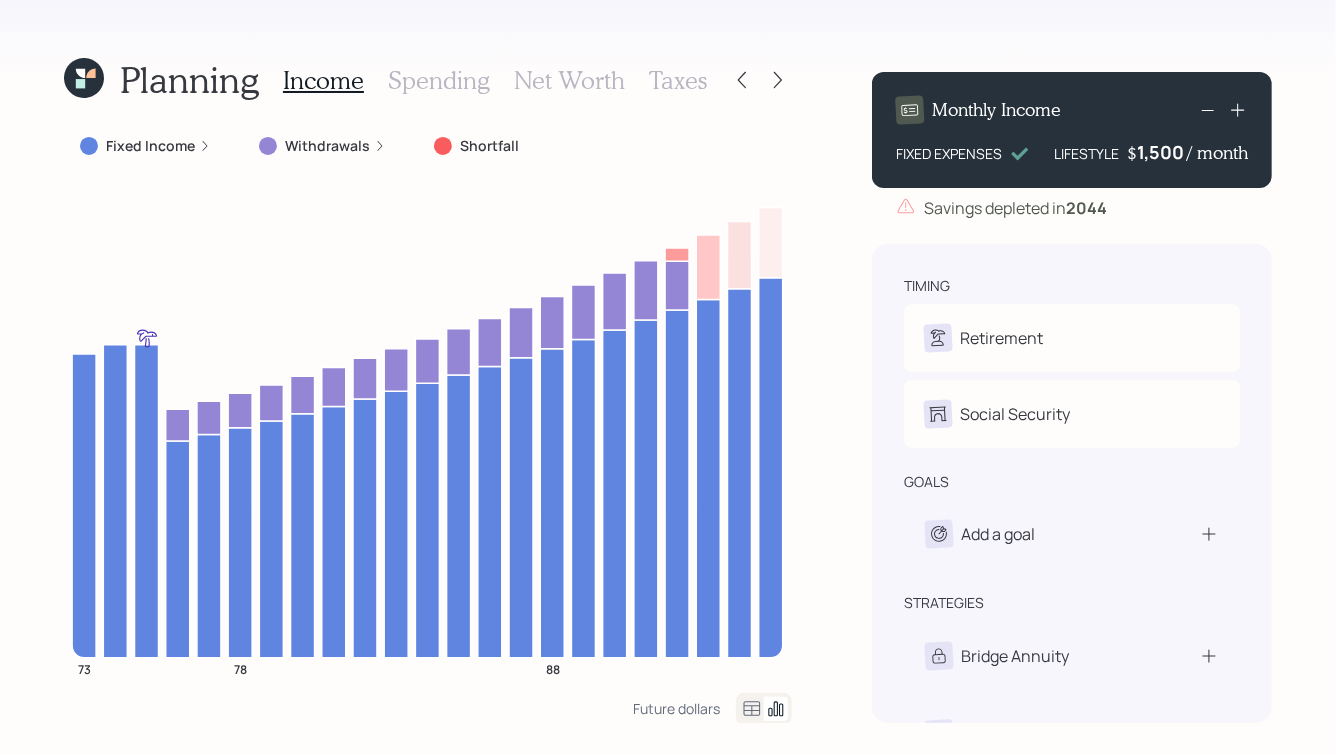 click on "Spending" at bounding box center [439, 80] 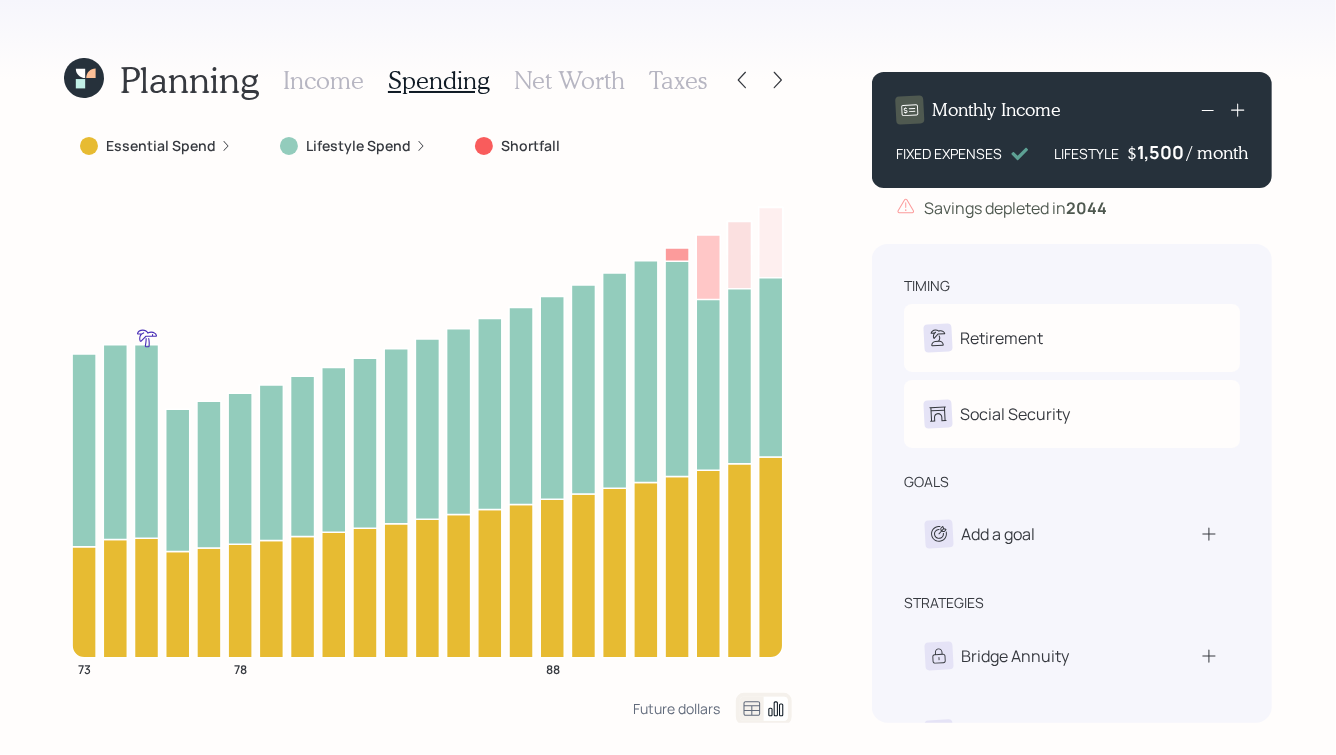 click on "Income" at bounding box center [323, 80] 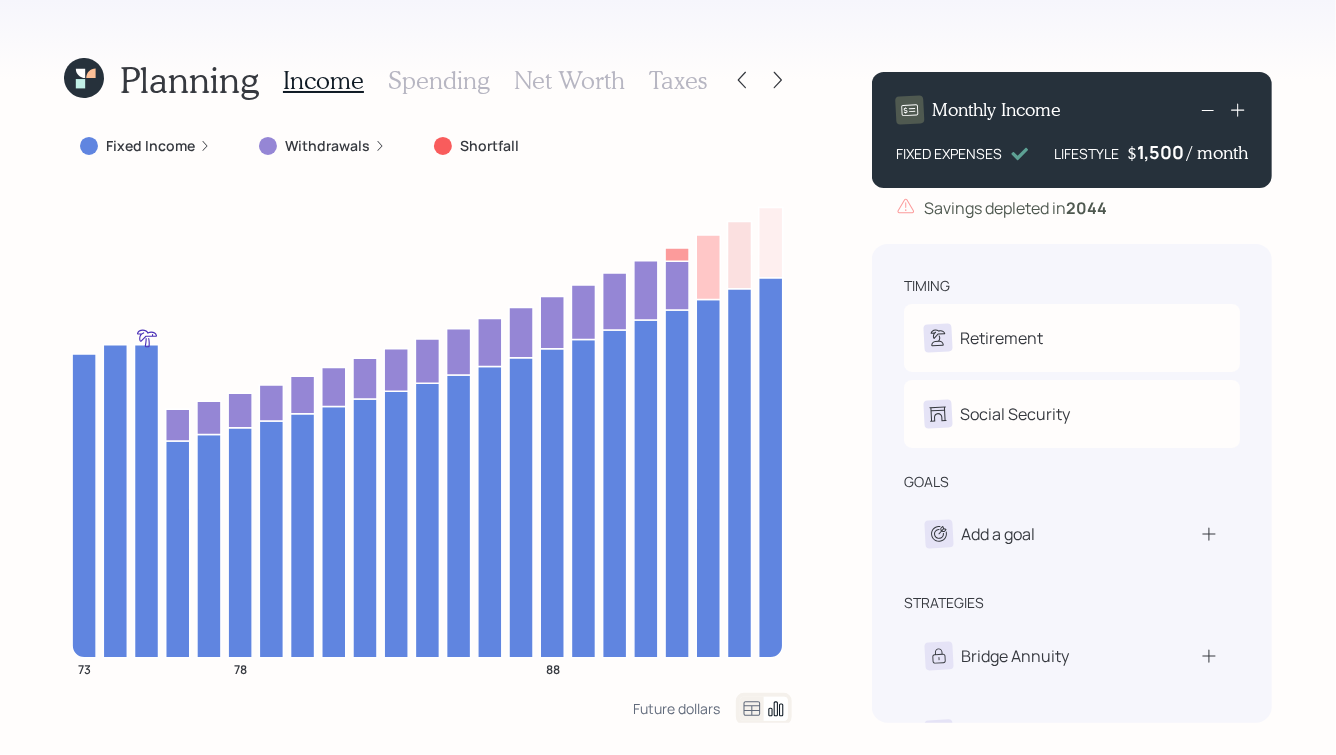 click on "Spending" at bounding box center (439, 80) 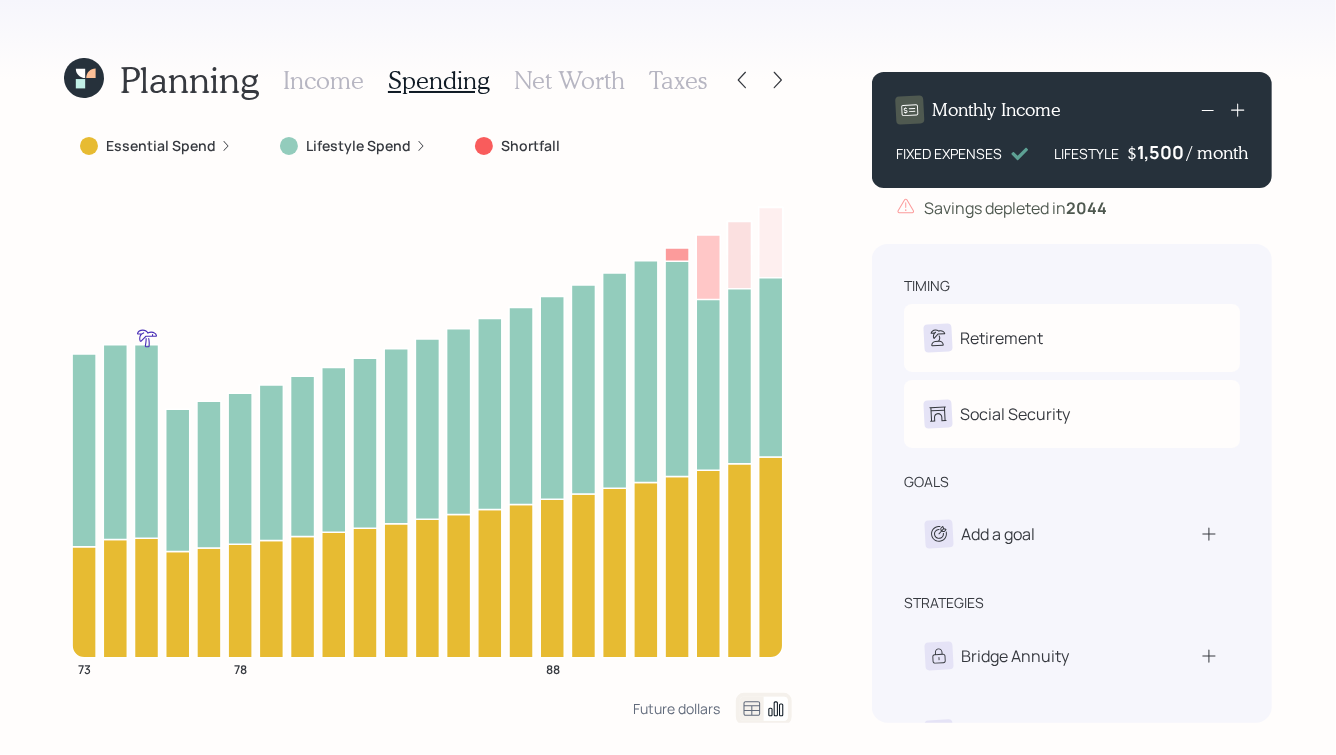 click on "Essential Spend" at bounding box center (156, 146) 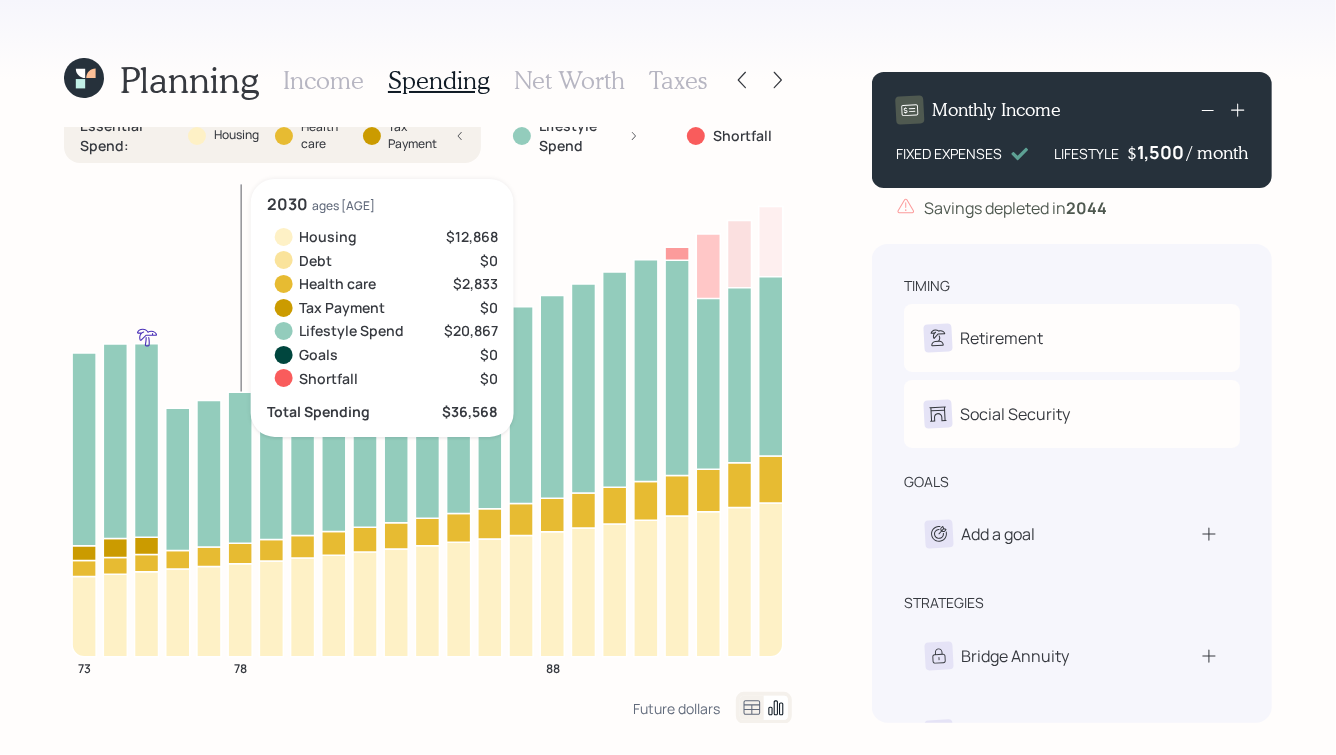 scroll, scrollTop: 0, scrollLeft: 0, axis: both 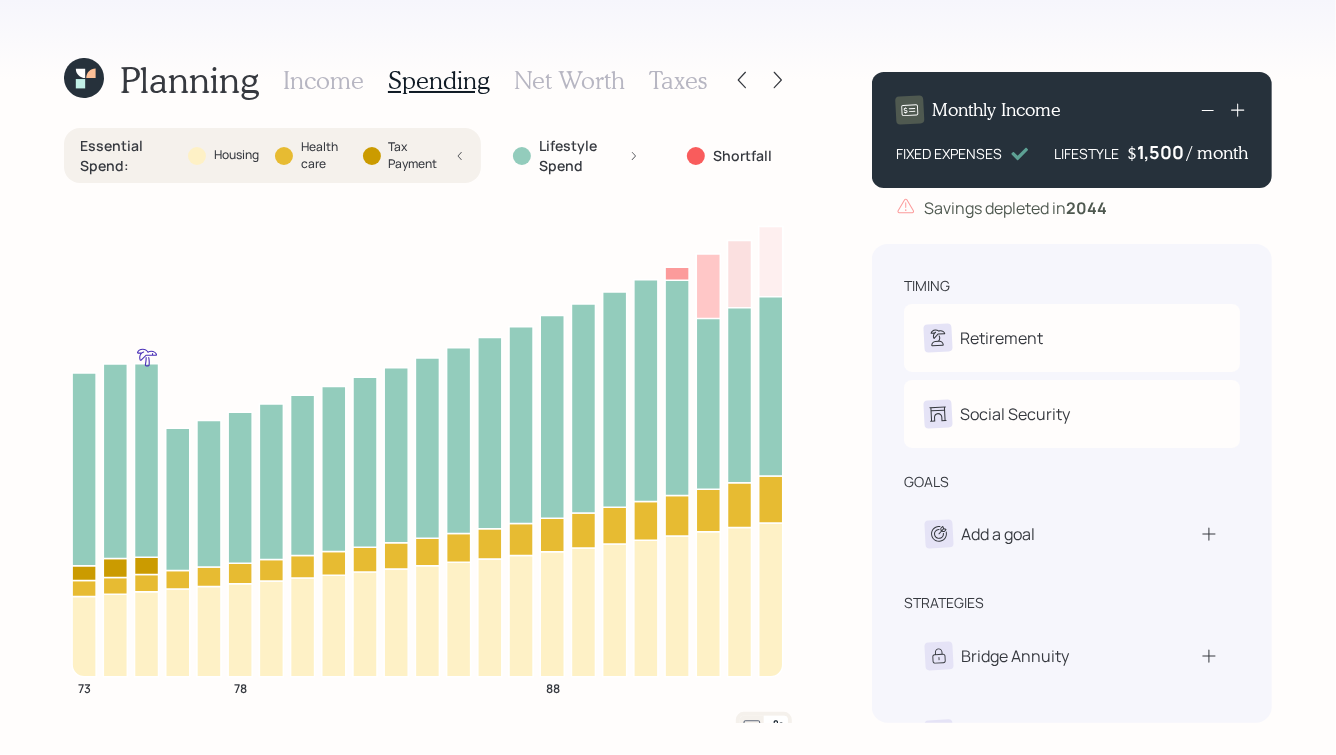 click 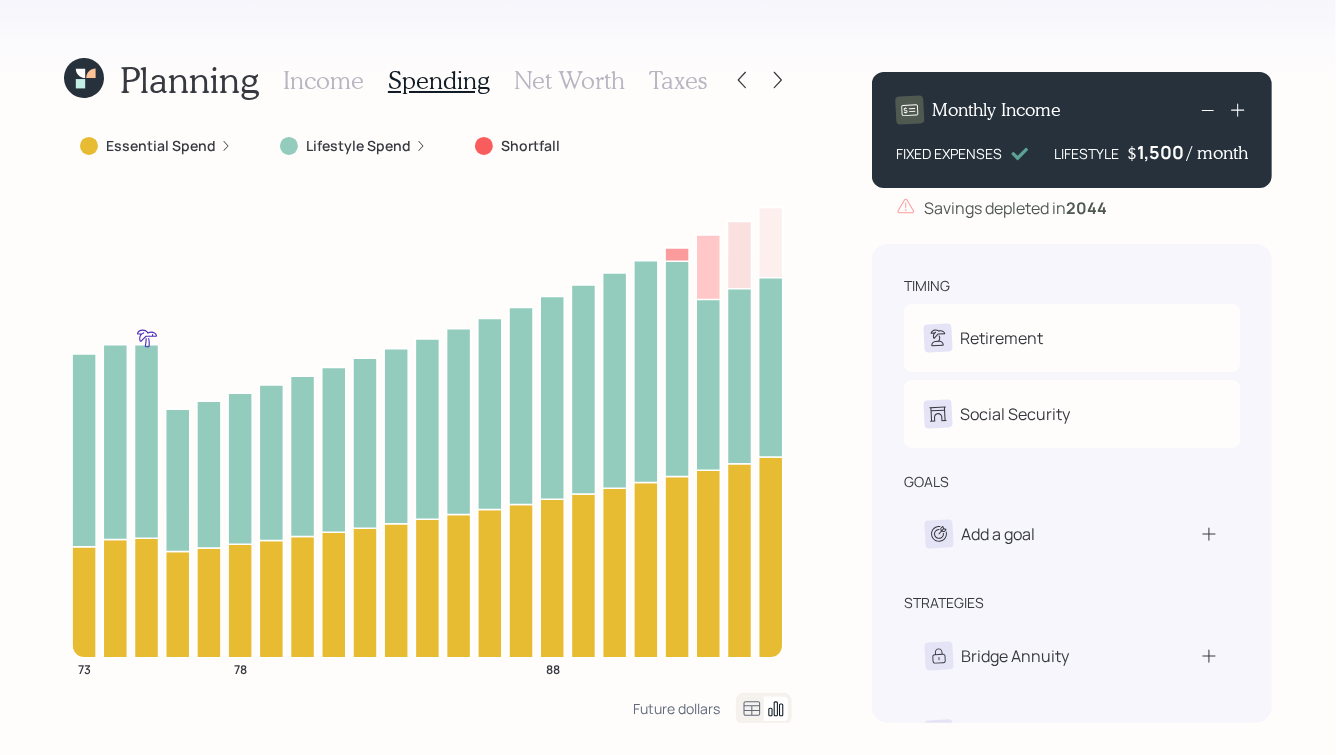 click 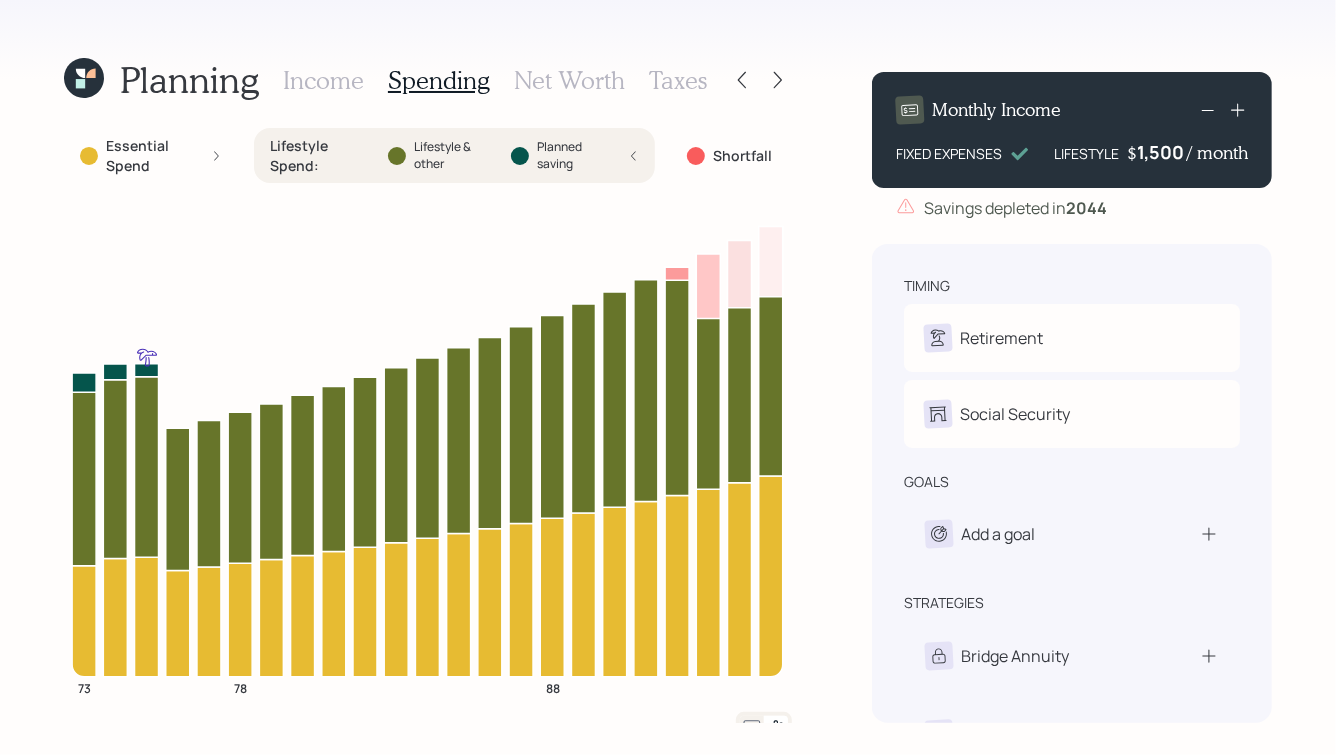 click on "Lifestyle Spend : Lifestyle & other Planned saving" at bounding box center (454, 155) 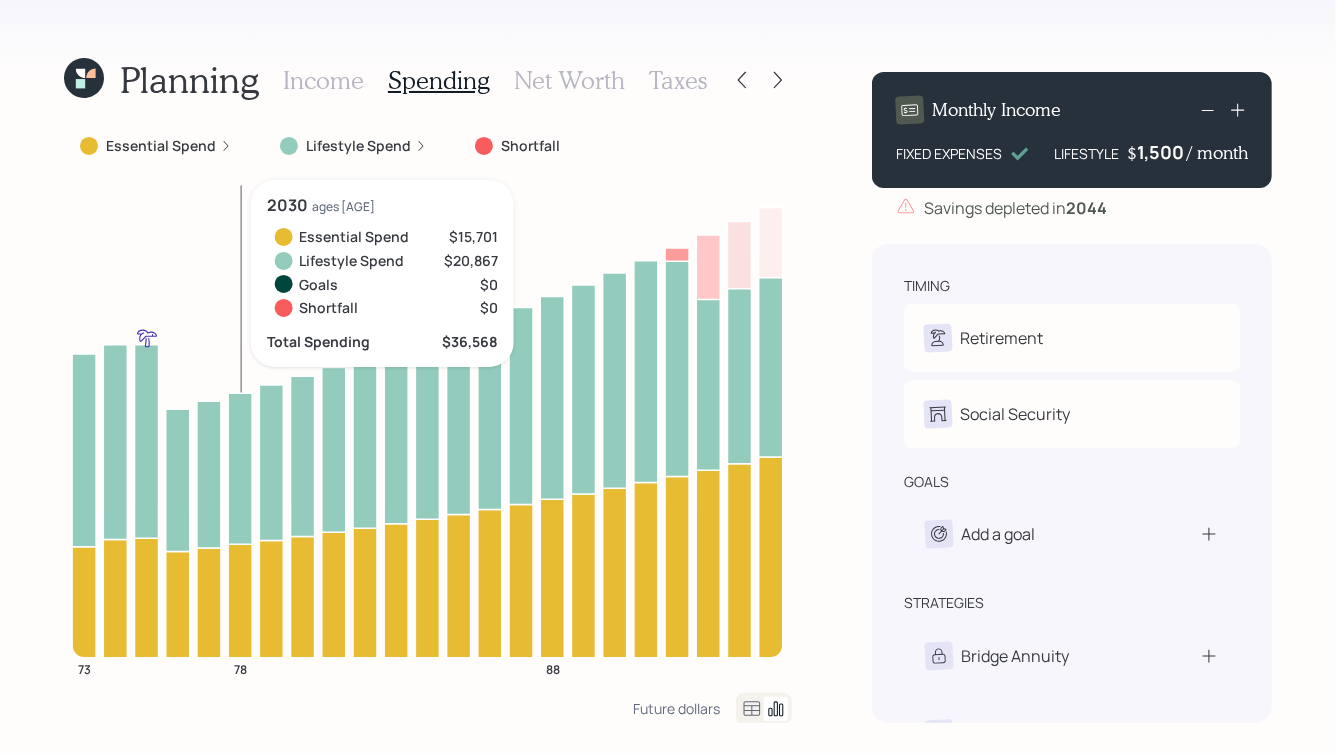 click on "Income" at bounding box center [323, 80] 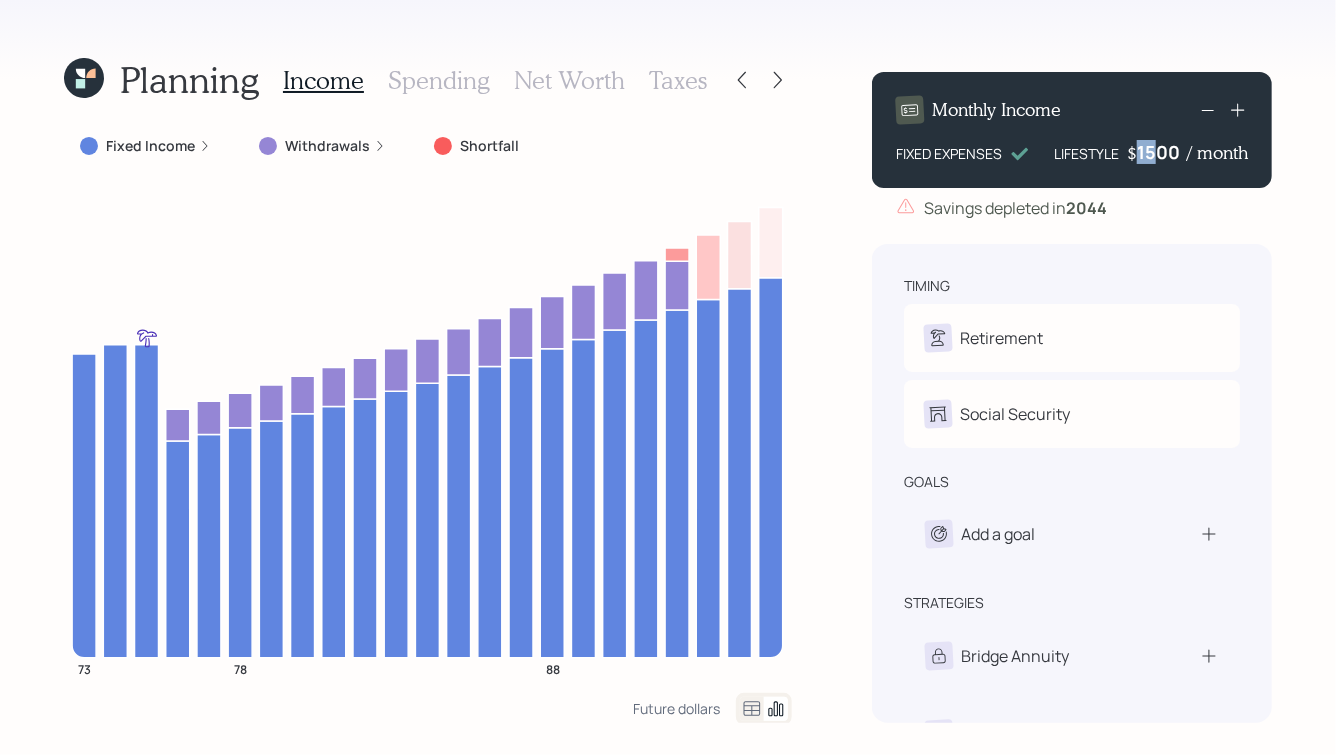 drag, startPoint x: 1157, startPoint y: 150, endPoint x: 1137, endPoint y: 150, distance: 20 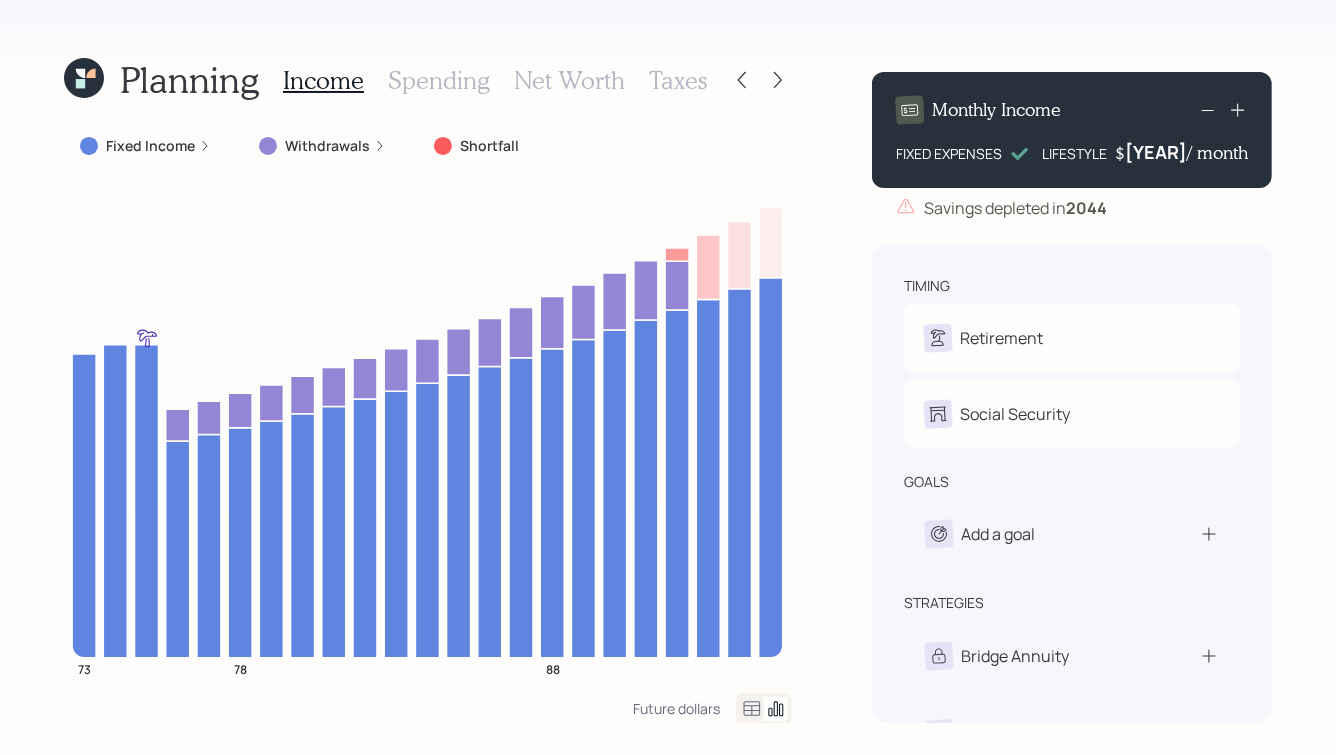 click on "Savings depleted in  [YEAR]" at bounding box center (1015, 208) 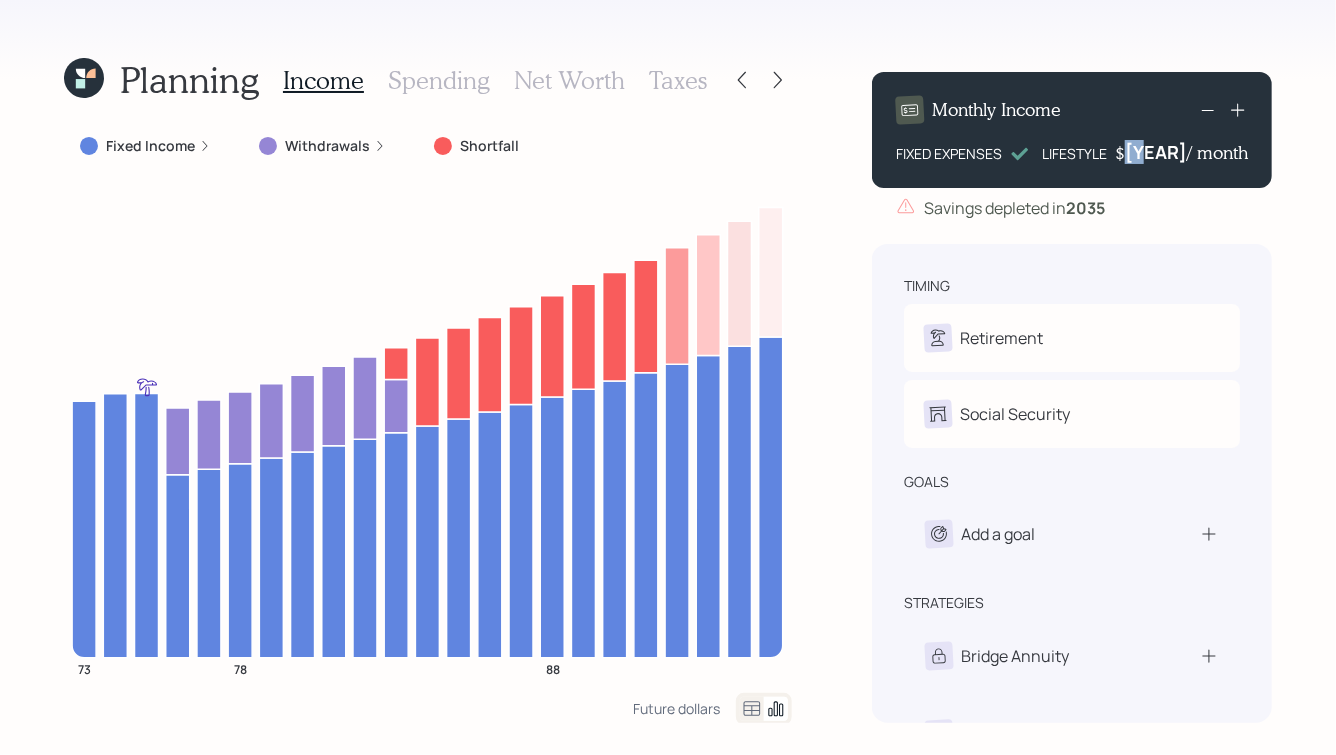 drag, startPoint x: 1161, startPoint y: 149, endPoint x: 1137, endPoint y: 155, distance: 24.738634 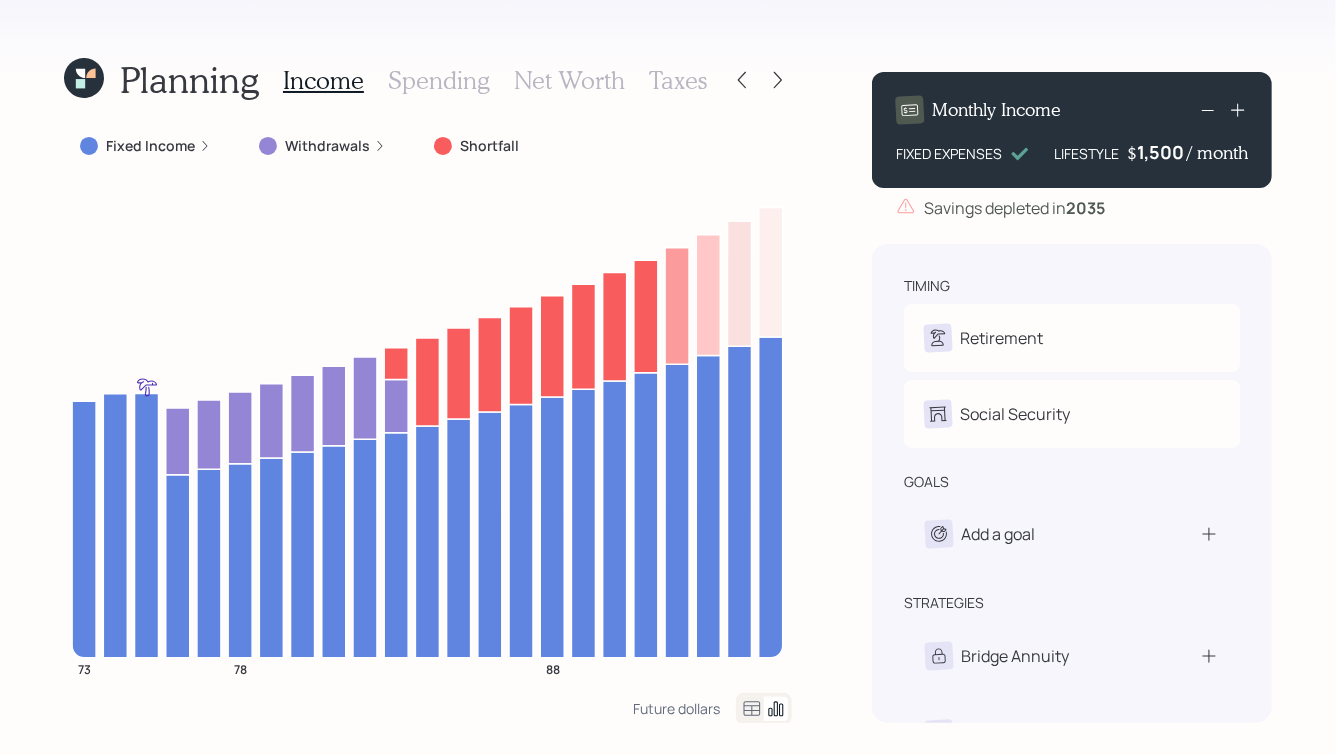 click on "Savings depleted in  2035" at bounding box center (1014, 208) 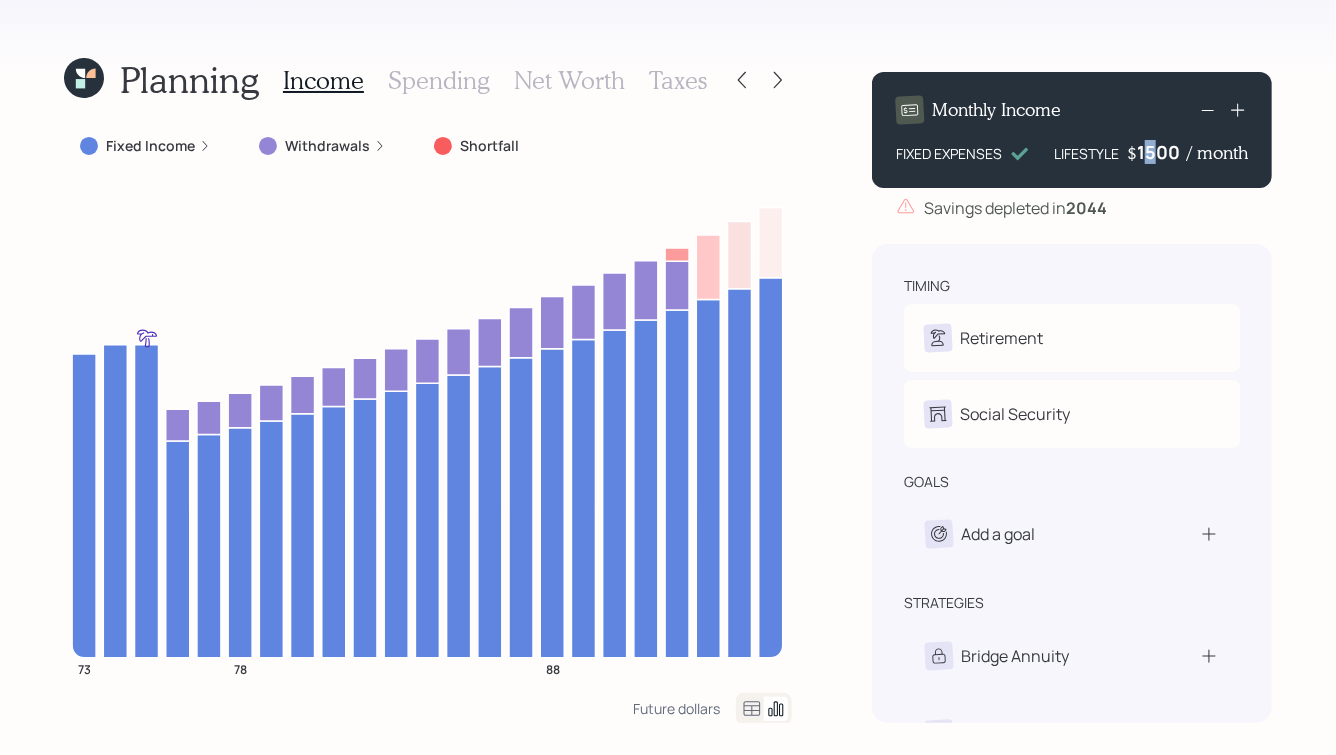 drag, startPoint x: 1159, startPoint y: 149, endPoint x: 1146, endPoint y: 154, distance: 13.928389 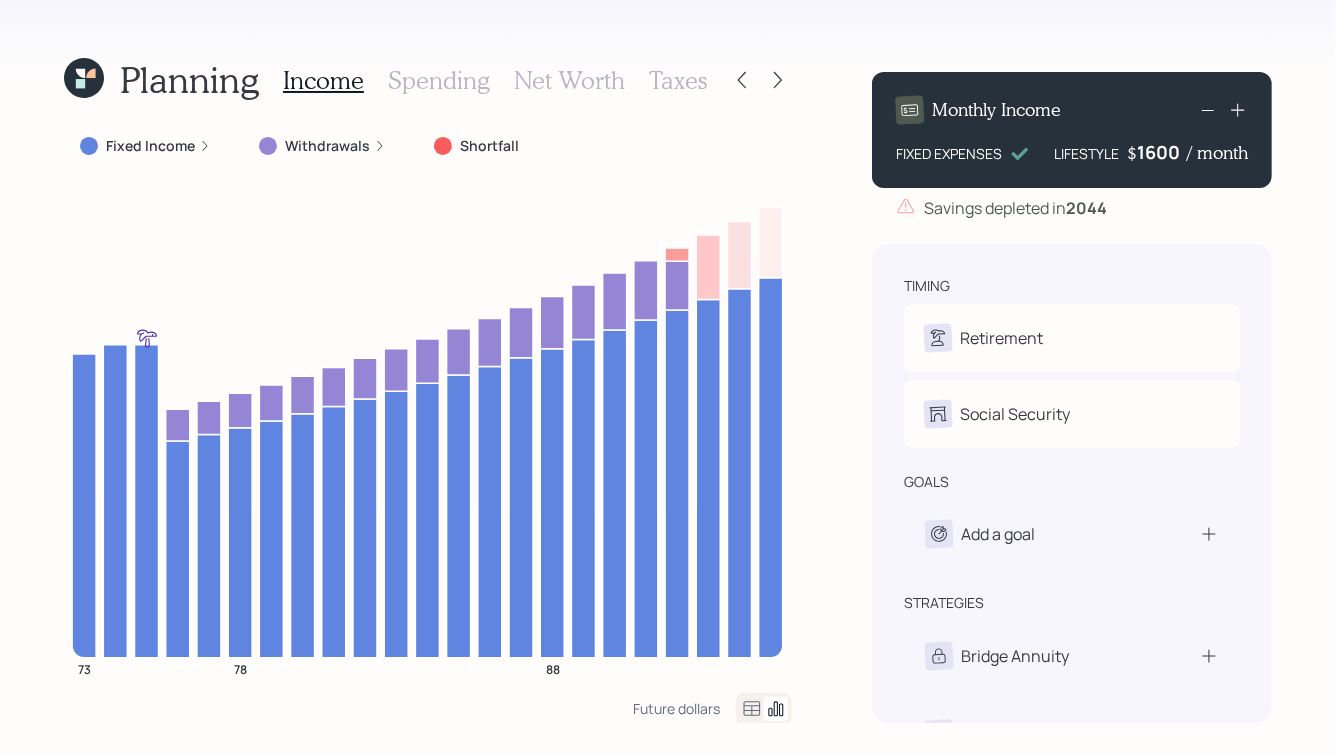 click on "2044" at bounding box center [1086, 208] 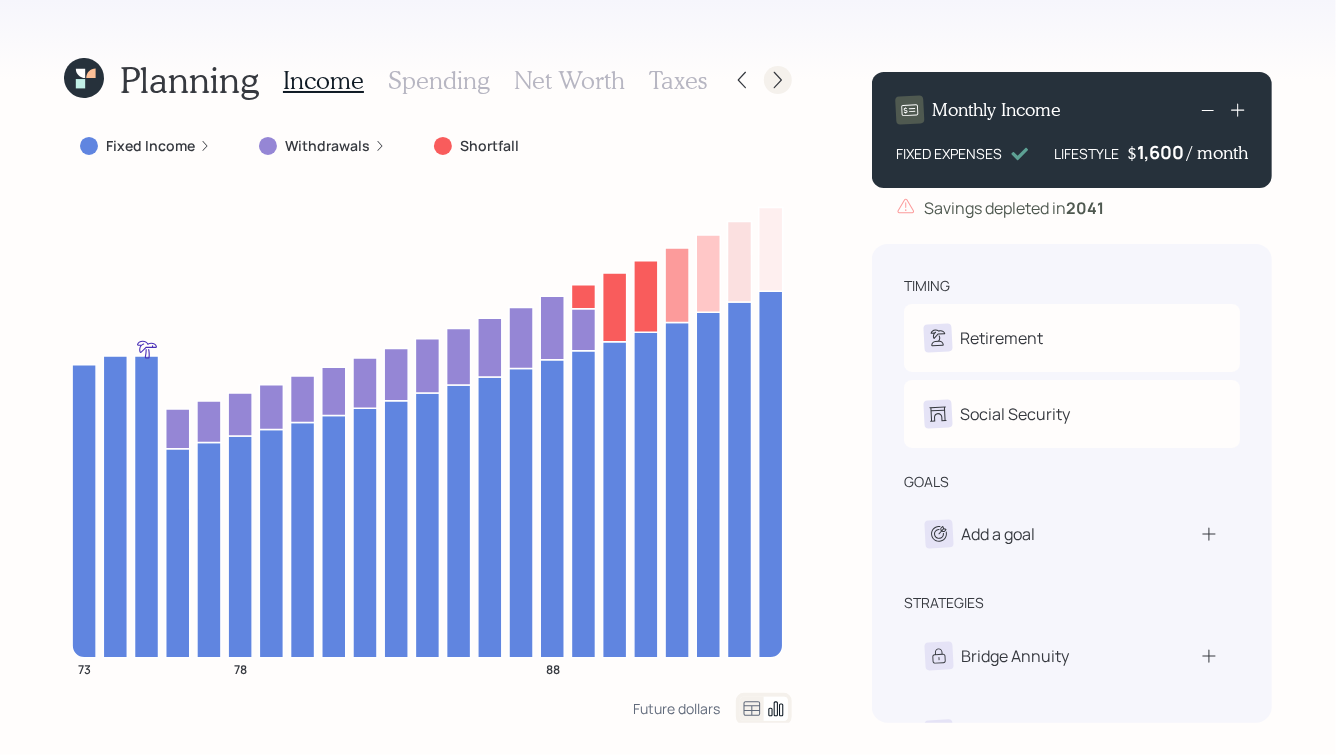 click 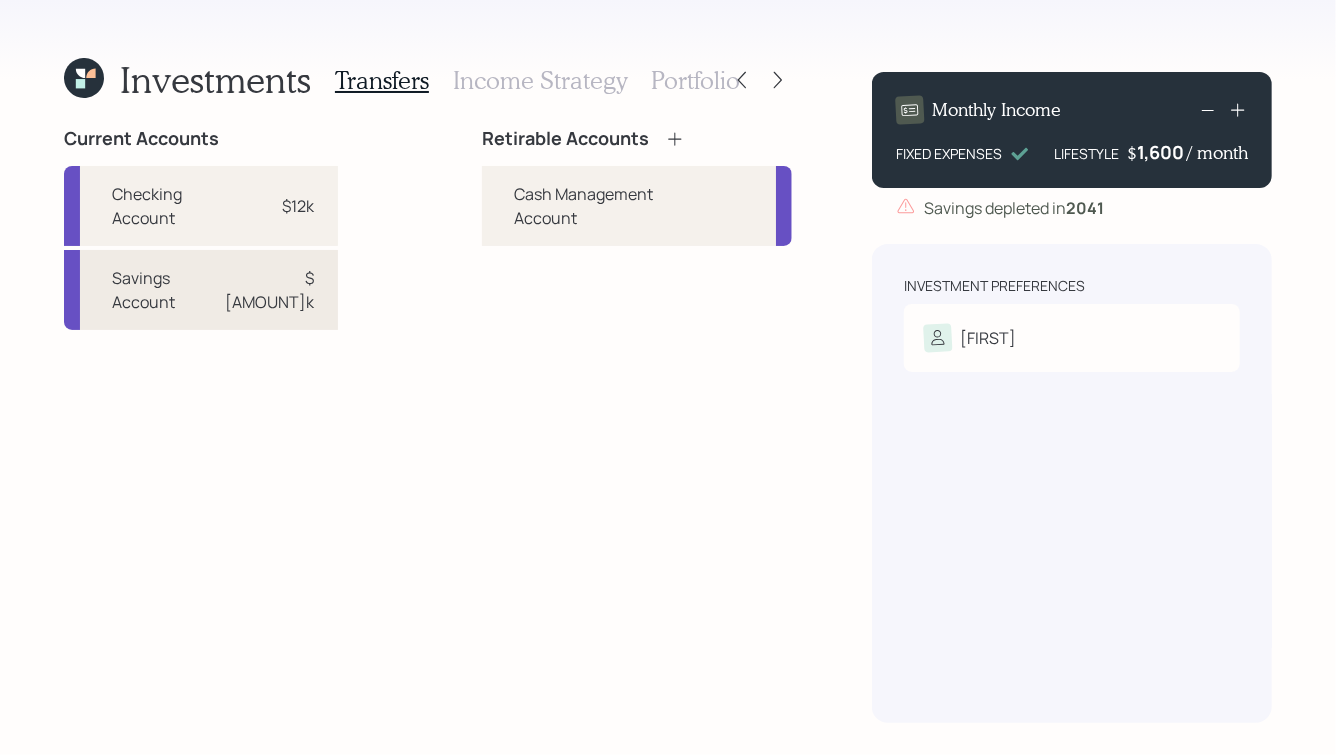 click on "$ [AMOUNT]k" at bounding box center (273, 290) 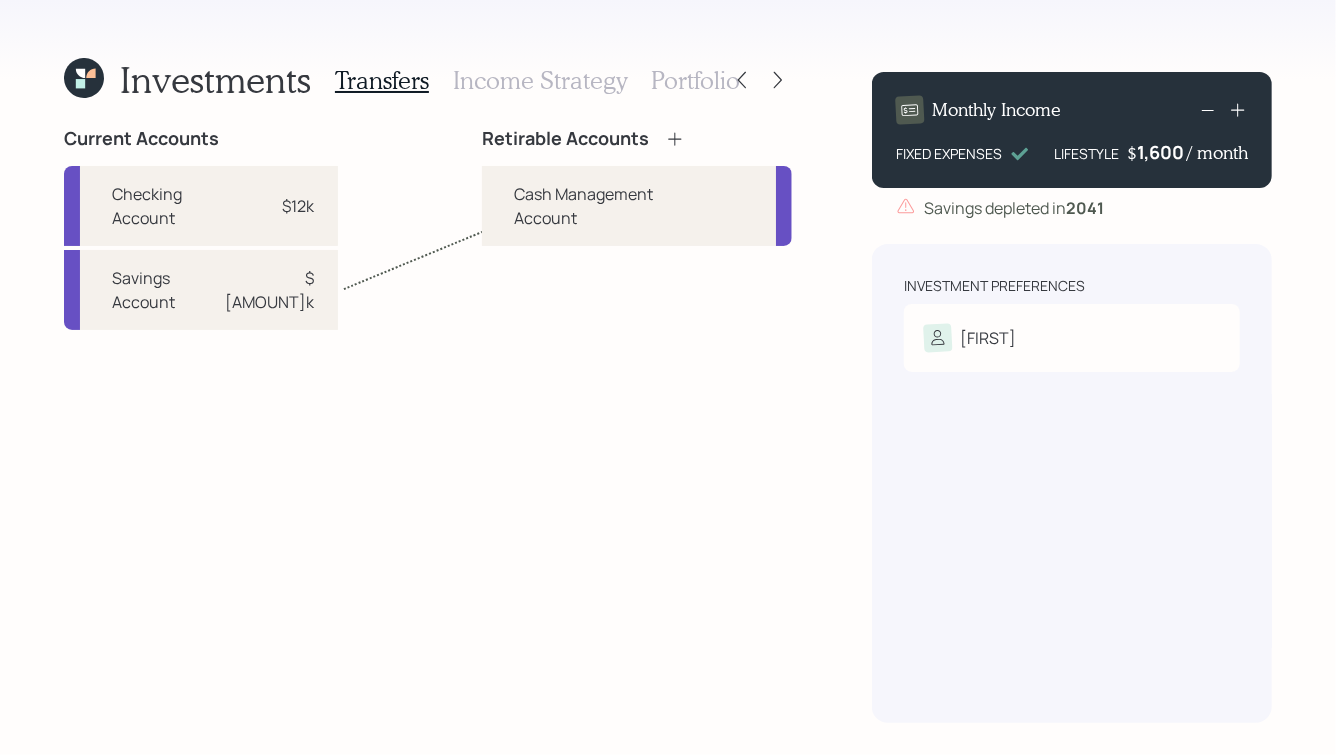 click on "Cash Management Account" at bounding box center (595, 206) 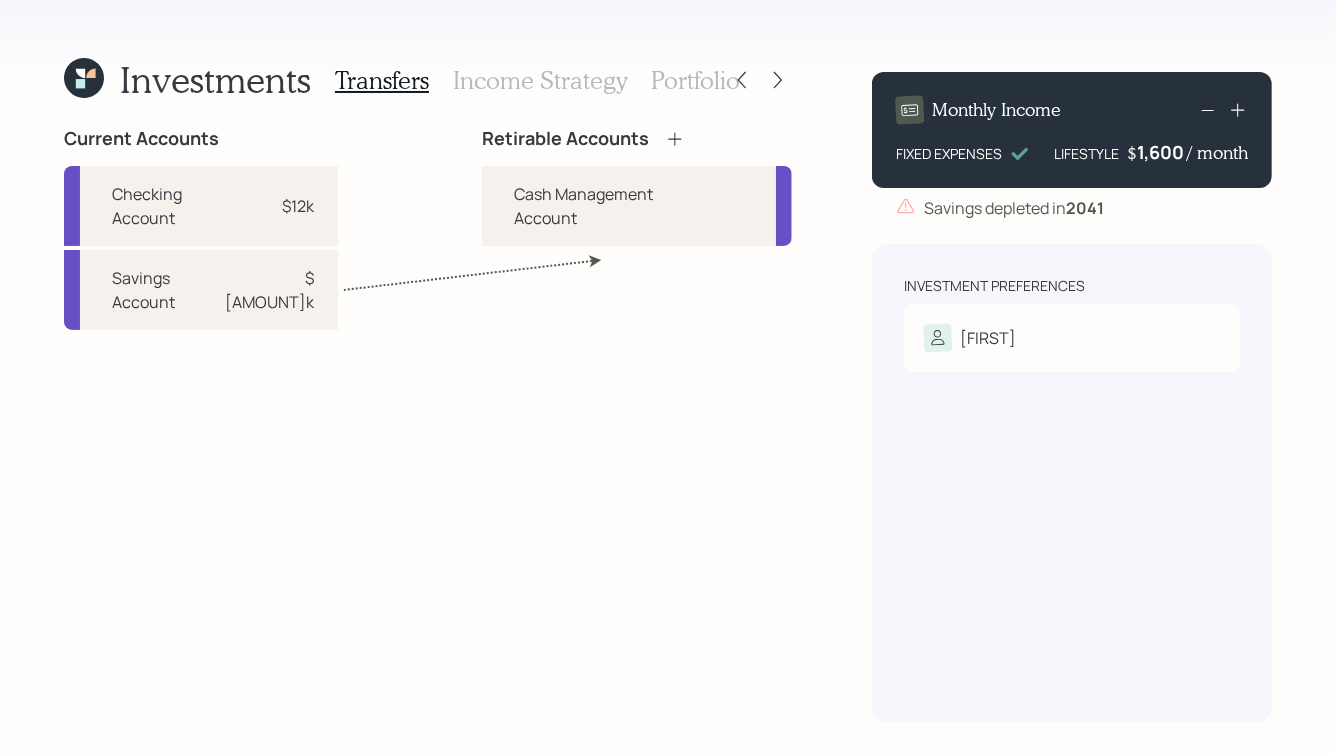 click on "Retirable Accounts Cash Management Account" at bounding box center [637, 425] 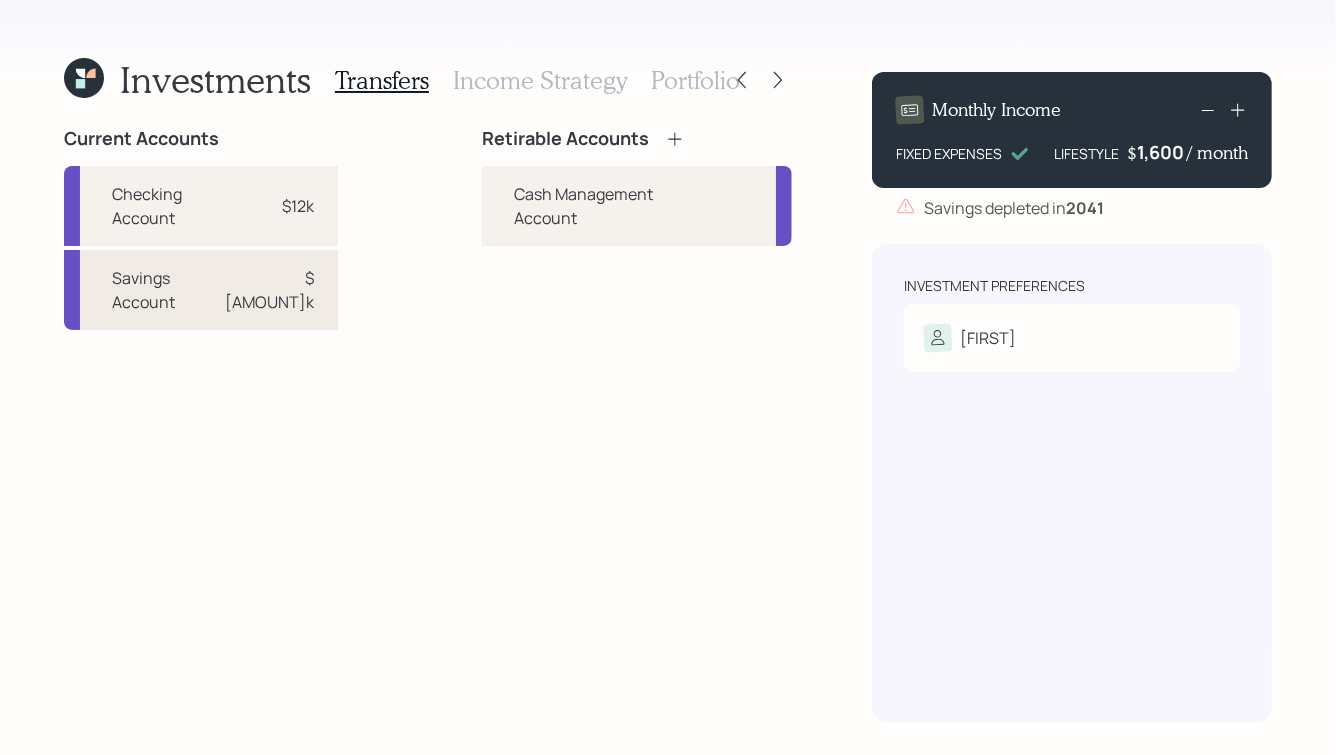 click on "Savings Account $[AMOUNT]k" at bounding box center (201, 290) 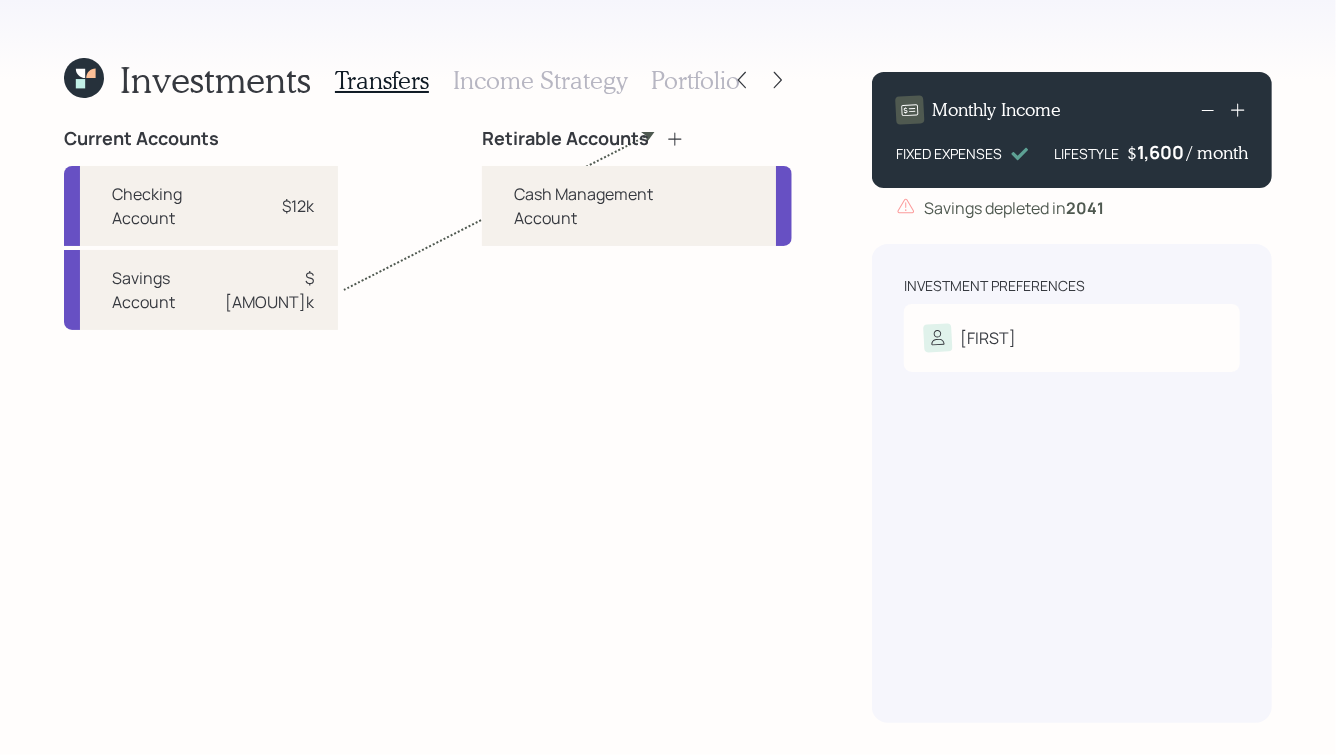 click on "Retirable Accounts" at bounding box center [637, 139] 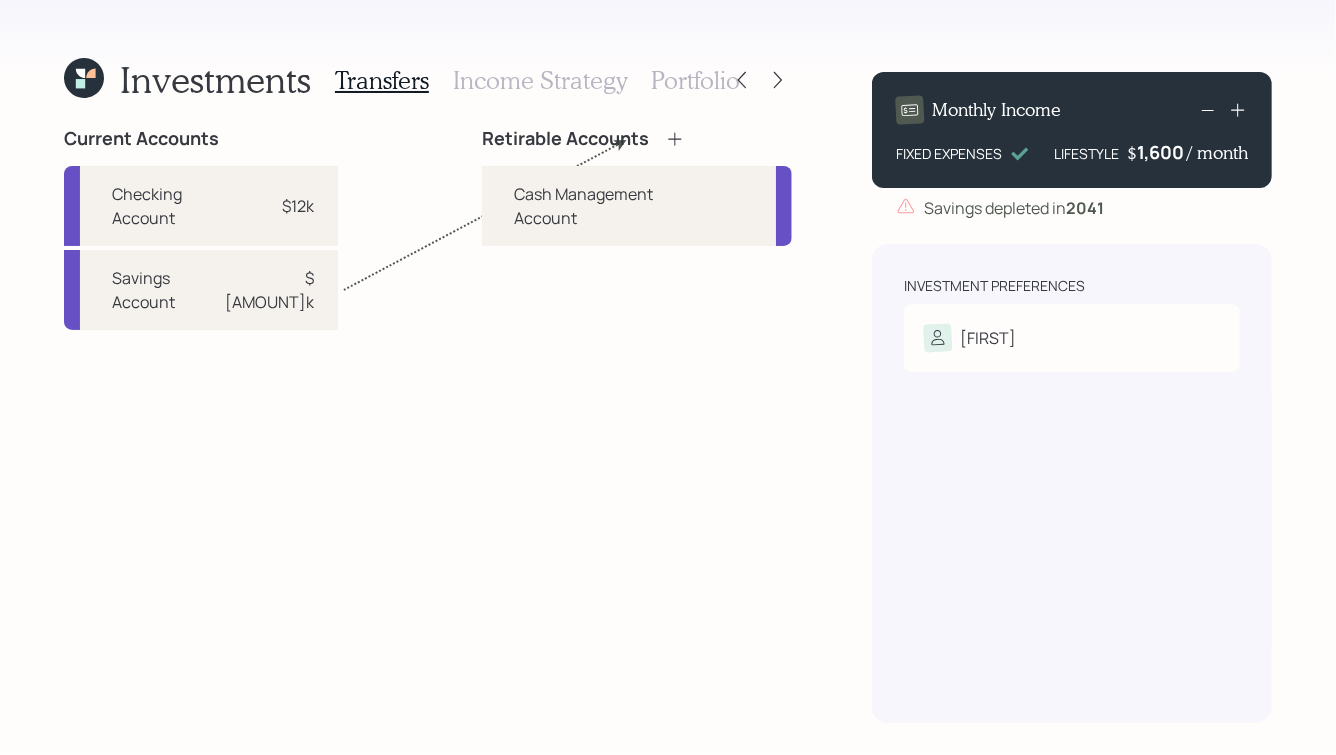 click on "Retirable Accounts" at bounding box center [583, 139] 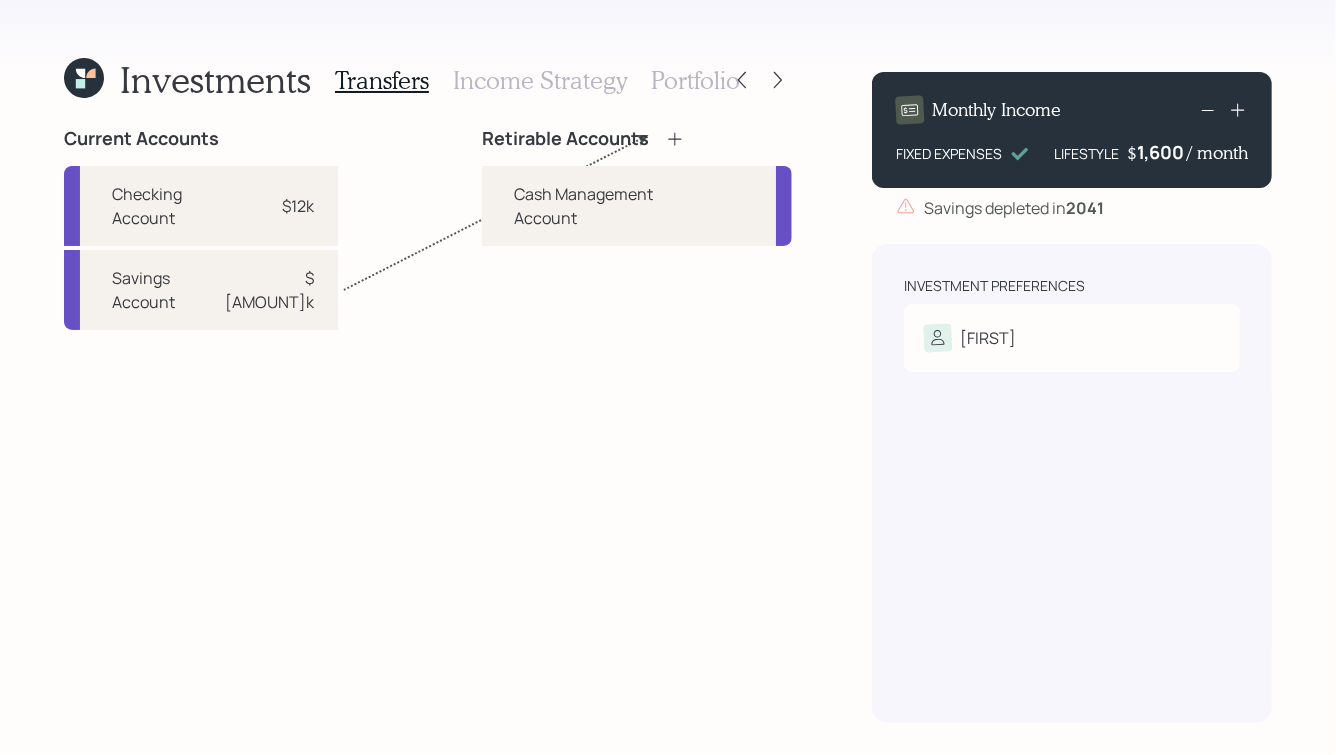 click 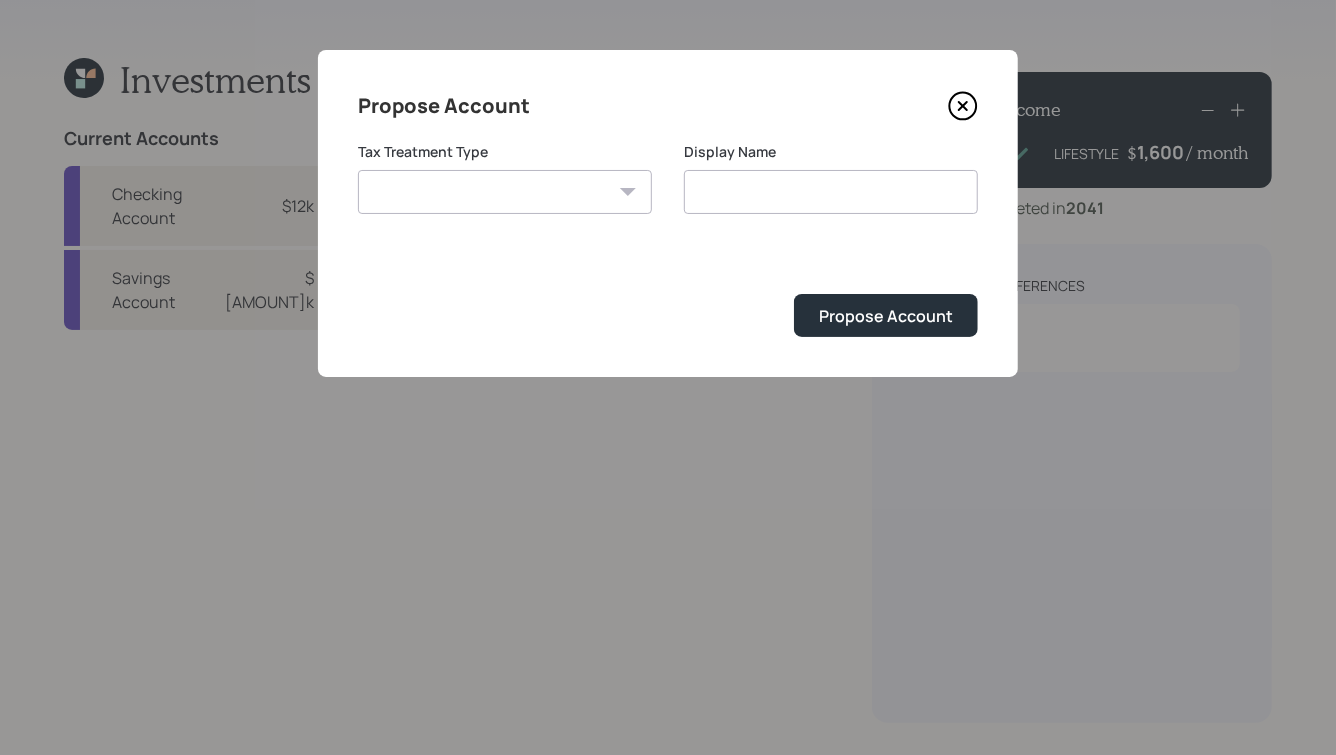 click on "Roth Taxable Traditional" at bounding box center [505, 192] 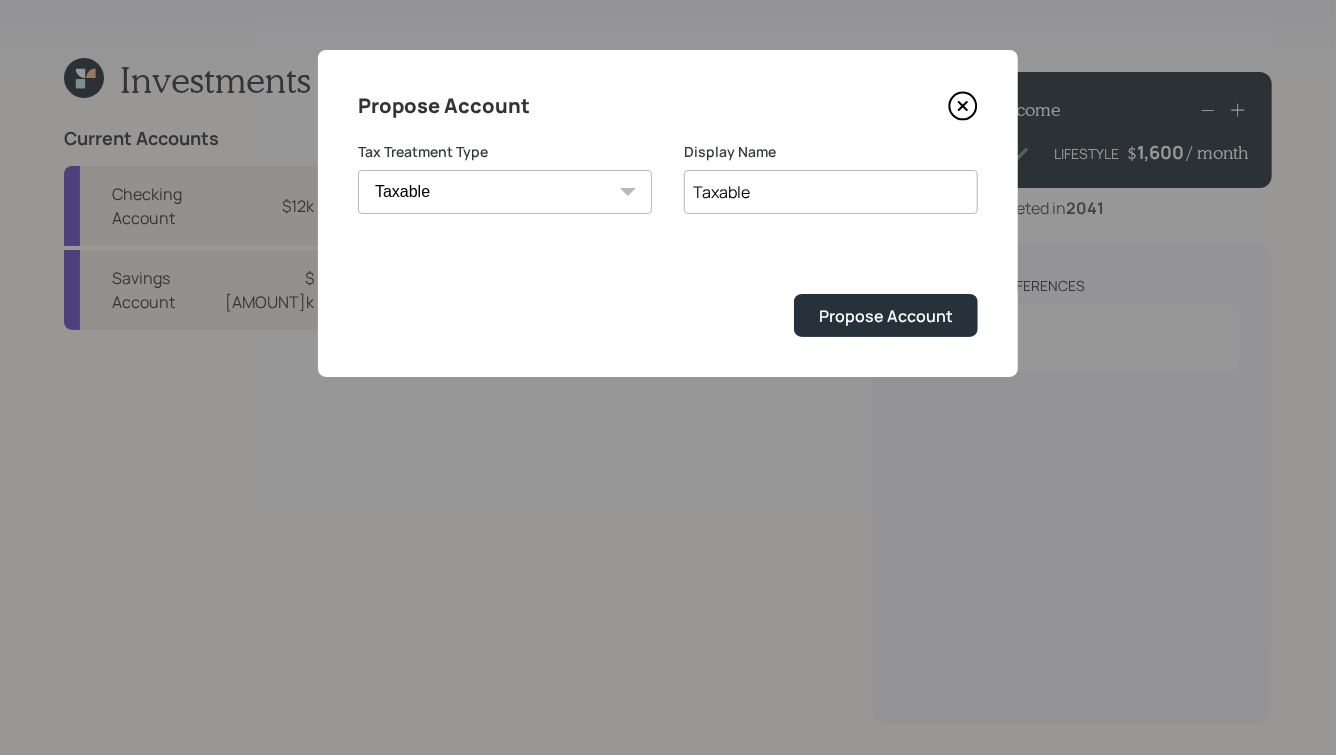 click on "Taxable" at bounding box center (831, 192) 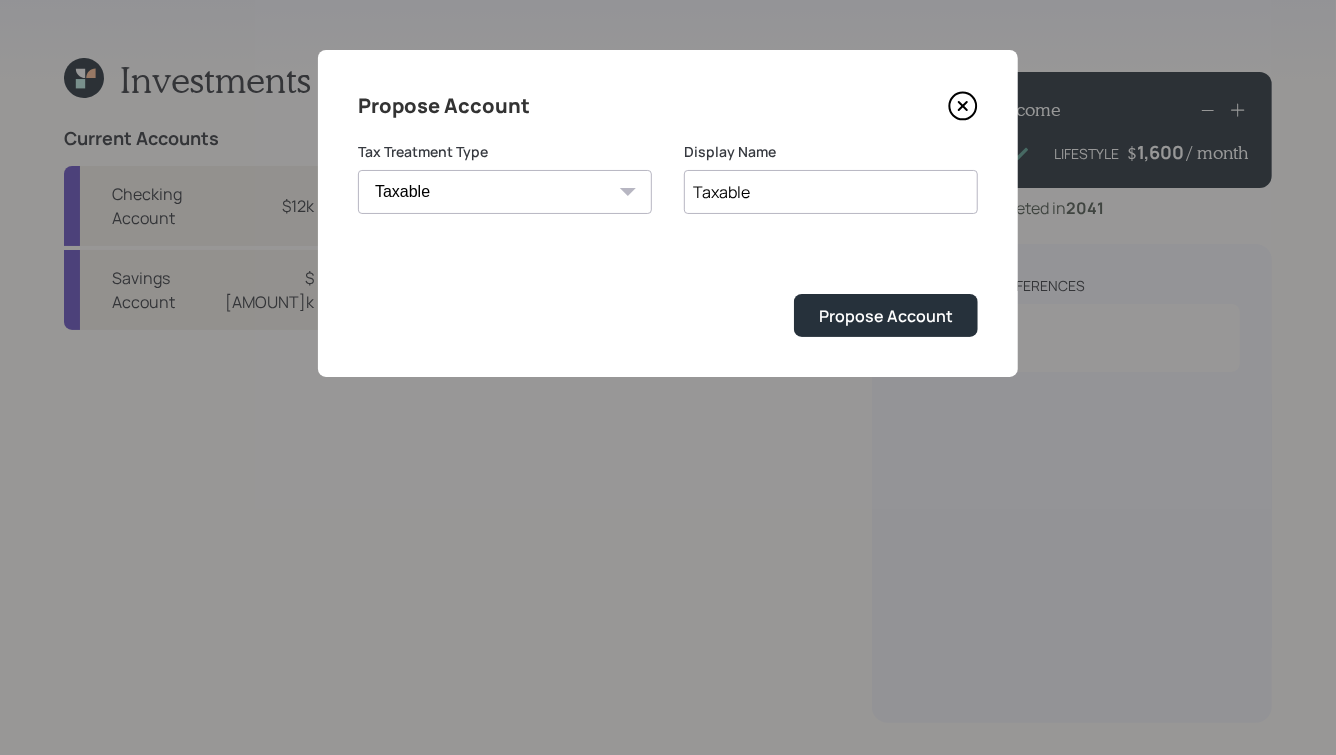click on "Taxable" at bounding box center (831, 192) 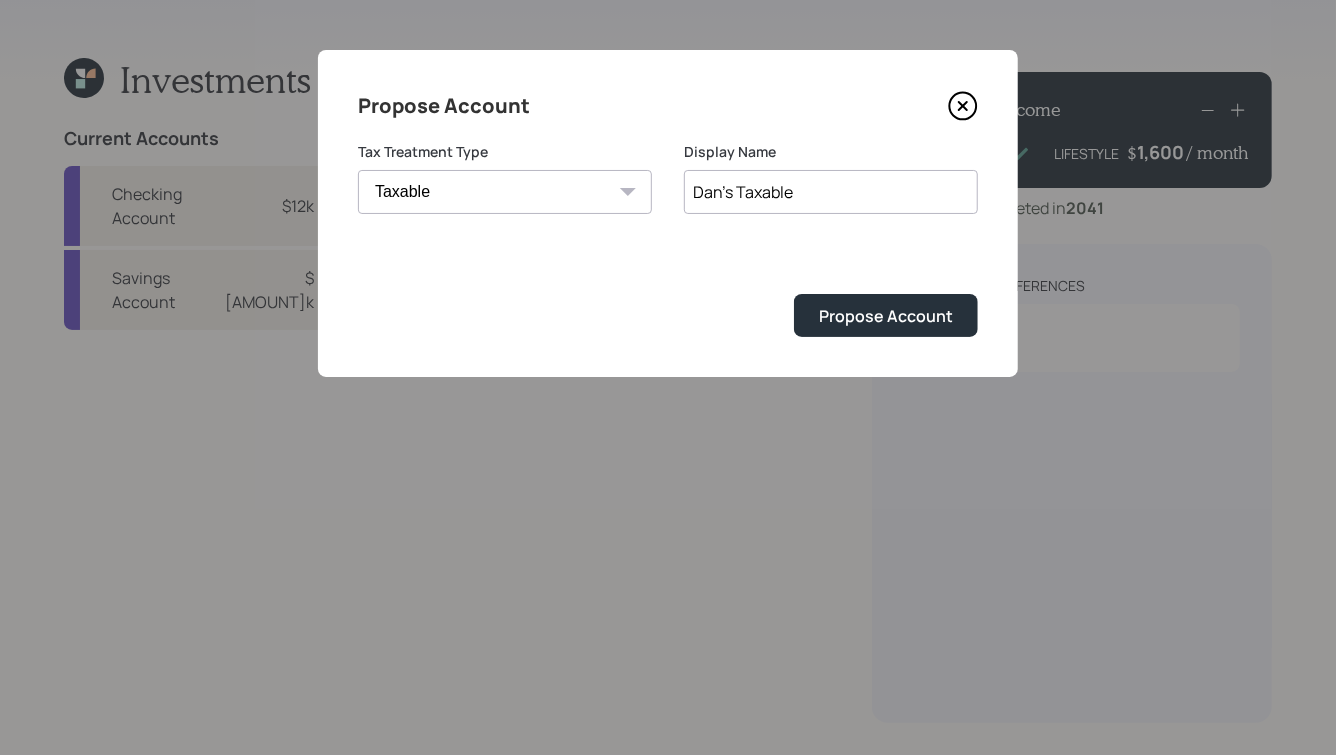 click on "Dan's Taxable" at bounding box center [831, 192] 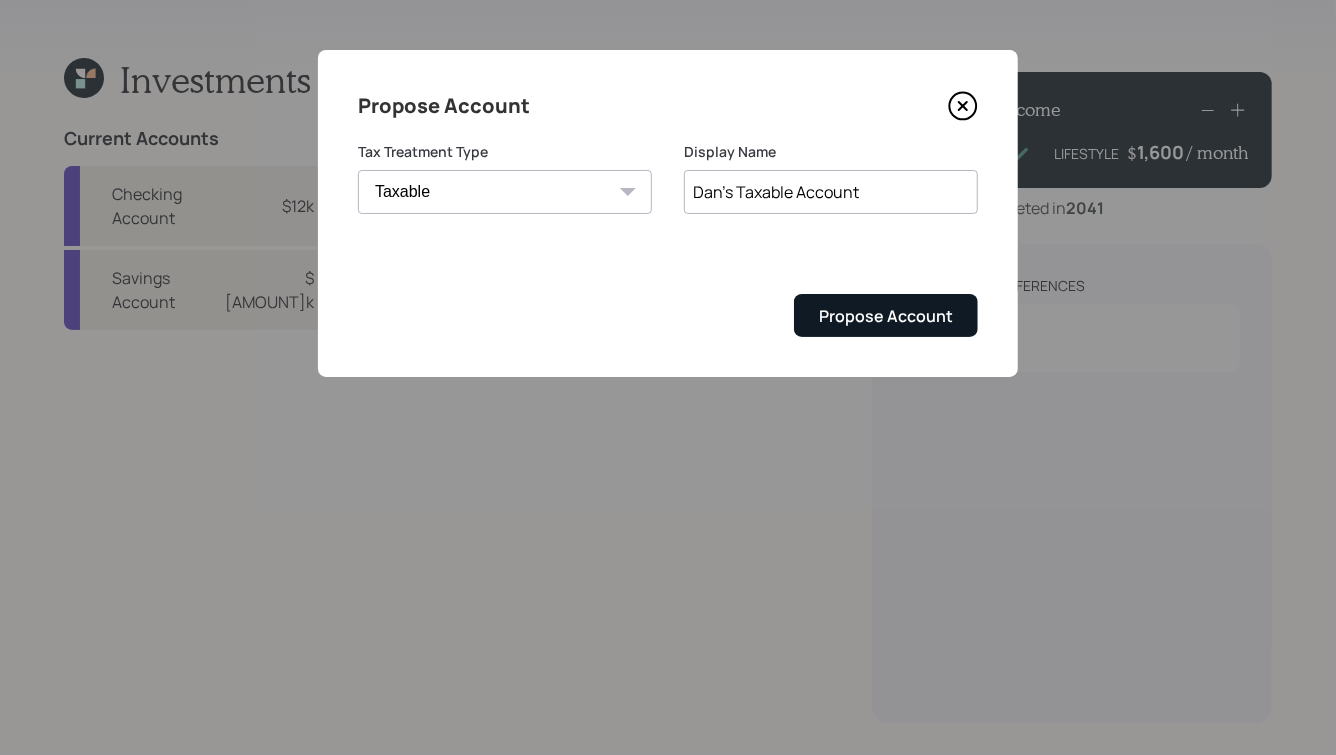 type on "Dan's Taxable Account" 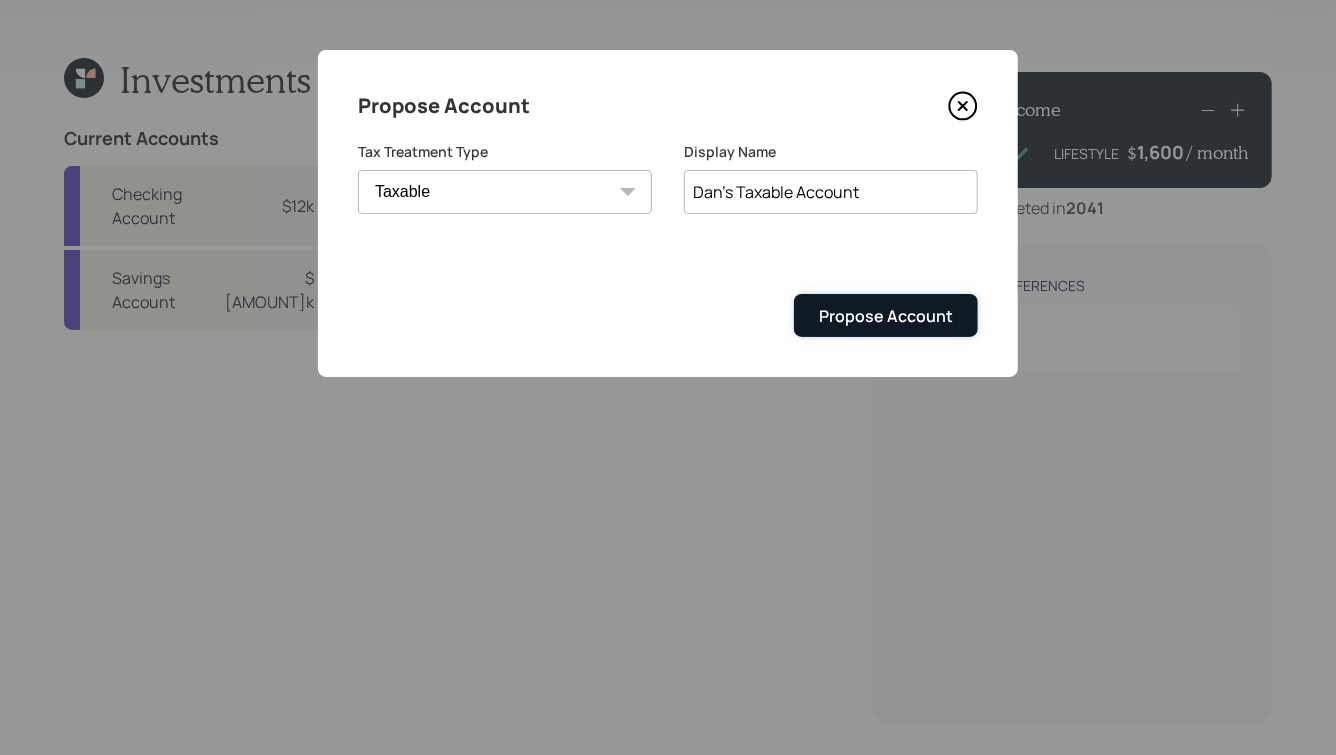 click on "Propose Account" at bounding box center (886, 316) 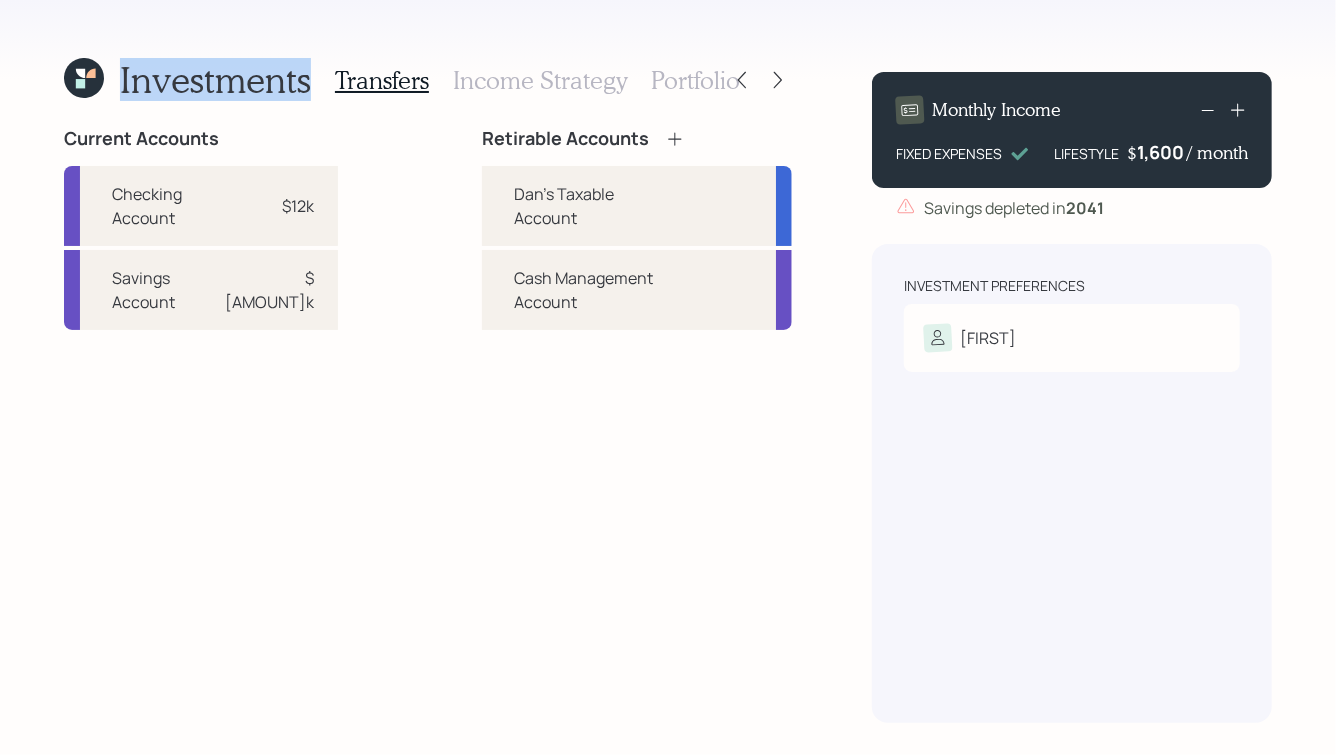 drag, startPoint x: 120, startPoint y: 78, endPoint x: 270, endPoint y: 105, distance: 152.41063 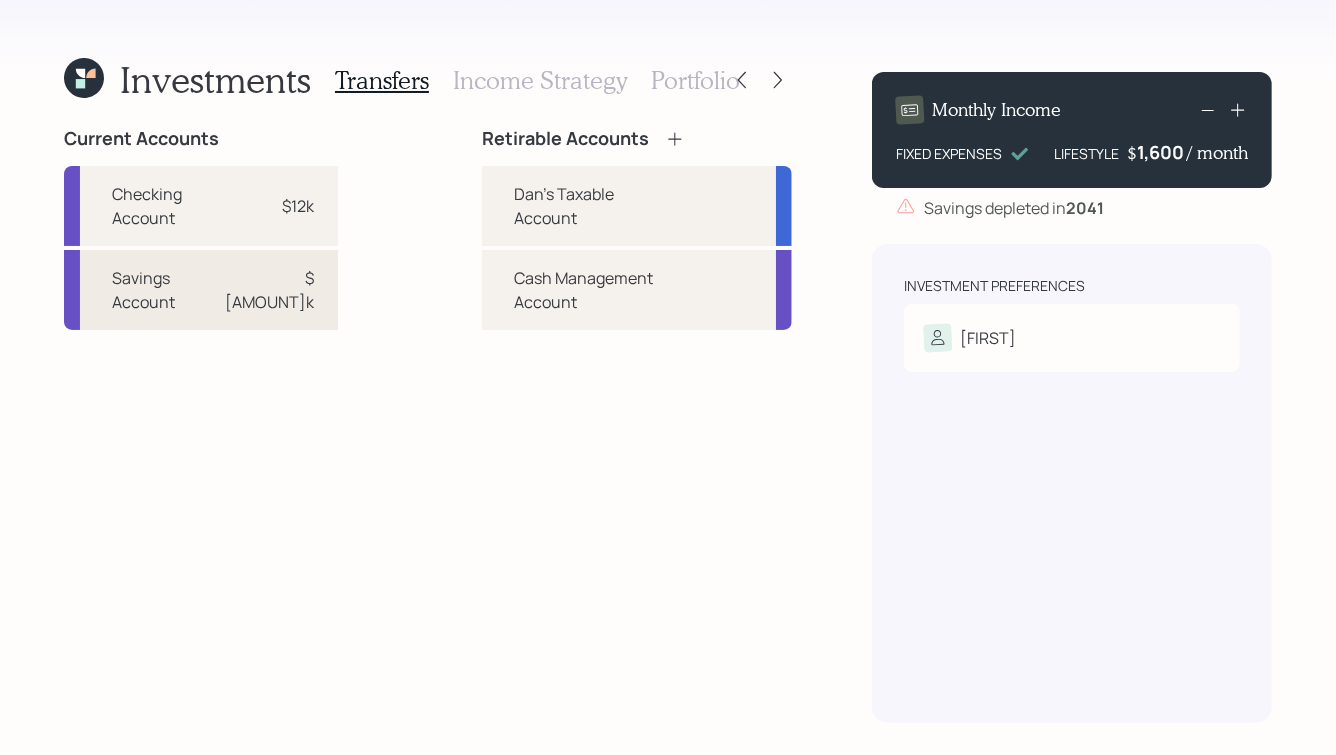 click on "Savings Account $[AMOUNT]k" at bounding box center (201, 290) 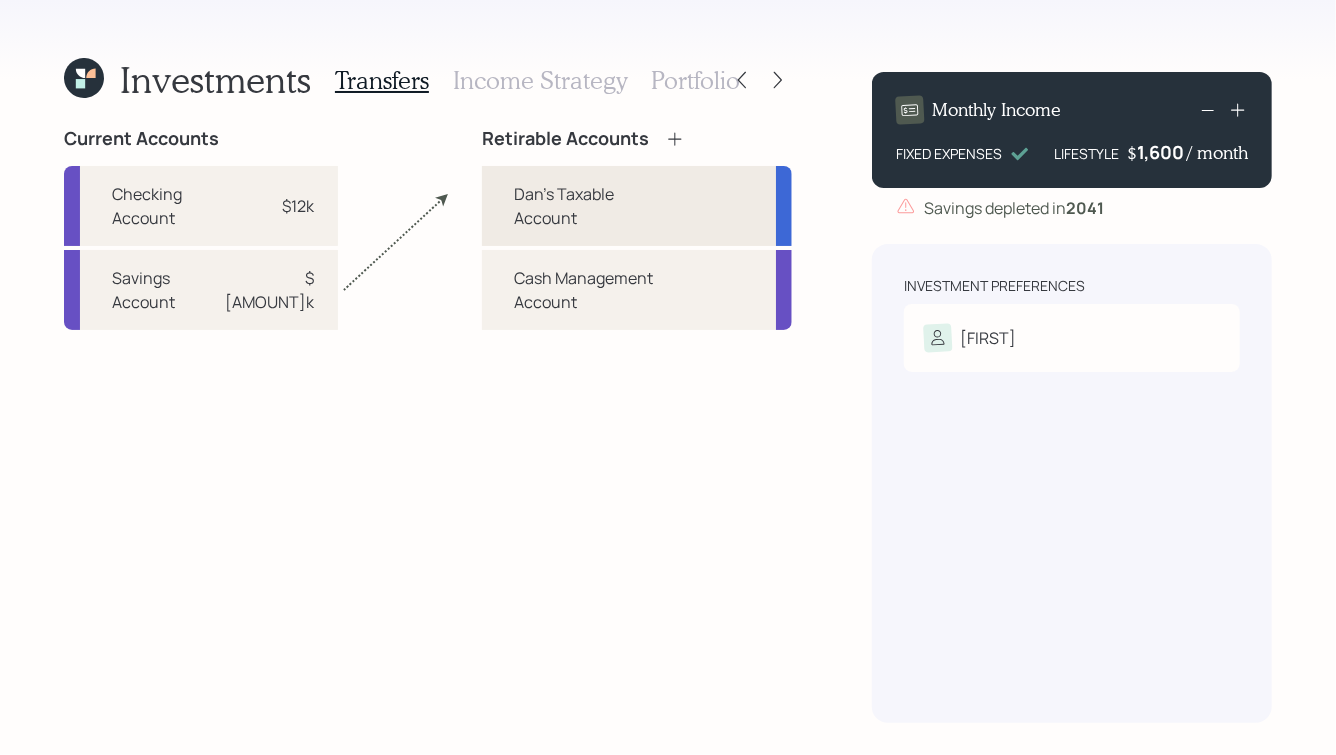 click on "Dan's Taxable Account" at bounding box center (637, 206) 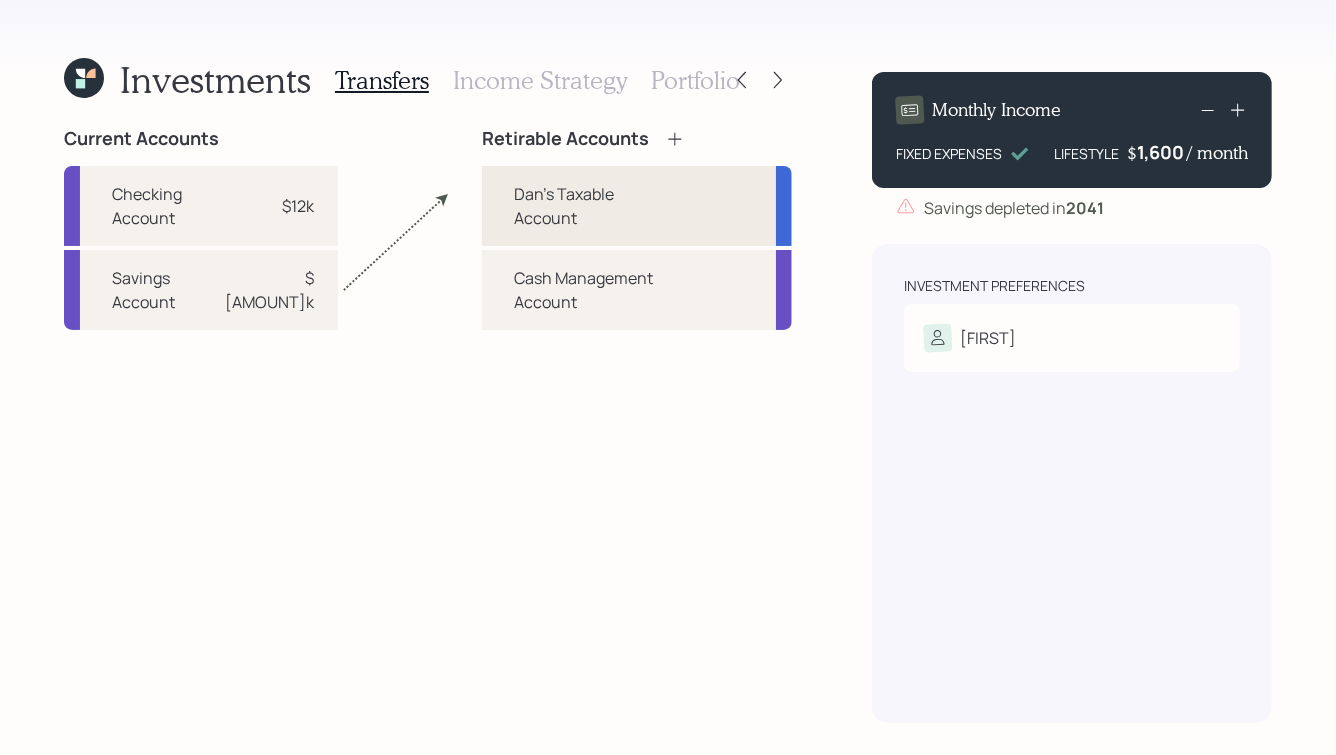 select on "[UUID]" 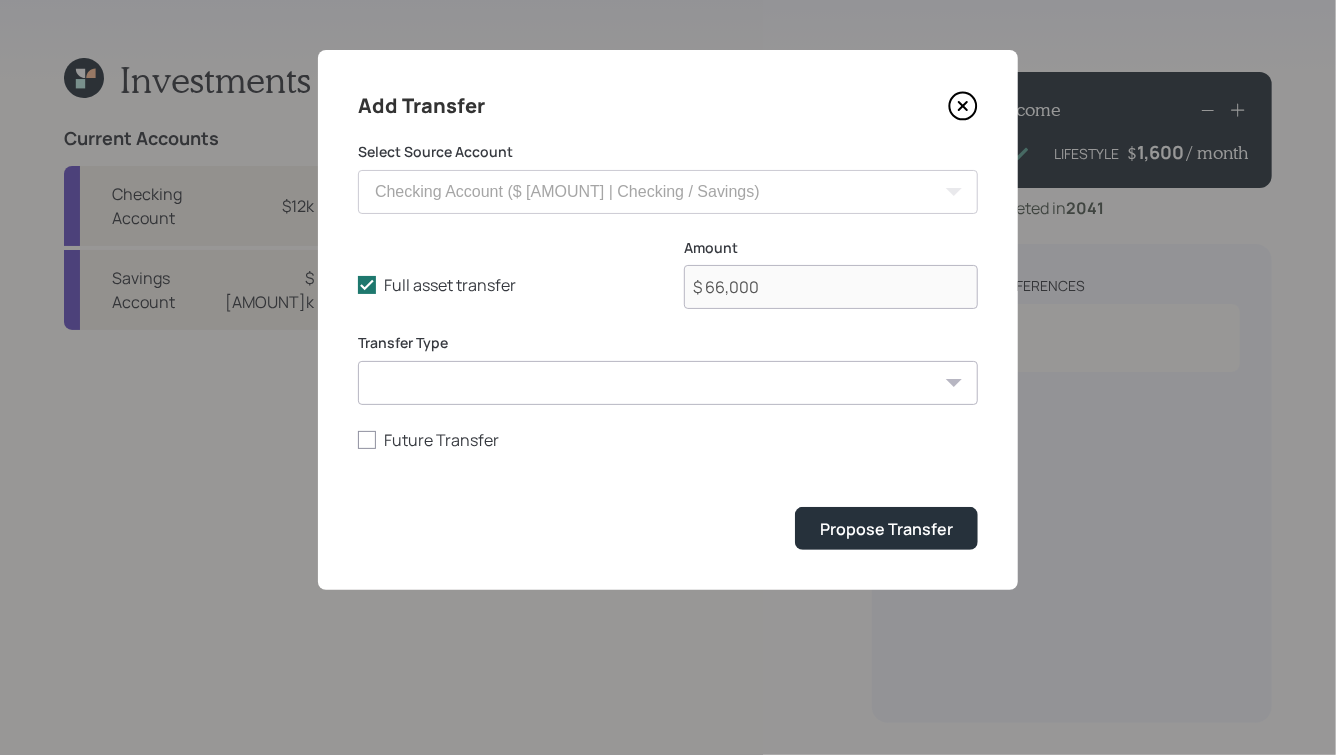 click on "ACAT Transfer Non ACAT Transfer Capitalize Rollover Rollover Deposit" at bounding box center [668, 383] 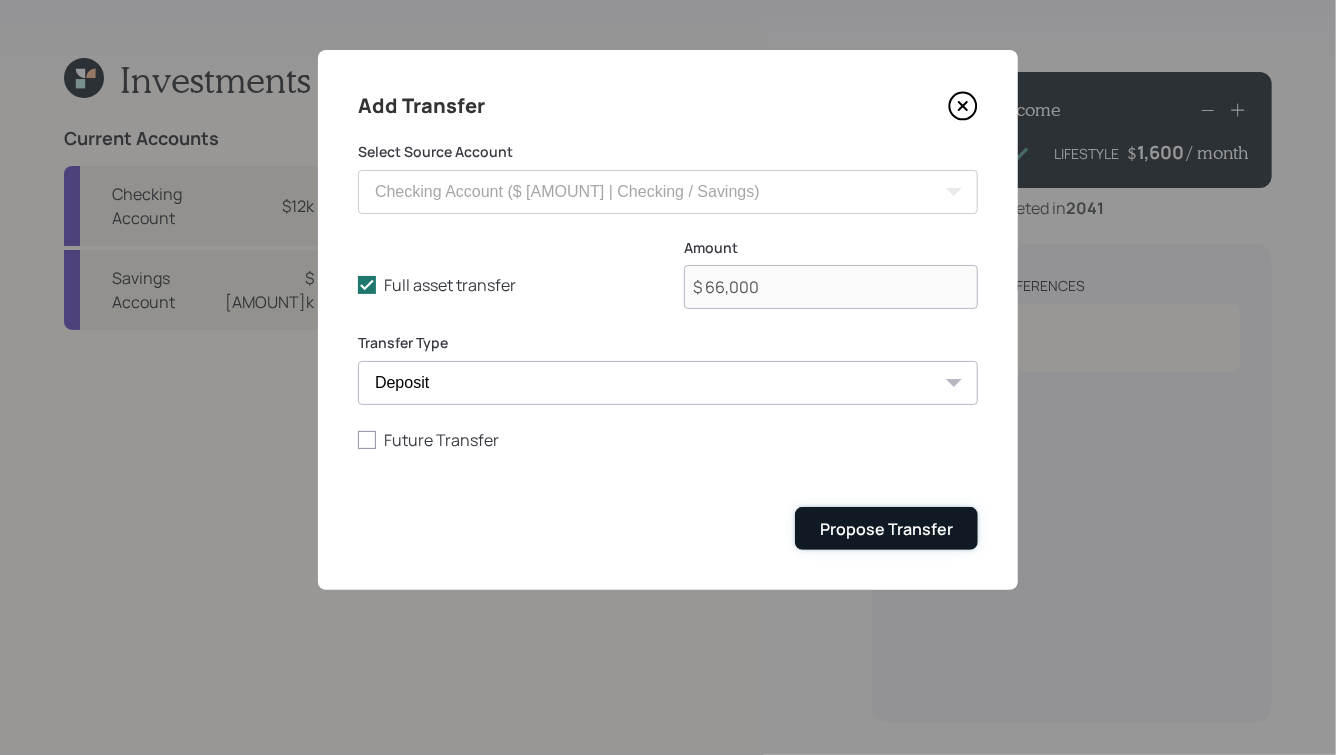 click on "Propose Transfer" at bounding box center (886, 529) 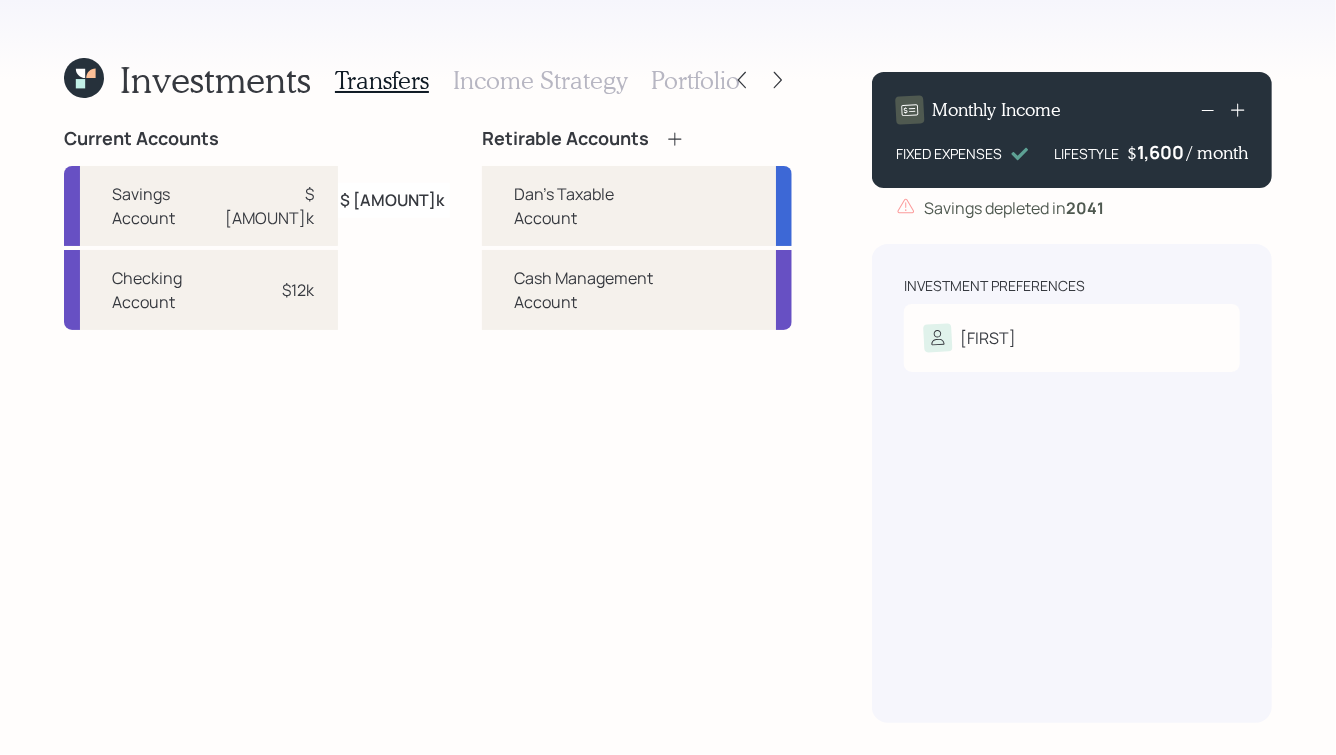 click on "Income Strategy" at bounding box center (540, 80) 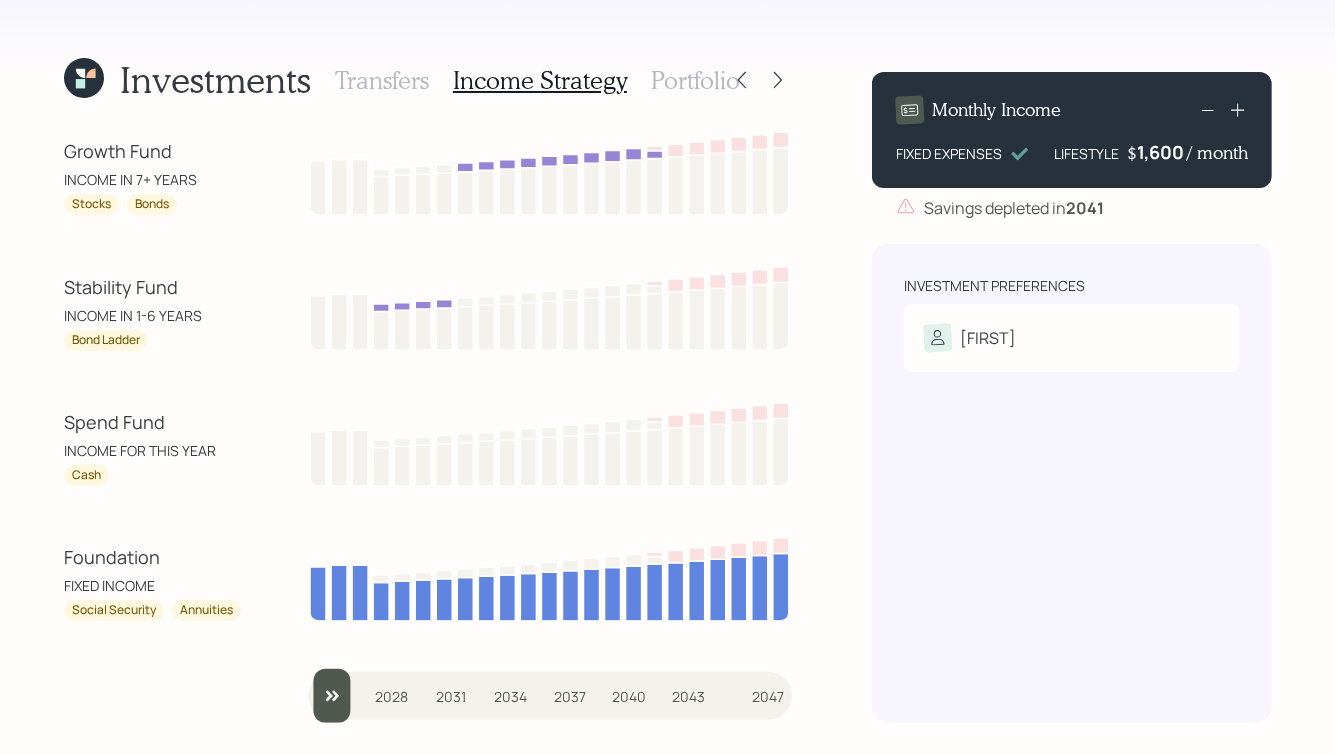 click on "Transfers" at bounding box center [382, 80] 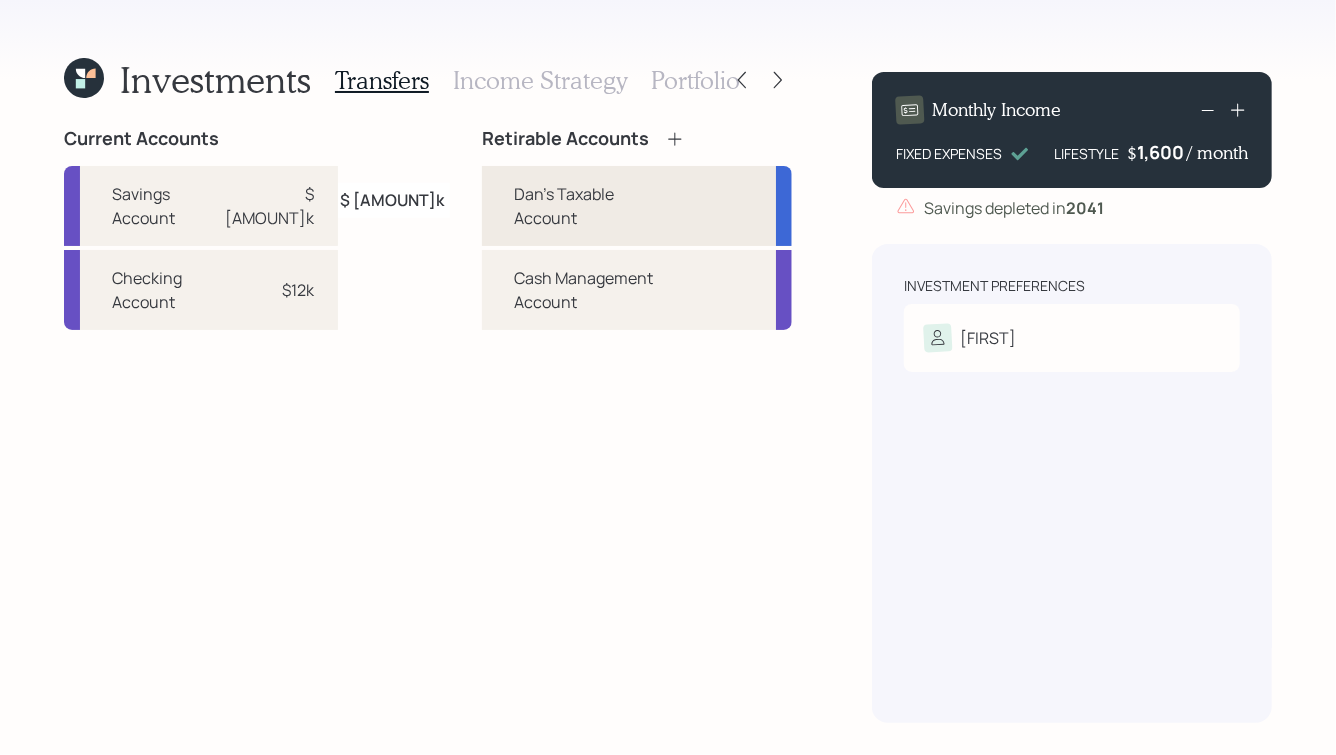 click on "Dan's Taxable Account" at bounding box center (595, 206) 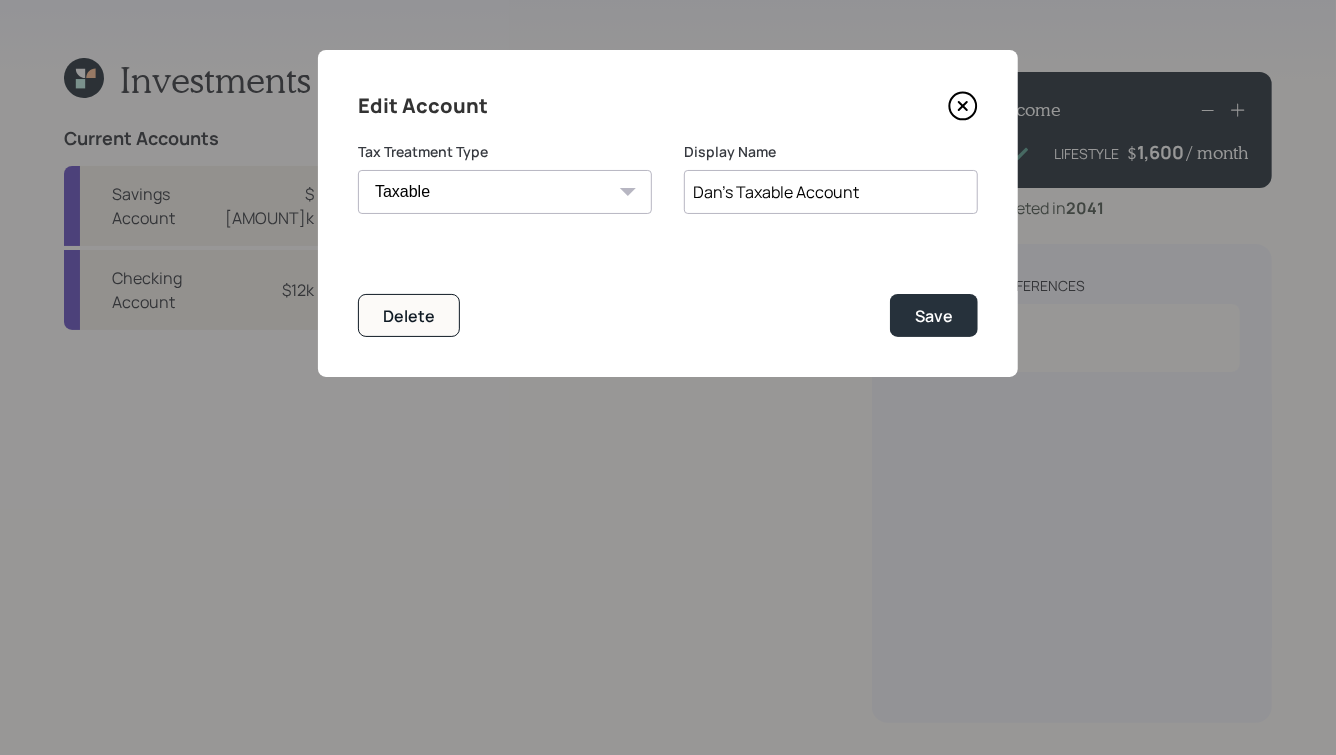 click 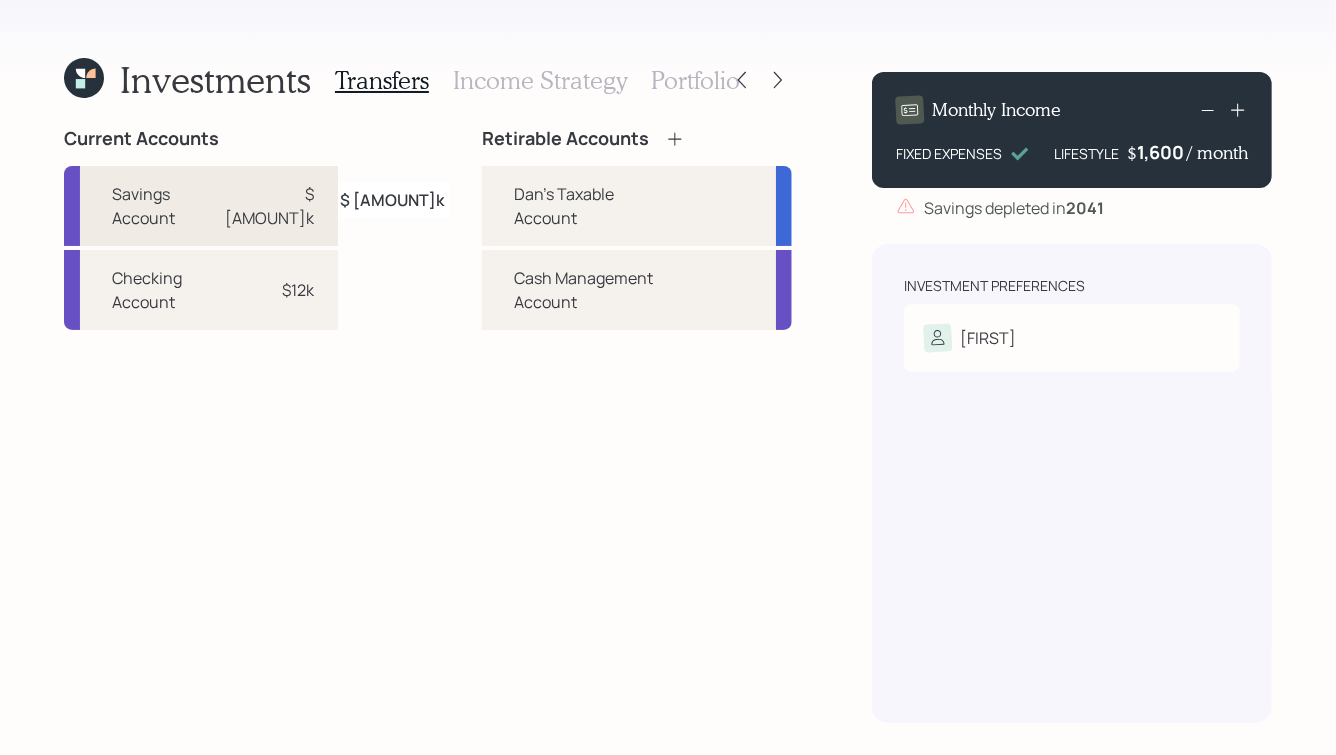 click on "Savings Account $[AMOUNT]k" at bounding box center (201, 206) 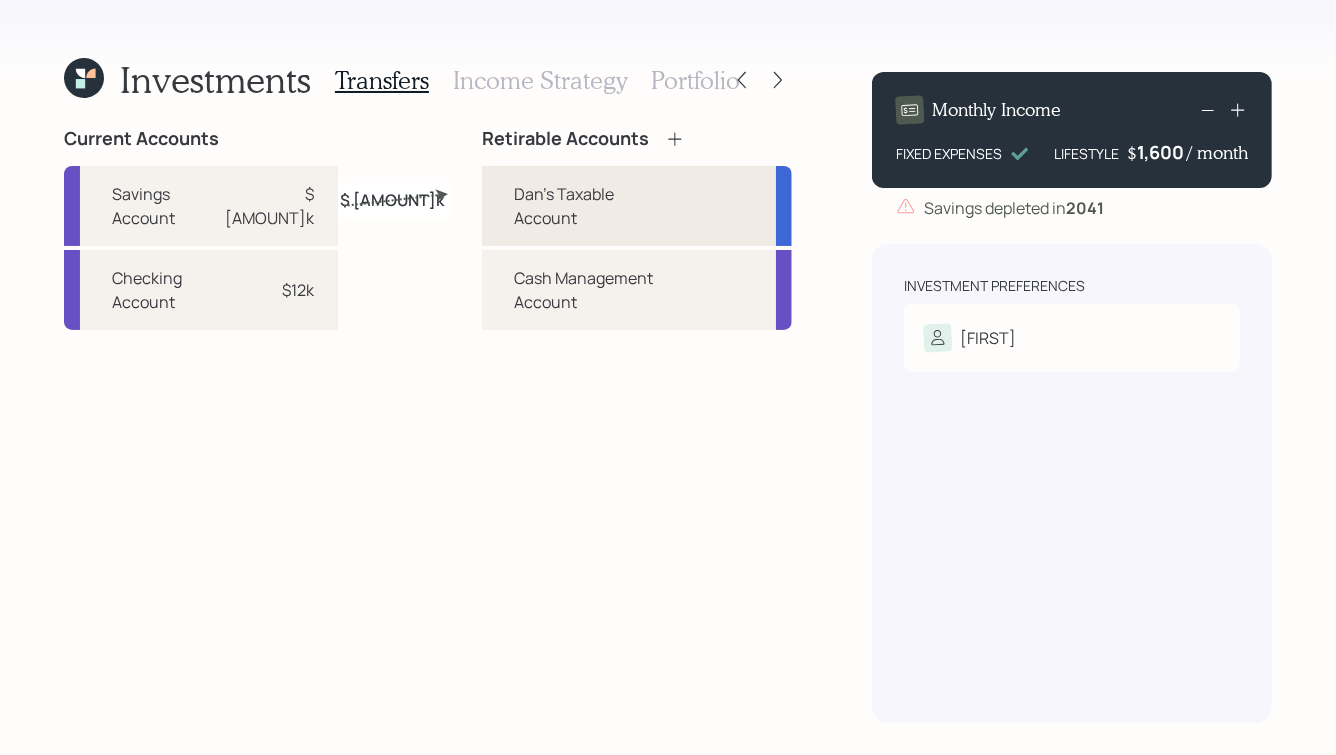 click on "Dan's Taxable Account" at bounding box center [595, 206] 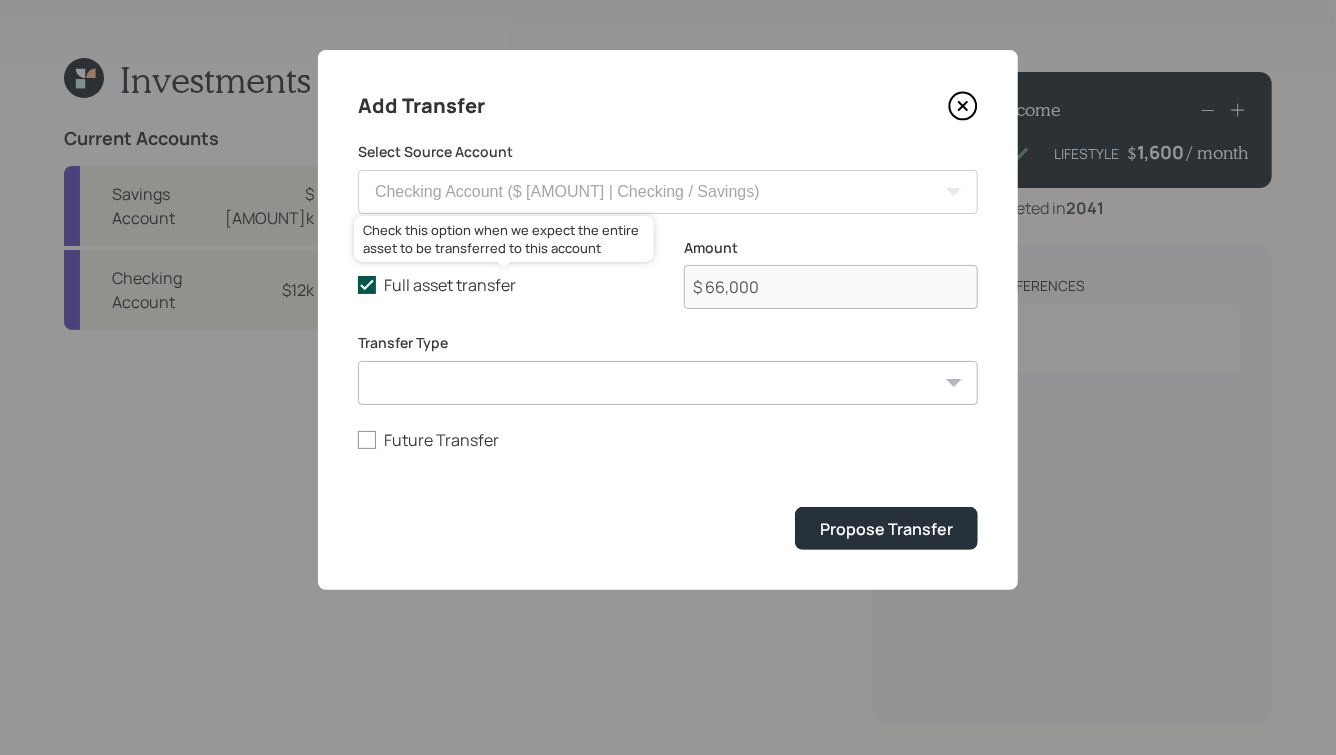 click on "Full asset transfer" at bounding box center [505, 285] 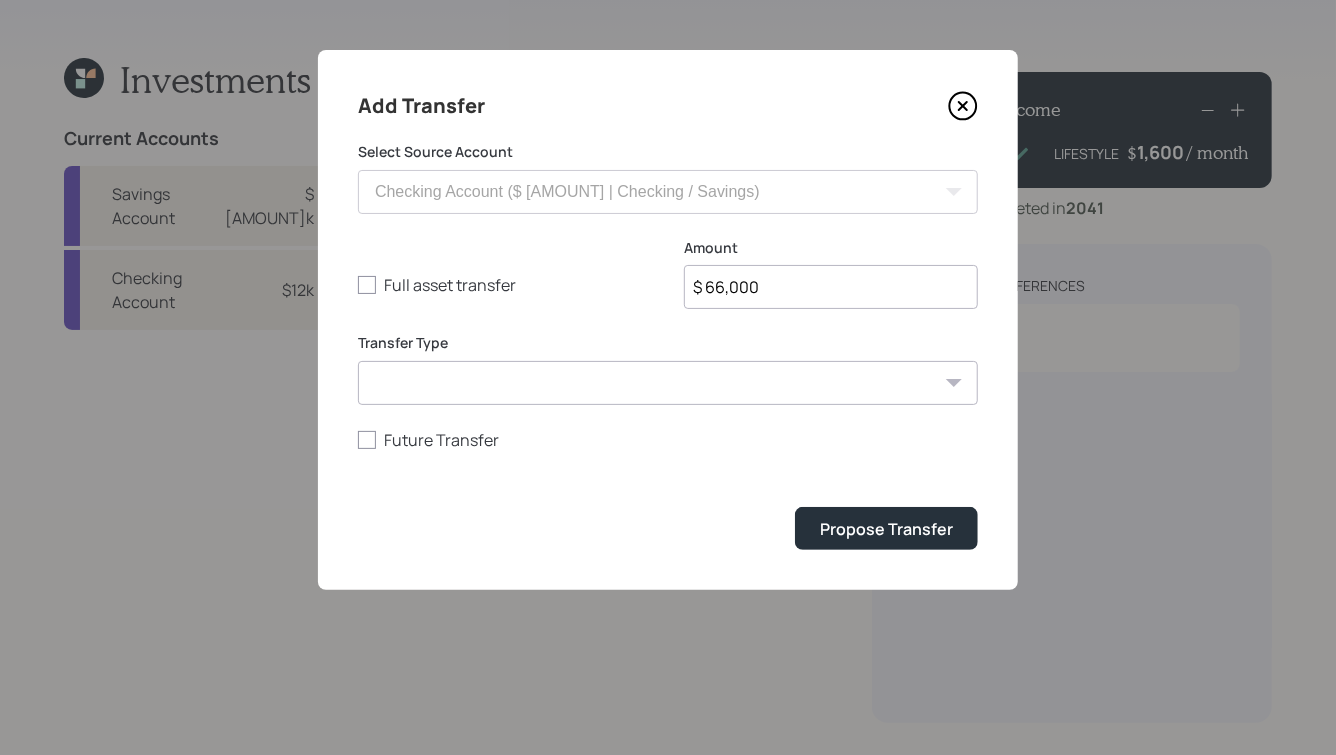 click on "$ 66,000" at bounding box center (831, 287) 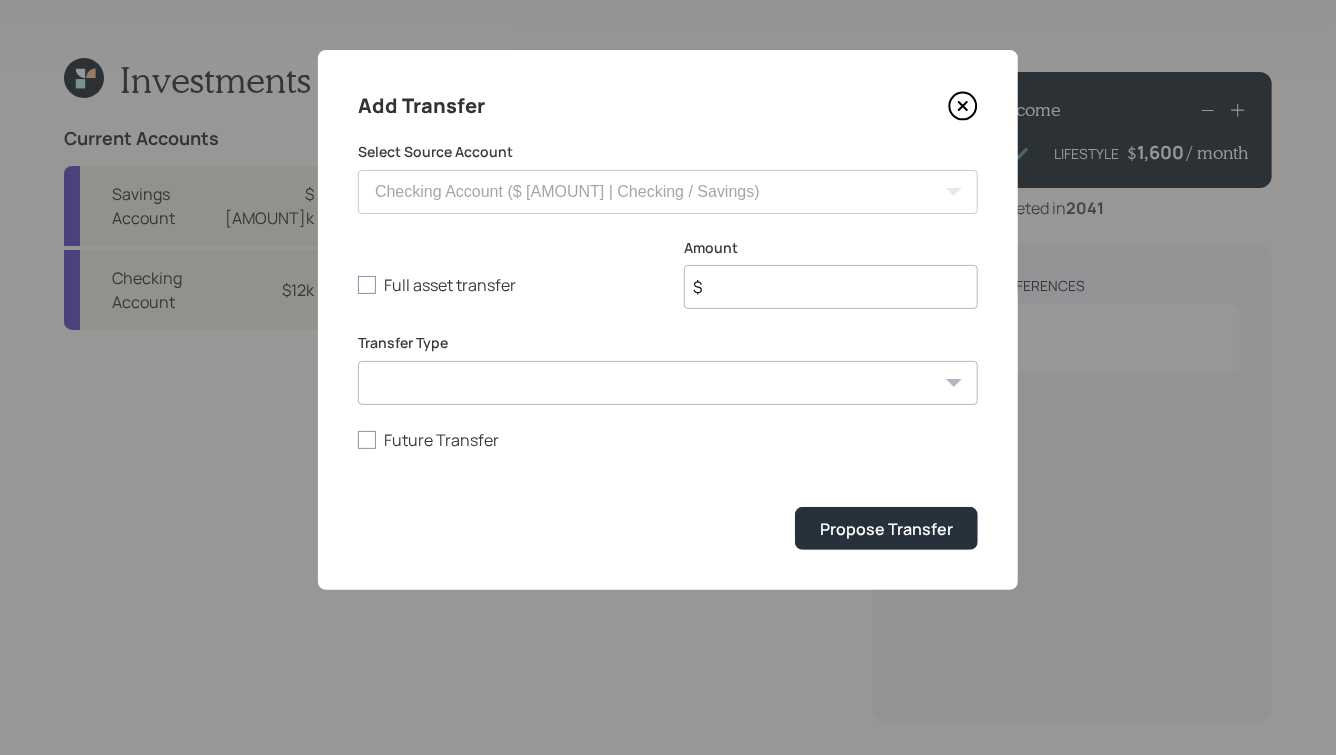 type on "$" 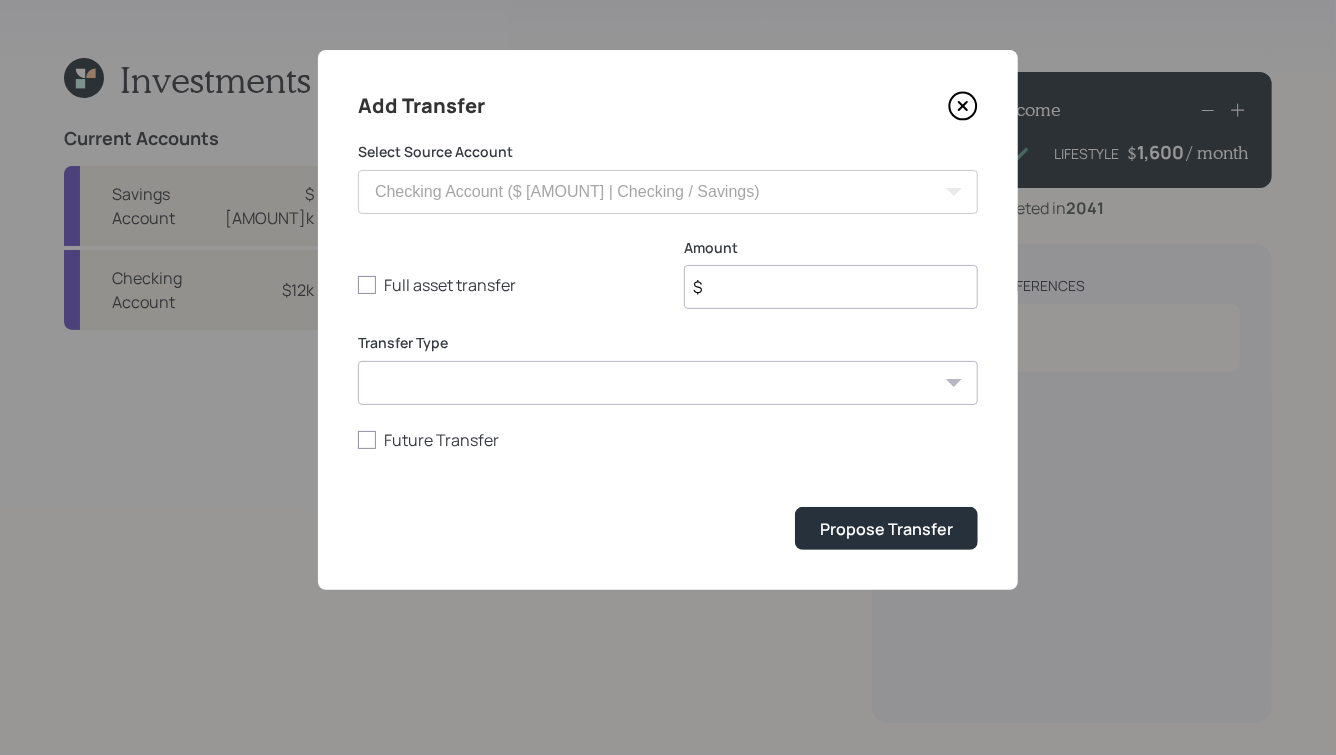 click 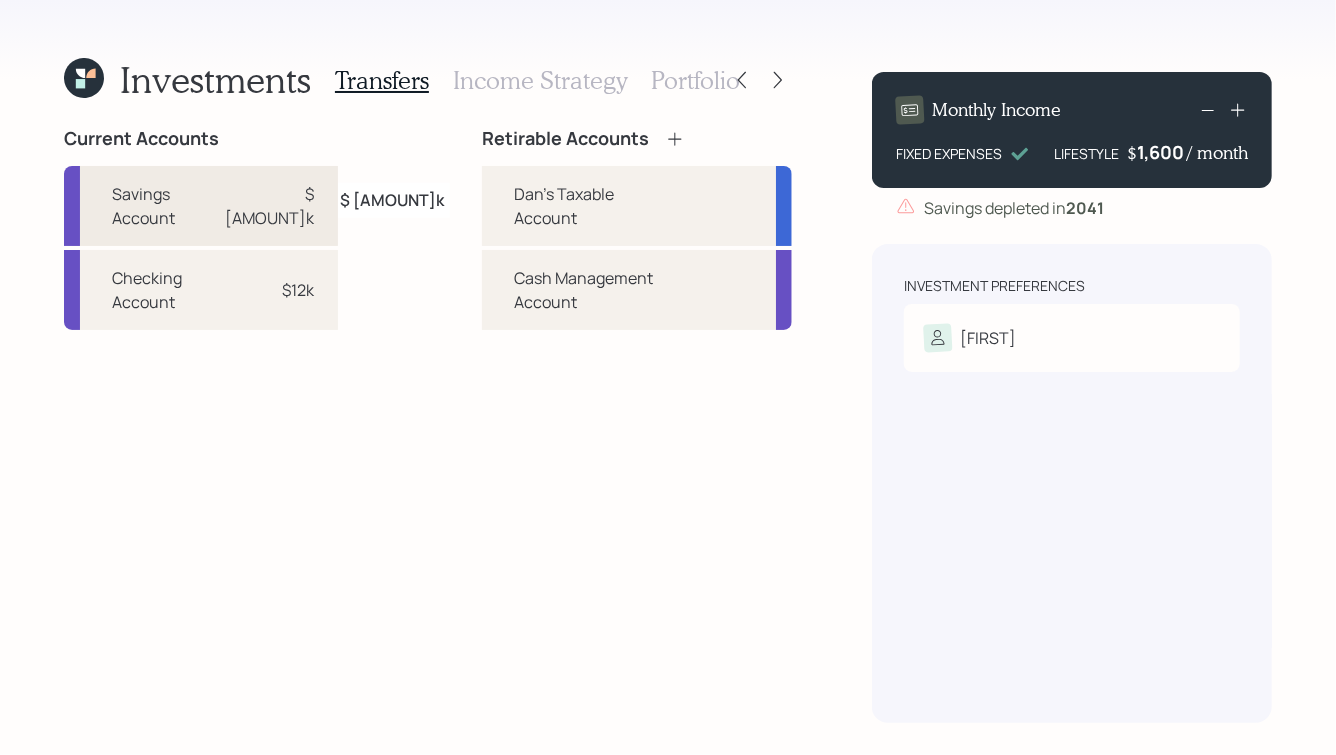 click on "$ [AMOUNT]k" at bounding box center (269, 206) 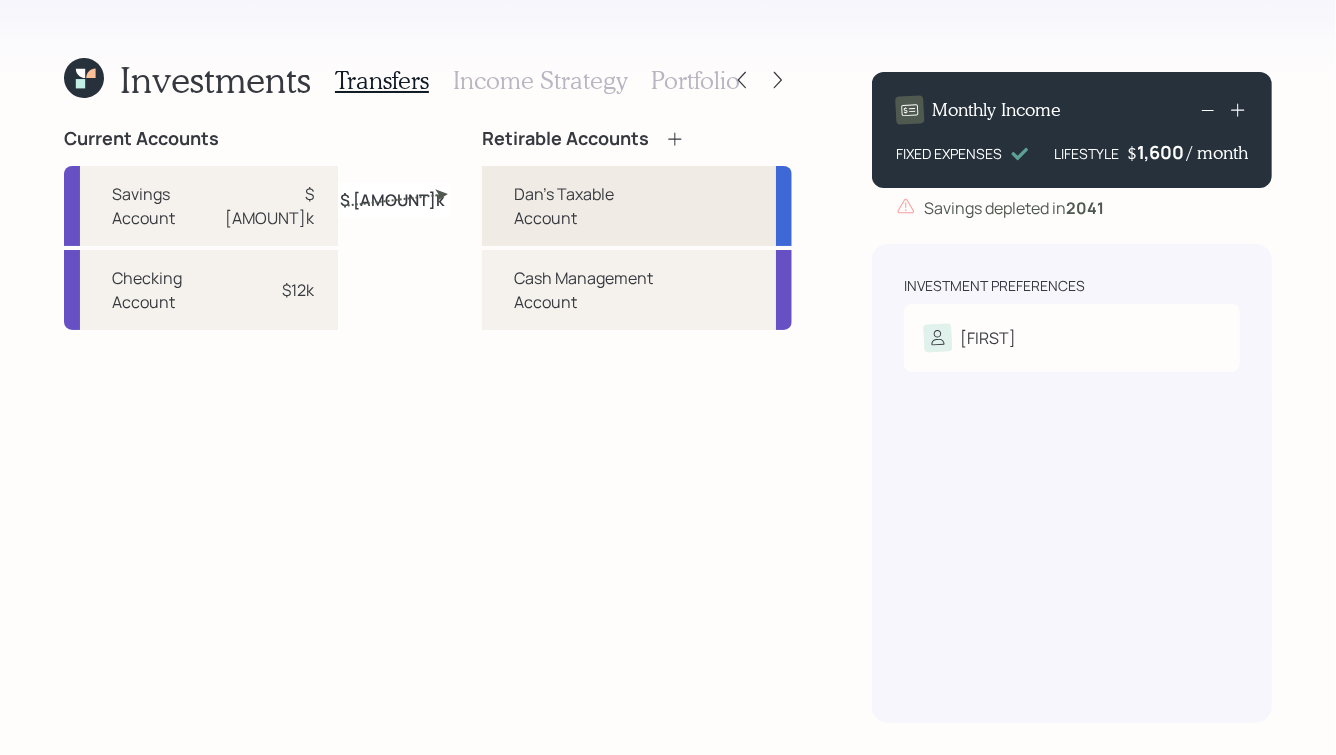 click on "Dan's Taxable Account" at bounding box center [595, 206] 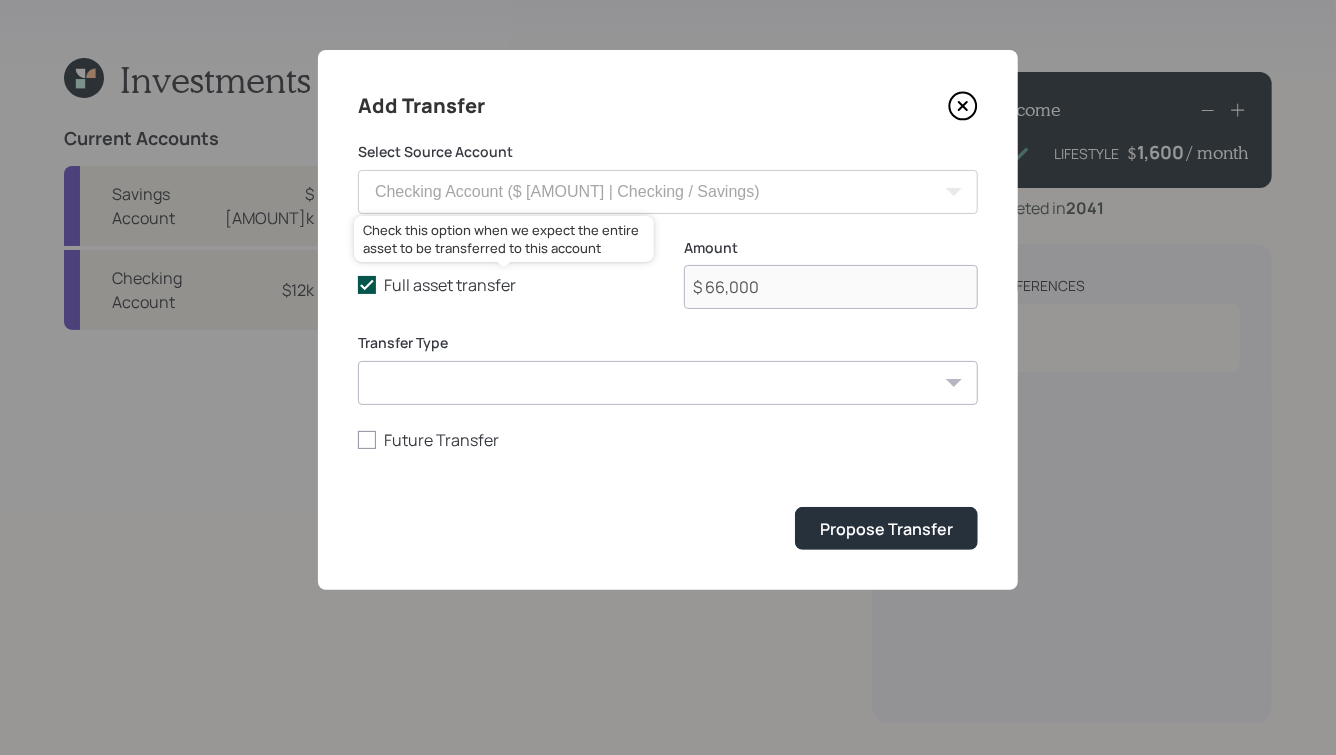 click 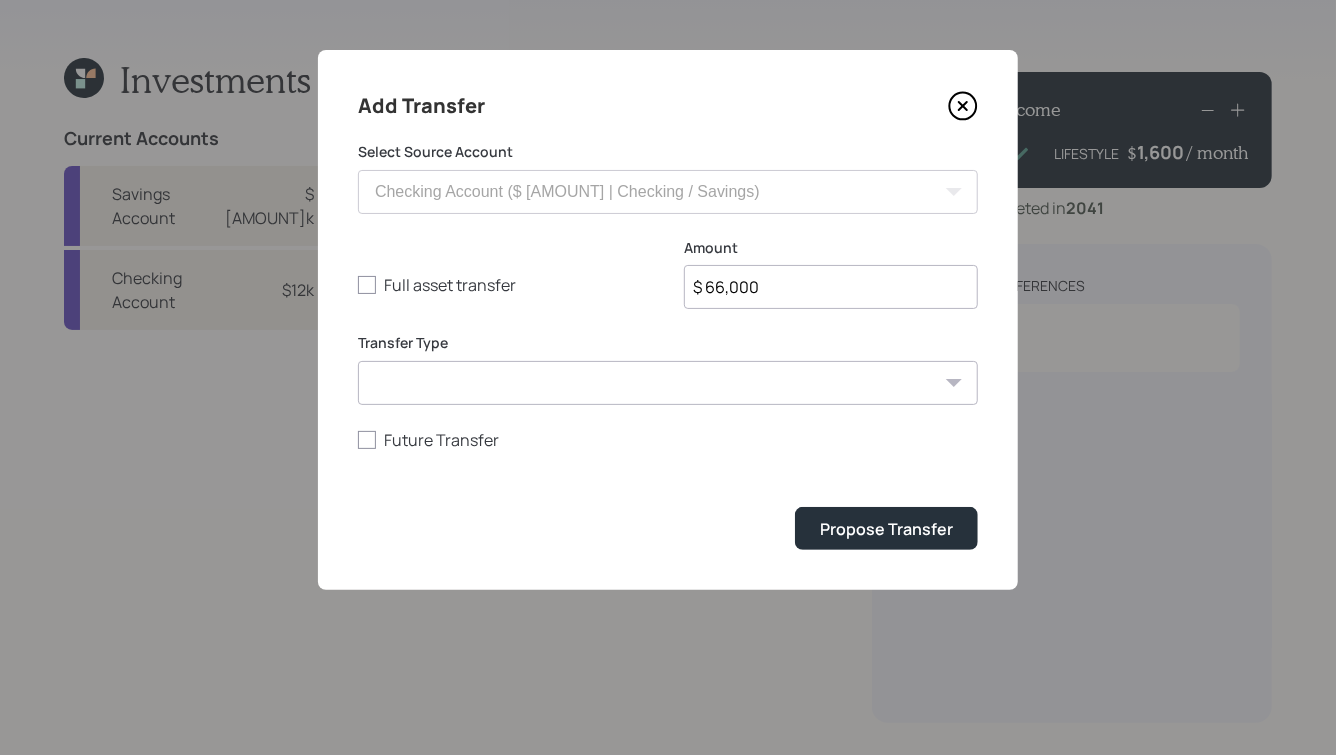 click on "$ 66,000" at bounding box center (831, 287) 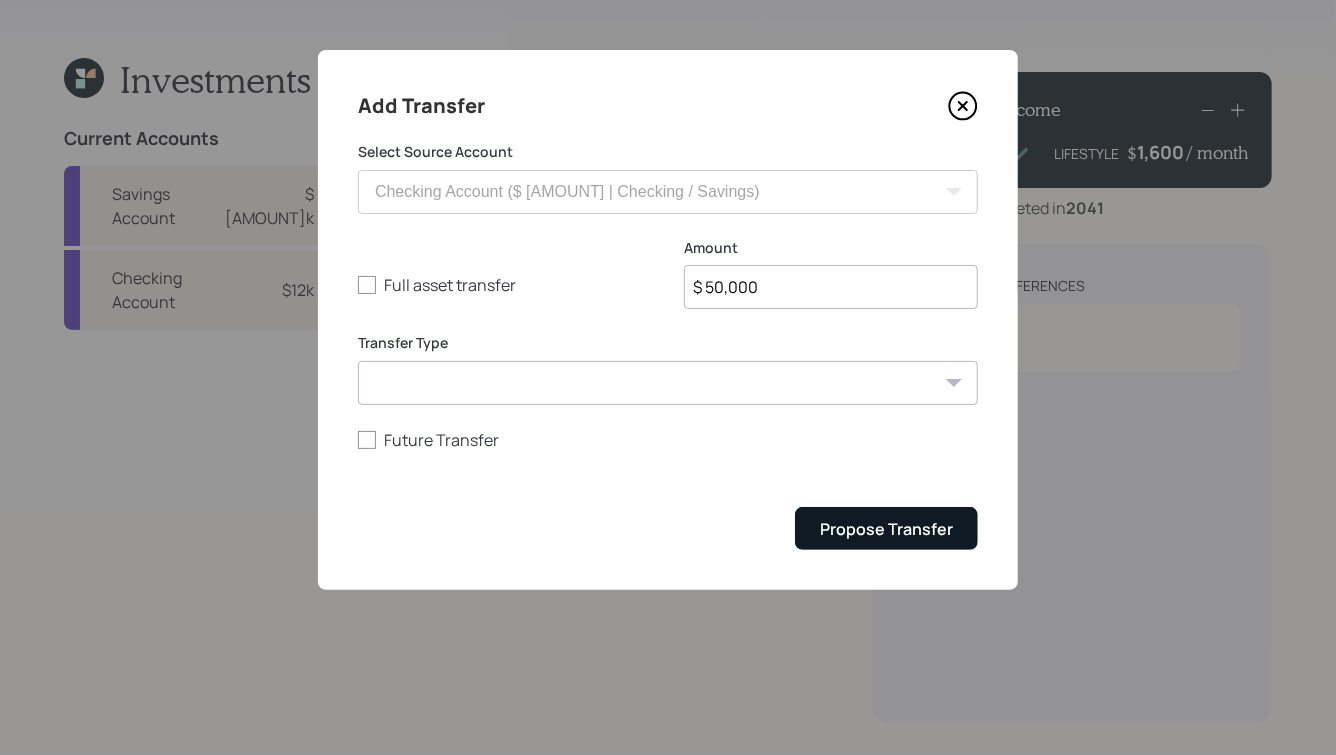 type on "$ 50,000" 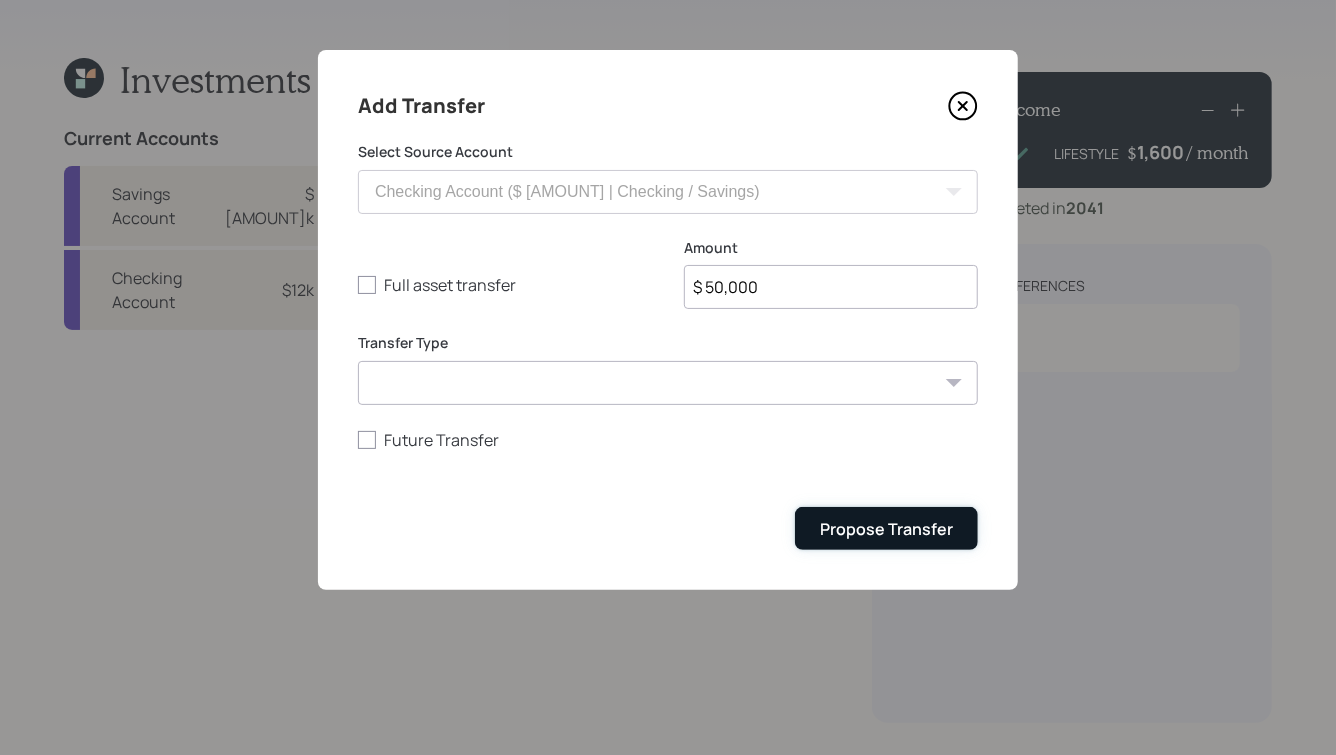 click on "Propose Transfer" at bounding box center (886, 529) 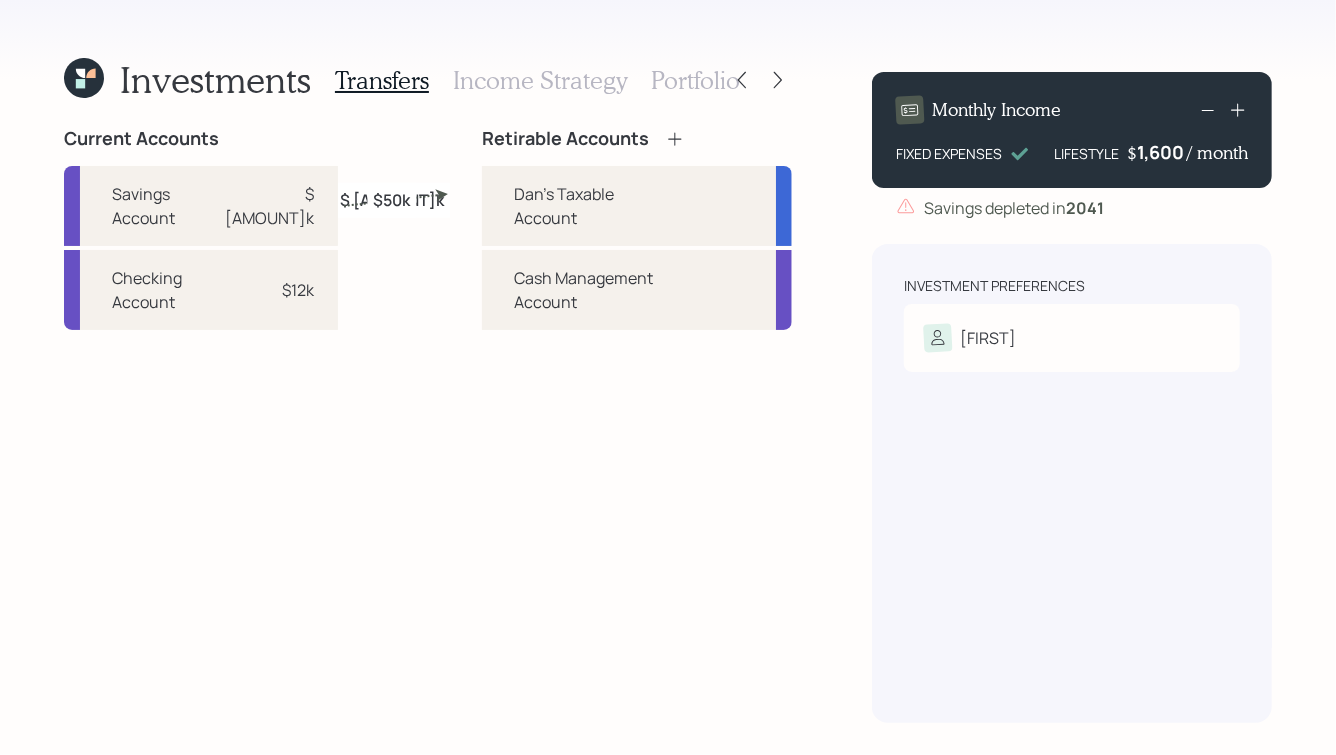 click on "Income Strategy" at bounding box center (540, 80) 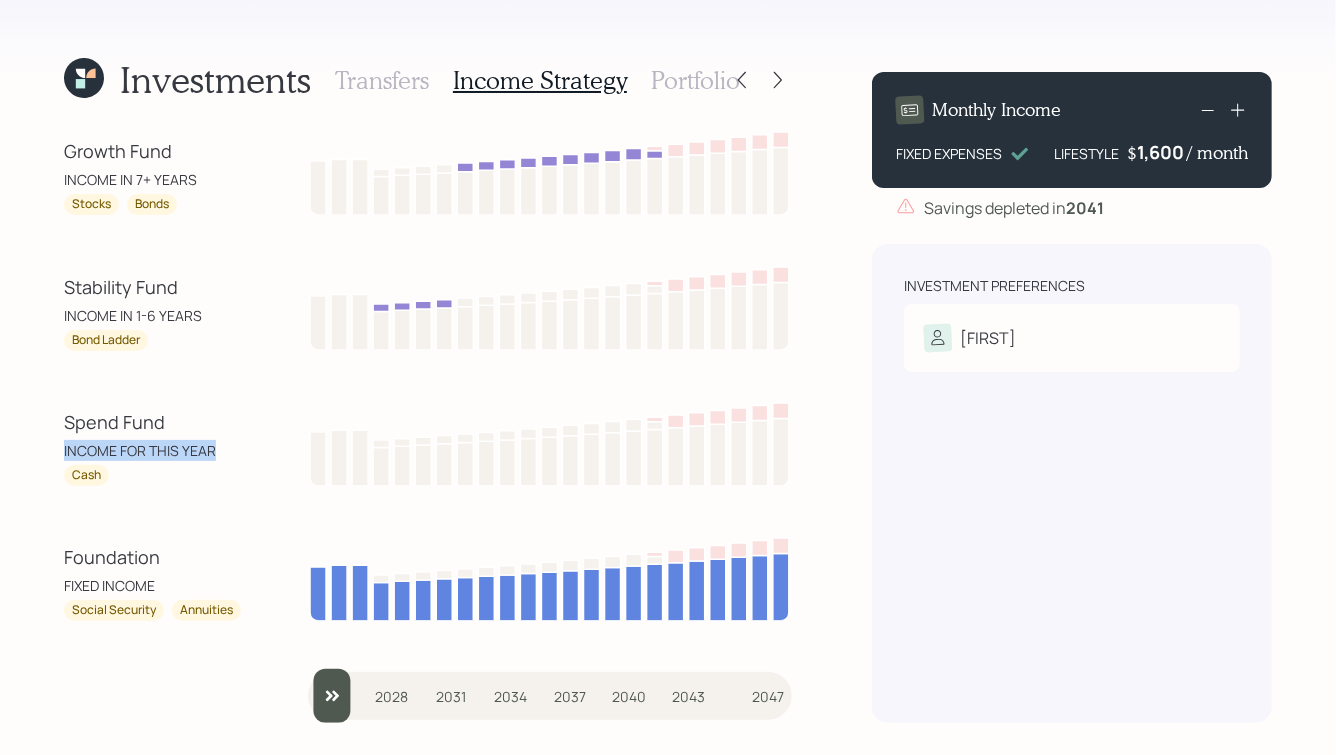 drag, startPoint x: 214, startPoint y: 450, endPoint x: 20, endPoint y: 456, distance: 194.09276 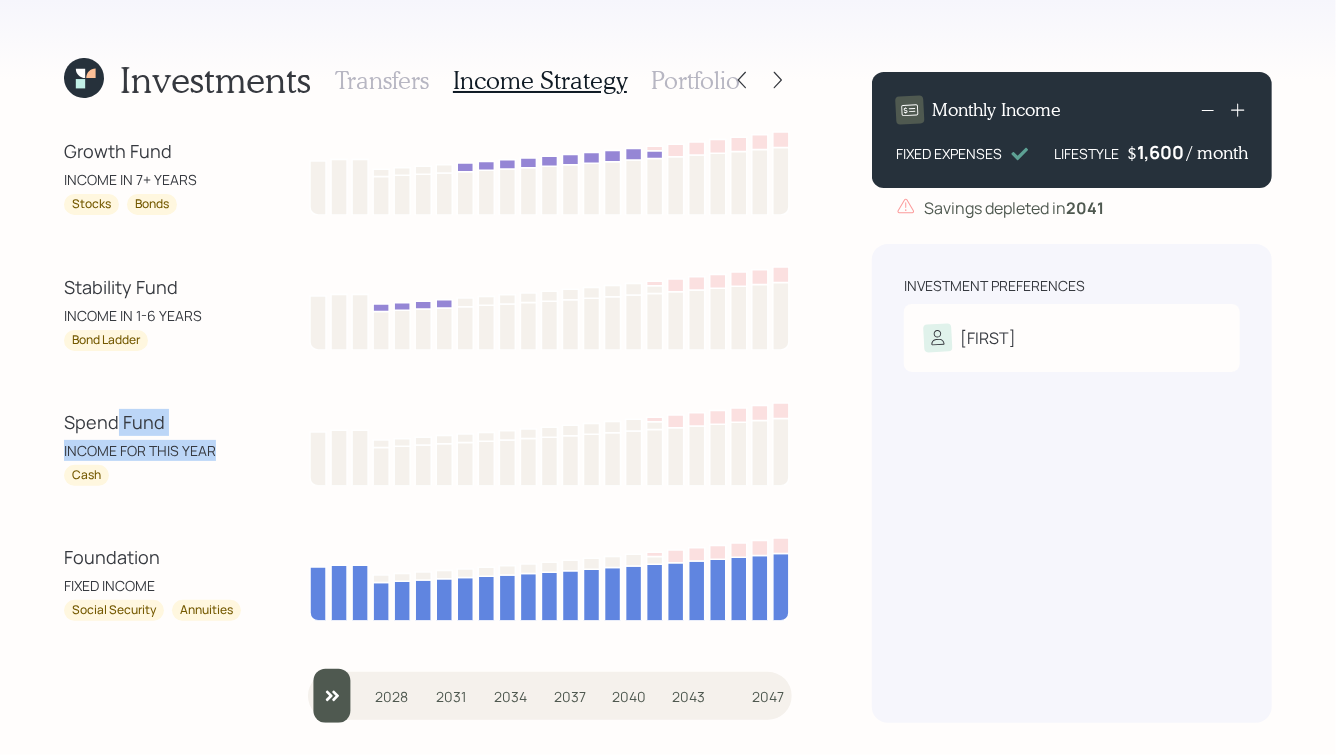 drag, startPoint x: 210, startPoint y: 452, endPoint x: 101, endPoint y: 426, distance: 112.05802 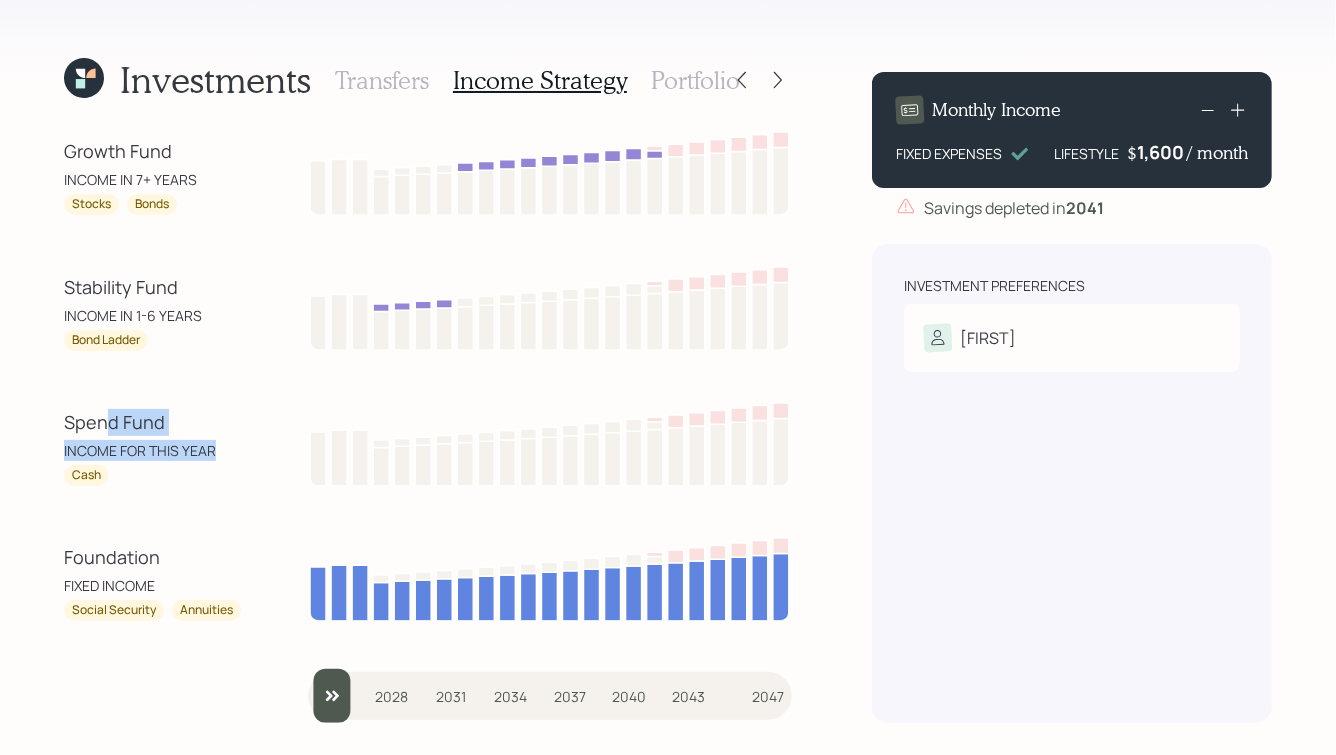 click on "Spend Fund" at bounding box center [154, 422] 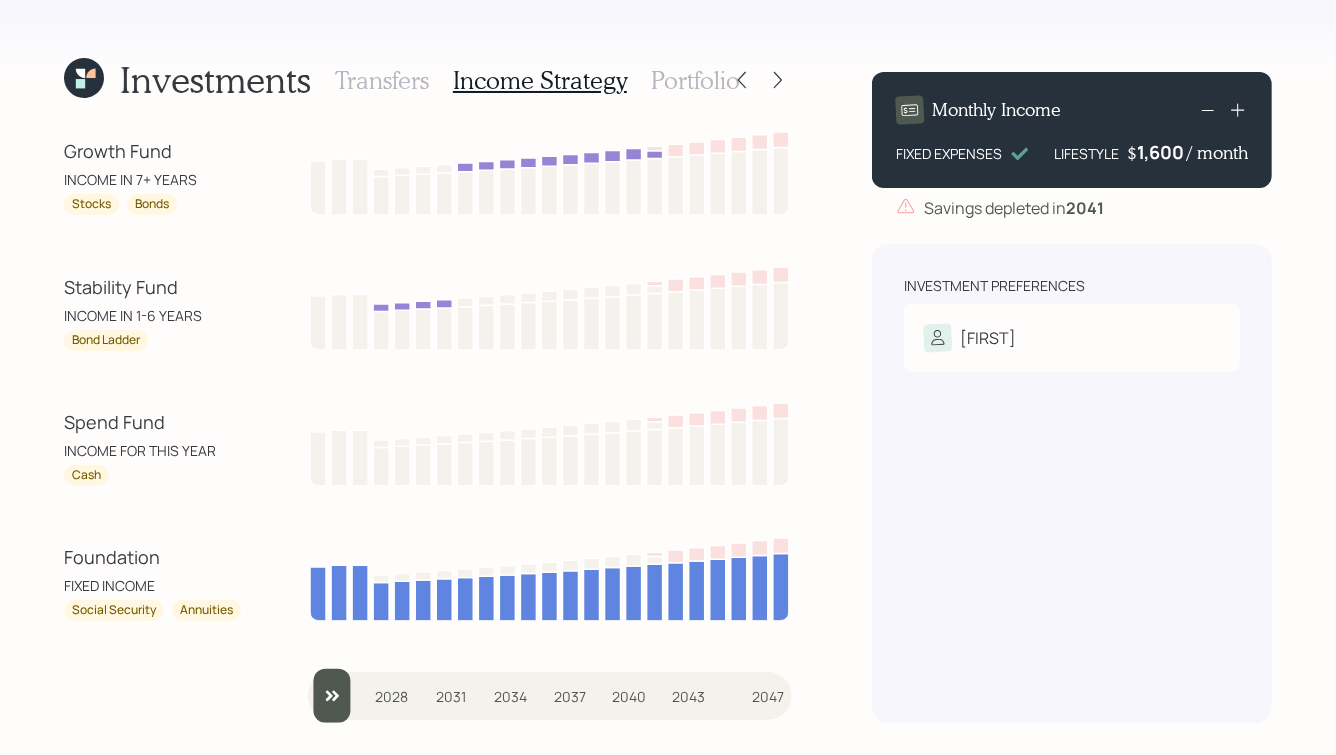 drag, startPoint x: 332, startPoint y: 695, endPoint x: 315, endPoint y: 697, distance: 17.117243 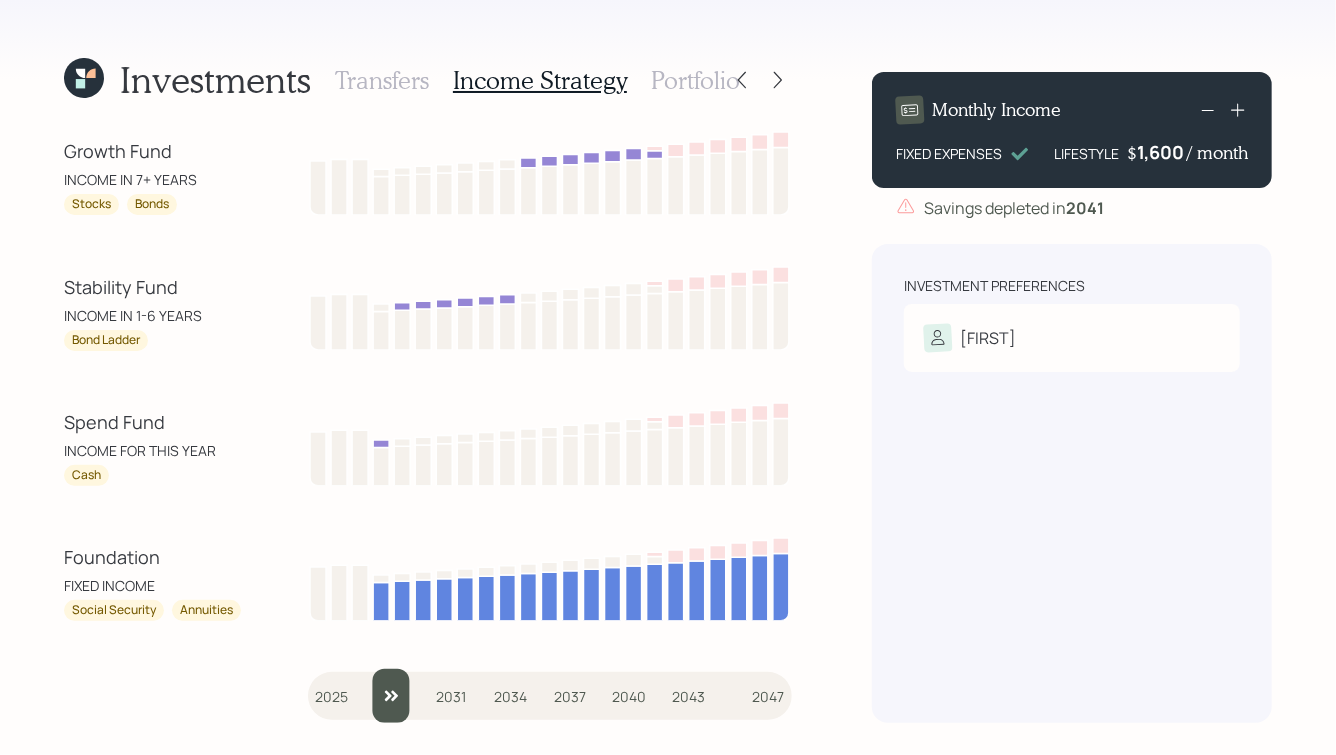 drag, startPoint x: 323, startPoint y: 700, endPoint x: 381, endPoint y: 698, distance: 58.034473 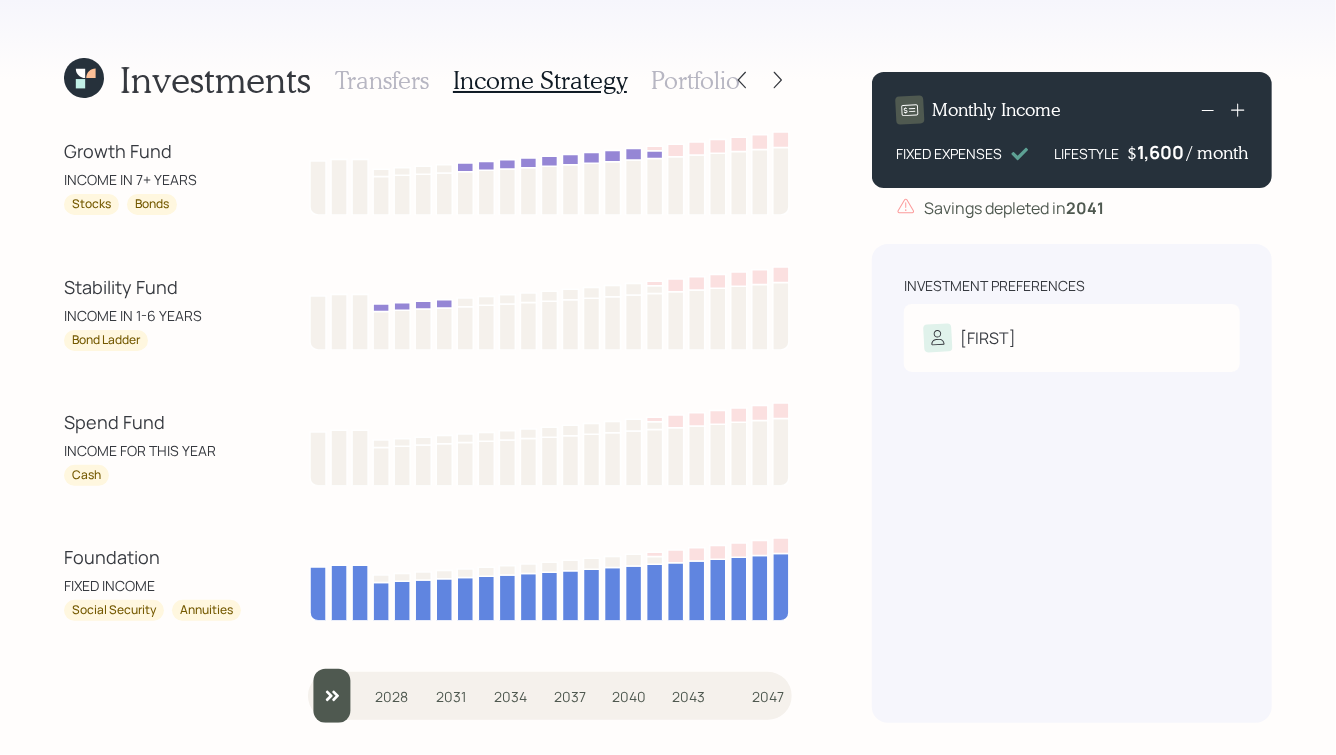 drag, startPoint x: 400, startPoint y: 709, endPoint x: 314, endPoint y: 702, distance: 86.28442 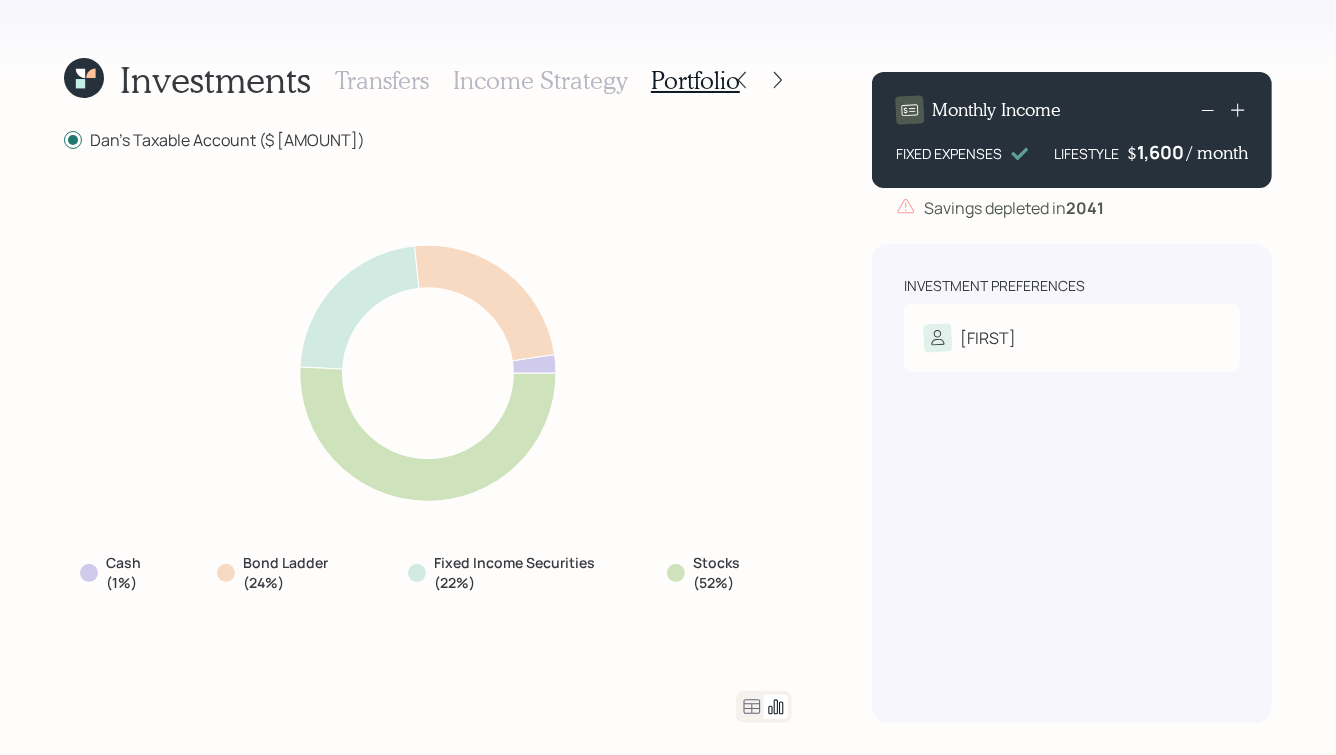 click 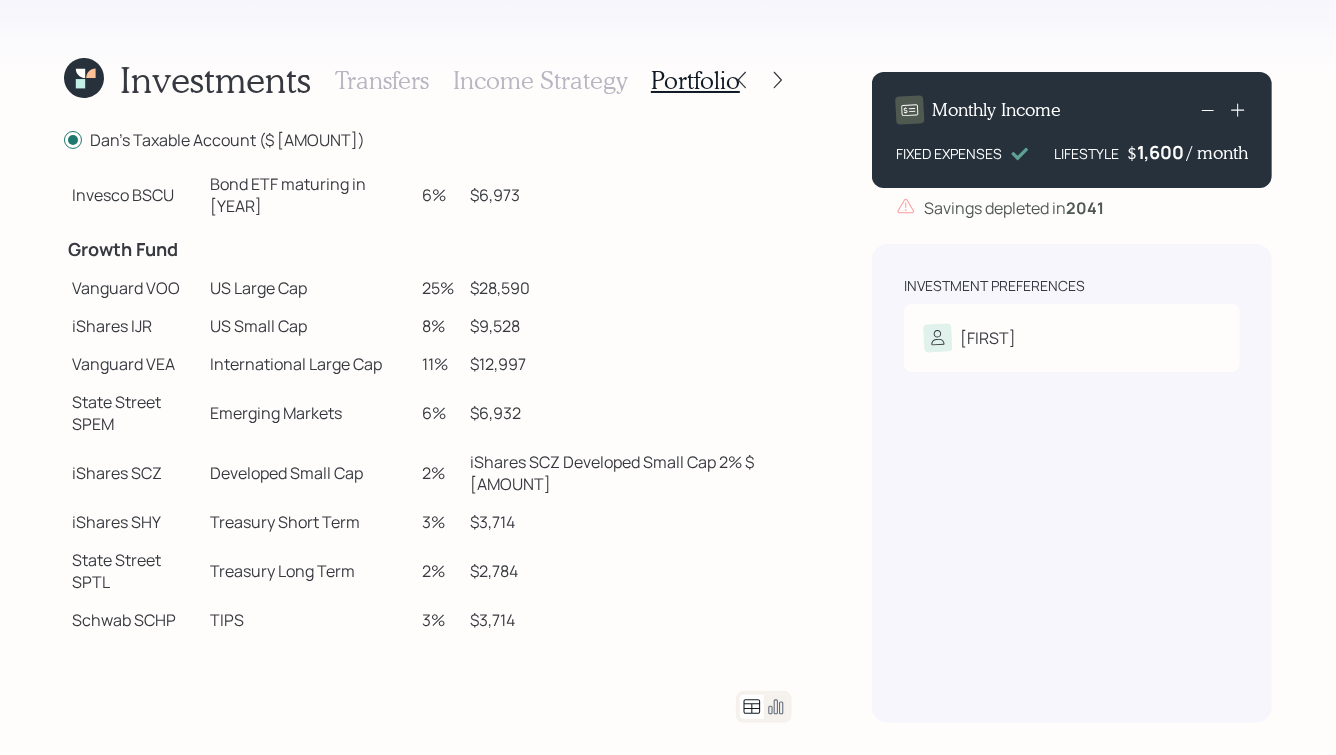 scroll, scrollTop: 0, scrollLeft: 0, axis: both 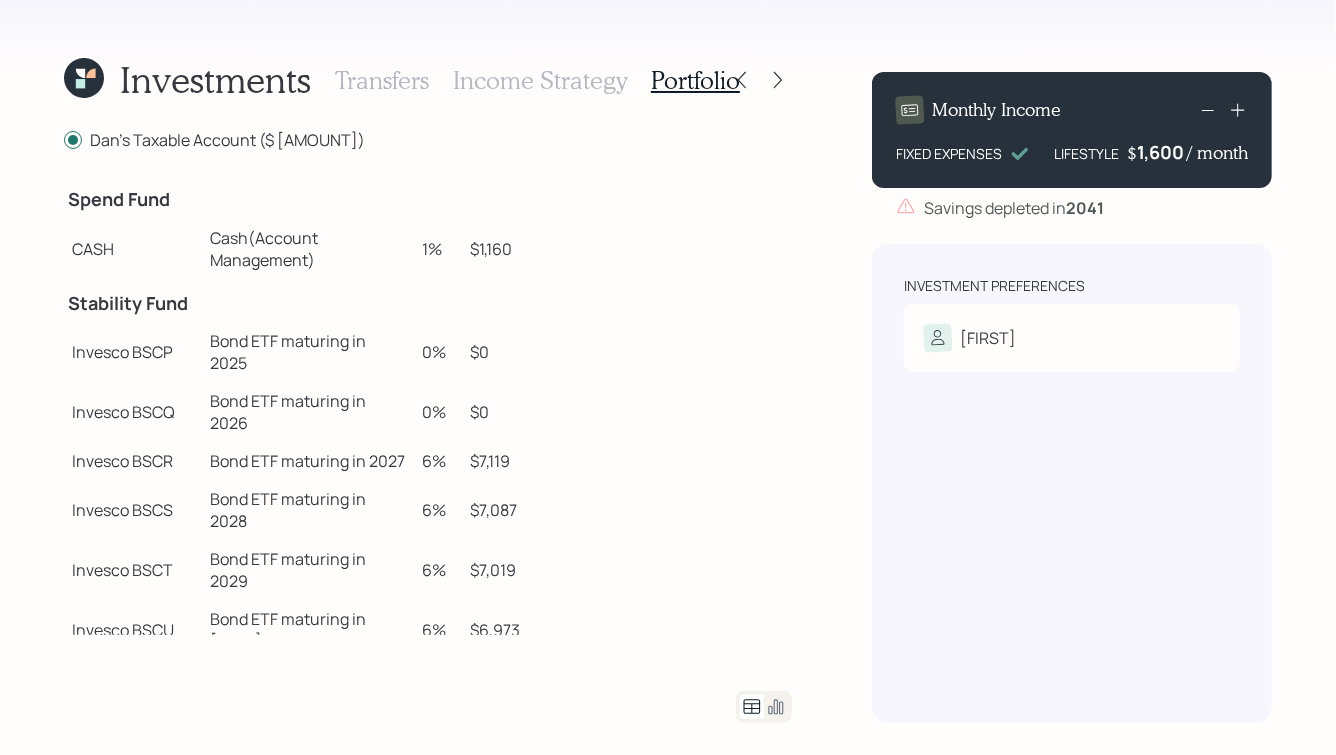 click 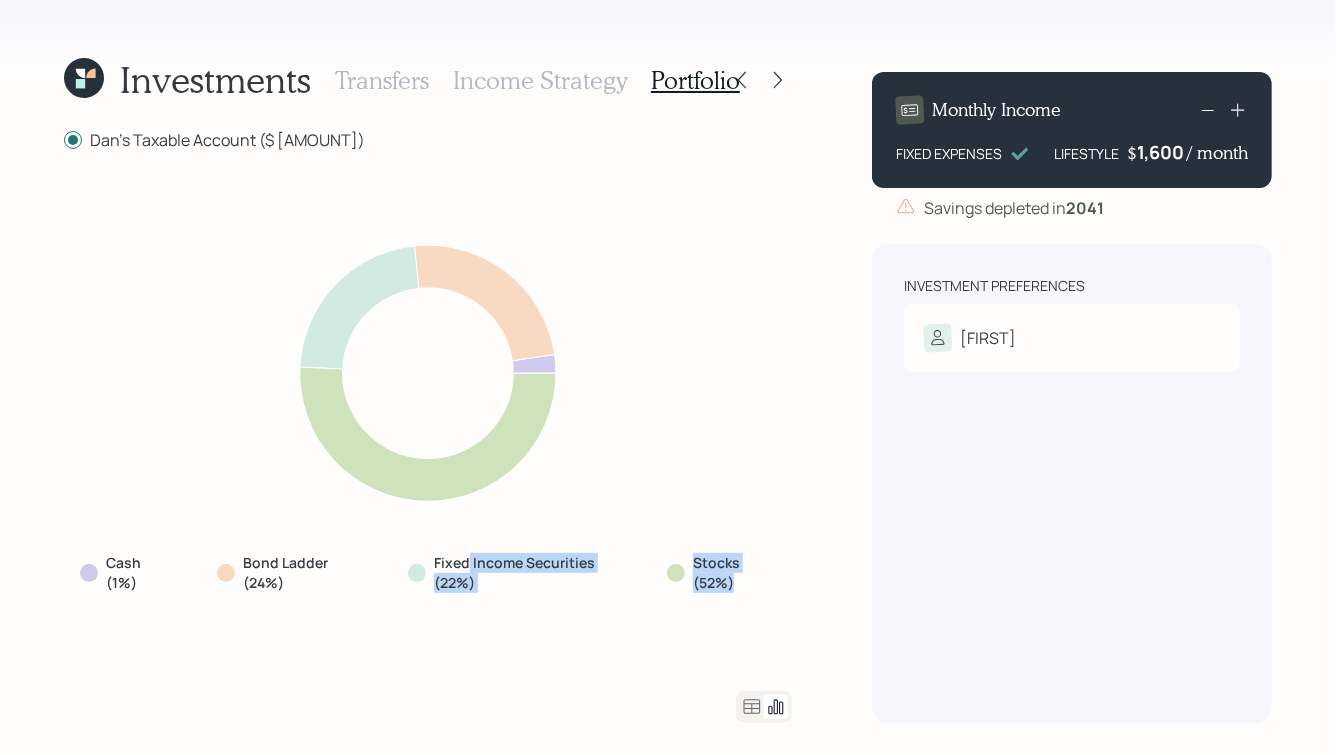 drag, startPoint x: 740, startPoint y: 578, endPoint x: 466, endPoint y: 555, distance: 274.96362 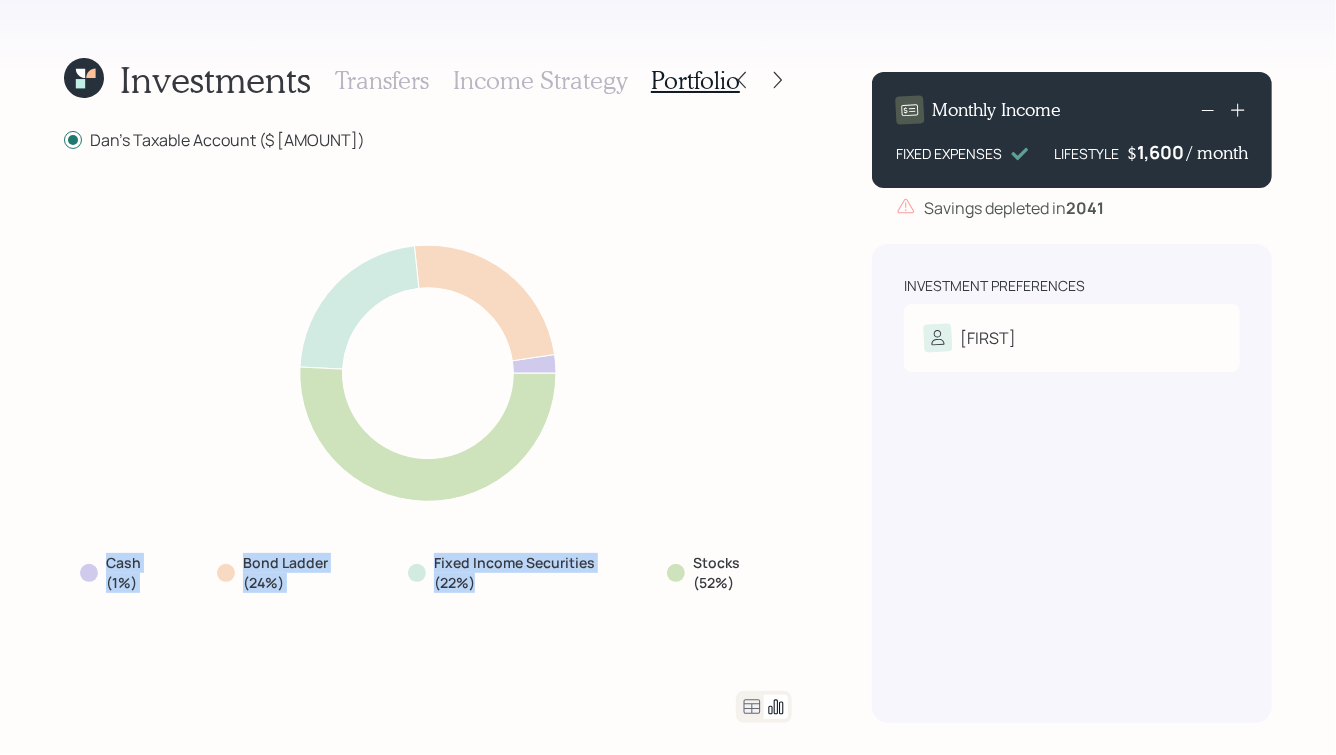 drag, startPoint x: 533, startPoint y: 582, endPoint x: 184, endPoint y: 541, distance: 351.40005 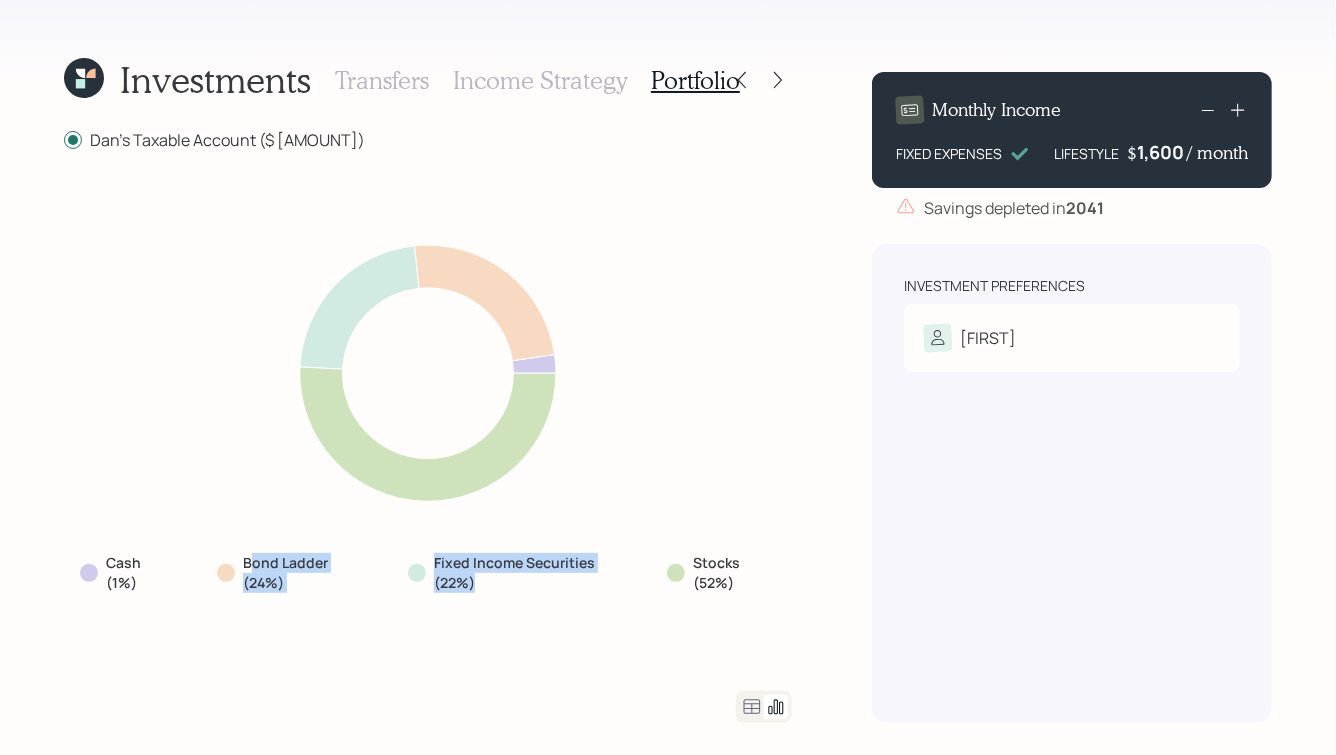 drag, startPoint x: 542, startPoint y: 589, endPoint x: 255, endPoint y: 565, distance: 288.00174 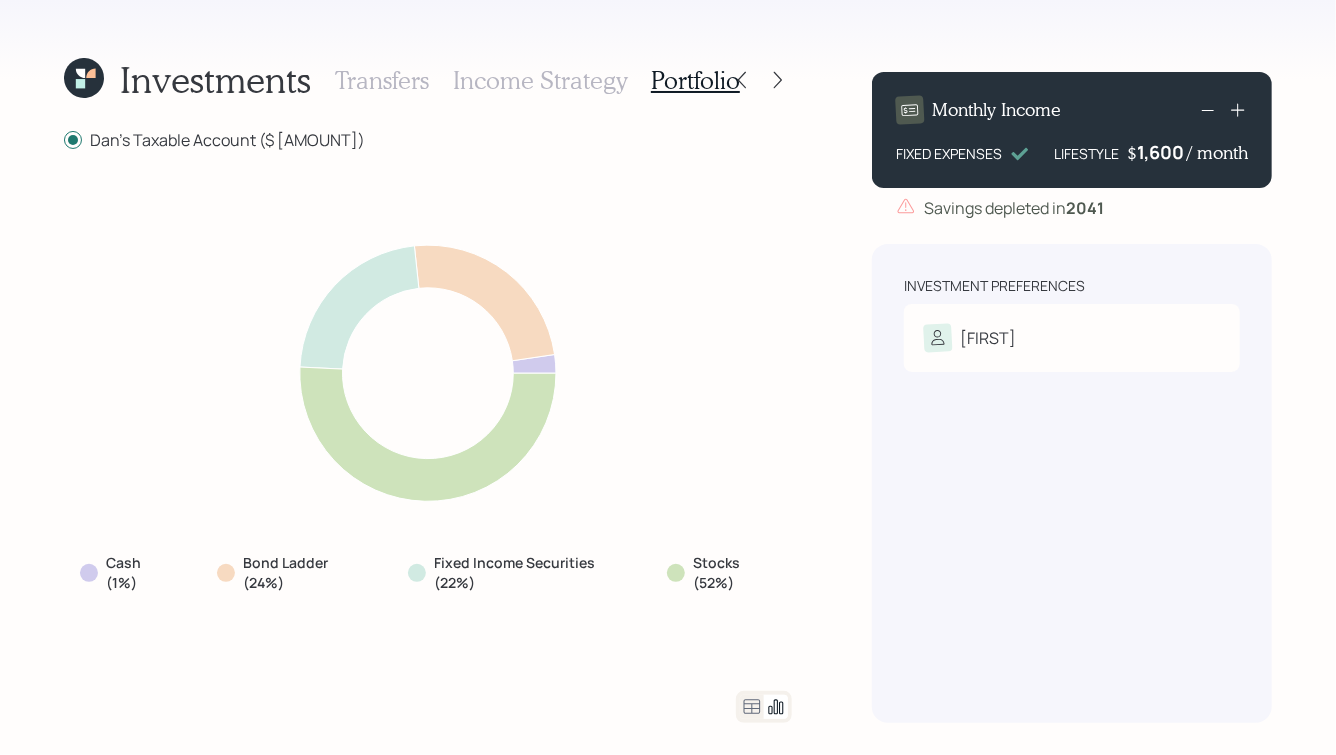 click on "Income Strategy" at bounding box center [540, 80] 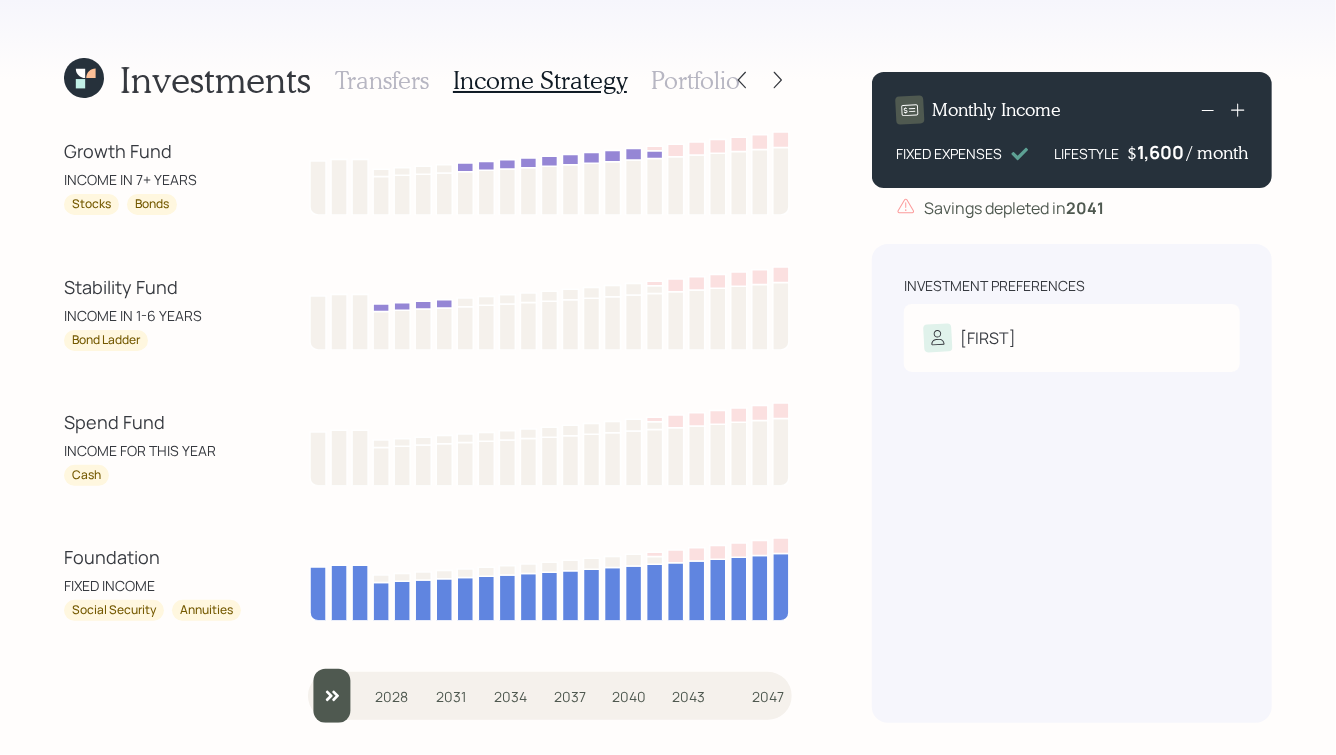 drag, startPoint x: 325, startPoint y: 687, endPoint x: 283, endPoint y: 687, distance: 42 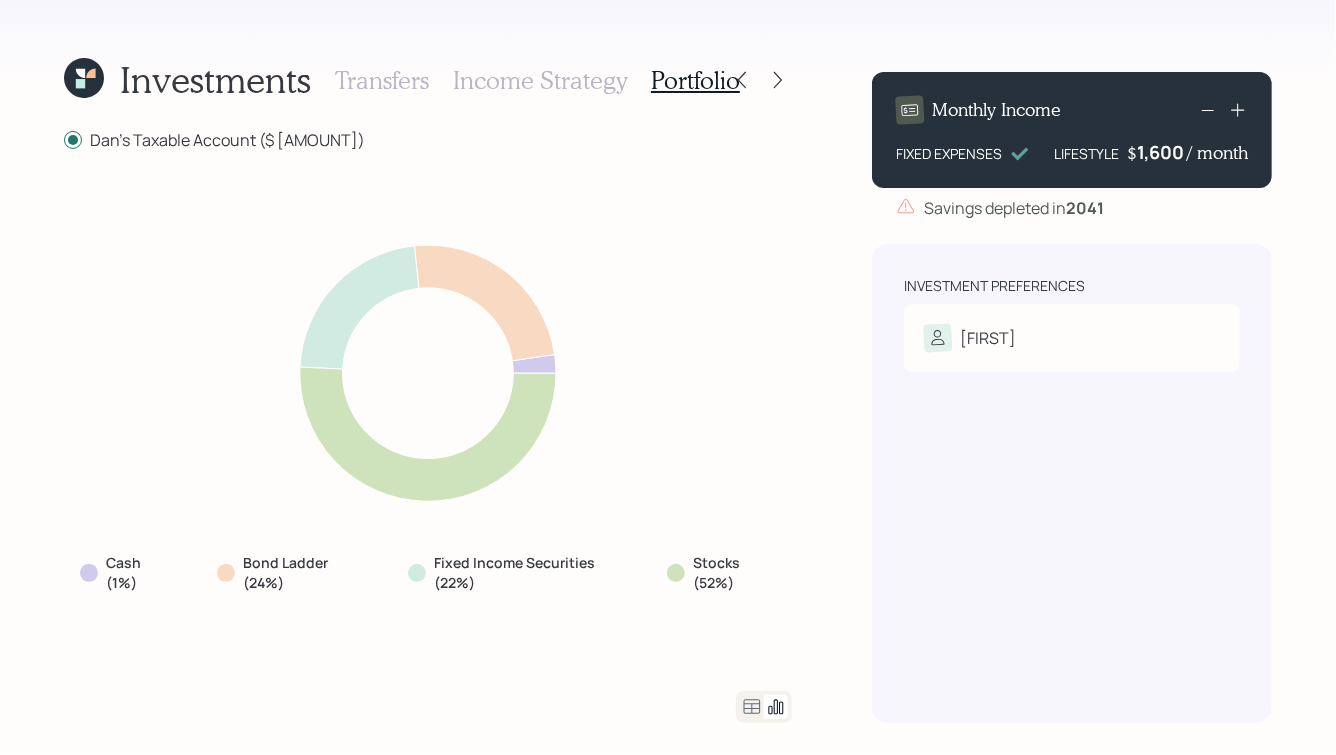 click 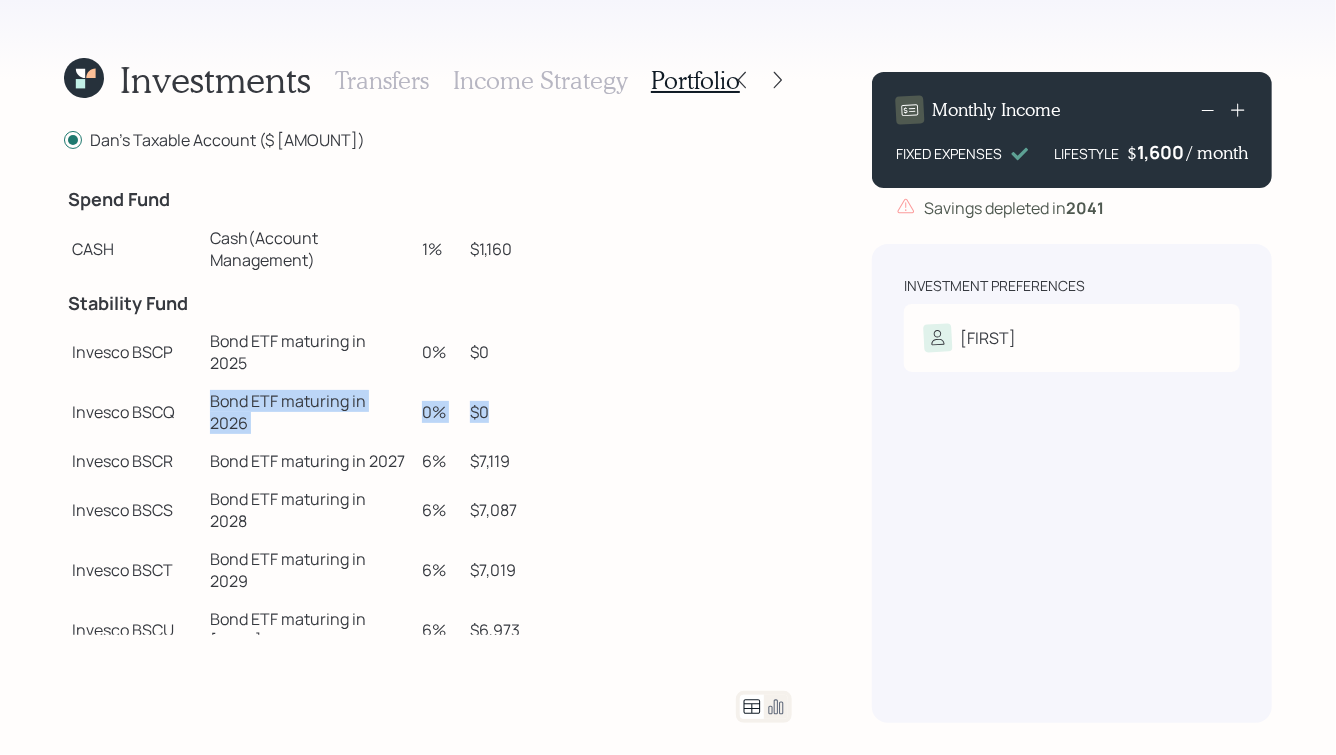 drag, startPoint x: 728, startPoint y: 368, endPoint x: 568, endPoint y: 338, distance: 162.78821 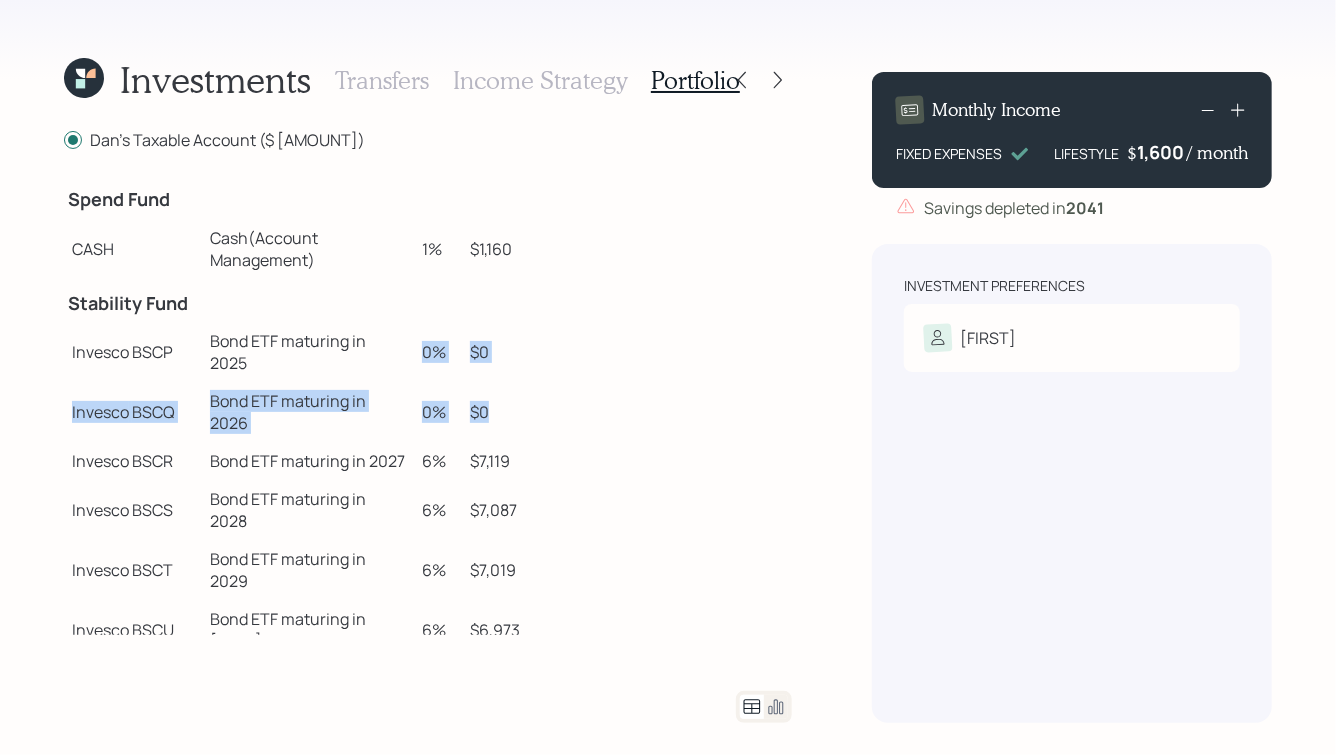 click on "Bond ETF maturing in 2025" at bounding box center (308, 352) 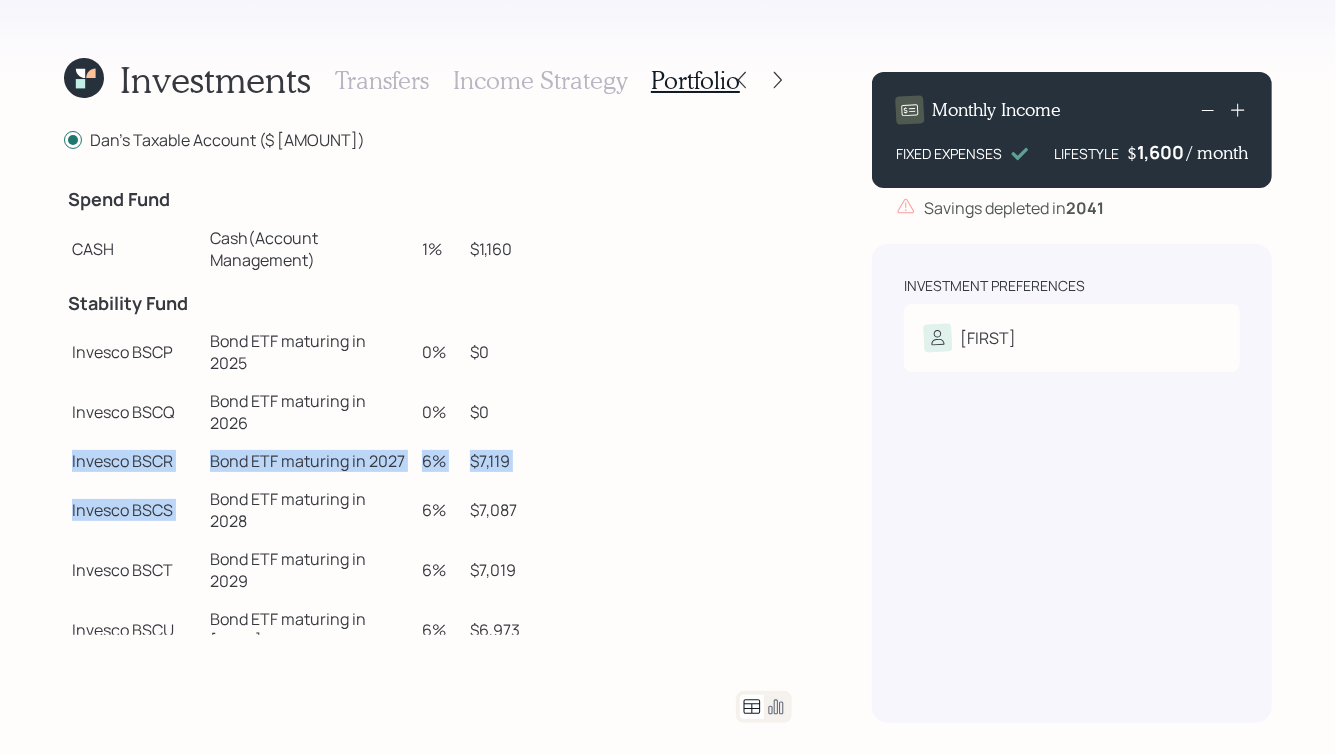 drag, startPoint x: 69, startPoint y: 394, endPoint x: 408, endPoint y: 420, distance: 339.99557 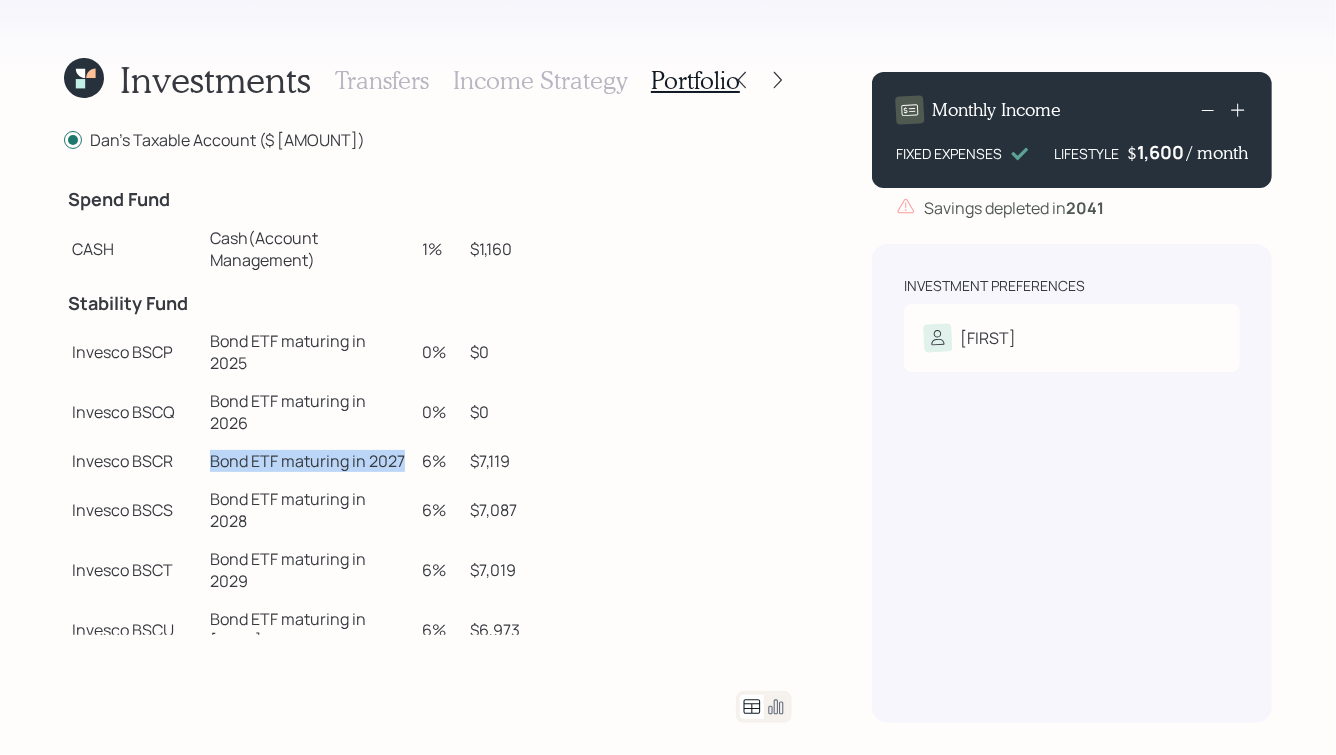 drag, startPoint x: 483, startPoint y: 395, endPoint x: 286, endPoint y: 393, distance: 197.01015 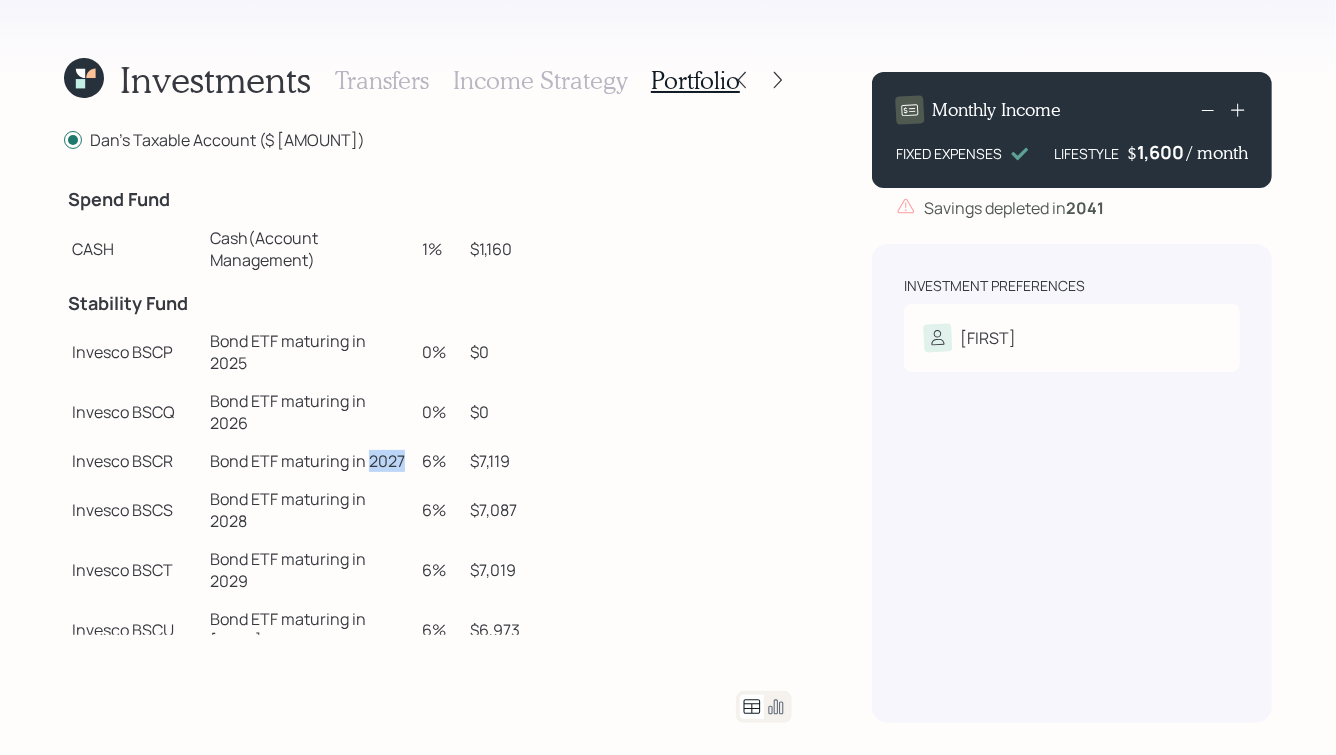 drag, startPoint x: 480, startPoint y: 396, endPoint x: 445, endPoint y: 397, distance: 35.014282 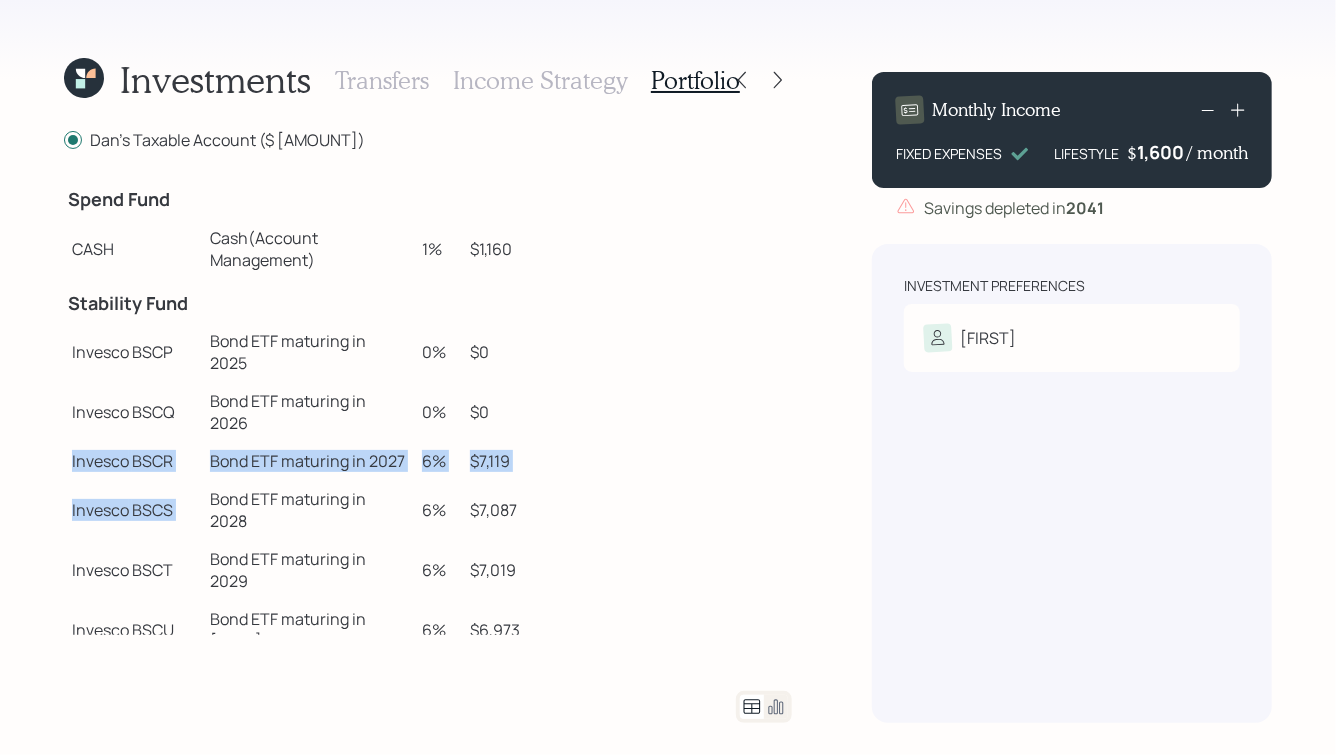 drag, startPoint x: 70, startPoint y: 397, endPoint x: 485, endPoint y: 418, distance: 415.53098 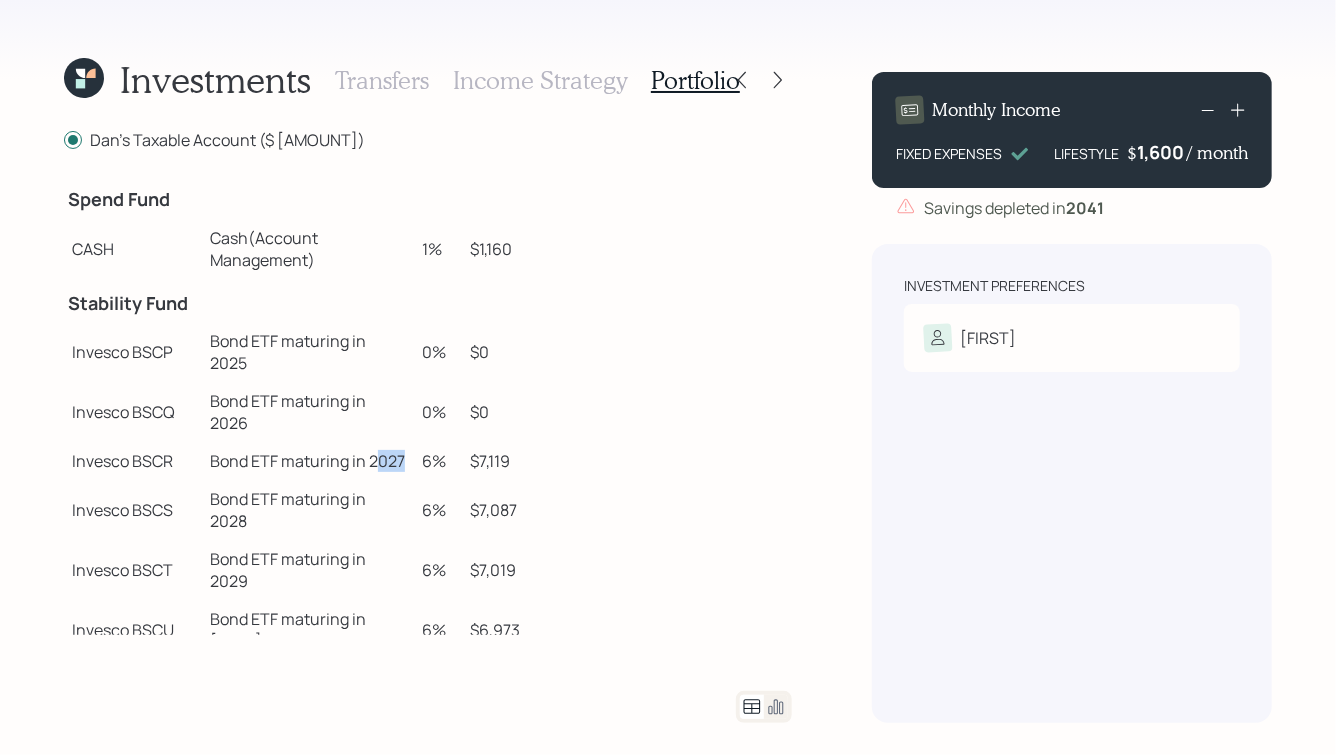 drag, startPoint x: 483, startPoint y: 396, endPoint x: 449, endPoint y: 398, distance: 34.058773 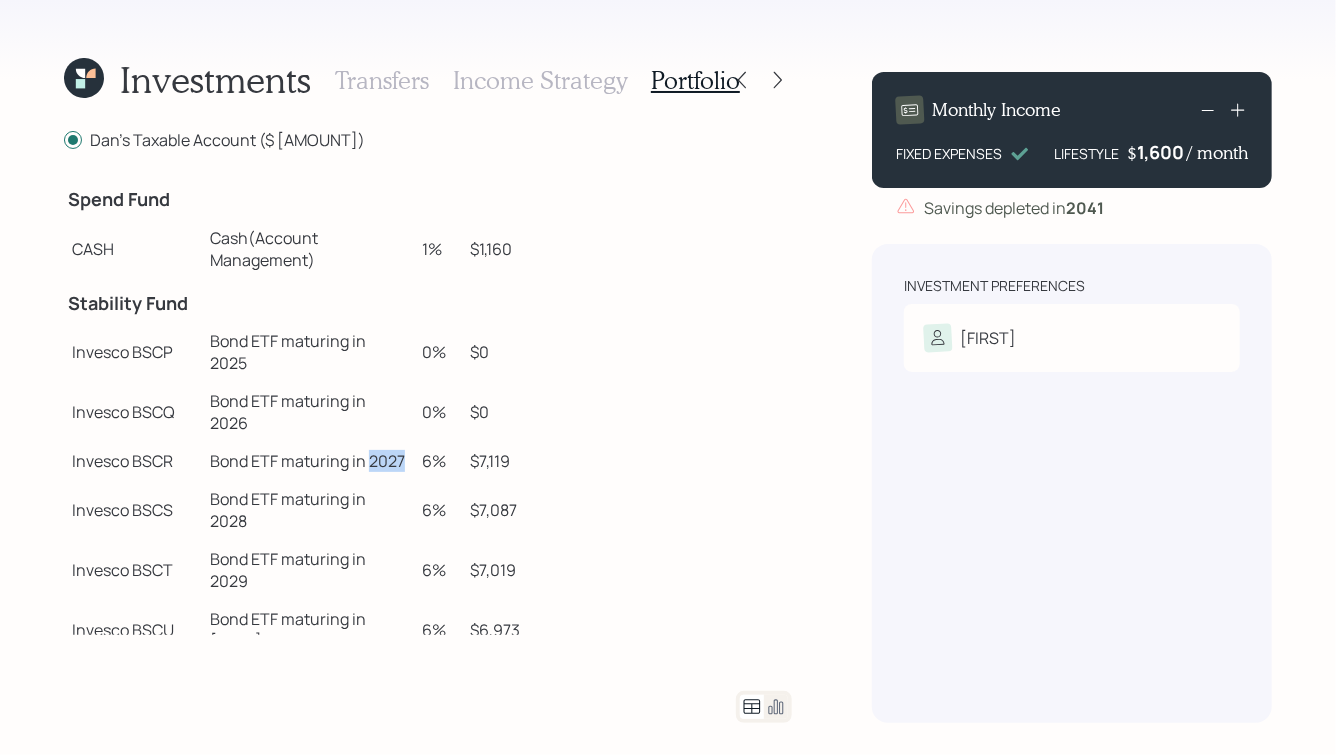 click on "Bond ETF maturing in 2027" at bounding box center [308, 461] 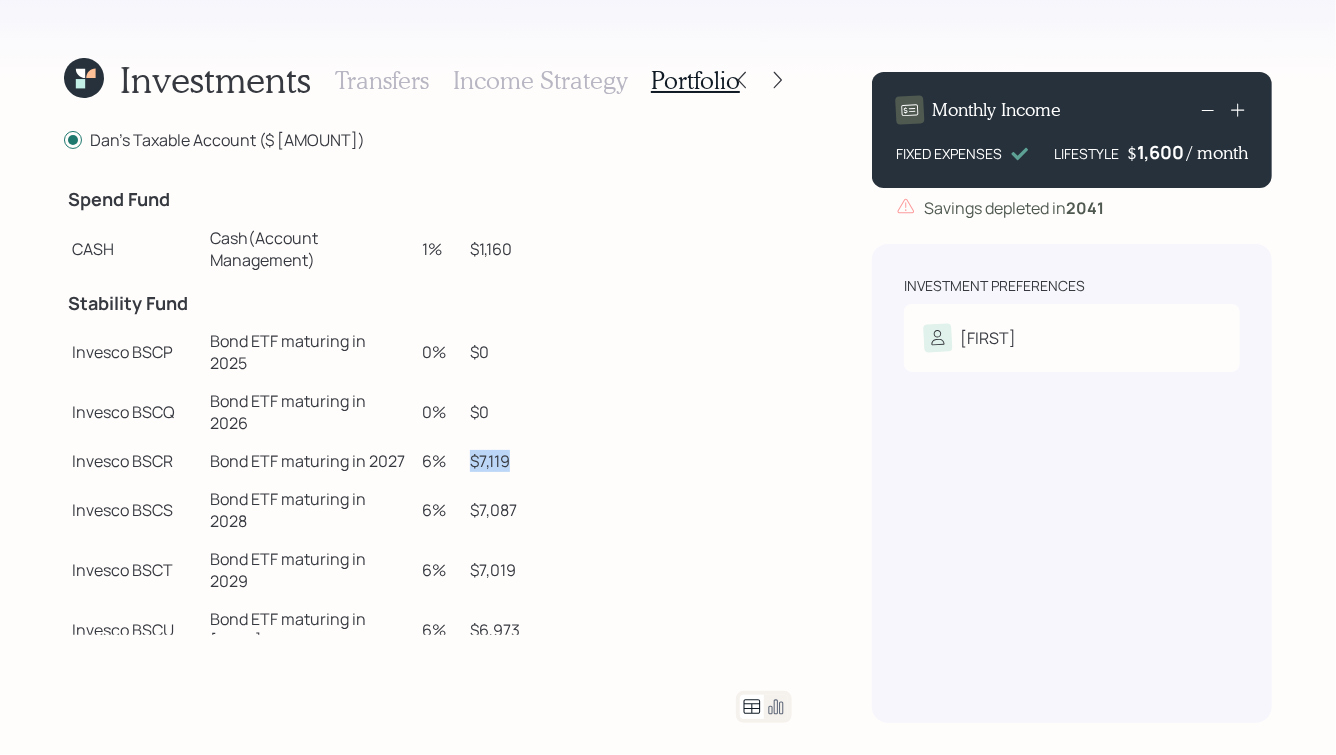 drag, startPoint x: 732, startPoint y: 397, endPoint x: 685, endPoint y: 397, distance: 47 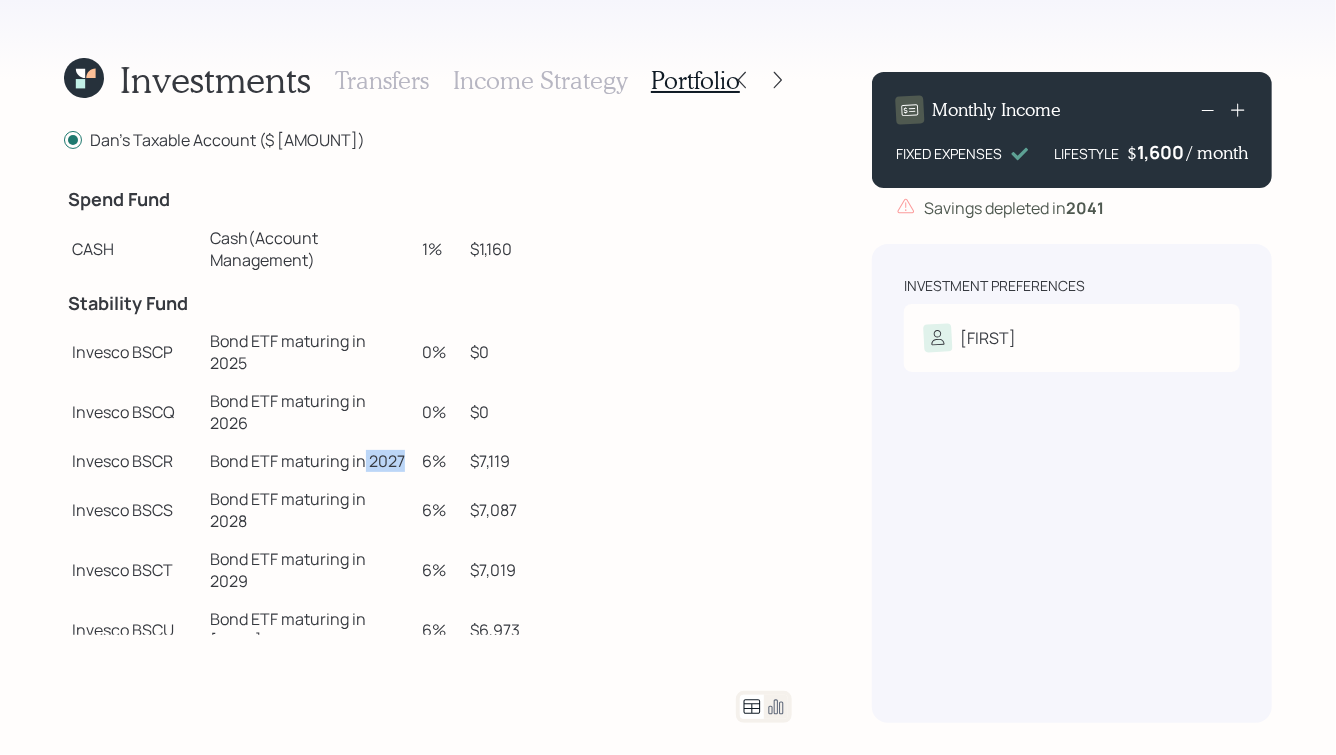 drag, startPoint x: 479, startPoint y: 393, endPoint x: 441, endPoint y: 394, distance: 38.013157 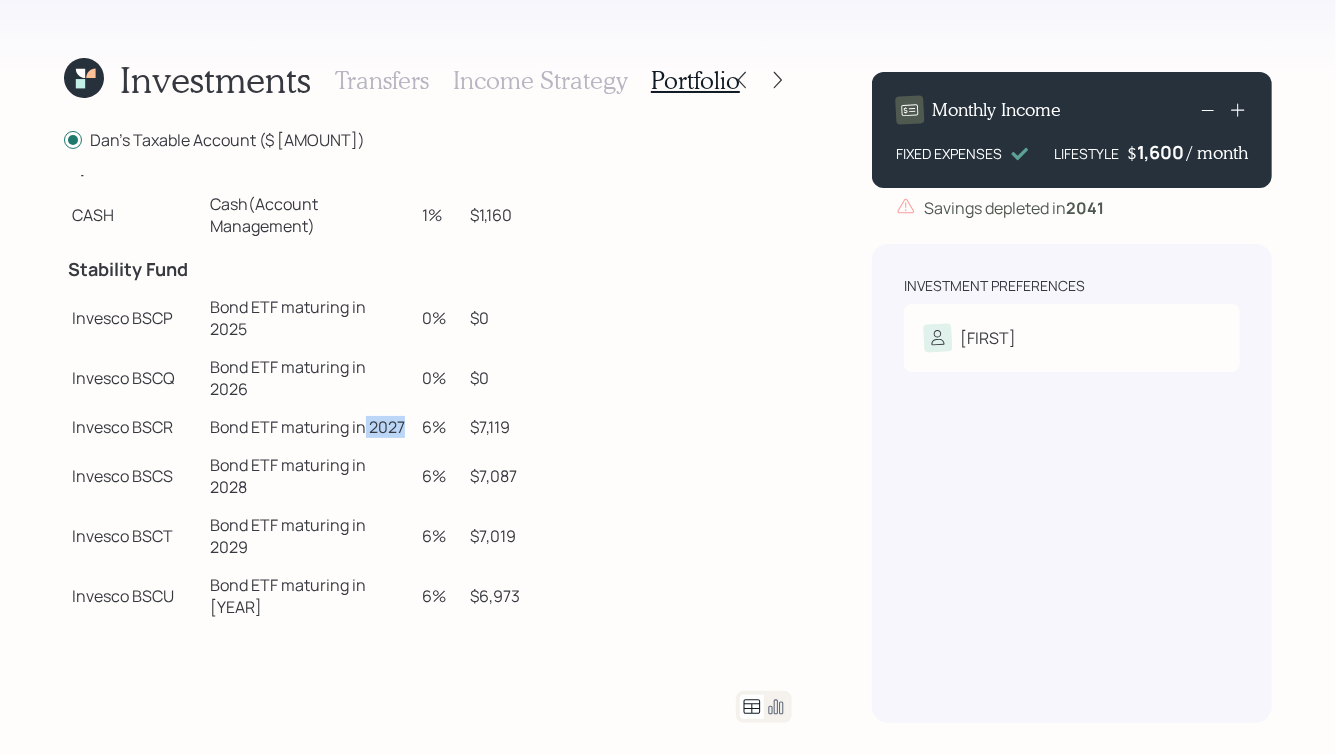 scroll, scrollTop: 44, scrollLeft: 0, axis: vertical 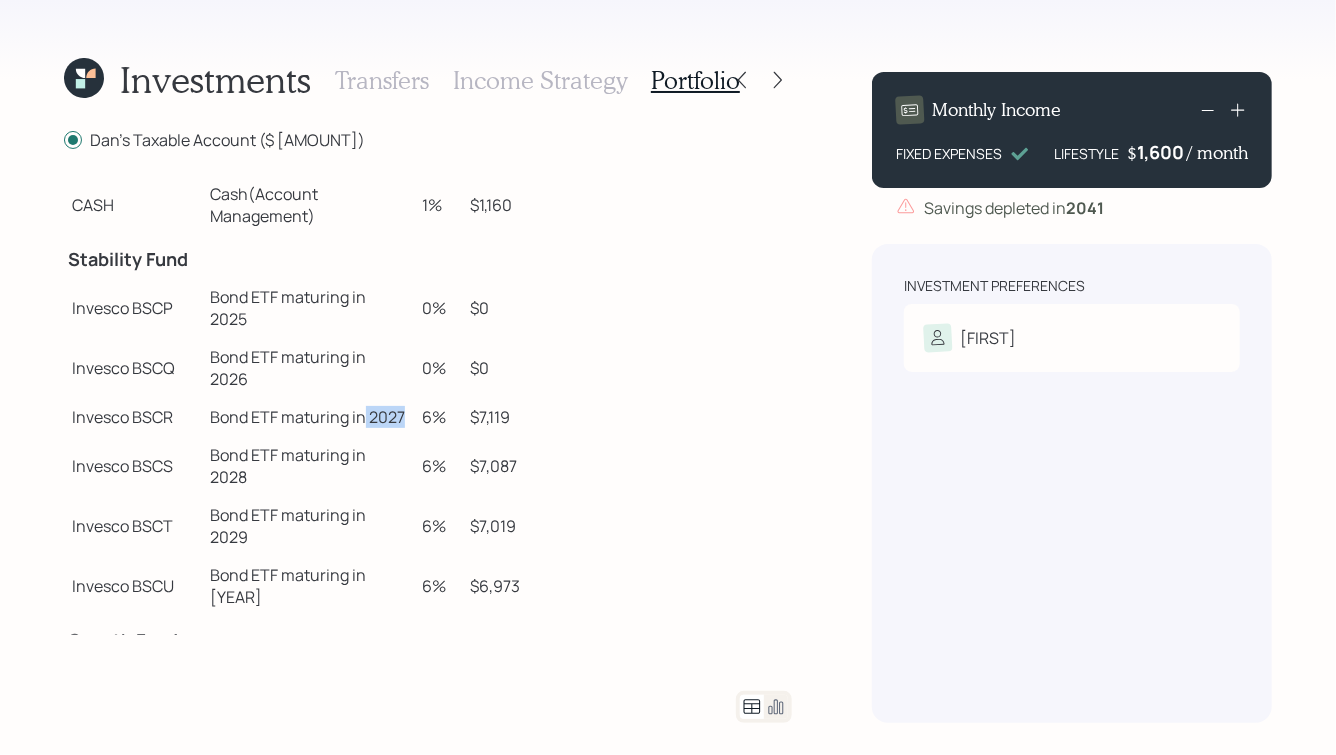 click on "Bond ETF maturing in 2027" at bounding box center [308, 417] 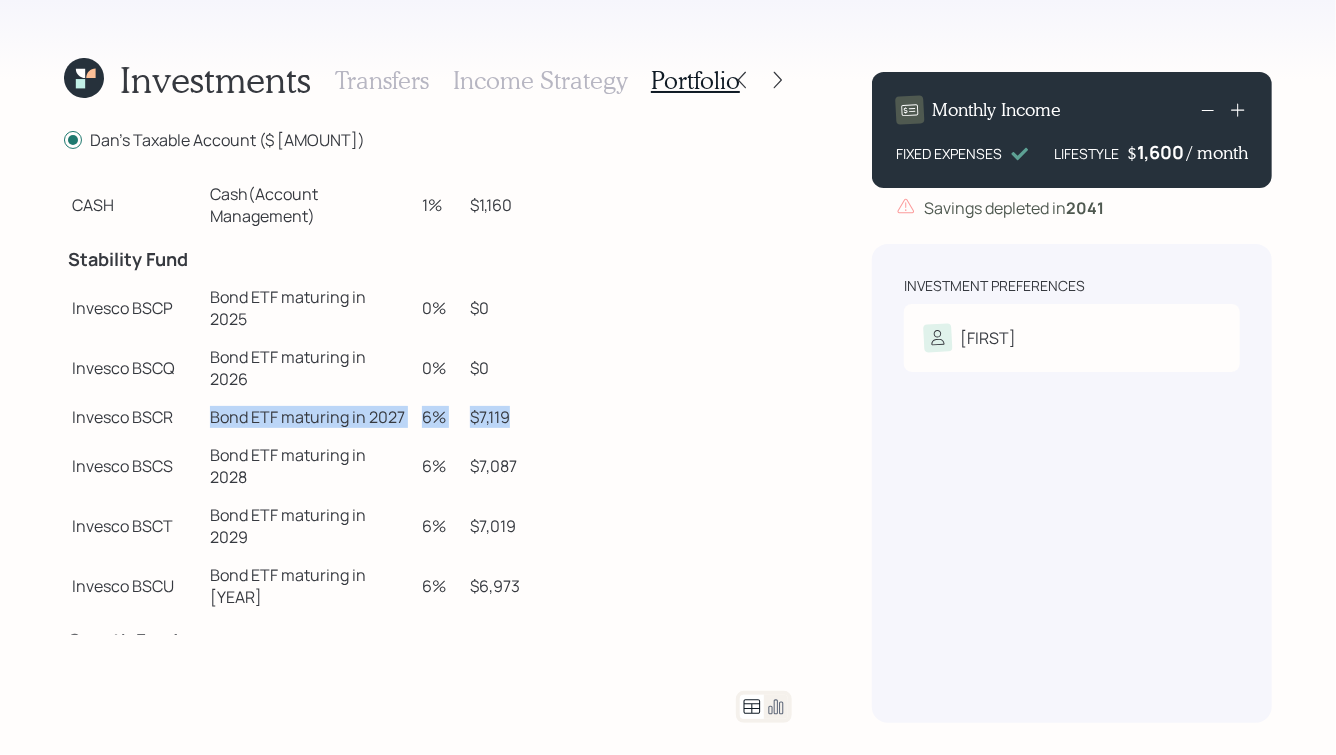 drag, startPoint x: 749, startPoint y: 347, endPoint x: 481, endPoint y: 333, distance: 268.36542 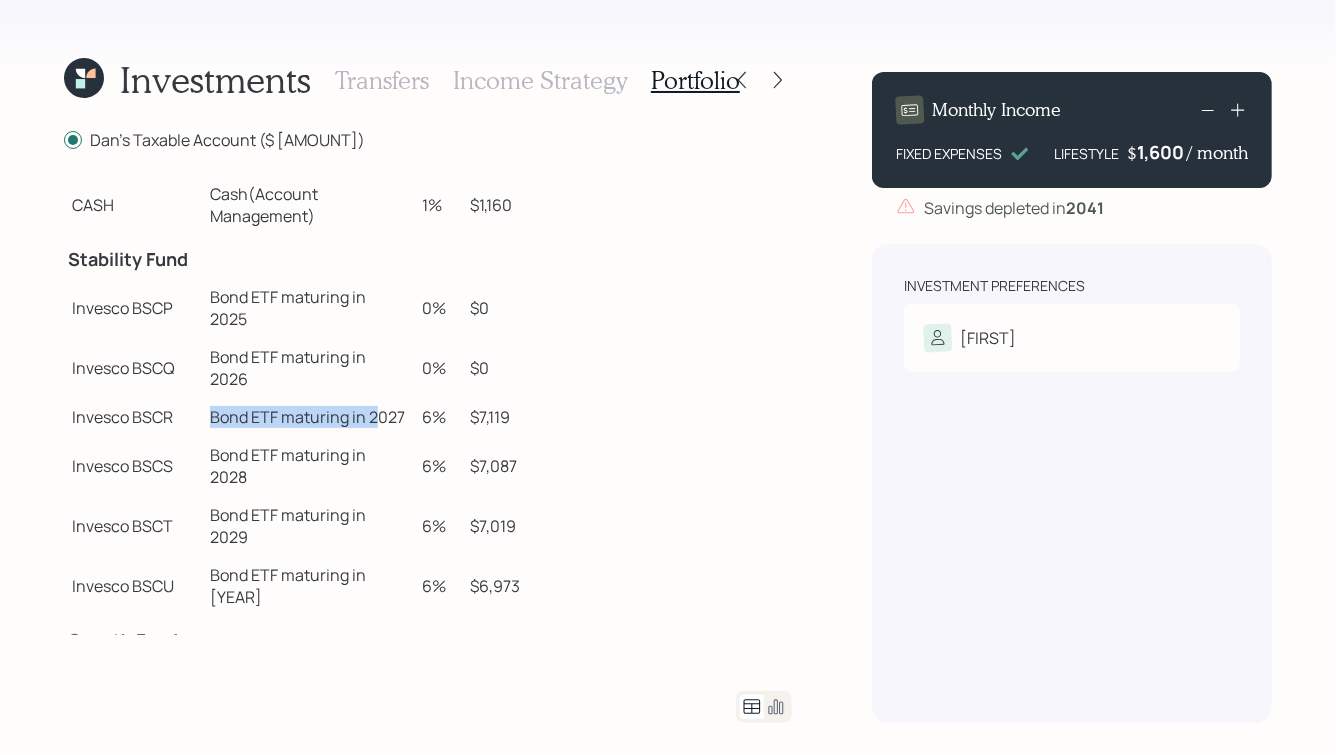 drag, startPoint x: 289, startPoint y: 352, endPoint x: 496, endPoint y: 356, distance: 207.03865 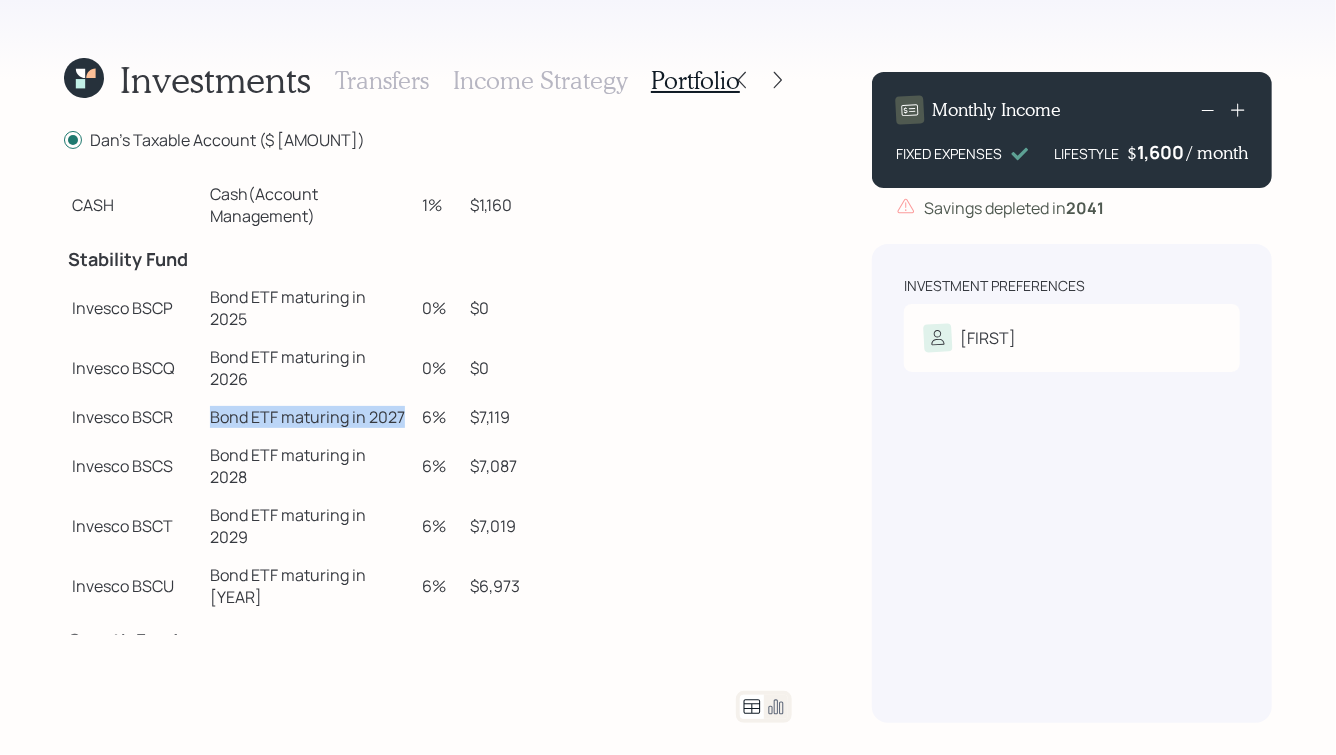 click on "Bond ETF maturing in 2027" at bounding box center (308, 417) 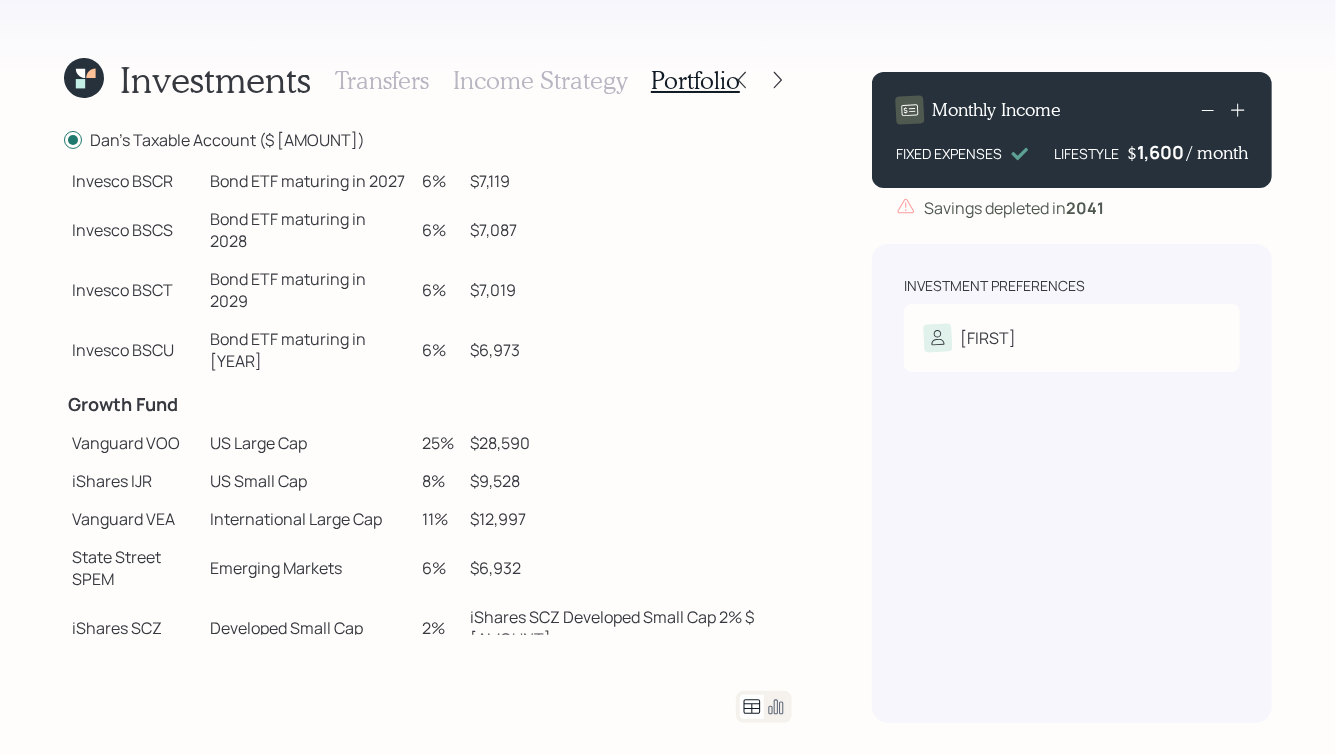 scroll, scrollTop: 283, scrollLeft: 0, axis: vertical 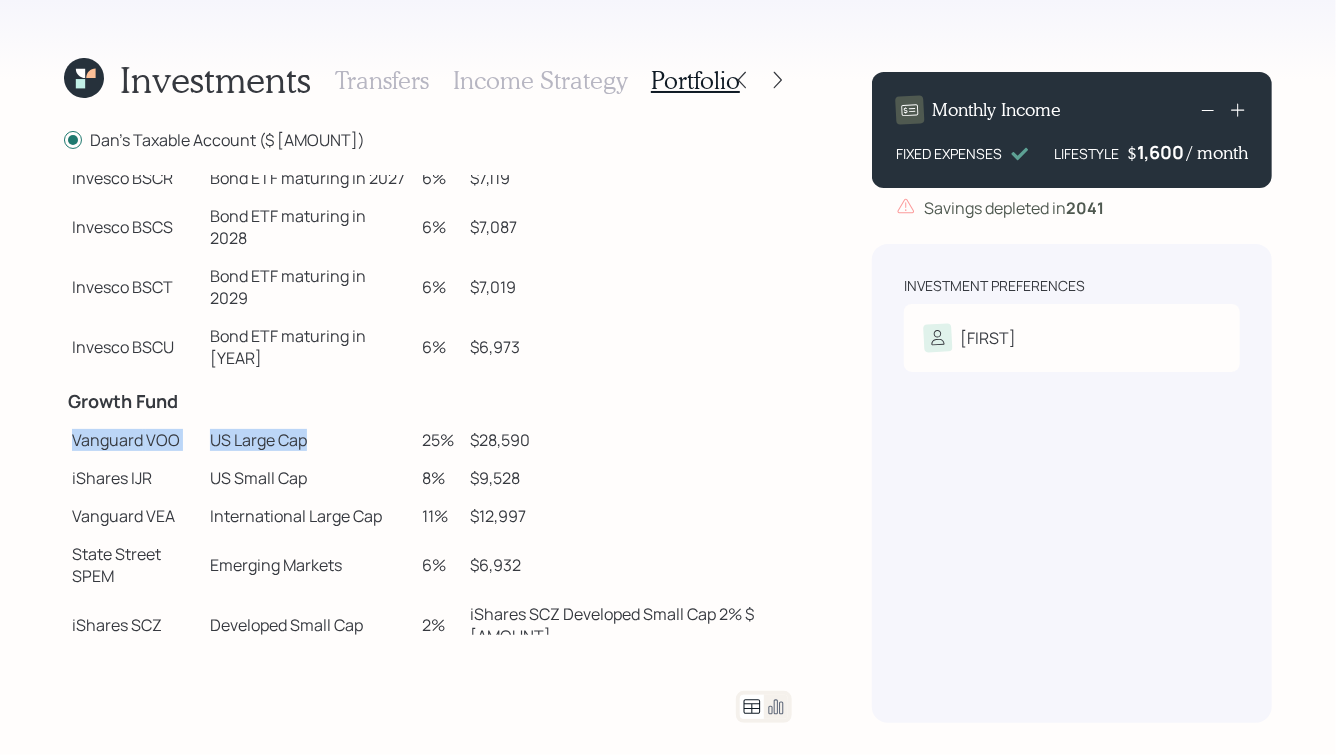 drag, startPoint x: 72, startPoint y: 307, endPoint x: 399, endPoint y: 314, distance: 327.07492 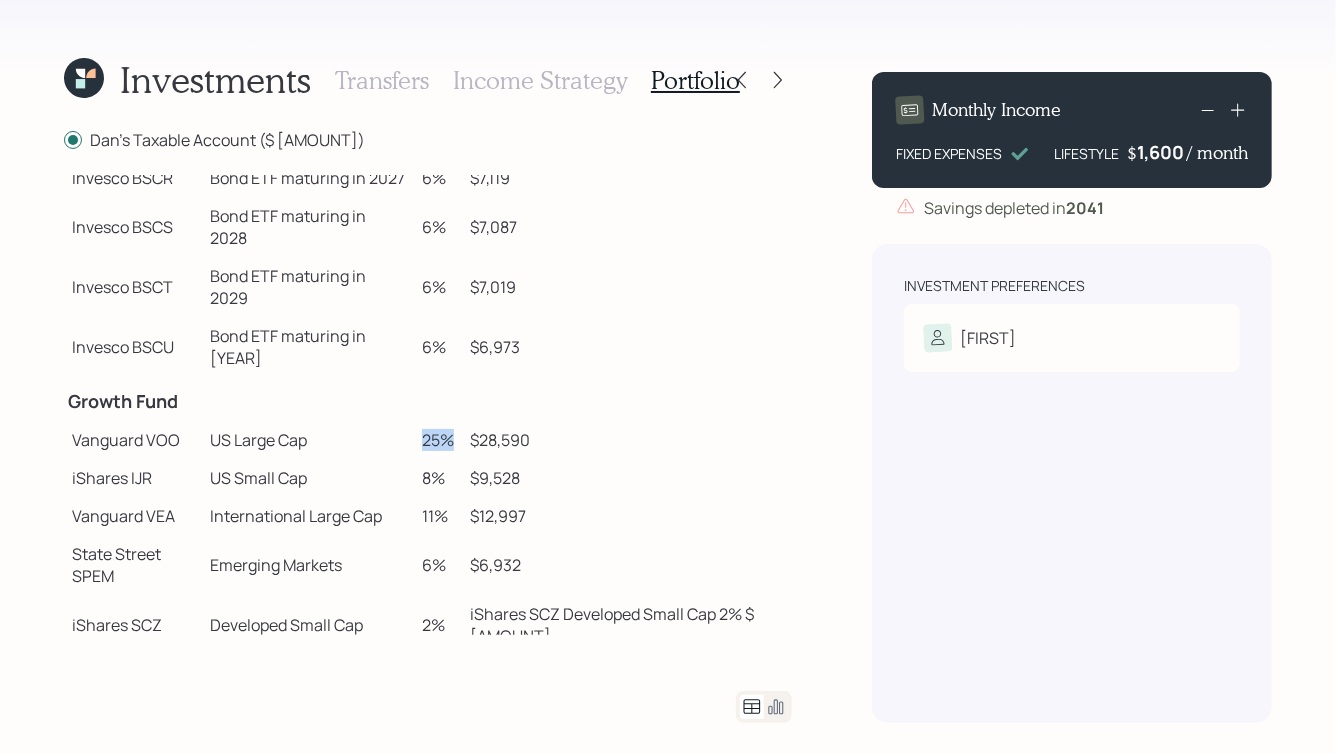drag, startPoint x: 654, startPoint y: 309, endPoint x: 554, endPoint y: 297, distance: 100.71743 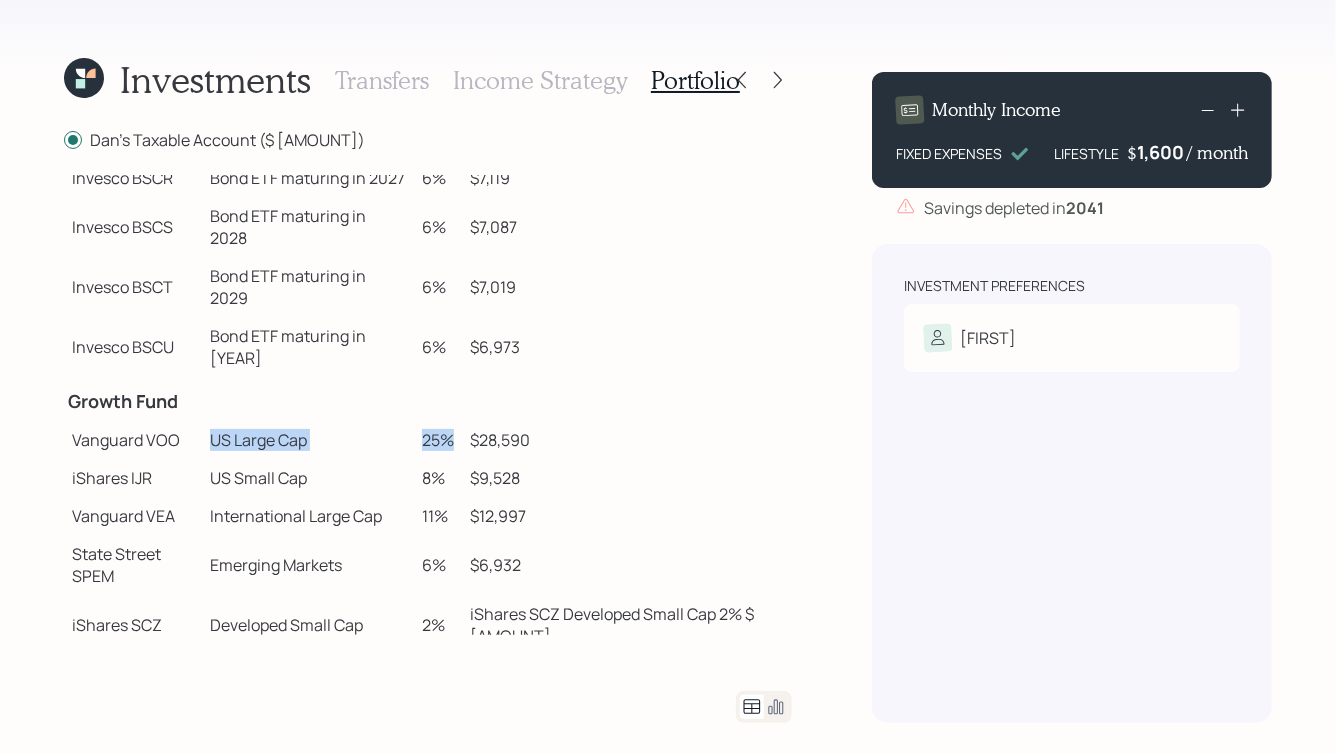 click on "US Large Cap" at bounding box center (308, 440) 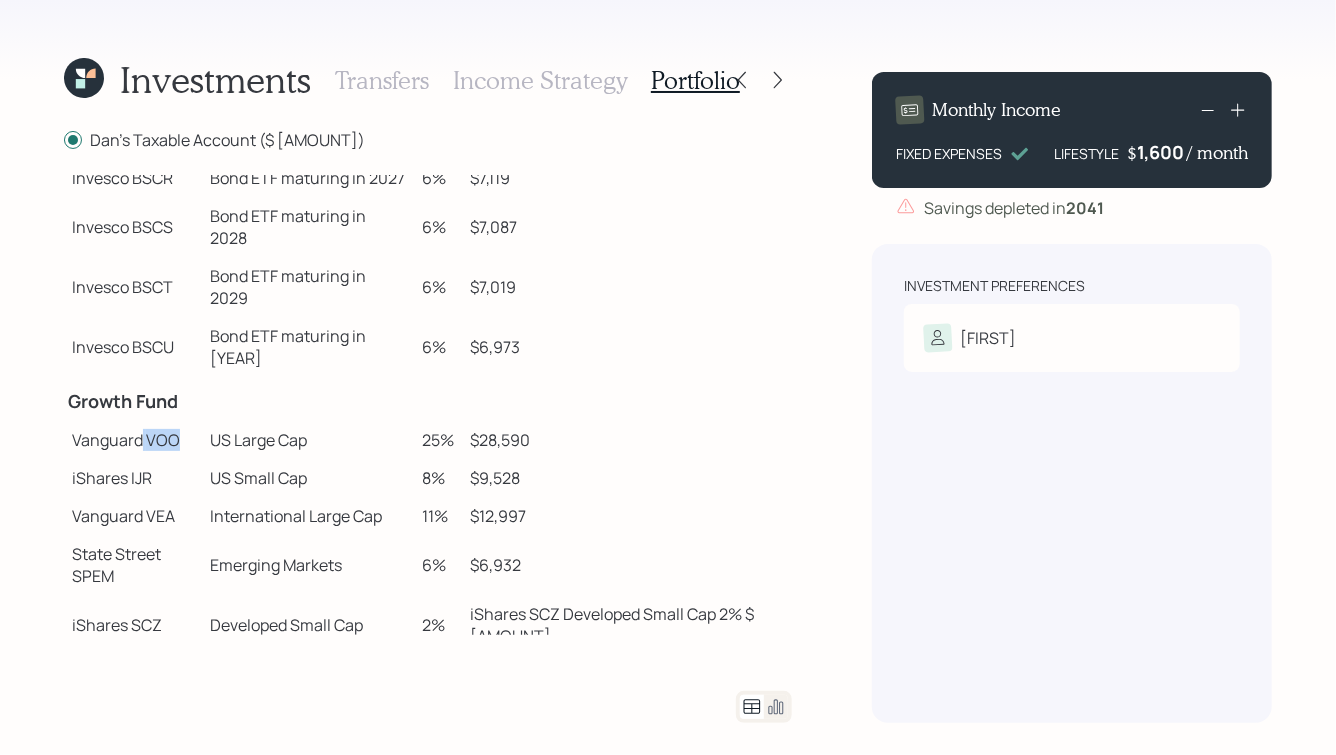 drag, startPoint x: 177, startPoint y: 312, endPoint x: 139, endPoint y: 309, distance: 38.118237 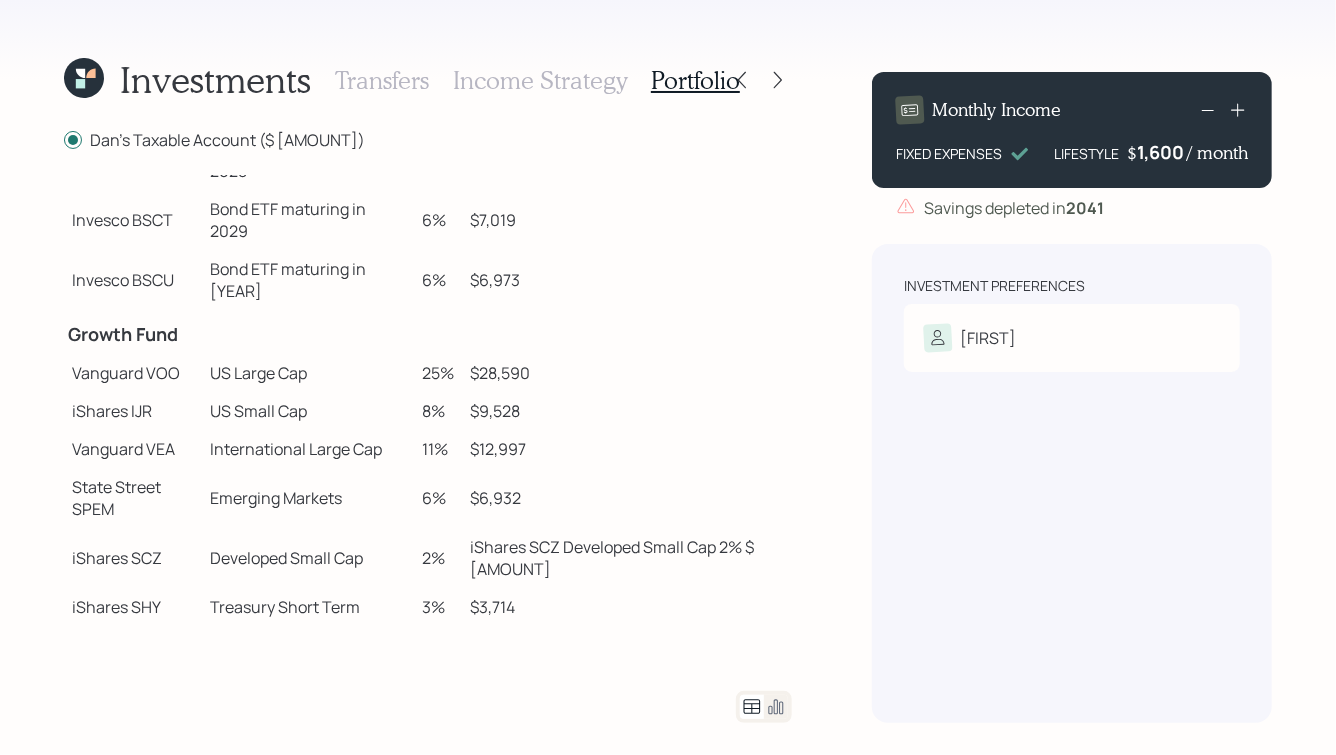 scroll, scrollTop: 364, scrollLeft: 0, axis: vertical 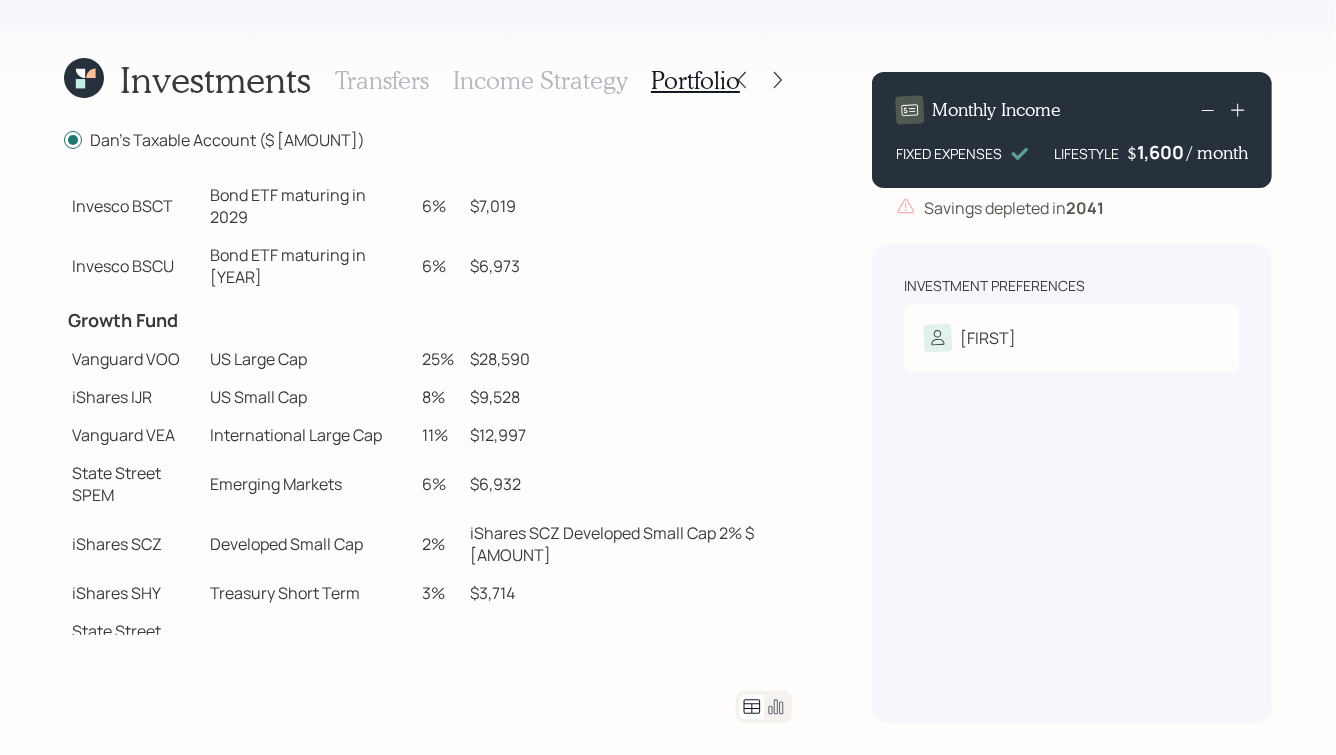 drag, startPoint x: 159, startPoint y: 265, endPoint x: 121, endPoint y: 254, distance: 39.56008 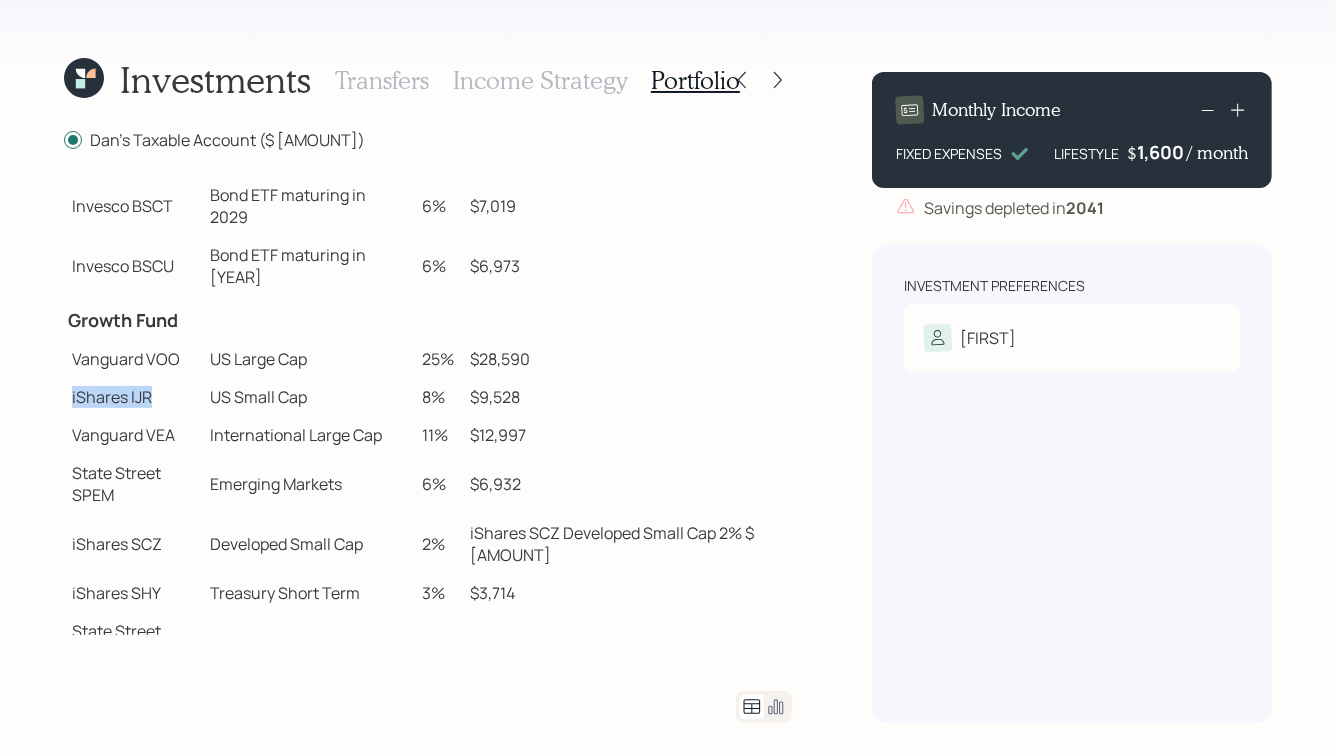 click on "iShares   IJR" at bounding box center [133, 397] 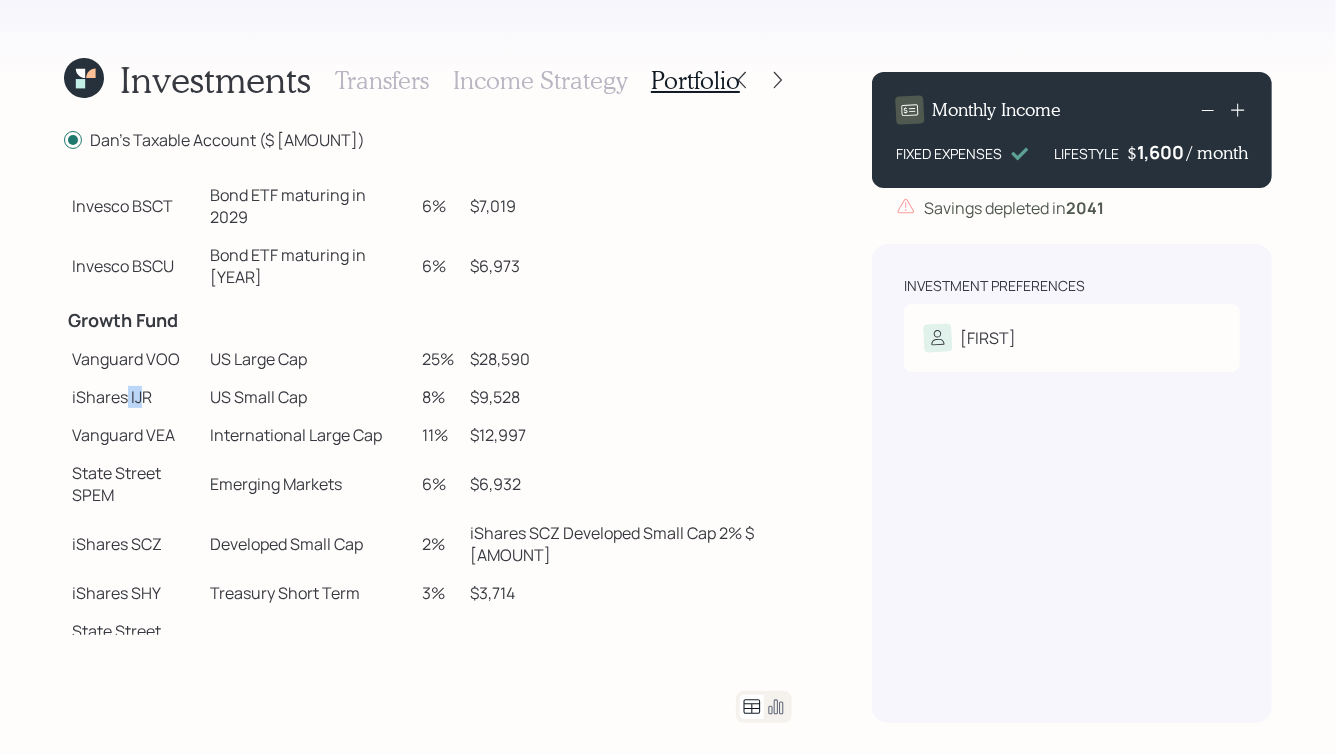 drag, startPoint x: 125, startPoint y: 268, endPoint x: 149, endPoint y: 268, distance: 24 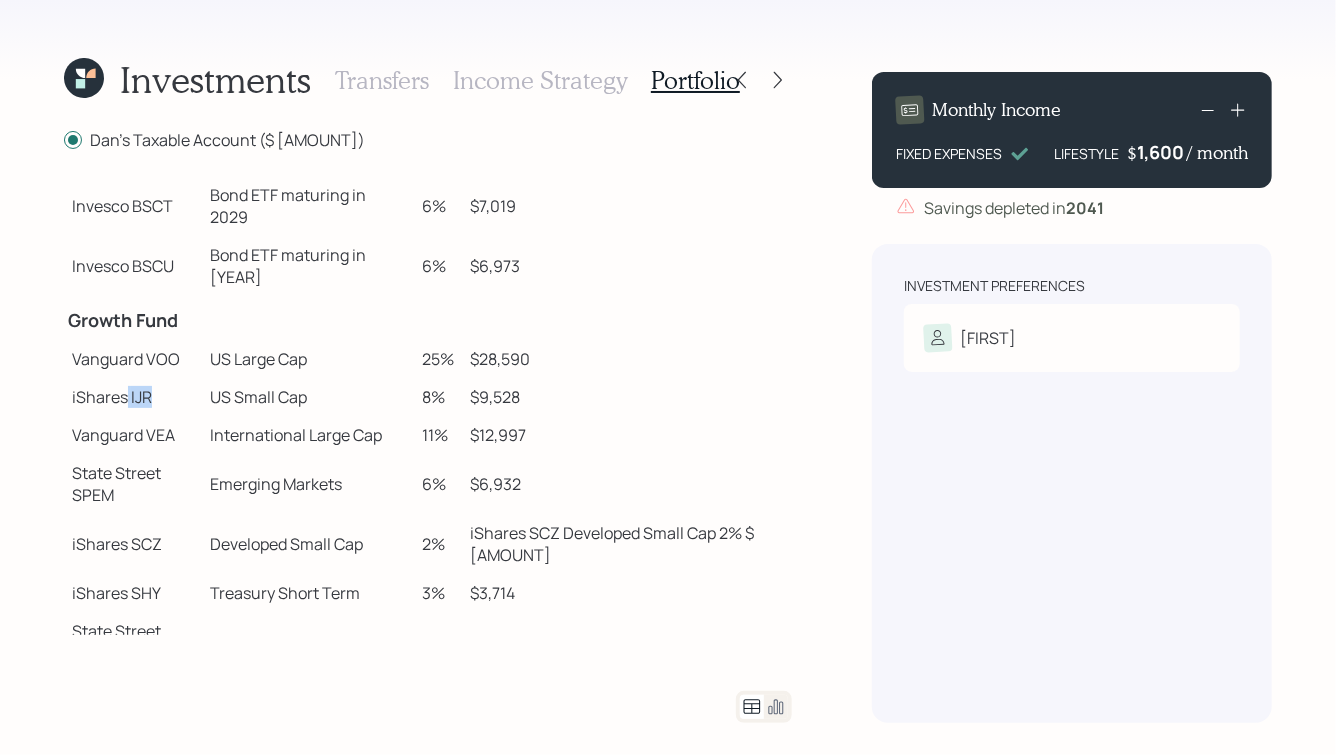 click on "iShares   IJR" at bounding box center [133, 397] 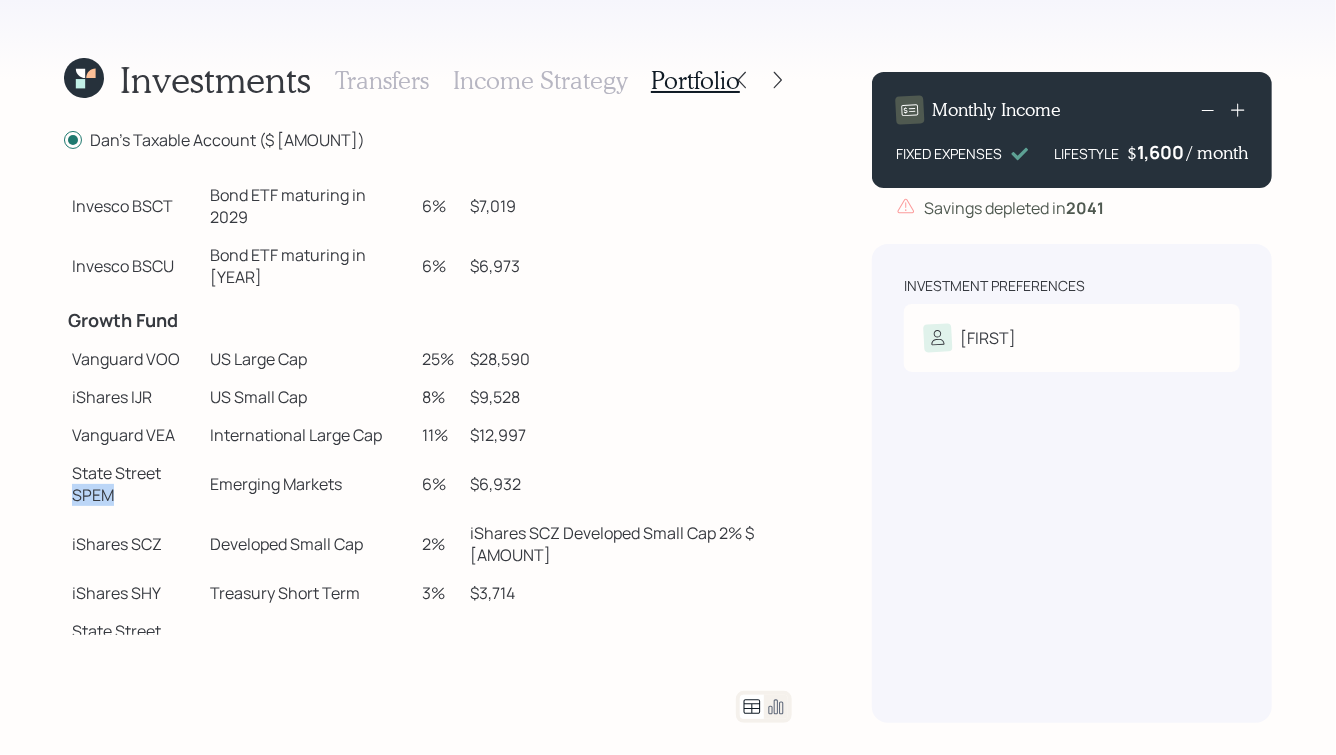 drag, startPoint x: 165, startPoint y: 341, endPoint x: 239, endPoint y: 347, distance: 74.24284 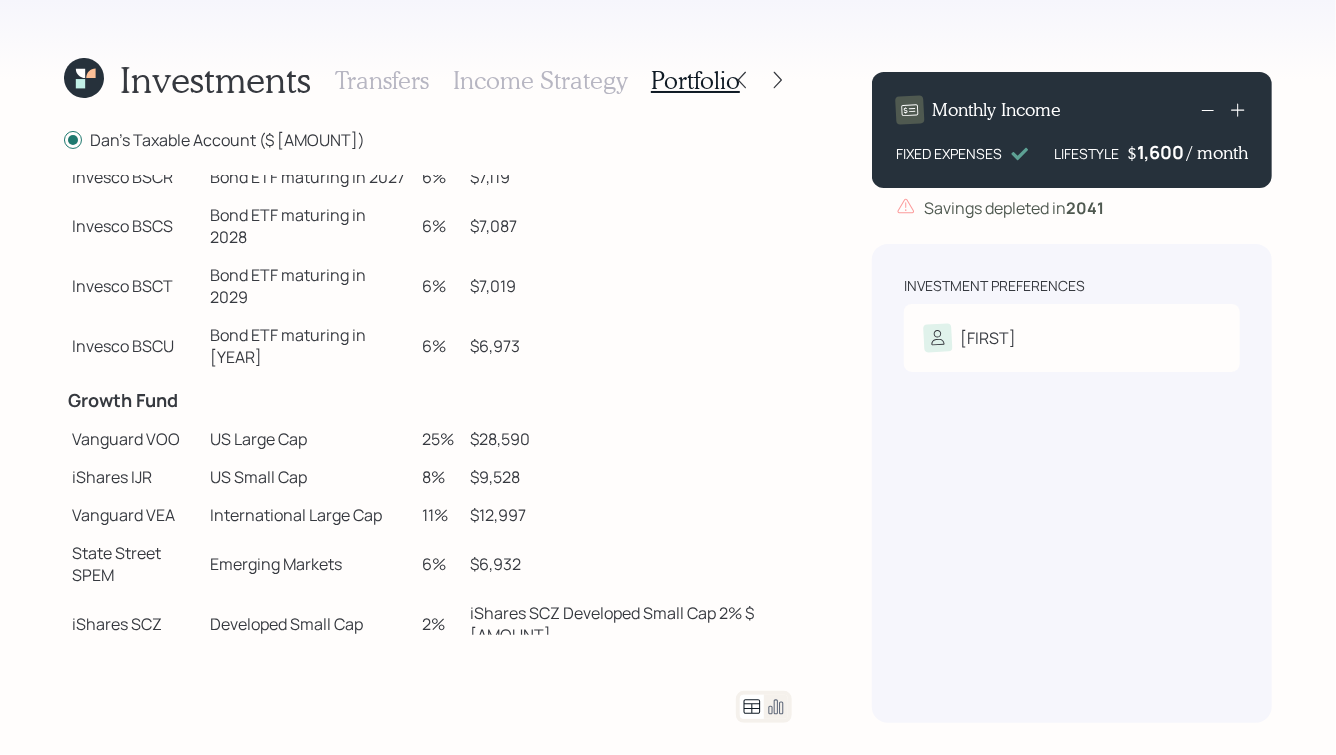 scroll, scrollTop: 283, scrollLeft: 0, axis: vertical 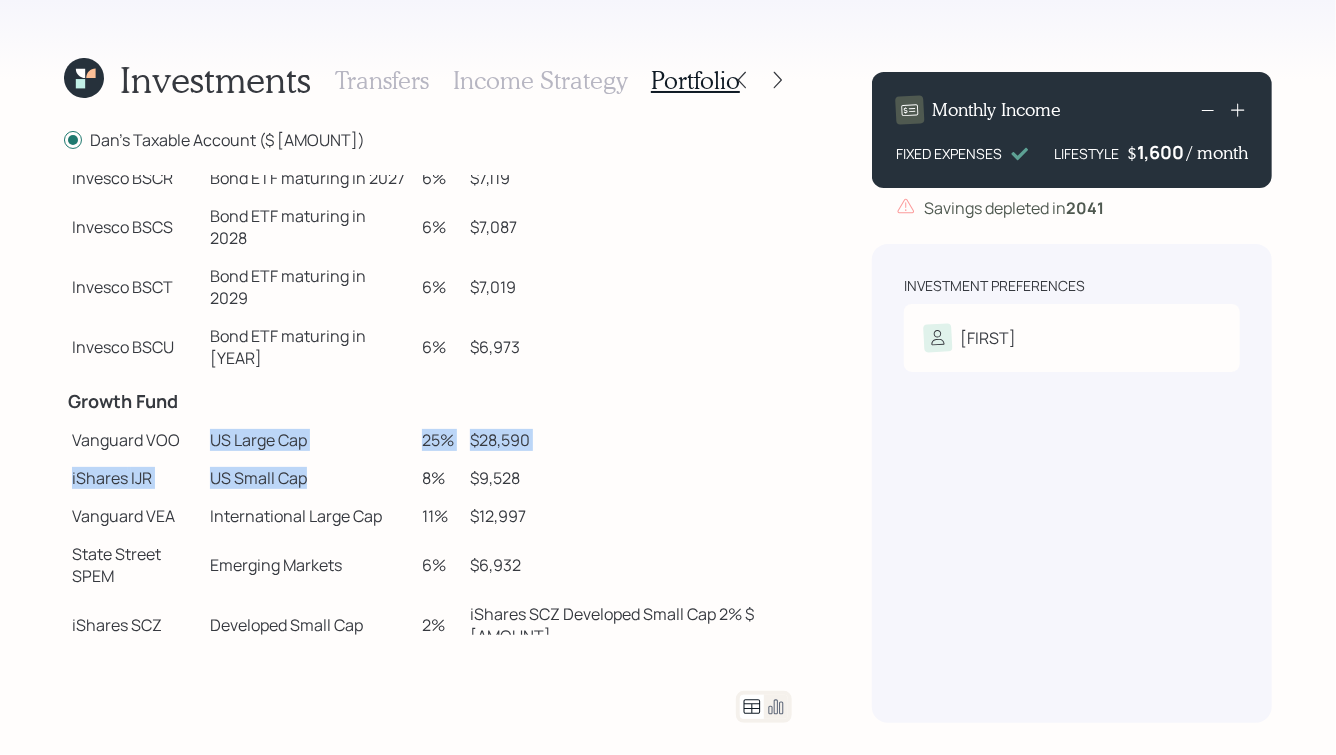 drag, startPoint x: 390, startPoint y: 355, endPoint x: 281, endPoint y: 302, distance: 121.20231 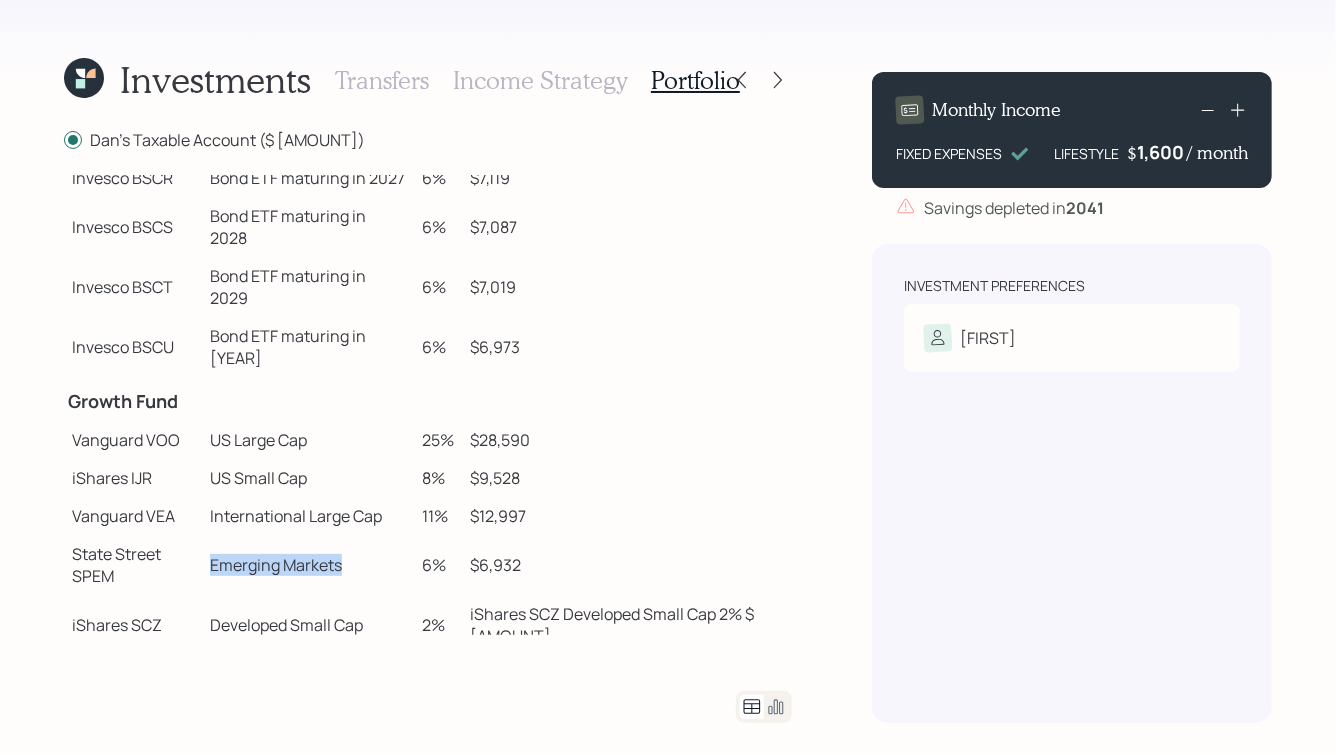 drag, startPoint x: 287, startPoint y: 424, endPoint x: 488, endPoint y: 424, distance: 201 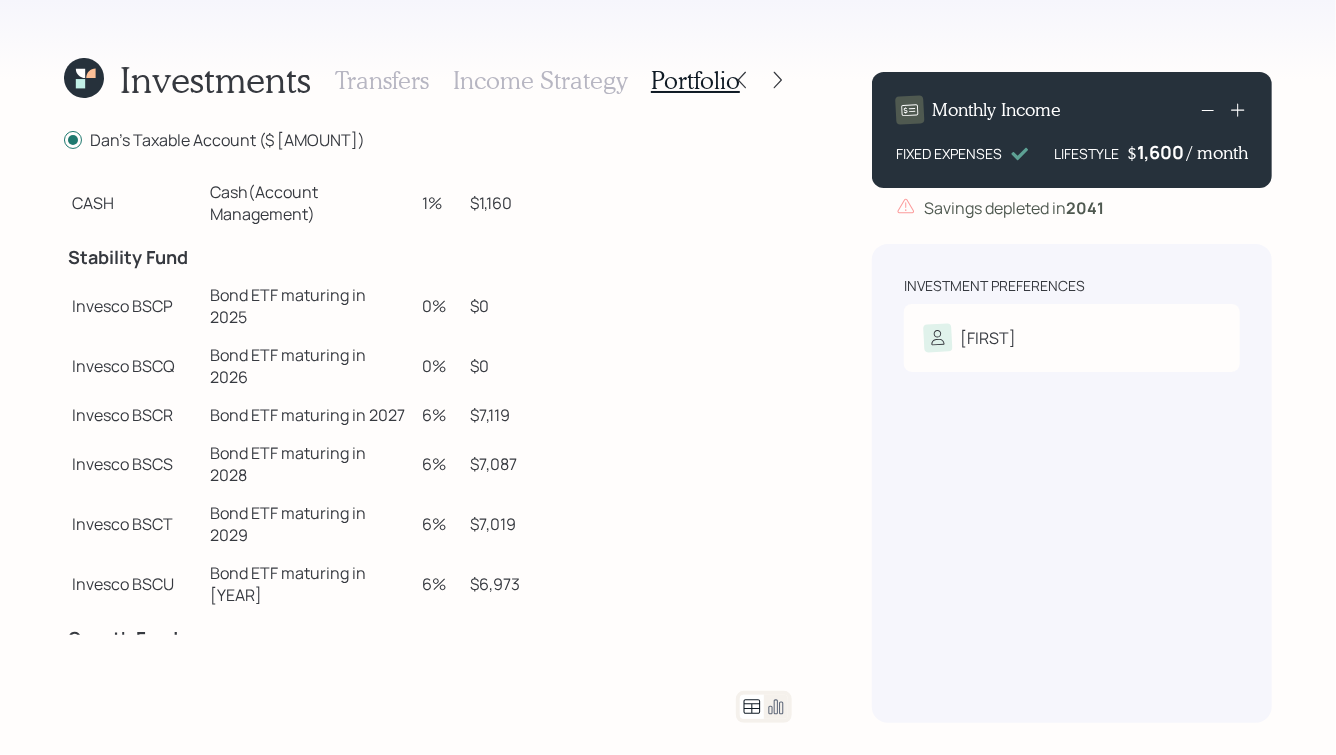 scroll, scrollTop: 25, scrollLeft: 0, axis: vertical 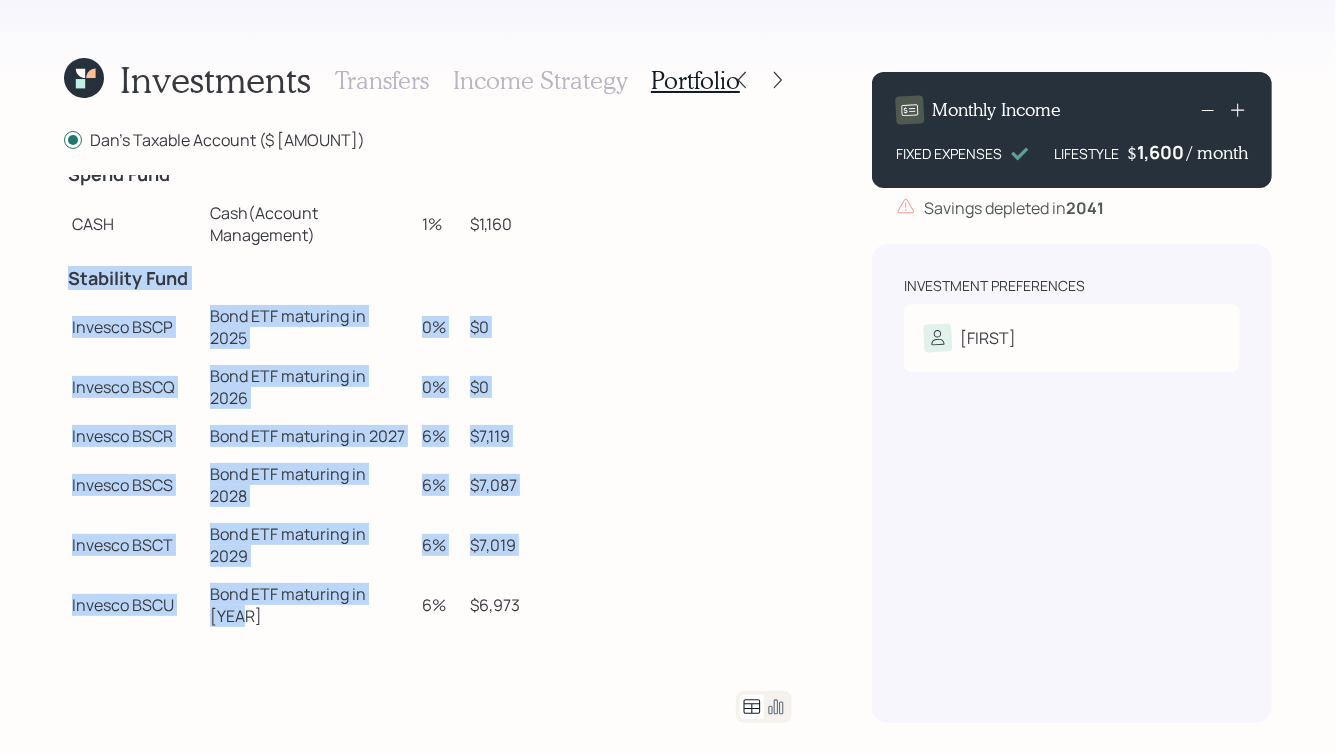 drag, startPoint x: 67, startPoint y: 250, endPoint x: 509, endPoint y: 487, distance: 501.53067 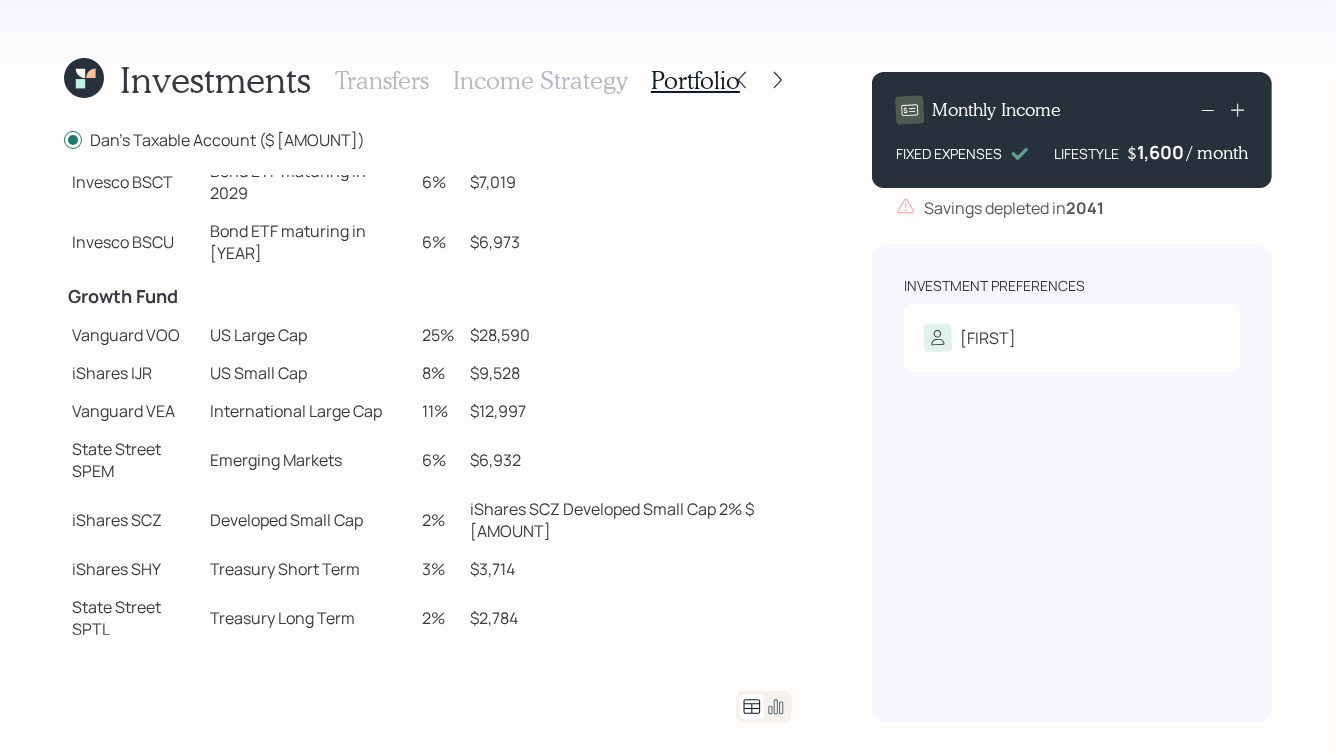 scroll, scrollTop: 435, scrollLeft: 0, axis: vertical 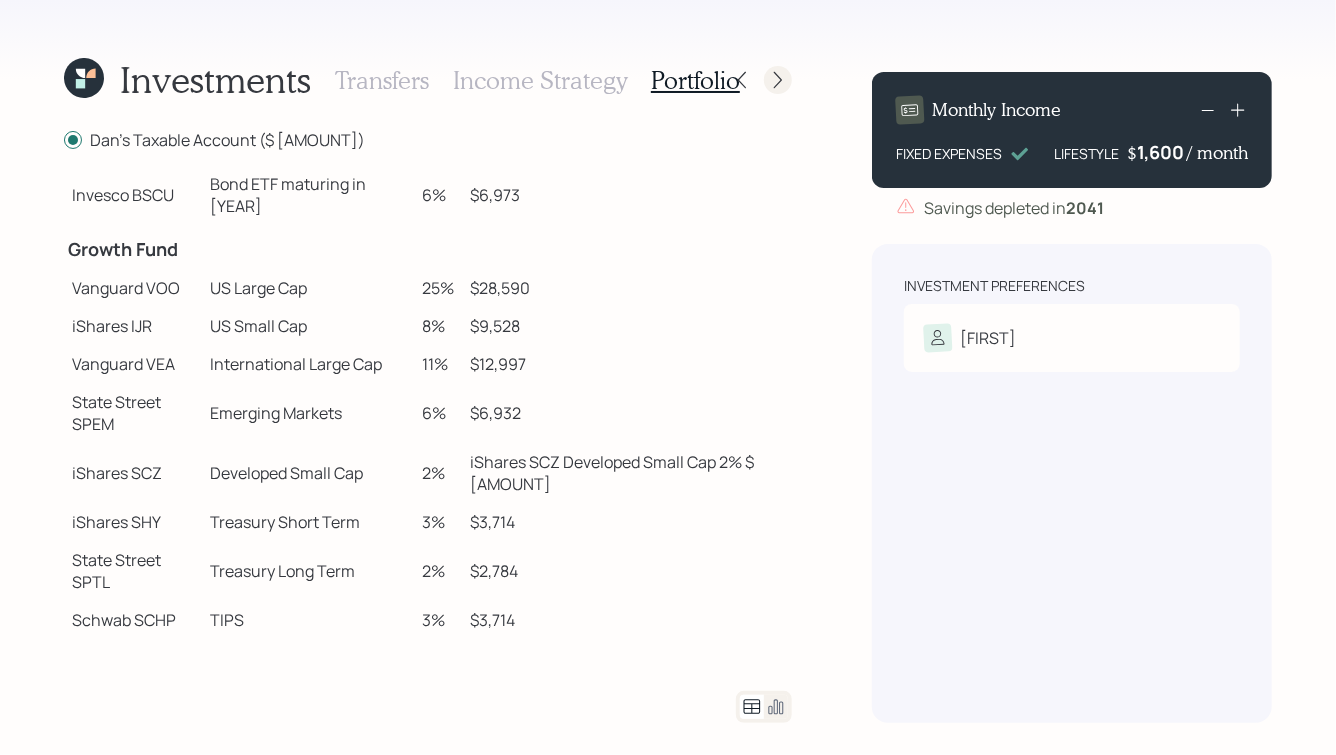 click 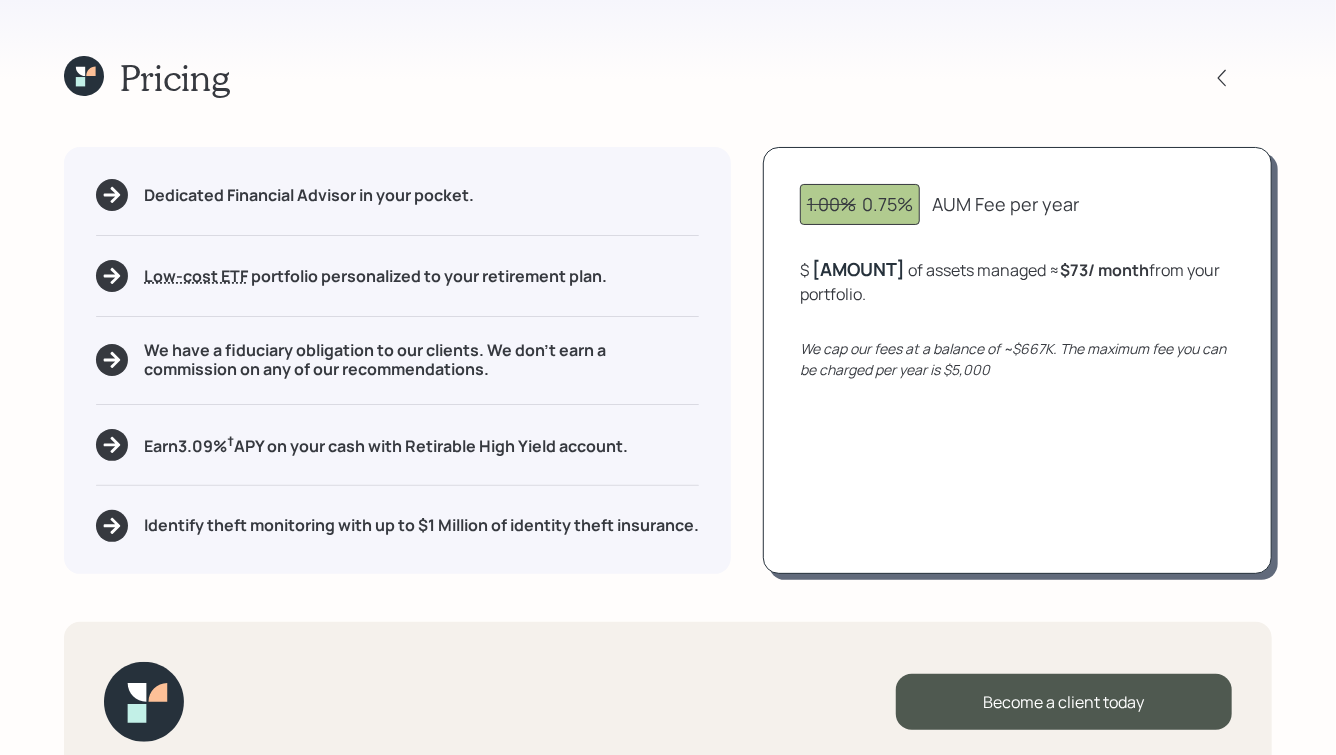 click 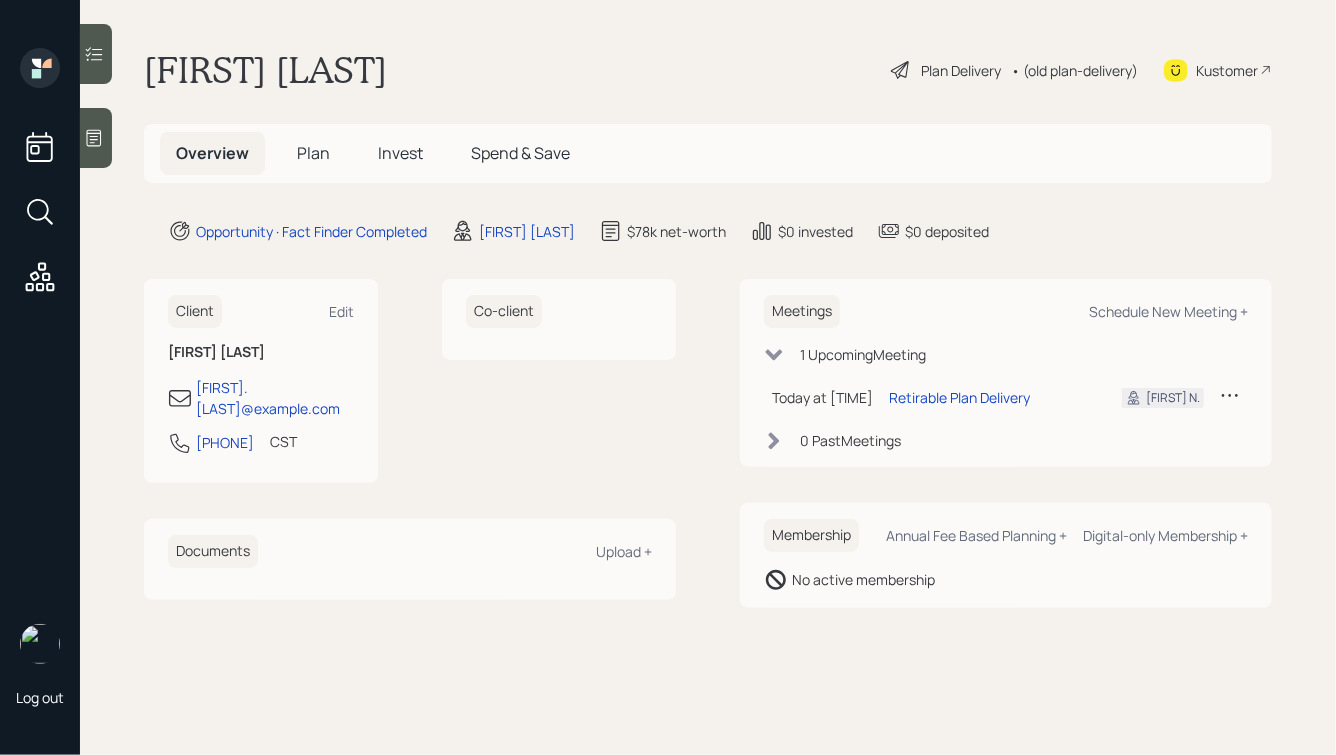 click on "Plan Delivery" at bounding box center [961, 70] 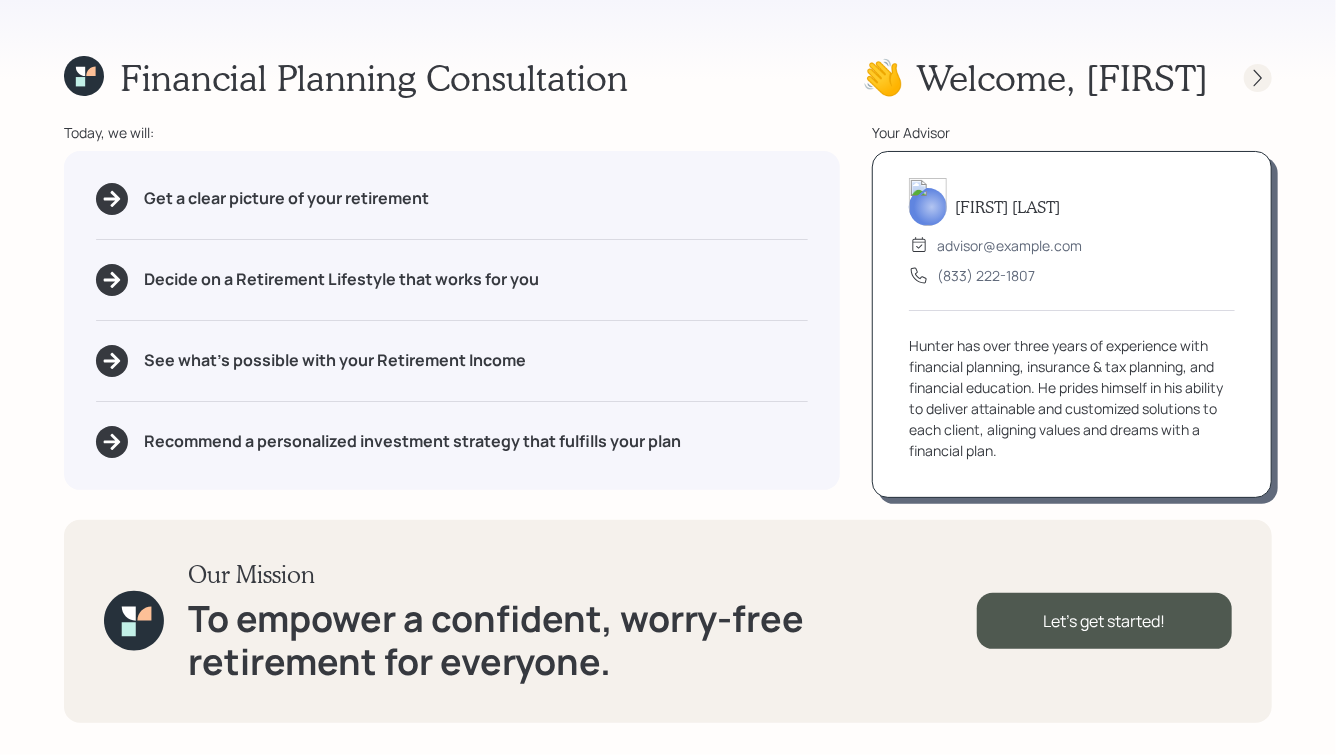 click 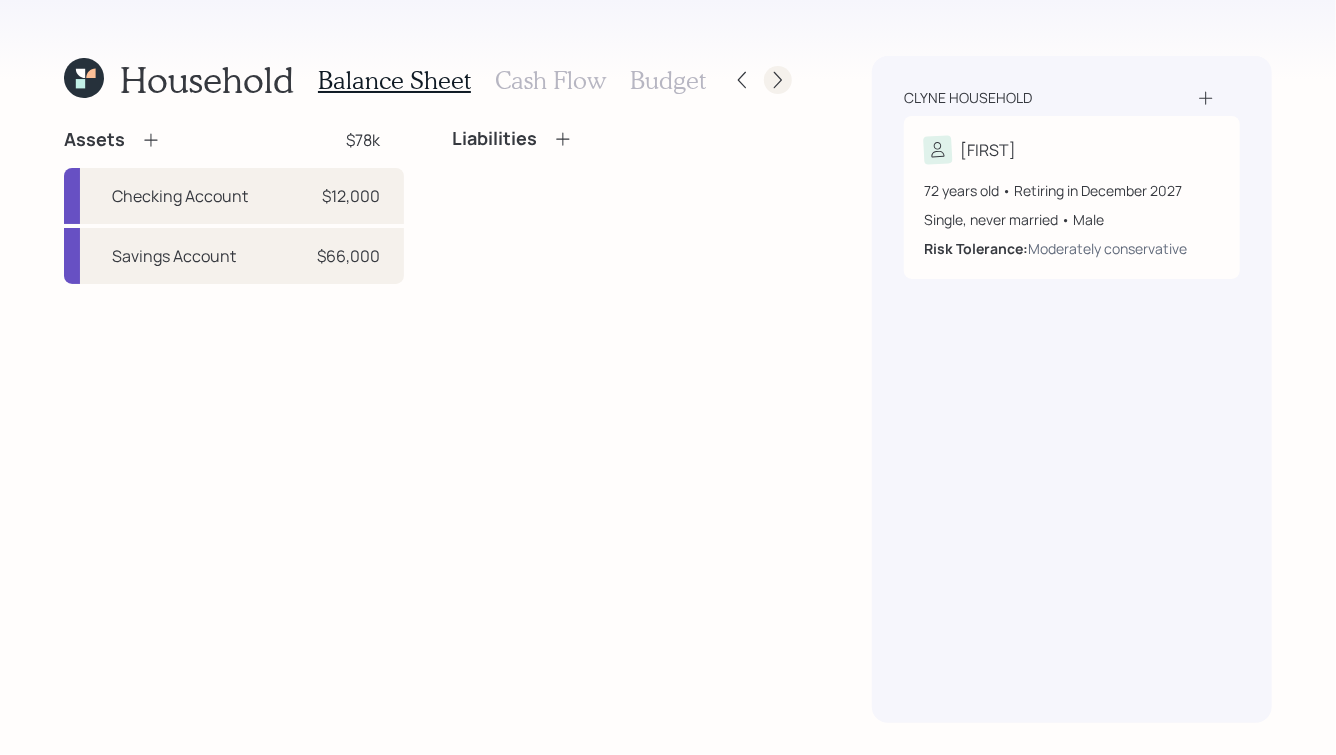 click 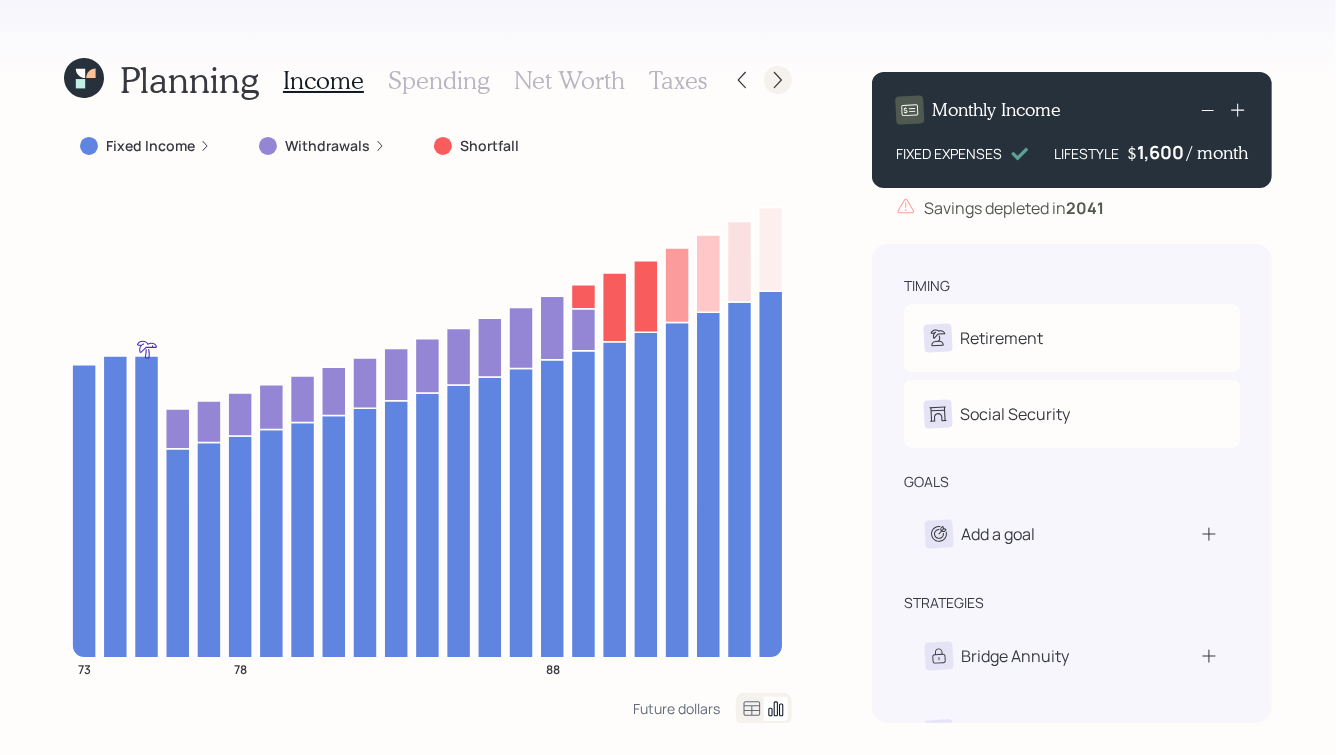 click 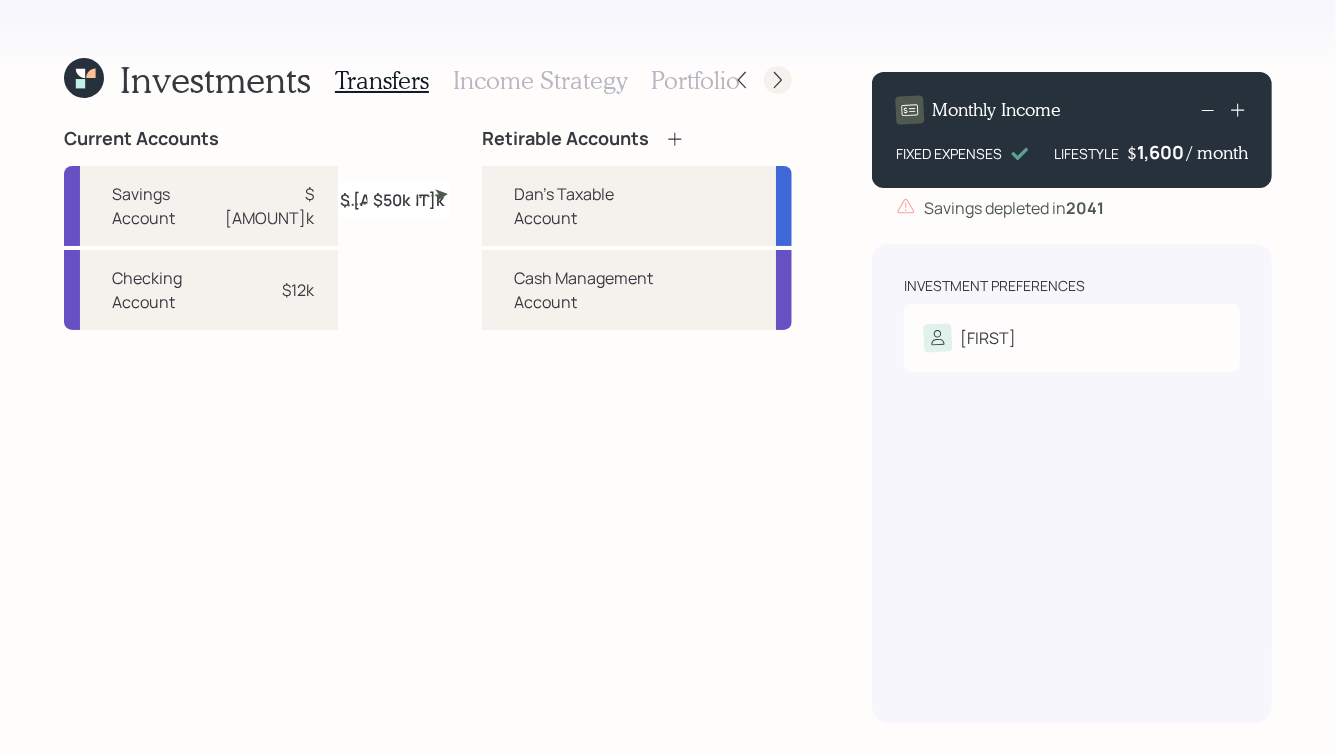 click 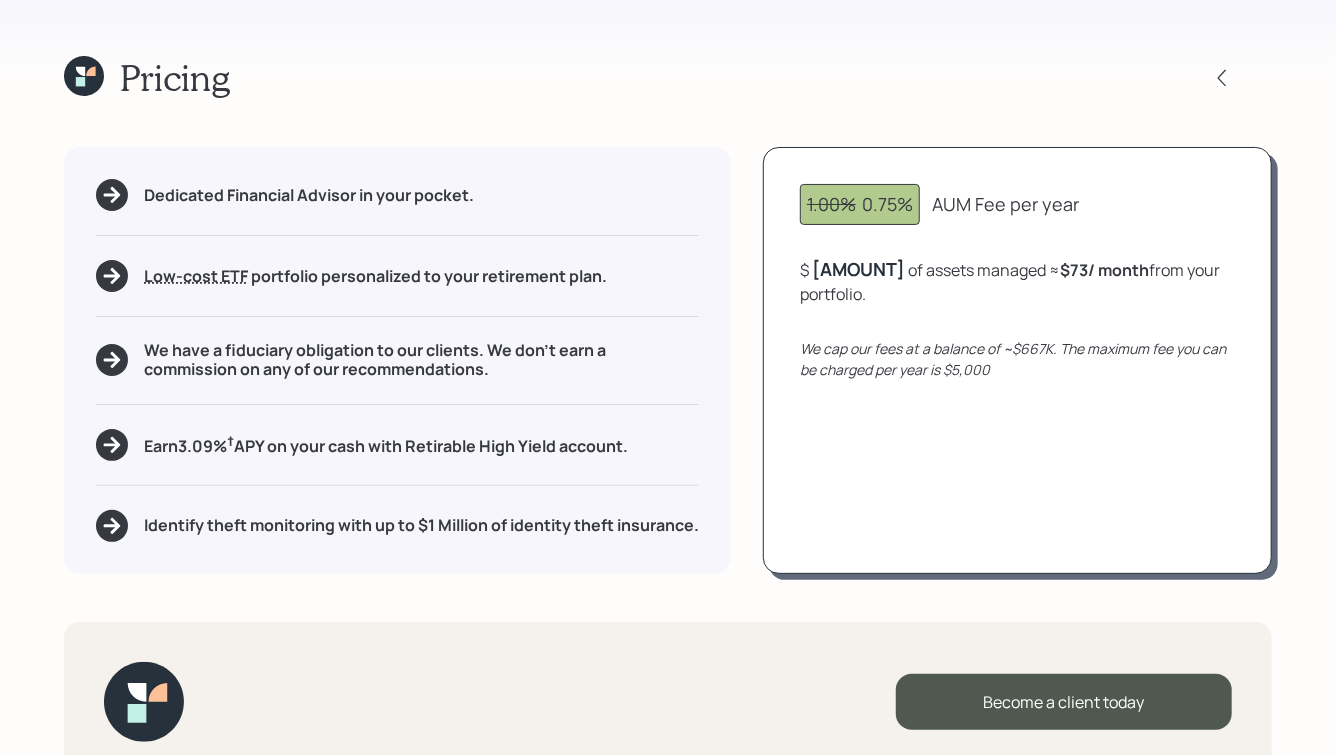 click on "[AMOUNT]" at bounding box center (858, 269) 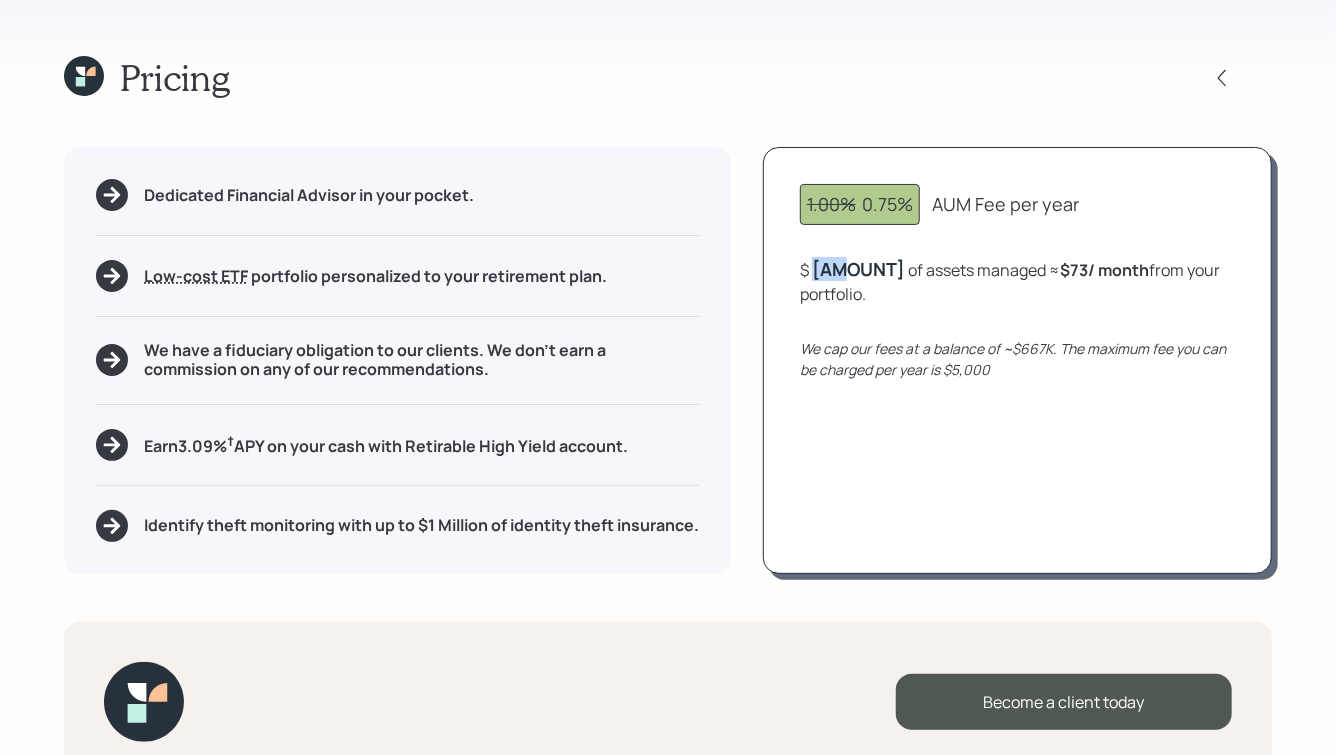 drag, startPoint x: 840, startPoint y: 268, endPoint x: 808, endPoint y: 270, distance: 32.06244 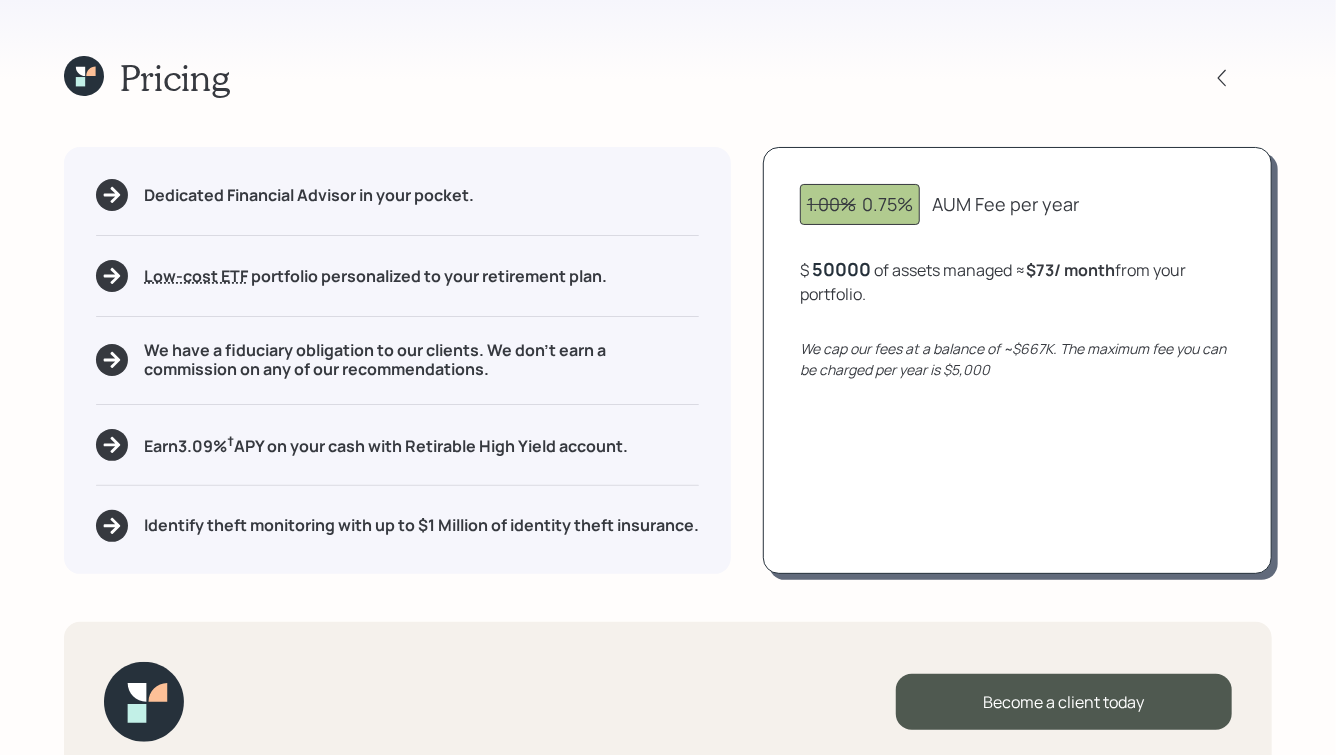 click on "$ [AMOUNT] of assets managed ≈  $ [AMOUNT]  / month  from your portfolio ." at bounding box center [1017, 281] 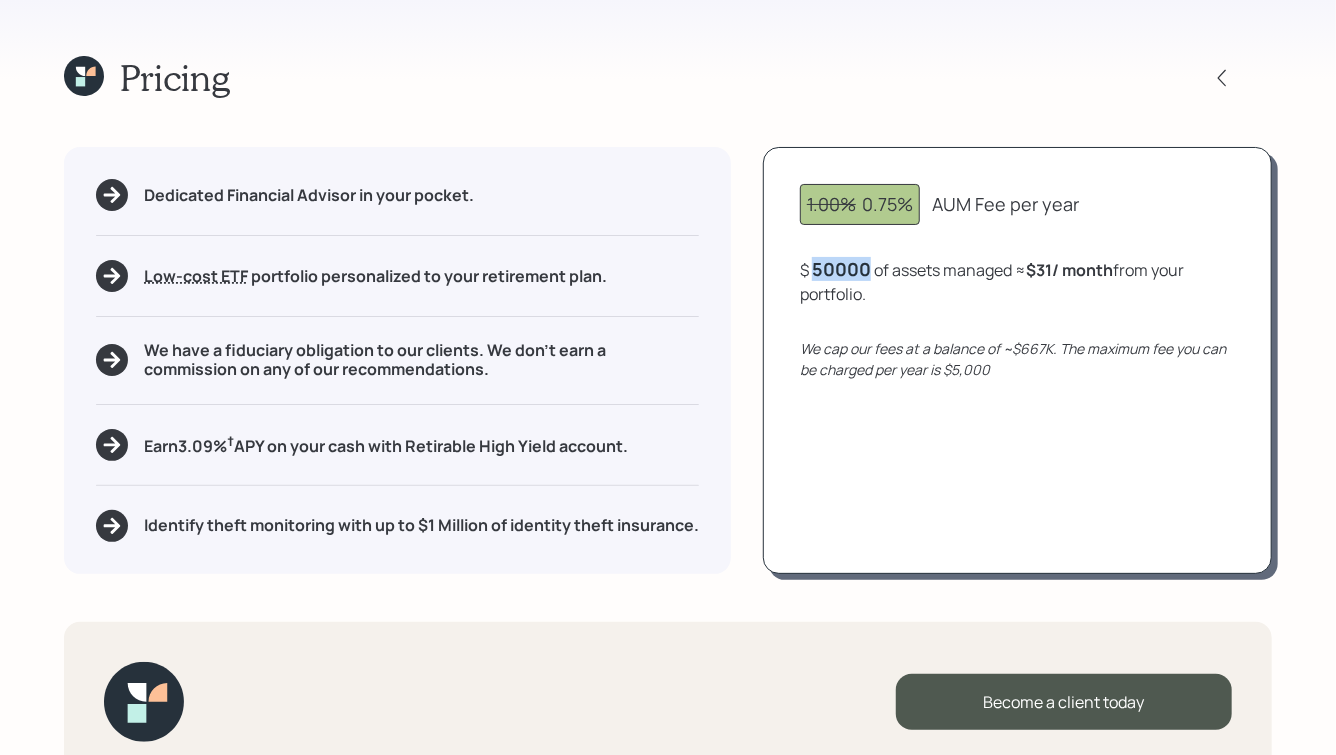 drag, startPoint x: 813, startPoint y: 266, endPoint x: 877, endPoint y: 273, distance: 64.381676 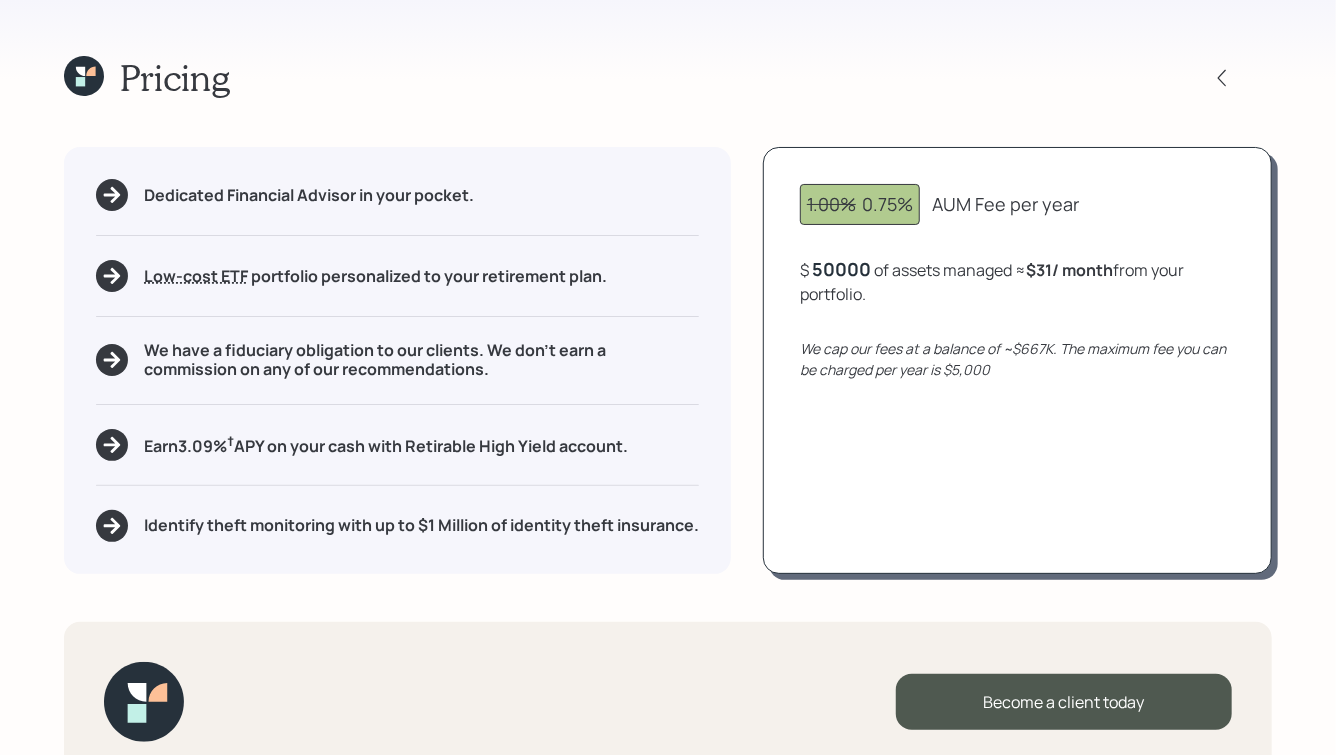 click on "$ [AMOUNT] of assets managed ≈  $ [AMOUNT]  / month  from your portfolio ." at bounding box center (1017, 281) 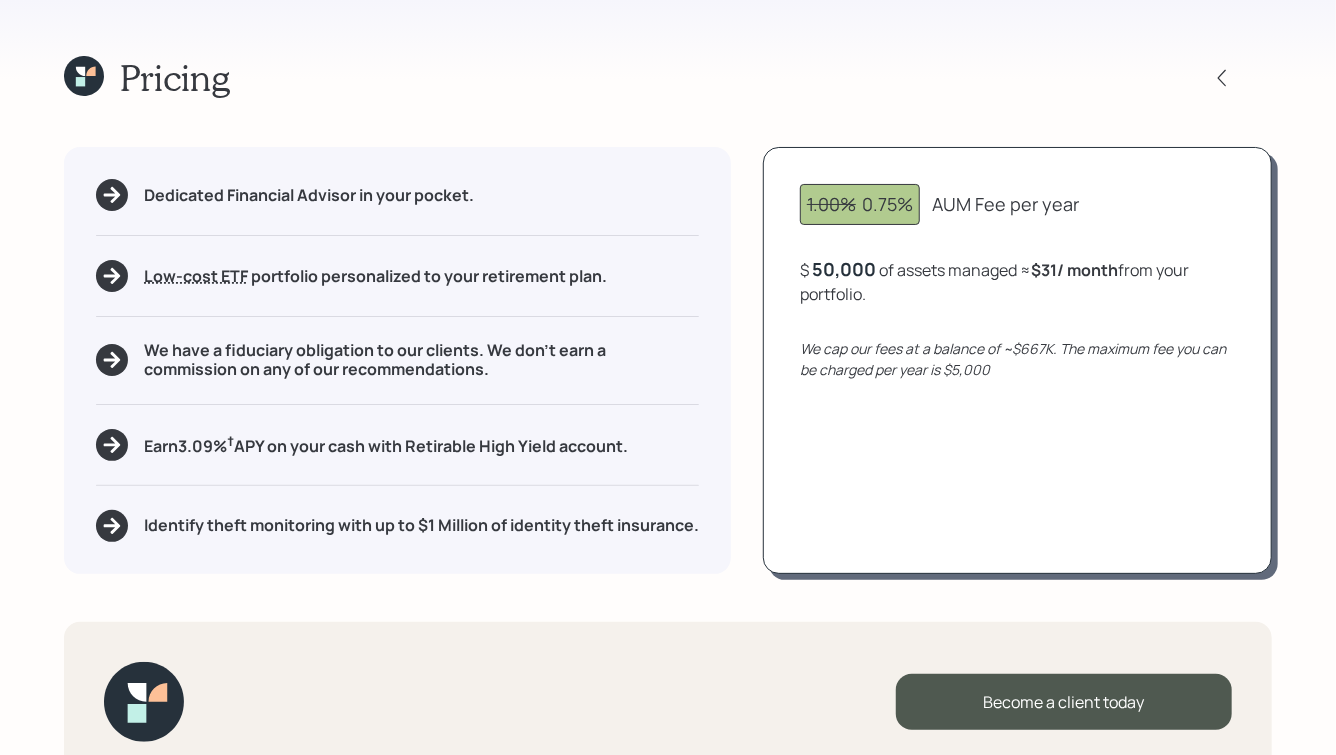 click on "$ [AMOUNT] of assets managed ≈  $ [AMOUNT]  / month  from your portfolio ." at bounding box center (1017, 281) 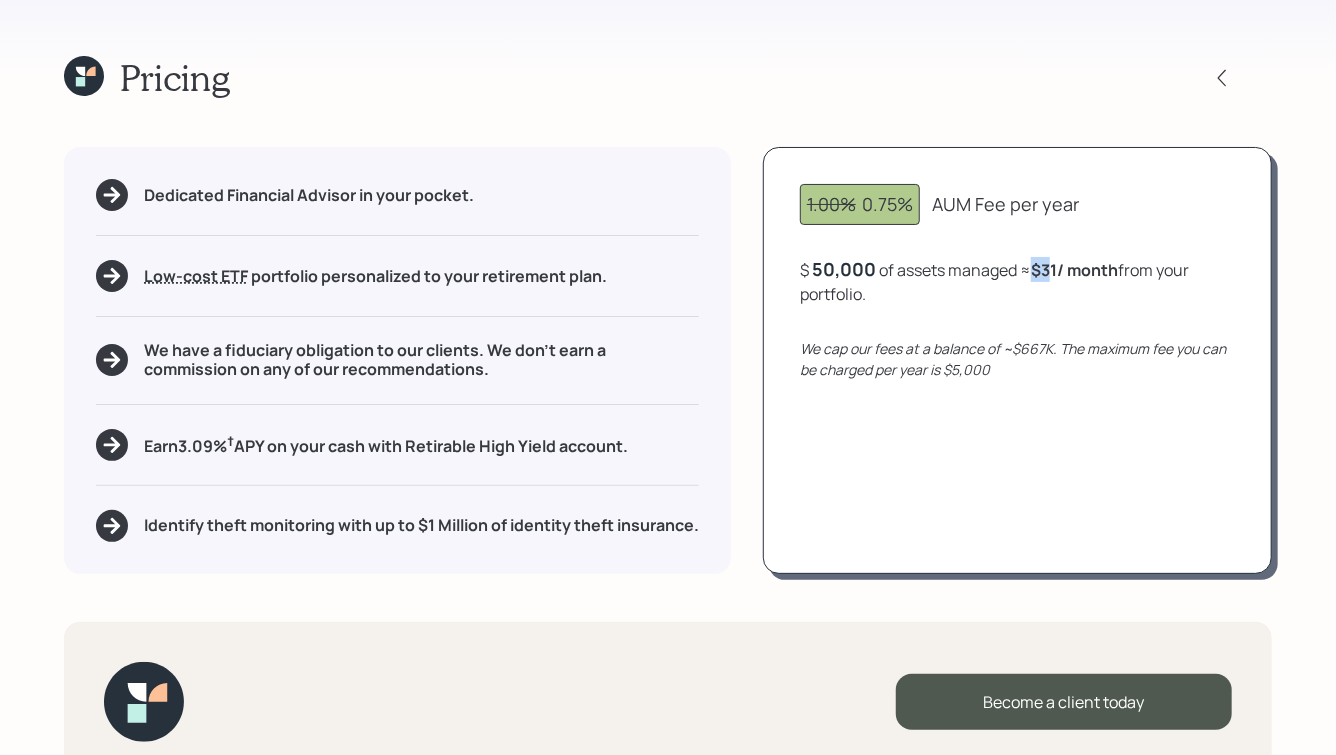 drag, startPoint x: 1038, startPoint y: 268, endPoint x: 1057, endPoint y: 273, distance: 19.646883 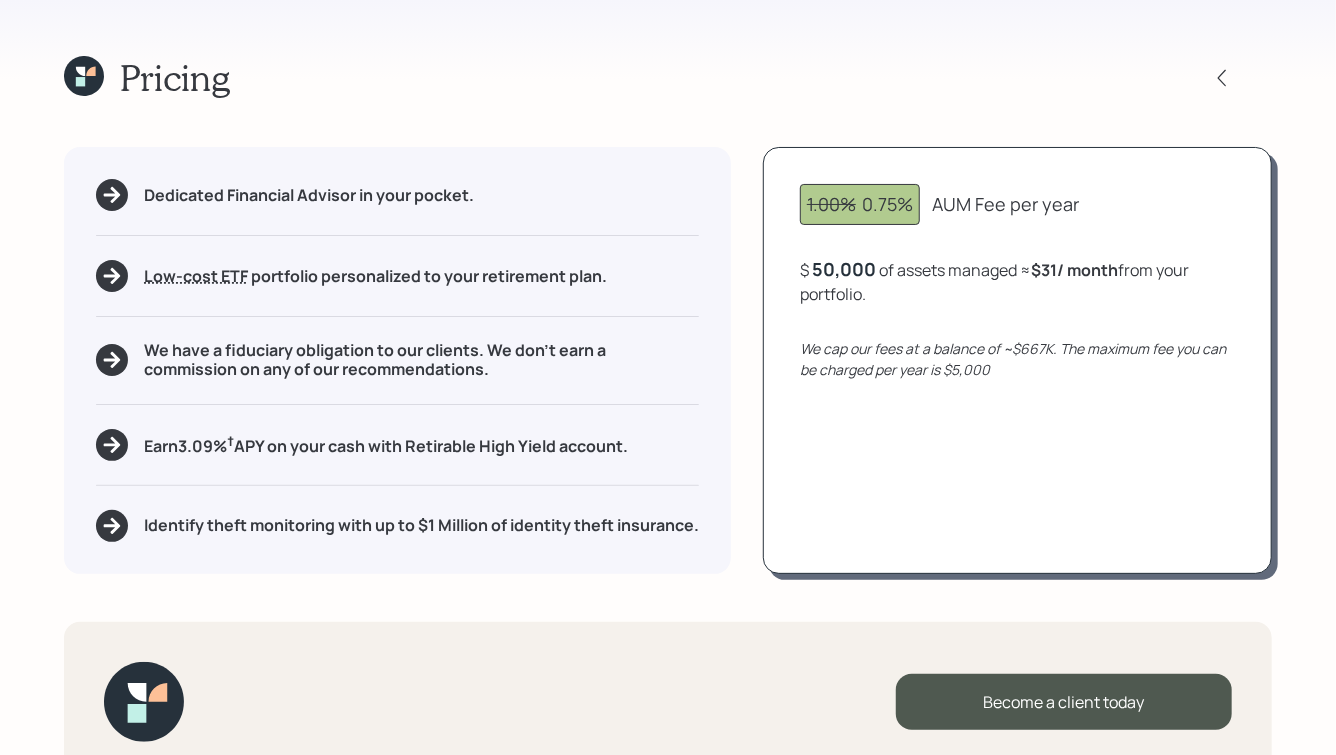 scroll, scrollTop: 21, scrollLeft: 0, axis: vertical 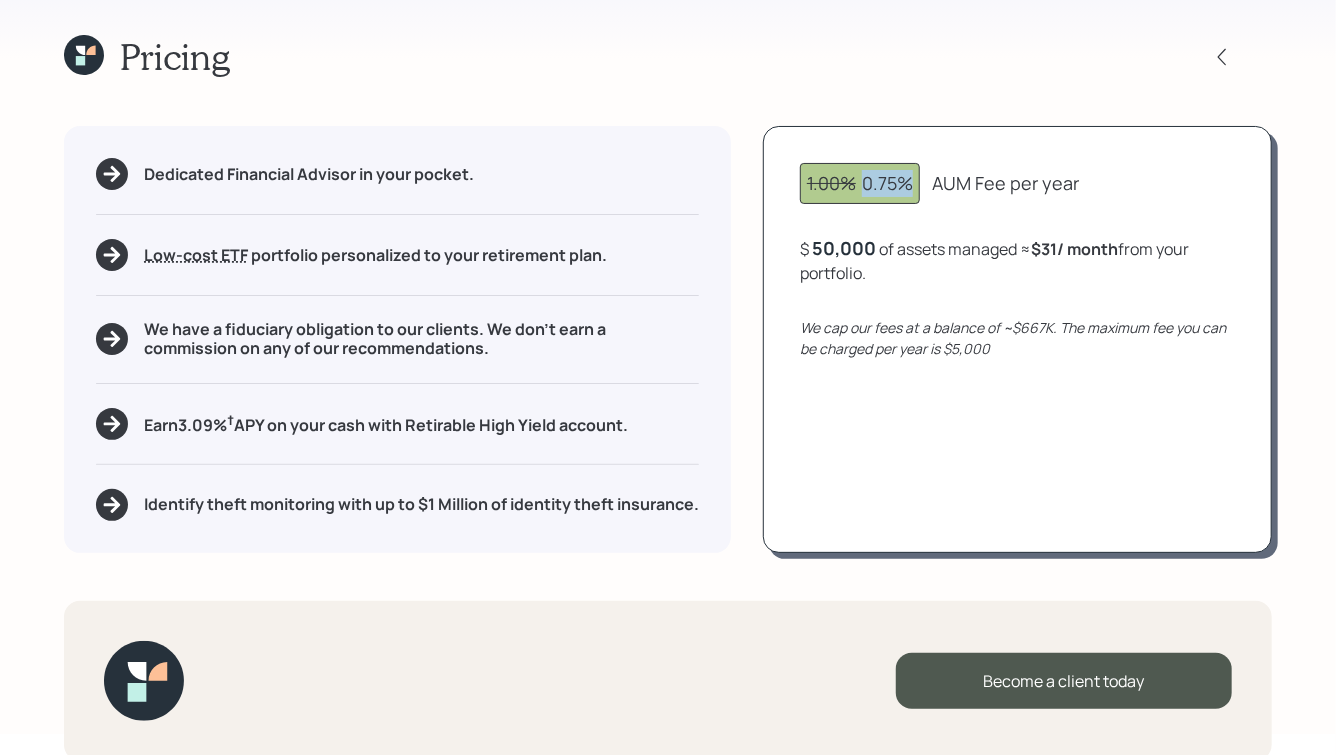 drag, startPoint x: 910, startPoint y: 179, endPoint x: 867, endPoint y: 178, distance: 43.011627 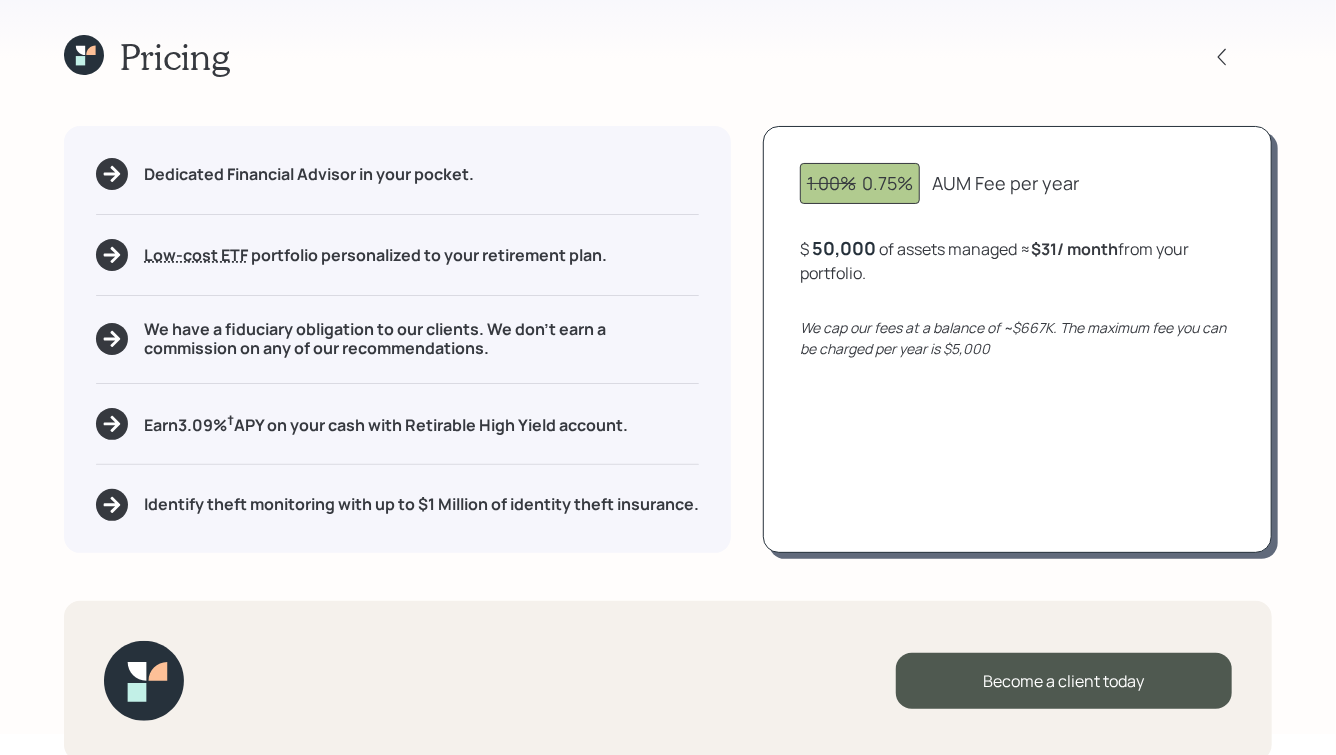 scroll, scrollTop: 0, scrollLeft: 0, axis: both 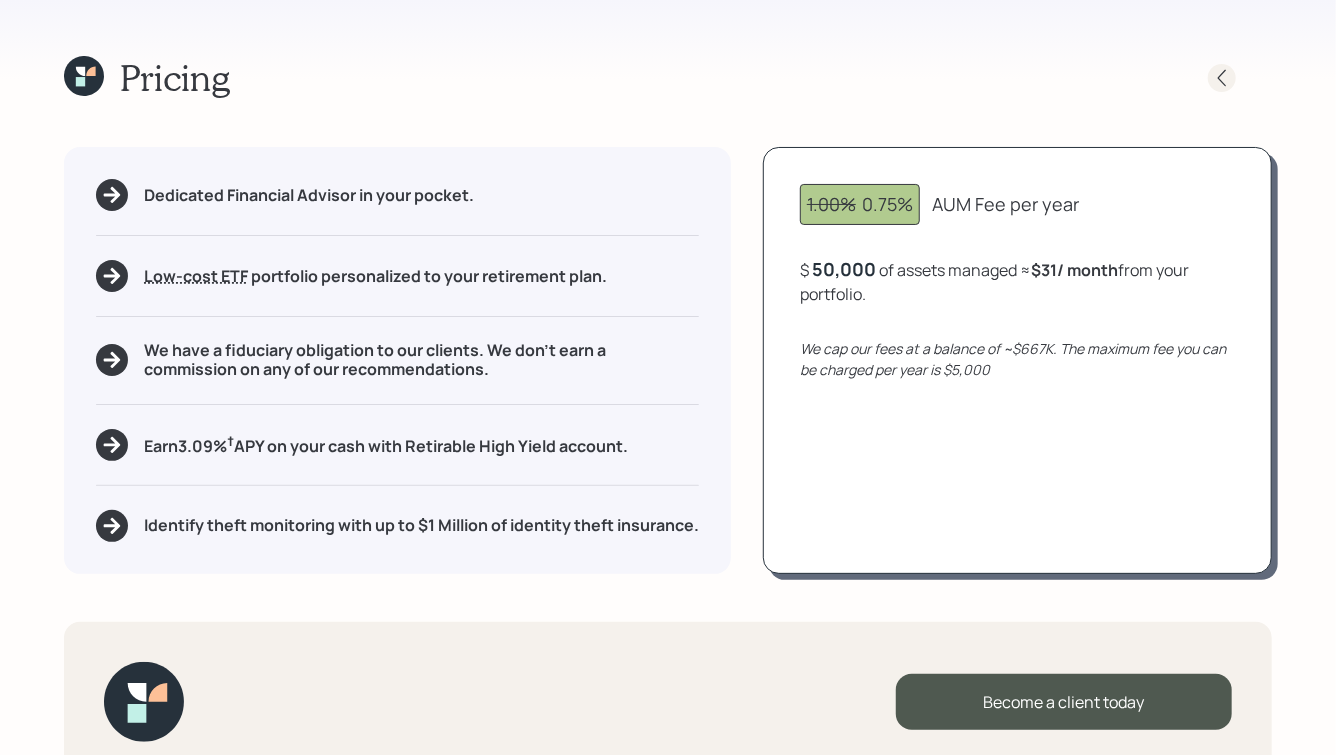click 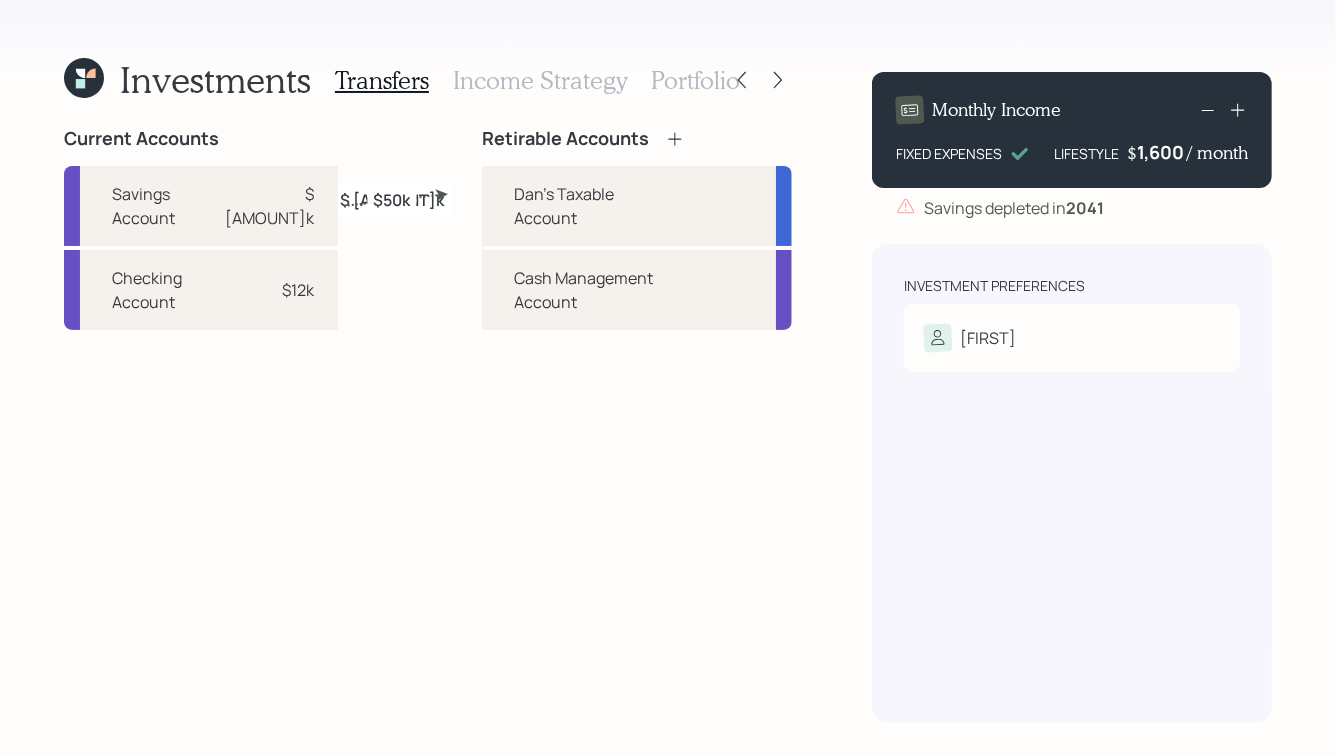 click on "Portfolio" at bounding box center (695, 80) 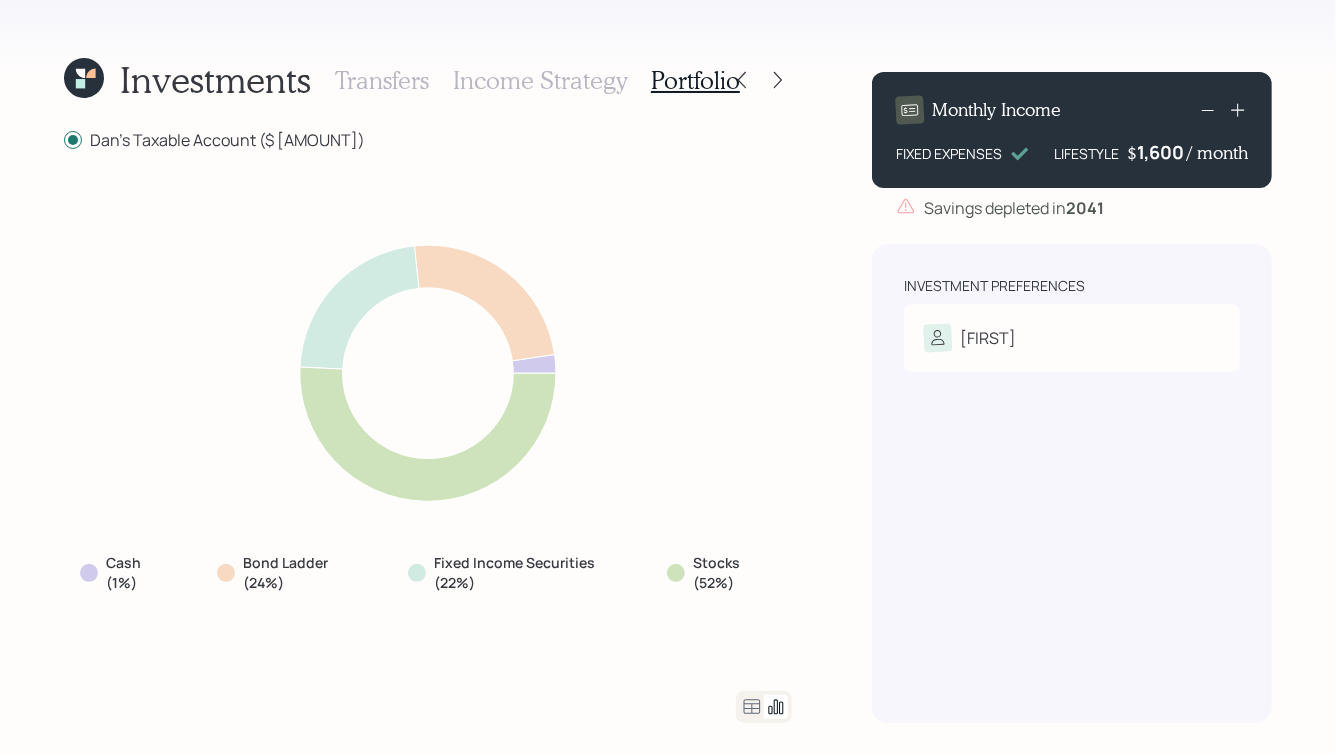 click 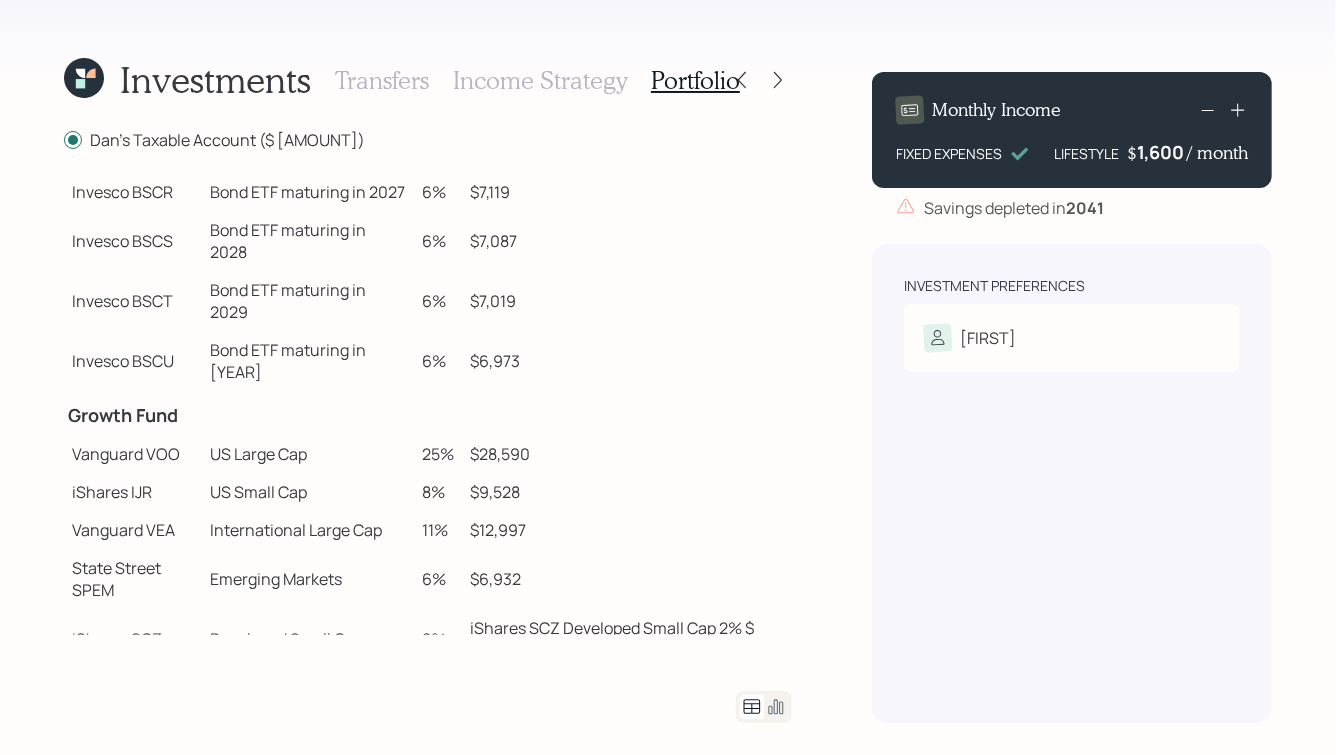 scroll, scrollTop: 279, scrollLeft: 0, axis: vertical 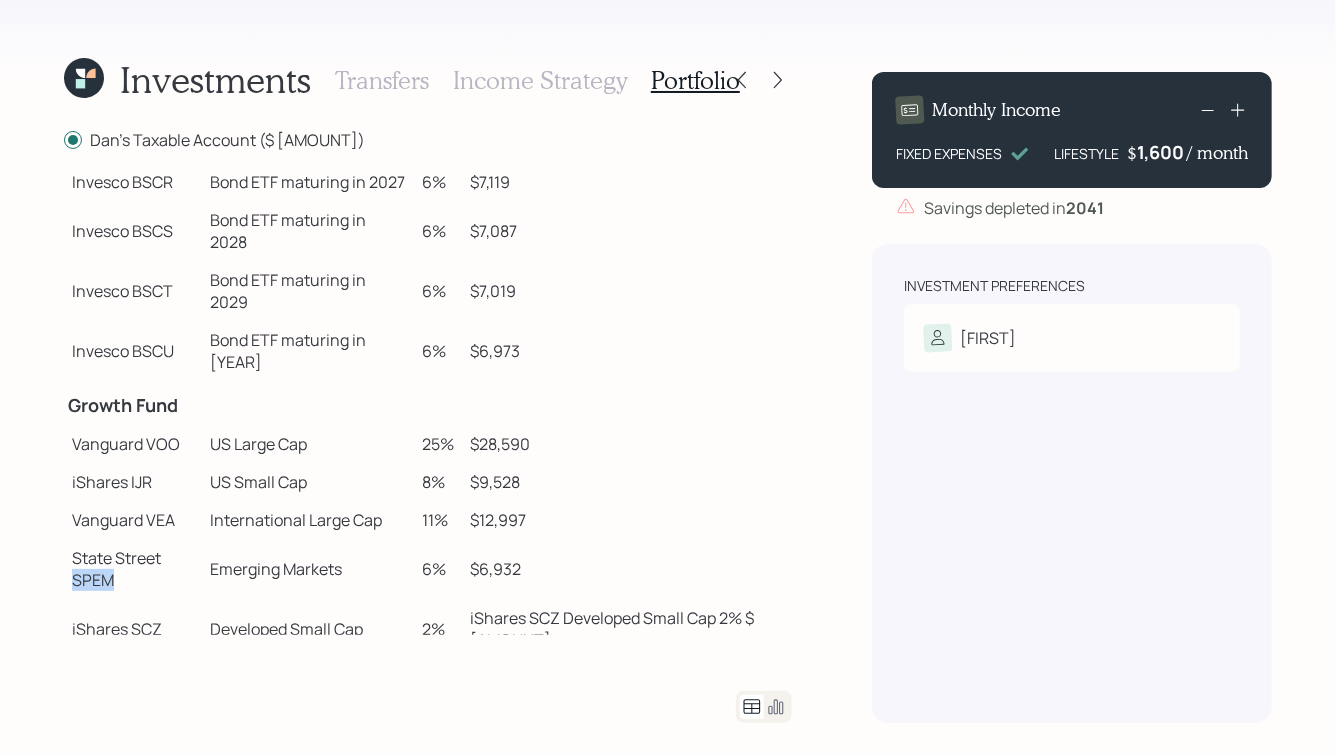 drag, startPoint x: 208, startPoint y: 427, endPoint x: 168, endPoint y: 427, distance: 40 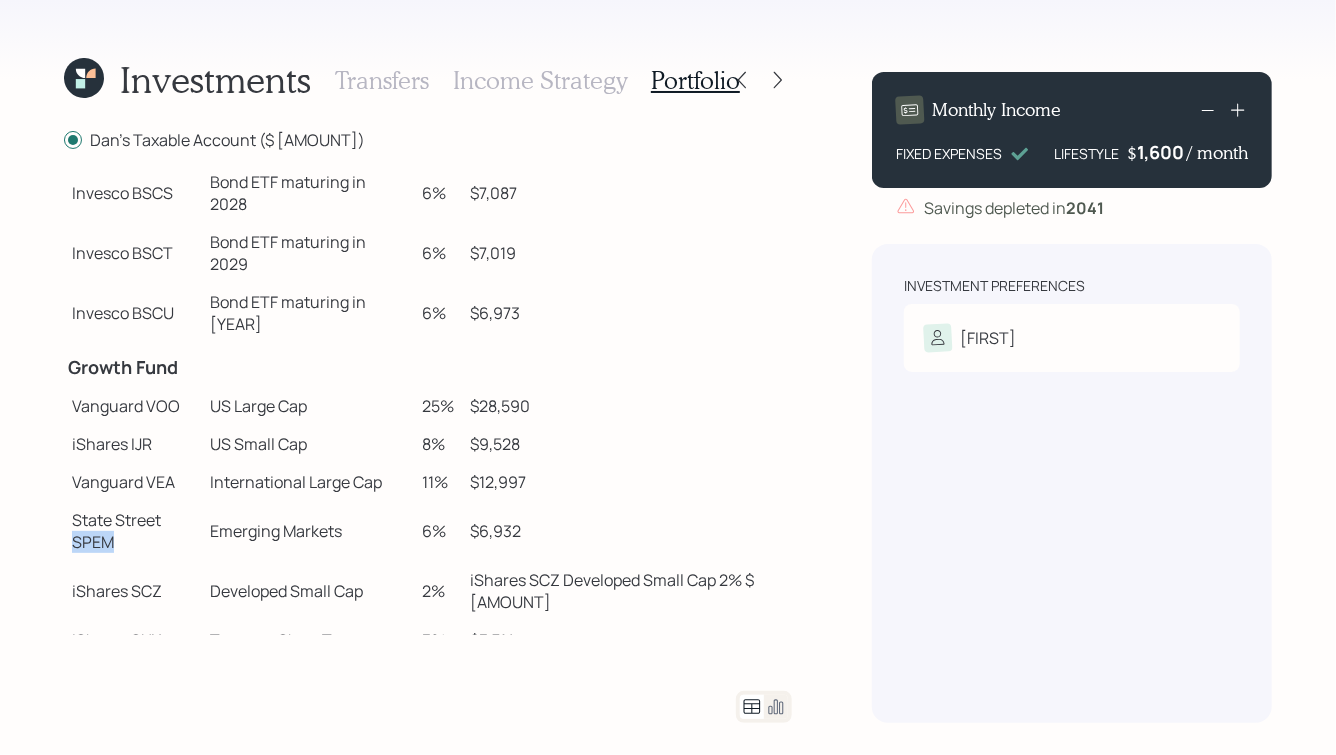 scroll, scrollTop: 332, scrollLeft: 0, axis: vertical 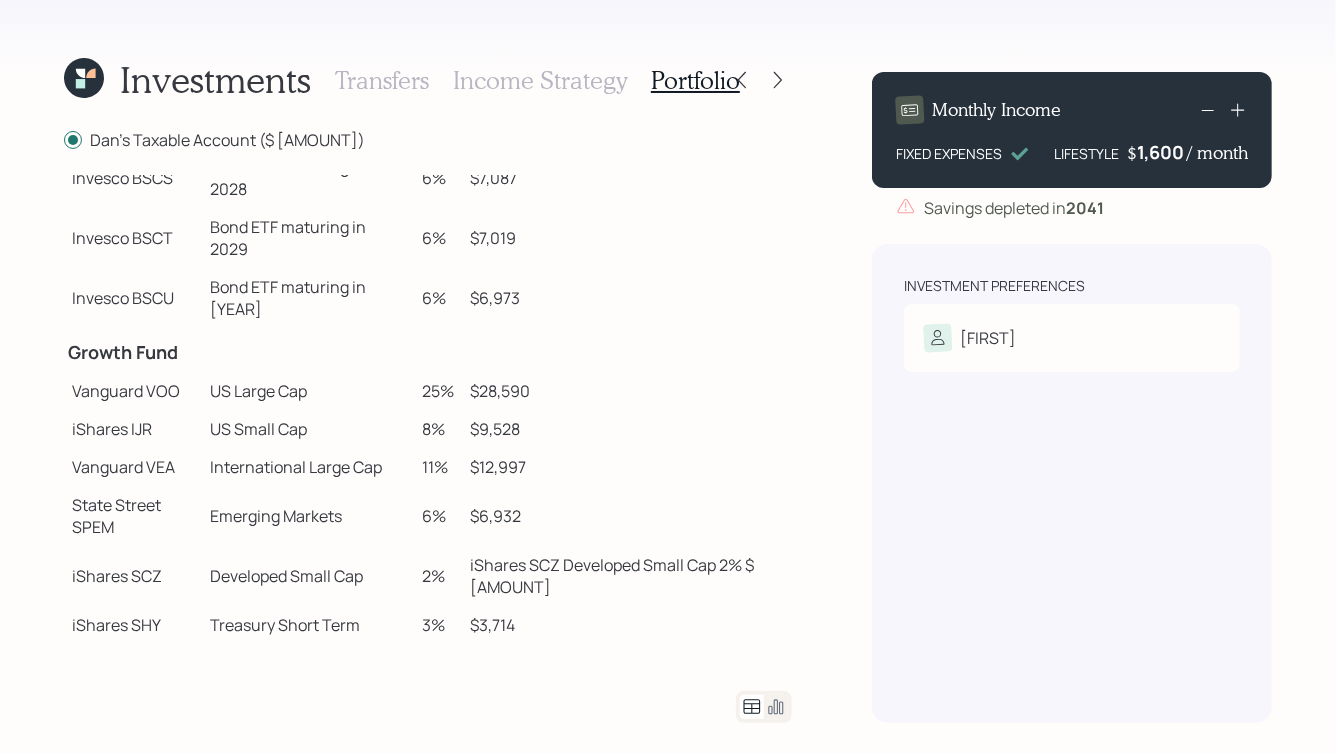 click on "US Small Cap" at bounding box center (308, 429) 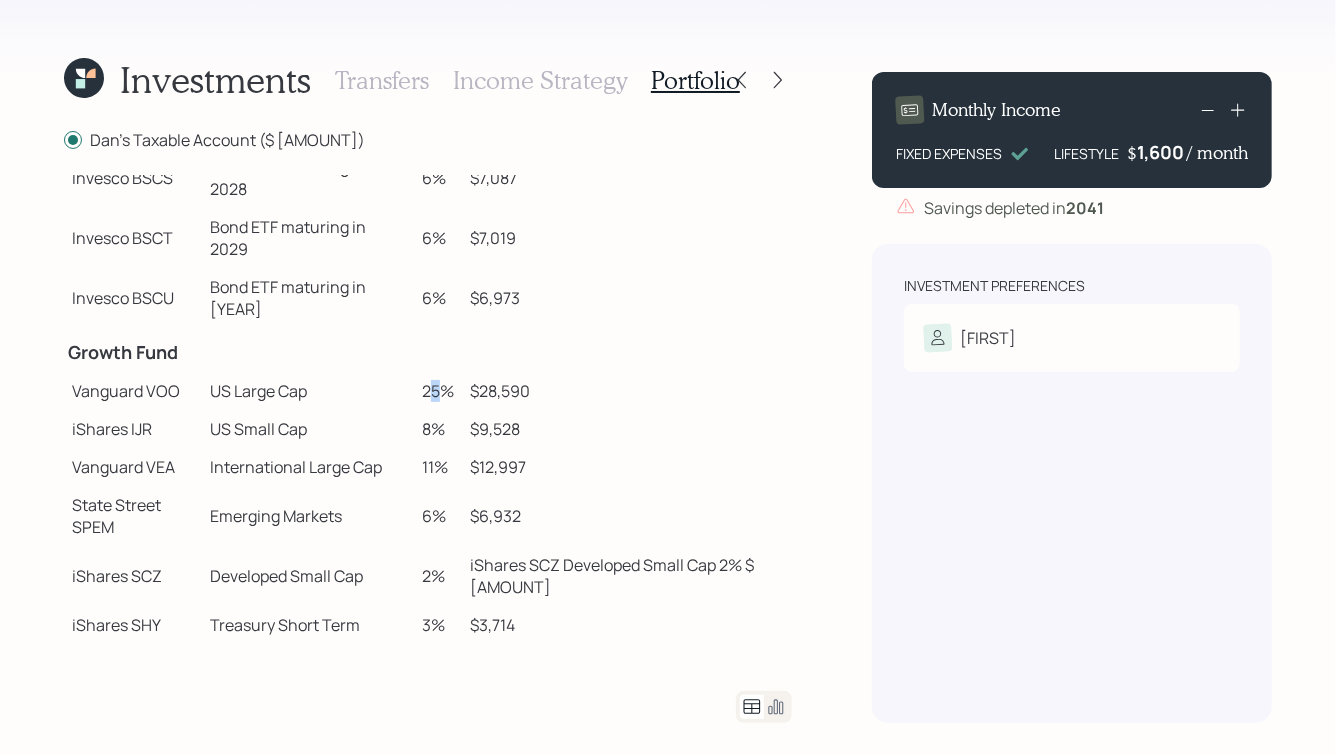 drag, startPoint x: 635, startPoint y: 253, endPoint x: 612, endPoint y: 256, distance: 23.194826 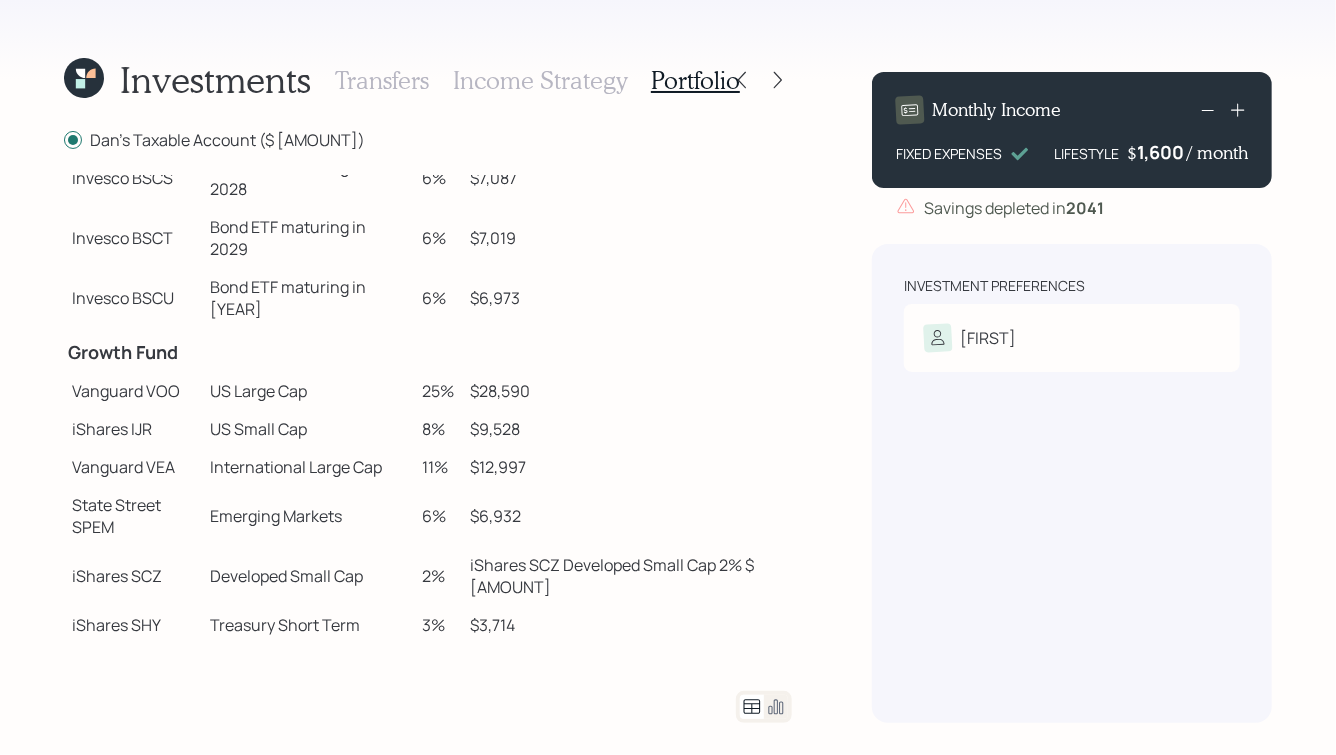 click on "US Large Cap" at bounding box center [308, 391] 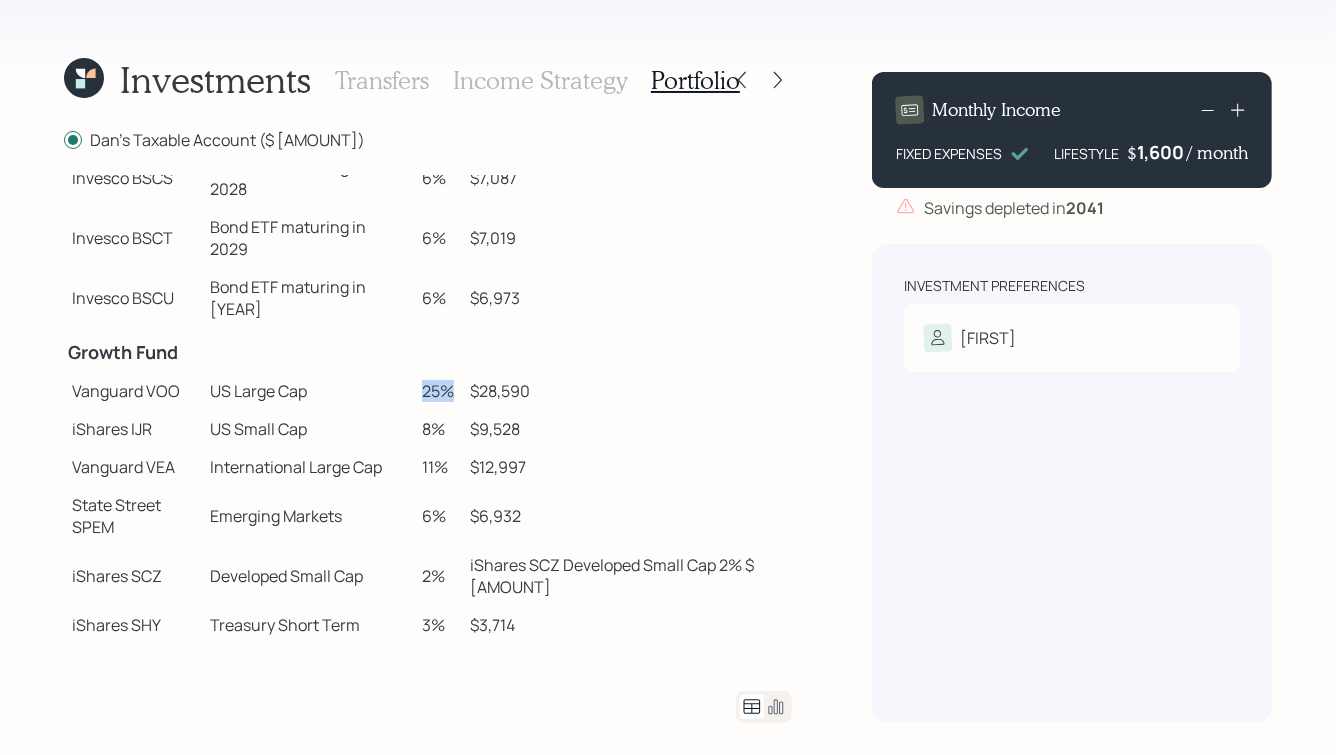 drag, startPoint x: 652, startPoint y: 257, endPoint x: 607, endPoint y: 262, distance: 45.276924 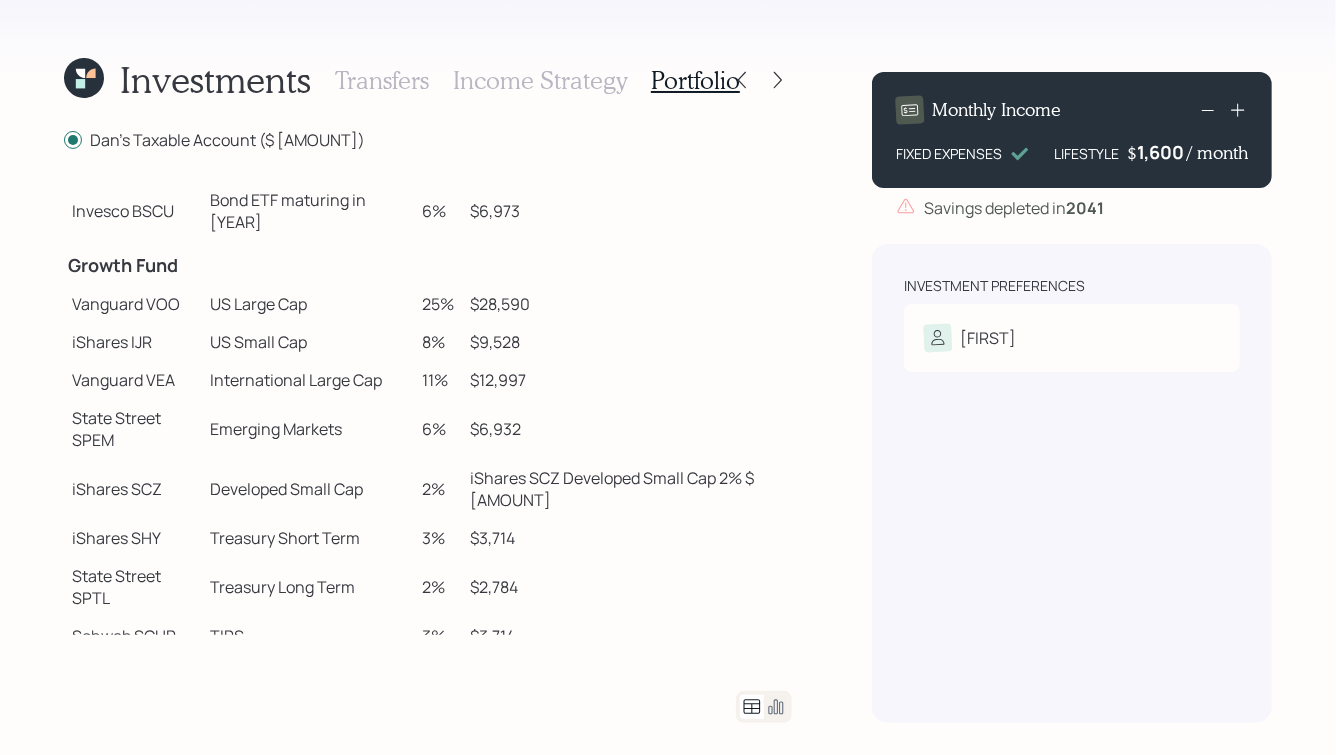 scroll, scrollTop: 435, scrollLeft: 0, axis: vertical 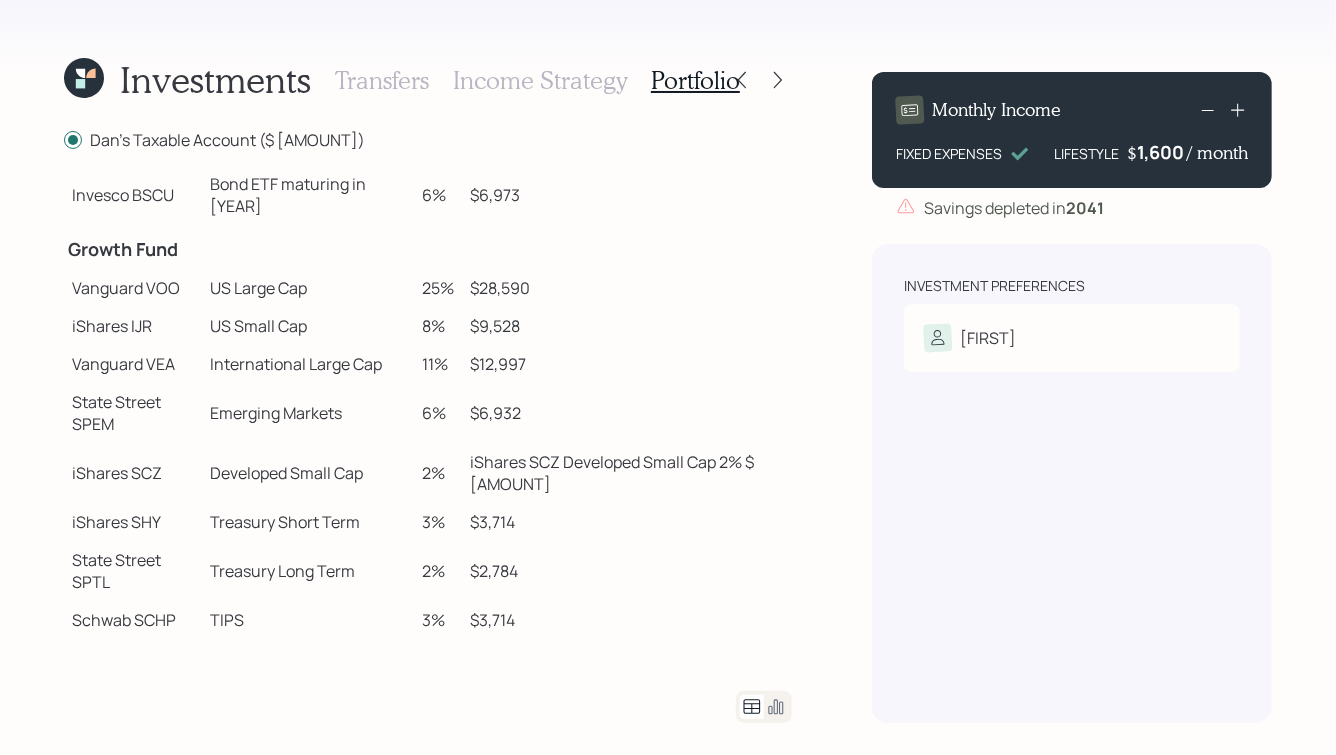 drag, startPoint x: 617, startPoint y: 458, endPoint x: 670, endPoint y: 476, distance: 55.97321 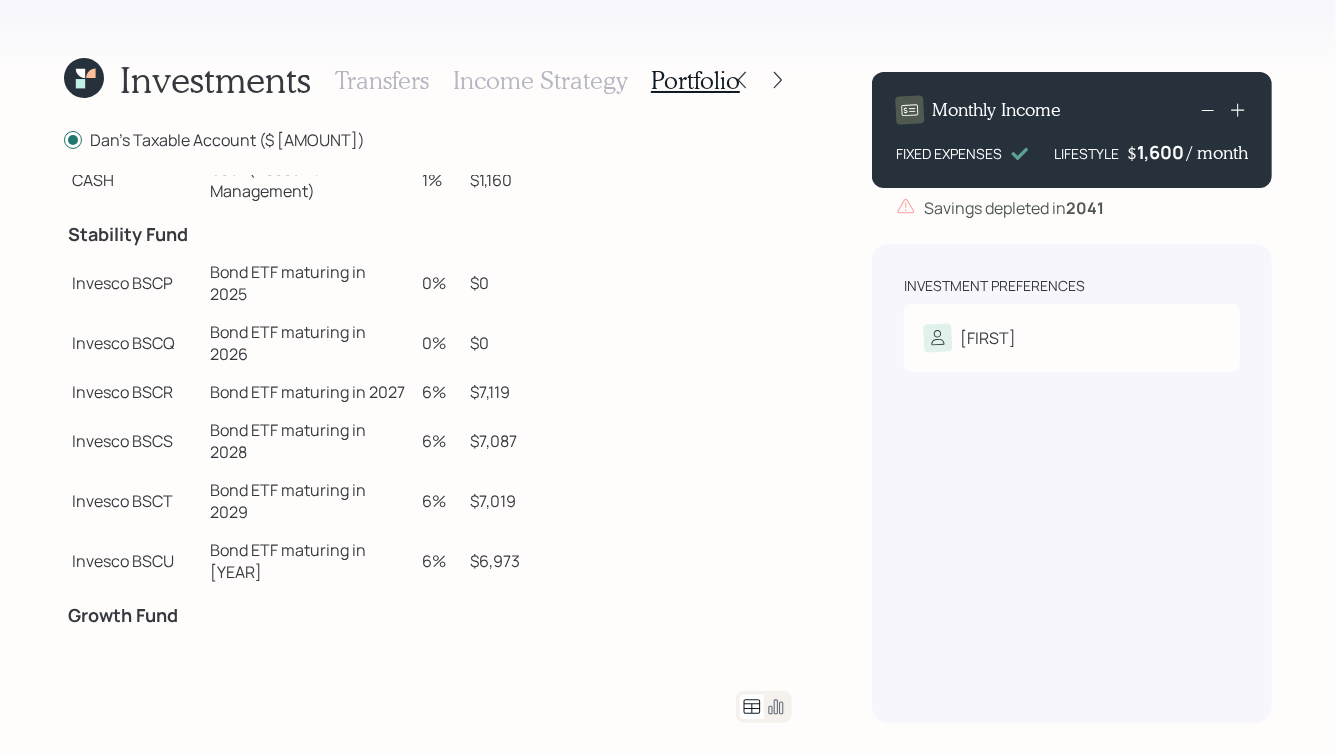 scroll, scrollTop: 0, scrollLeft: 0, axis: both 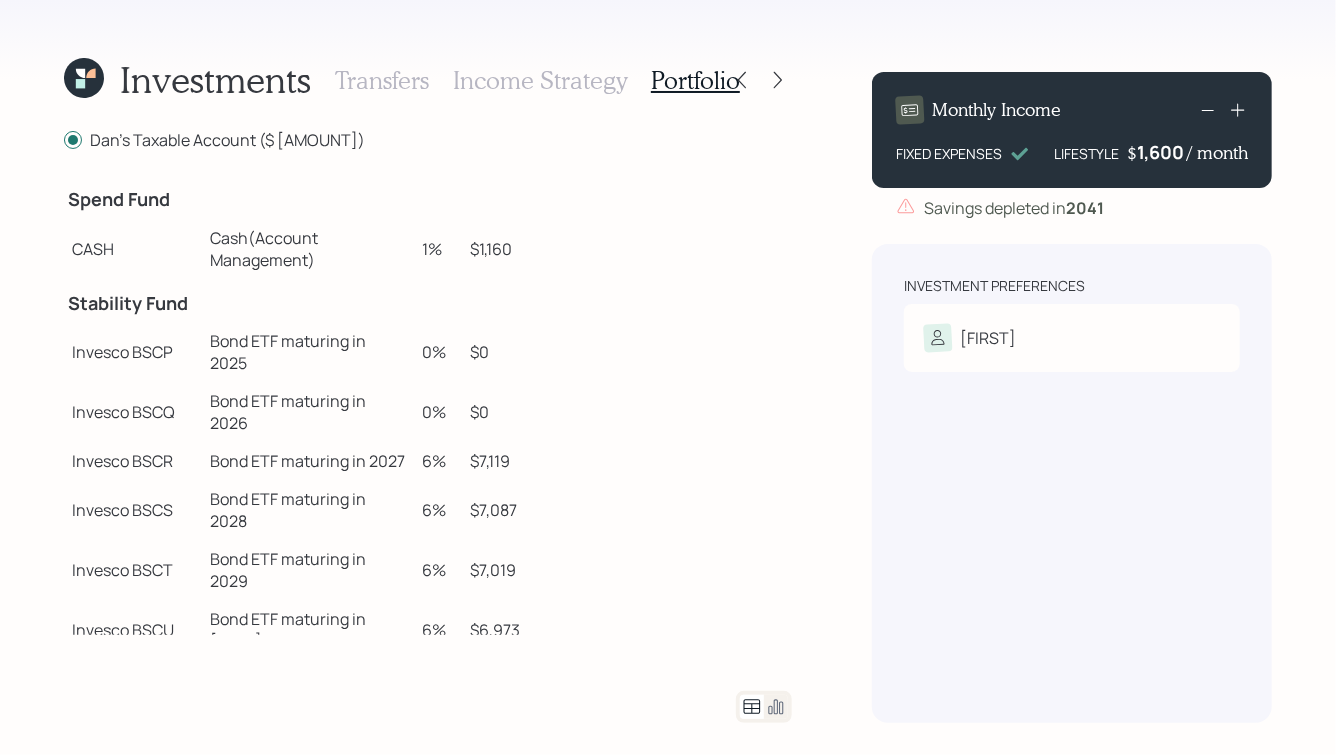click on "Transfers" at bounding box center (382, 80) 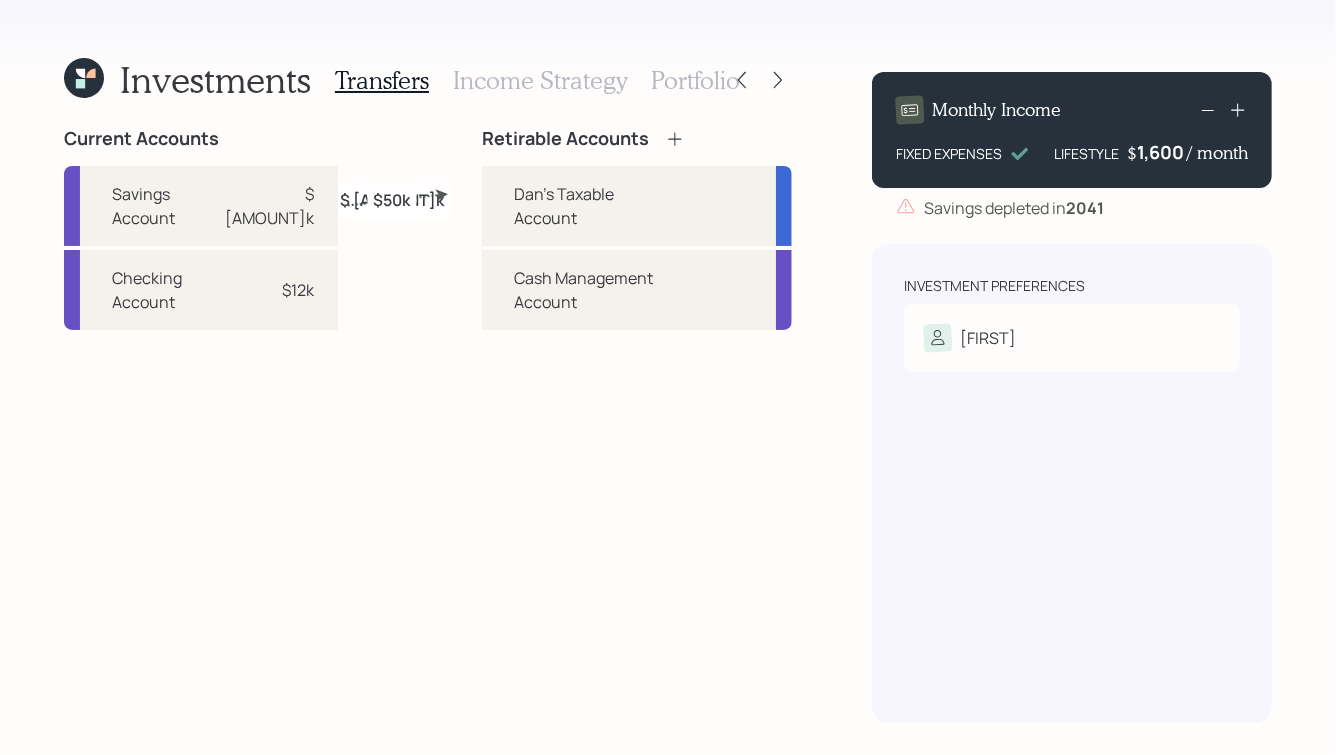 click 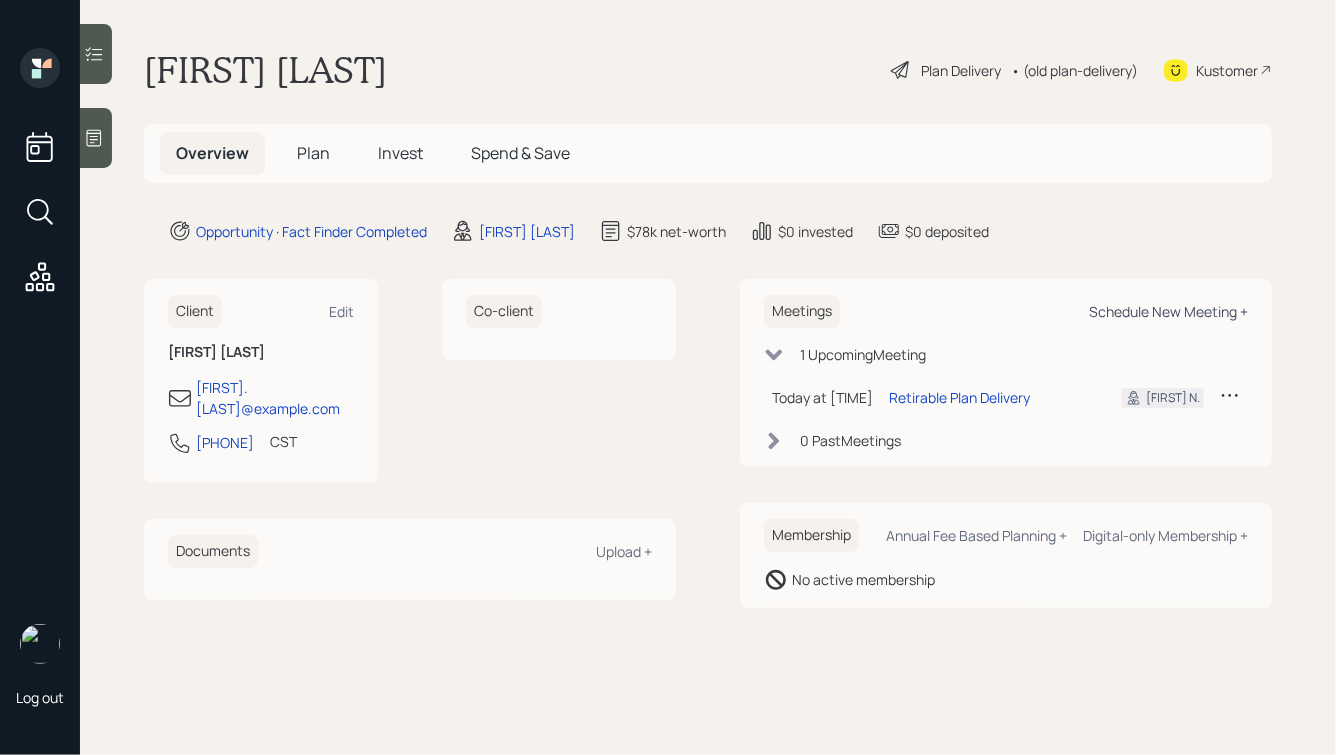 click on "Schedule New Meeting +" at bounding box center [1168, 311] 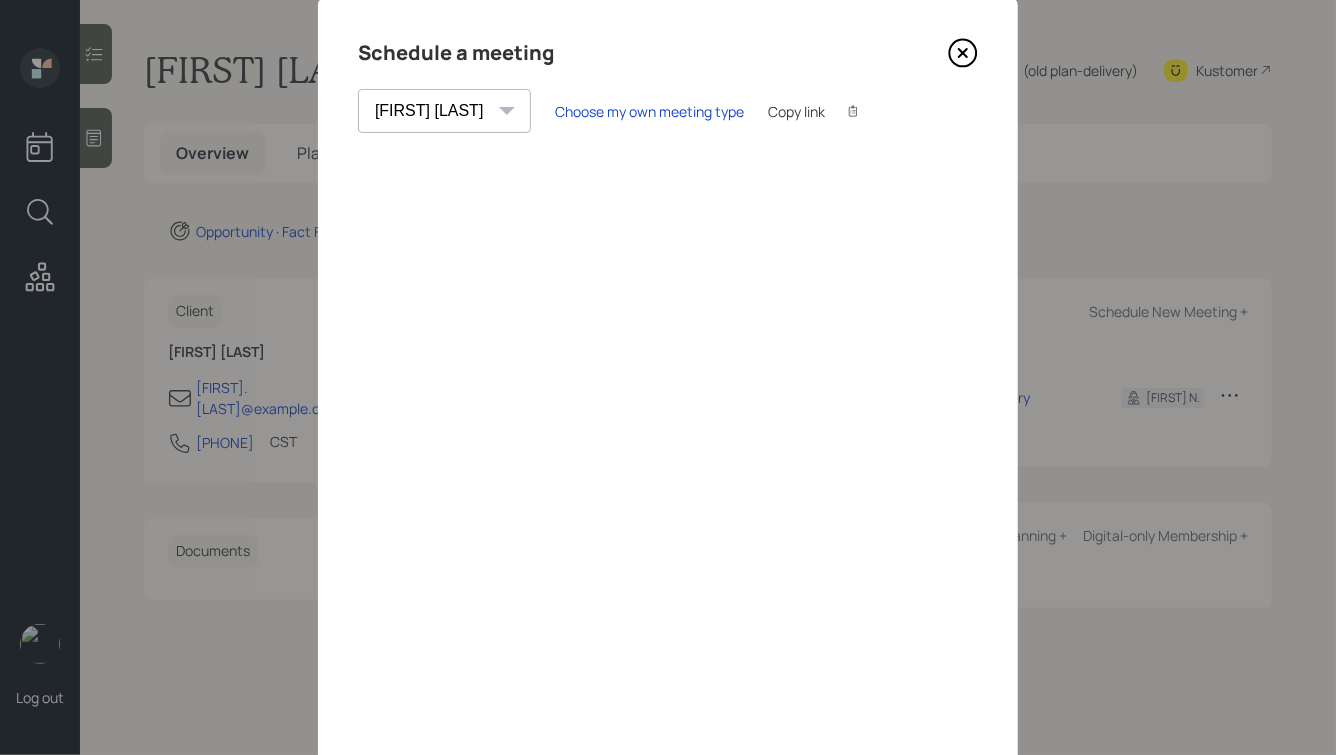 scroll, scrollTop: 48, scrollLeft: 0, axis: vertical 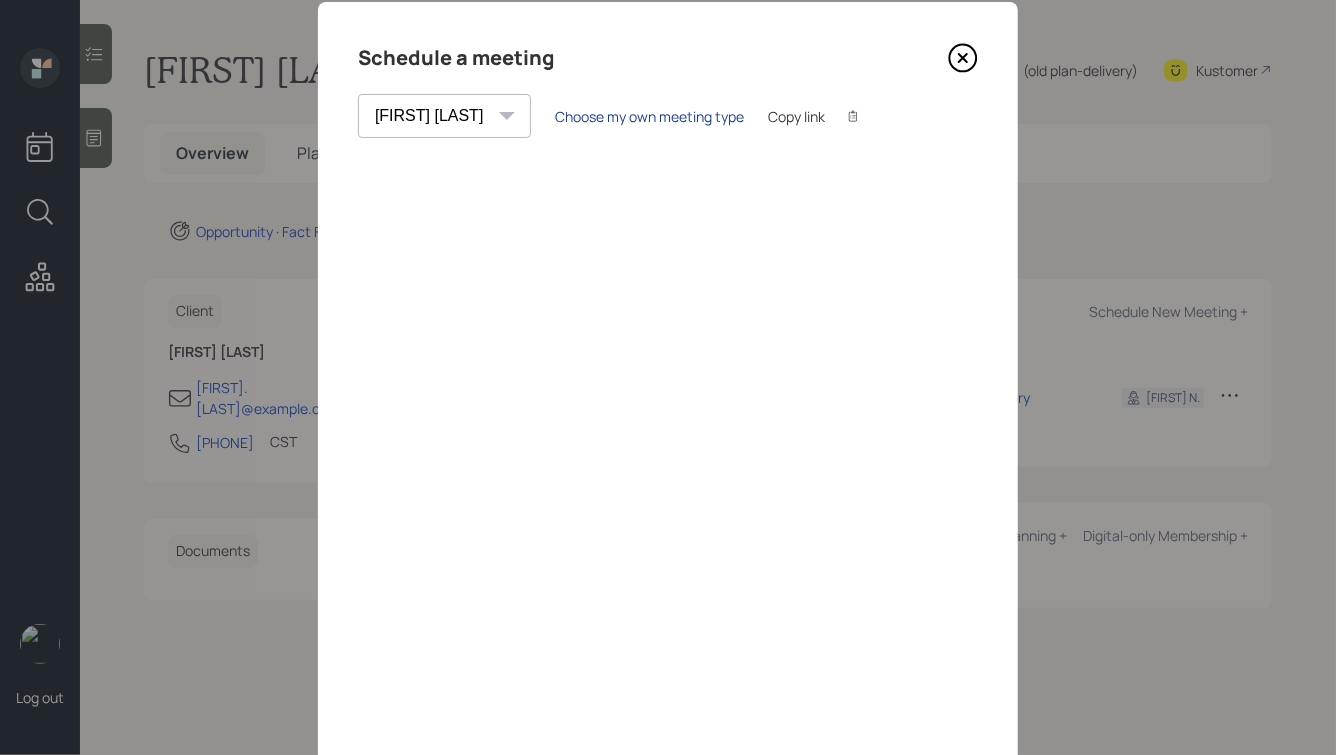 click on "Choose my own meeting type" at bounding box center (649, 116) 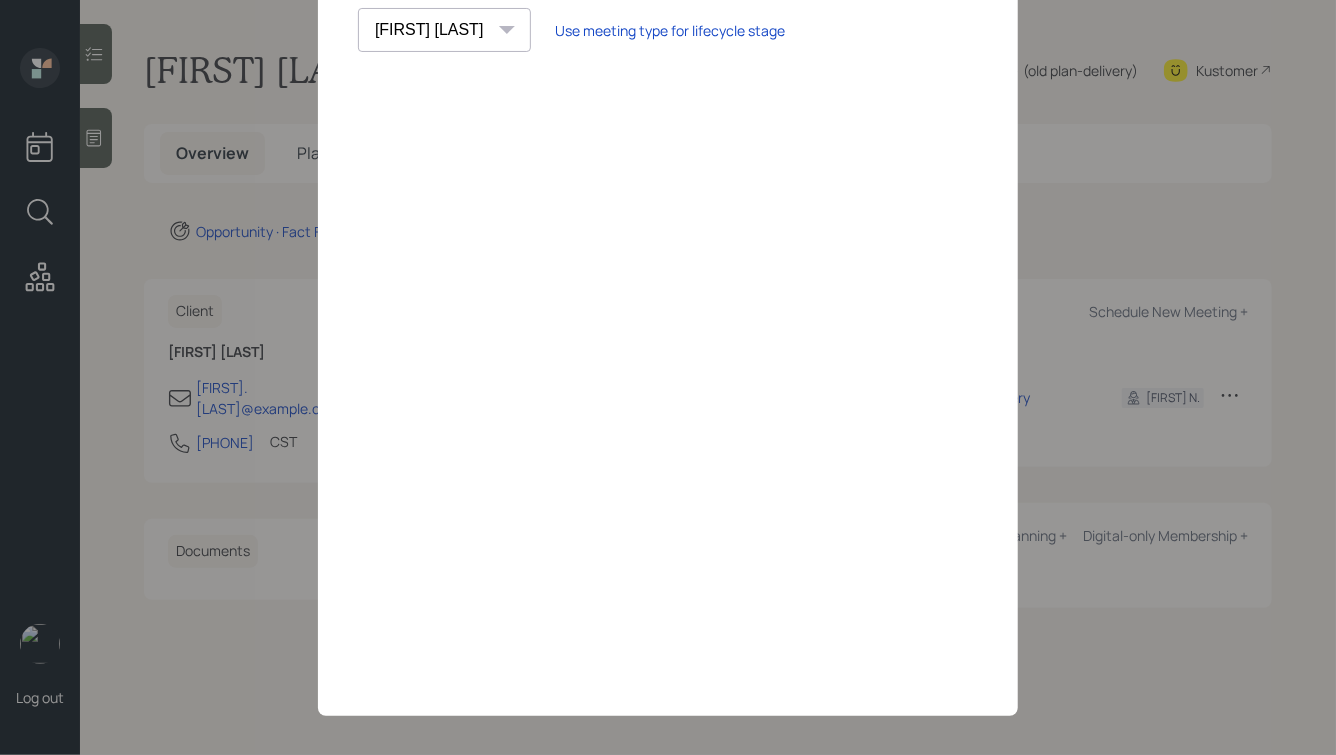 scroll, scrollTop: 20, scrollLeft: 0, axis: vertical 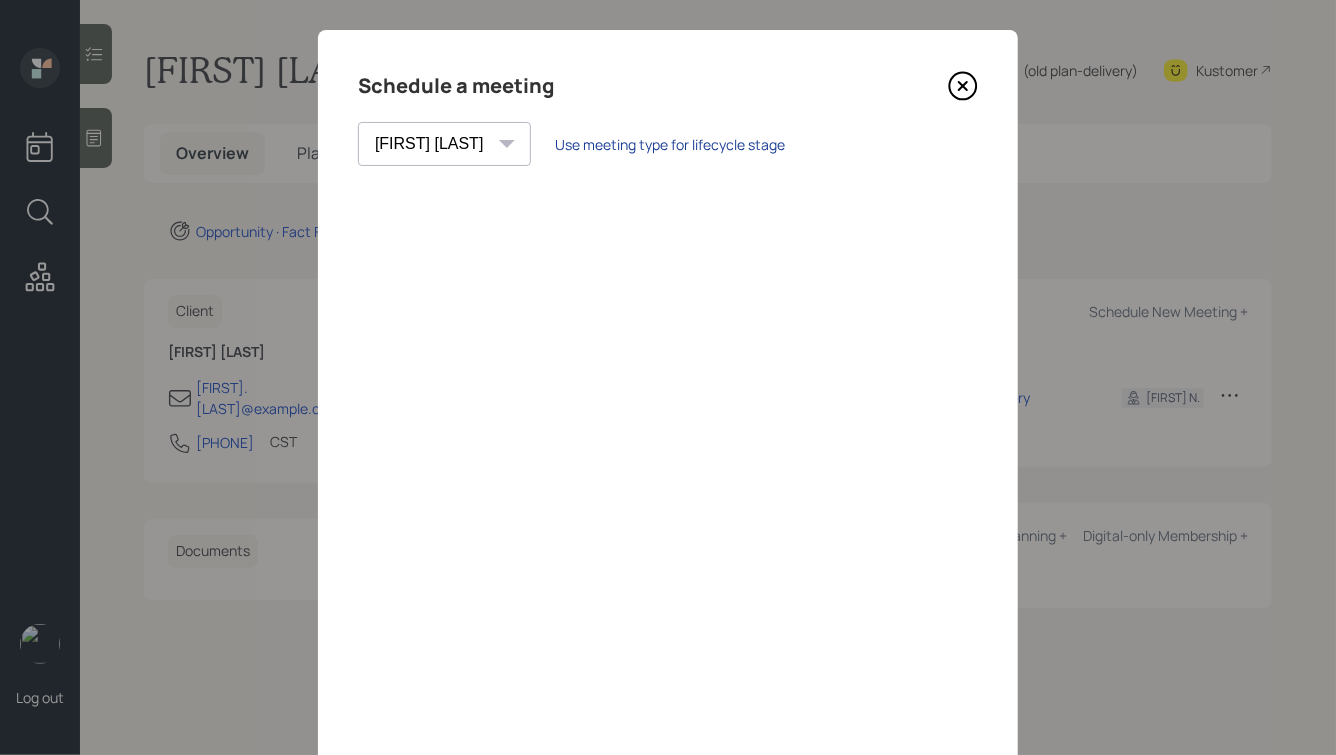 click on "Use meeting type for lifecycle stage" at bounding box center (670, 144) 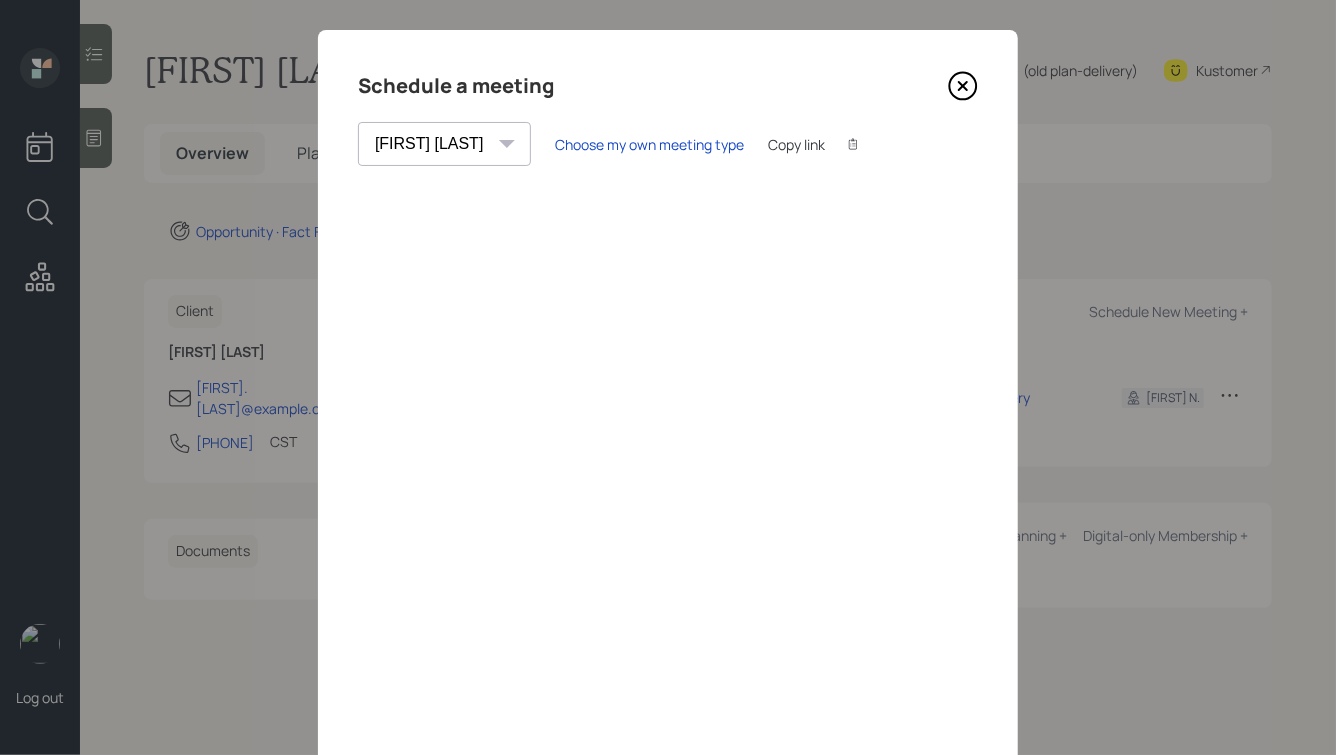 scroll, scrollTop: 144, scrollLeft: 0, axis: vertical 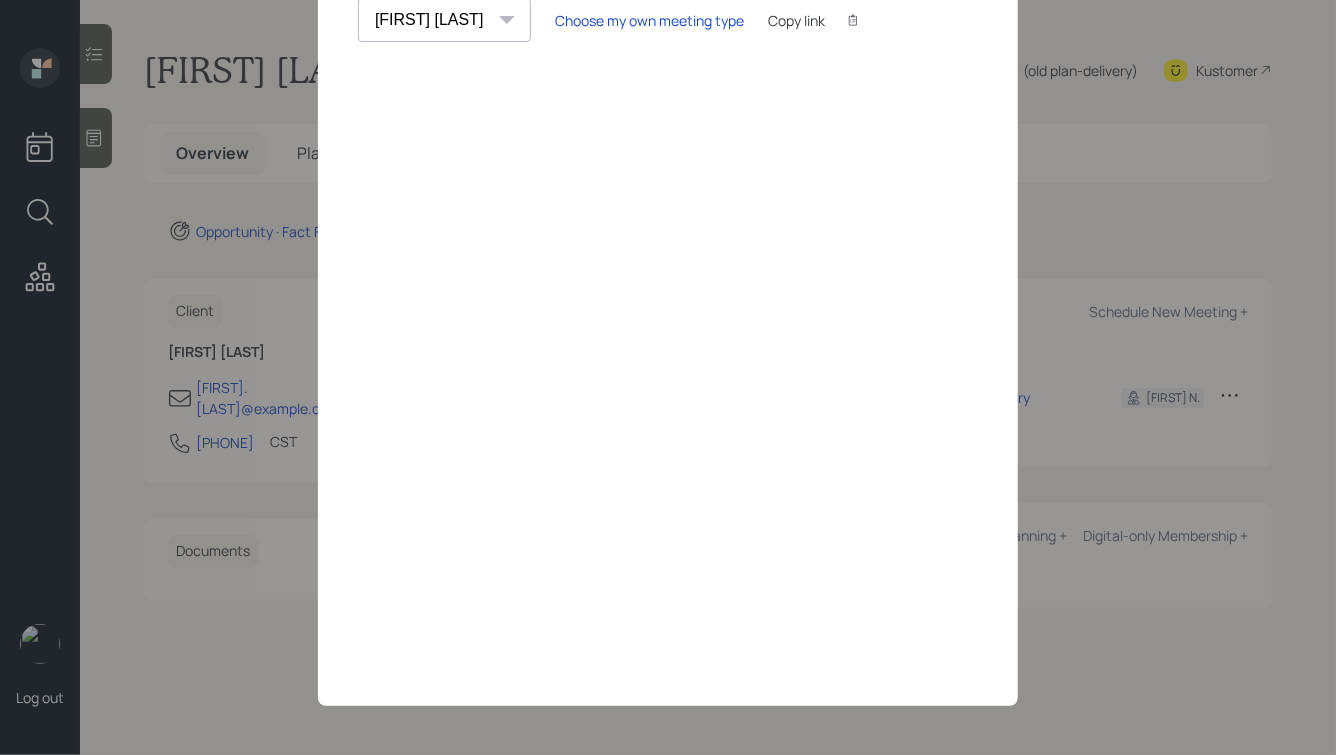 click on "Choose my own meeting type Copy link Copy text" at bounding box center [714, 20] 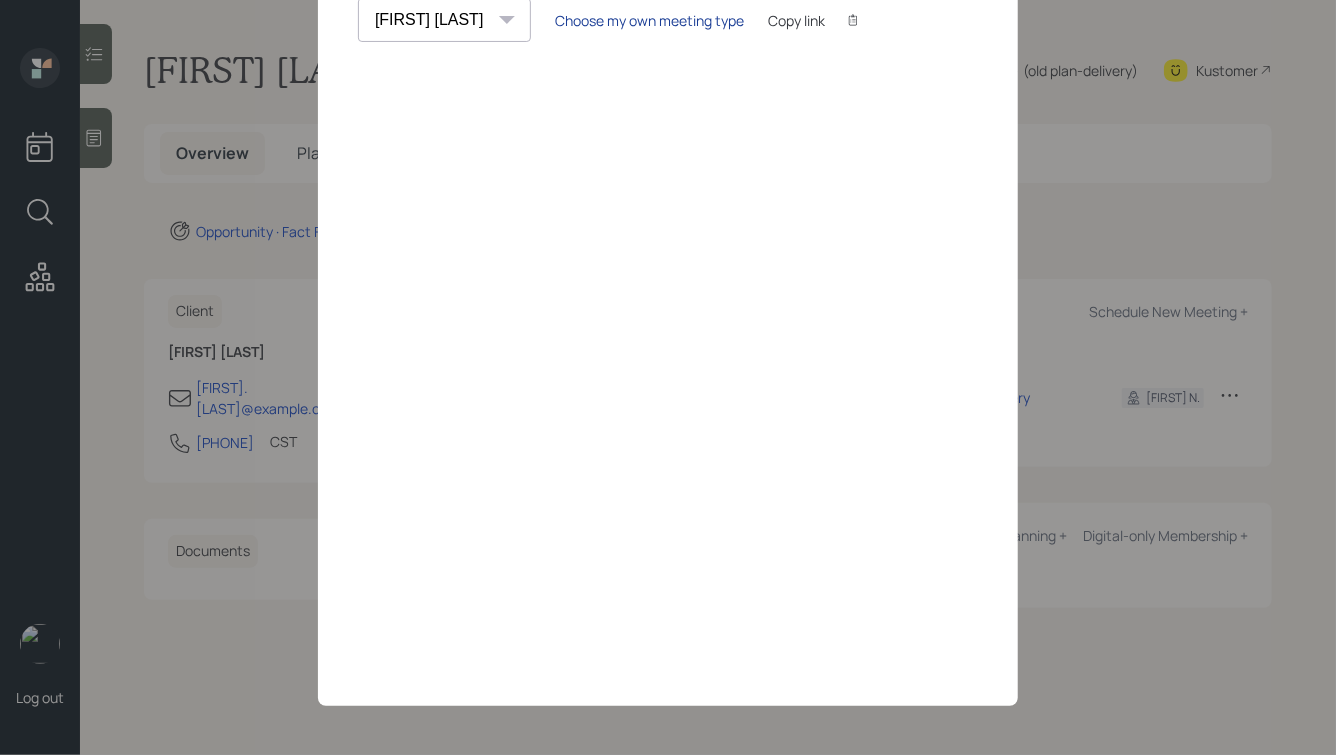click on "Choose my own meeting type" at bounding box center (649, 20) 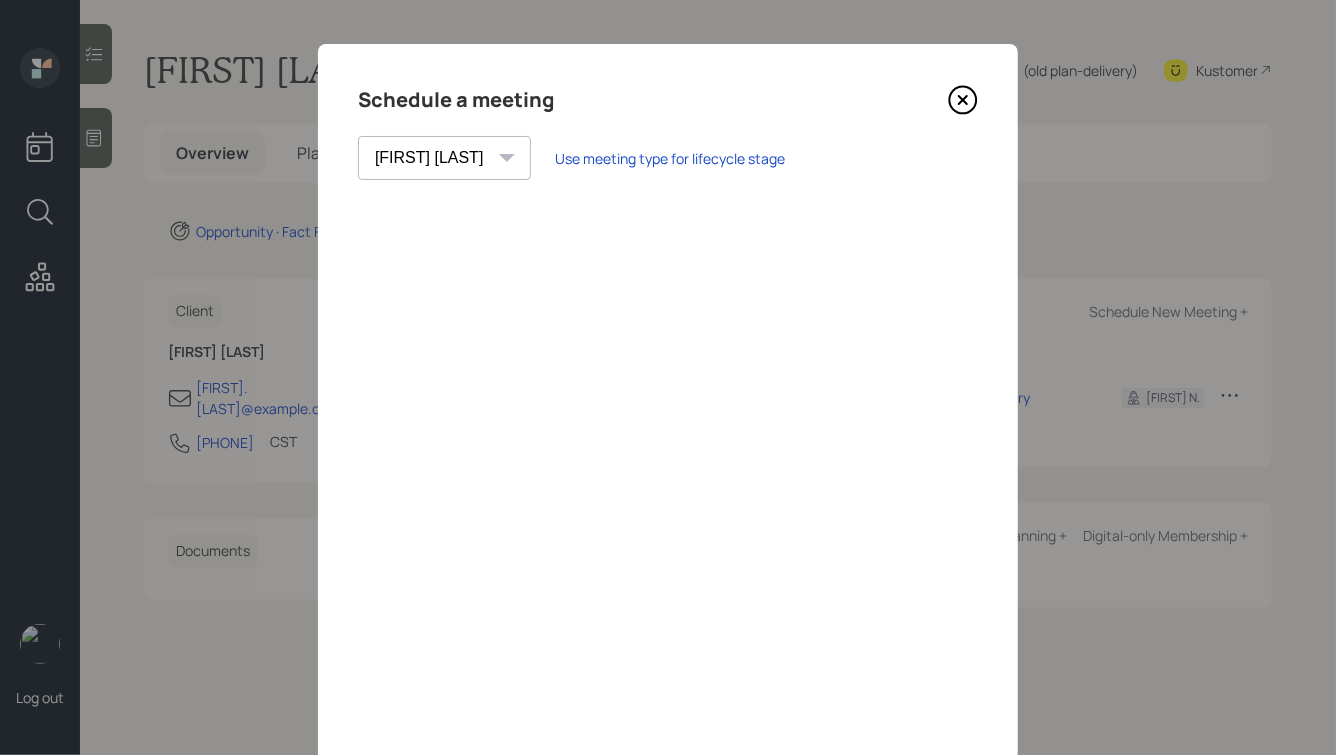 scroll, scrollTop: 0, scrollLeft: 0, axis: both 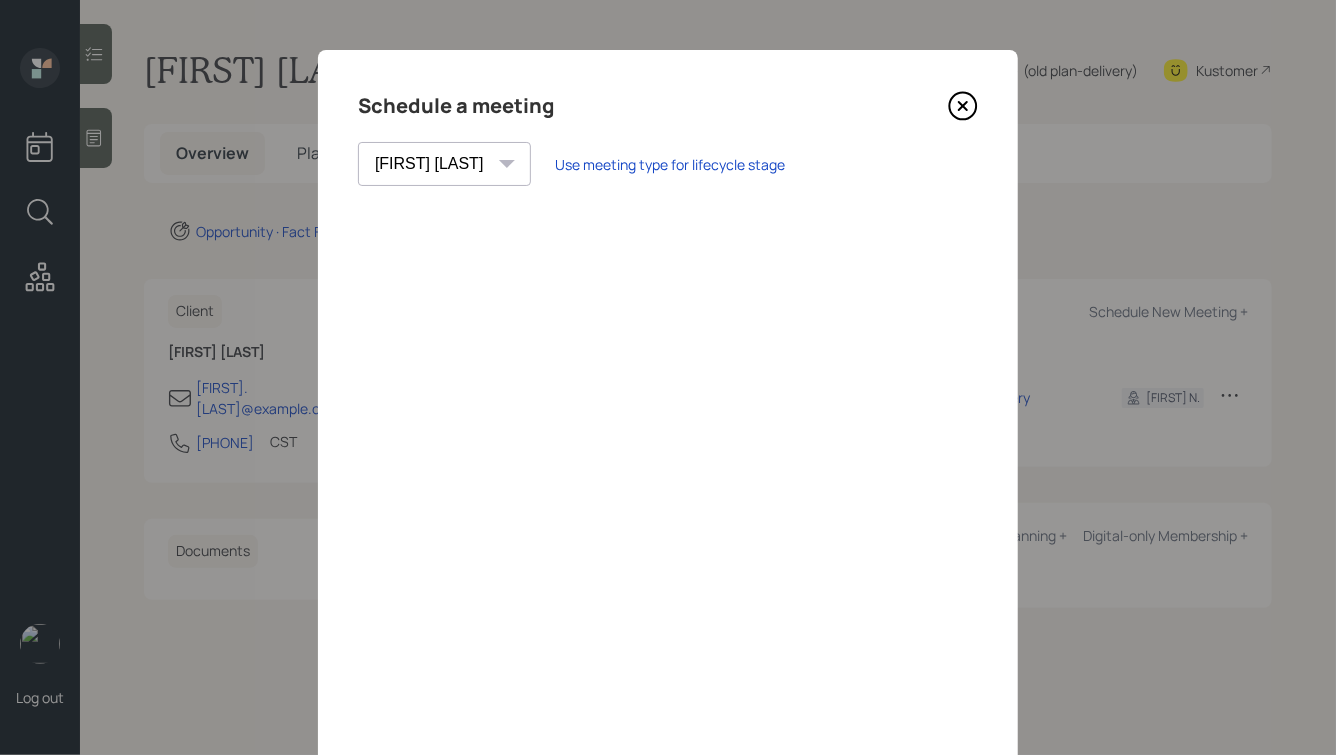 click 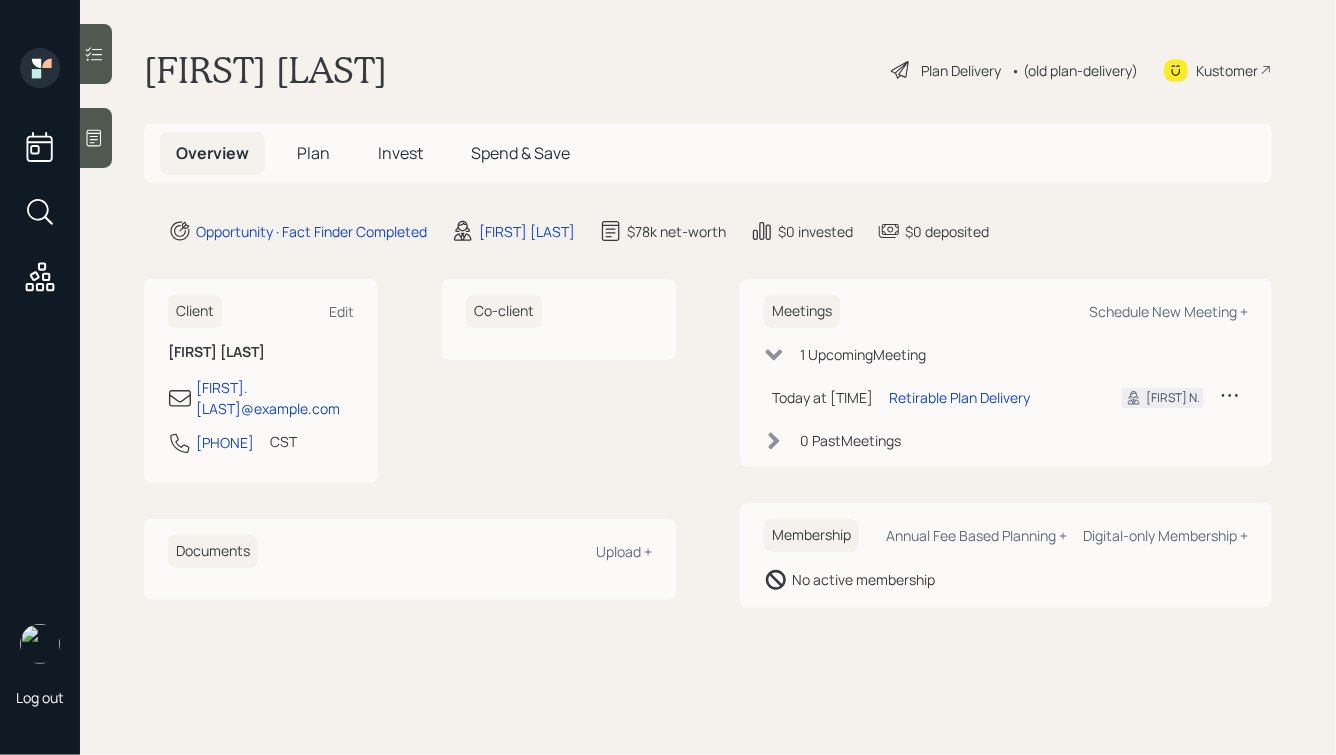click on "Plan" at bounding box center [313, 153] 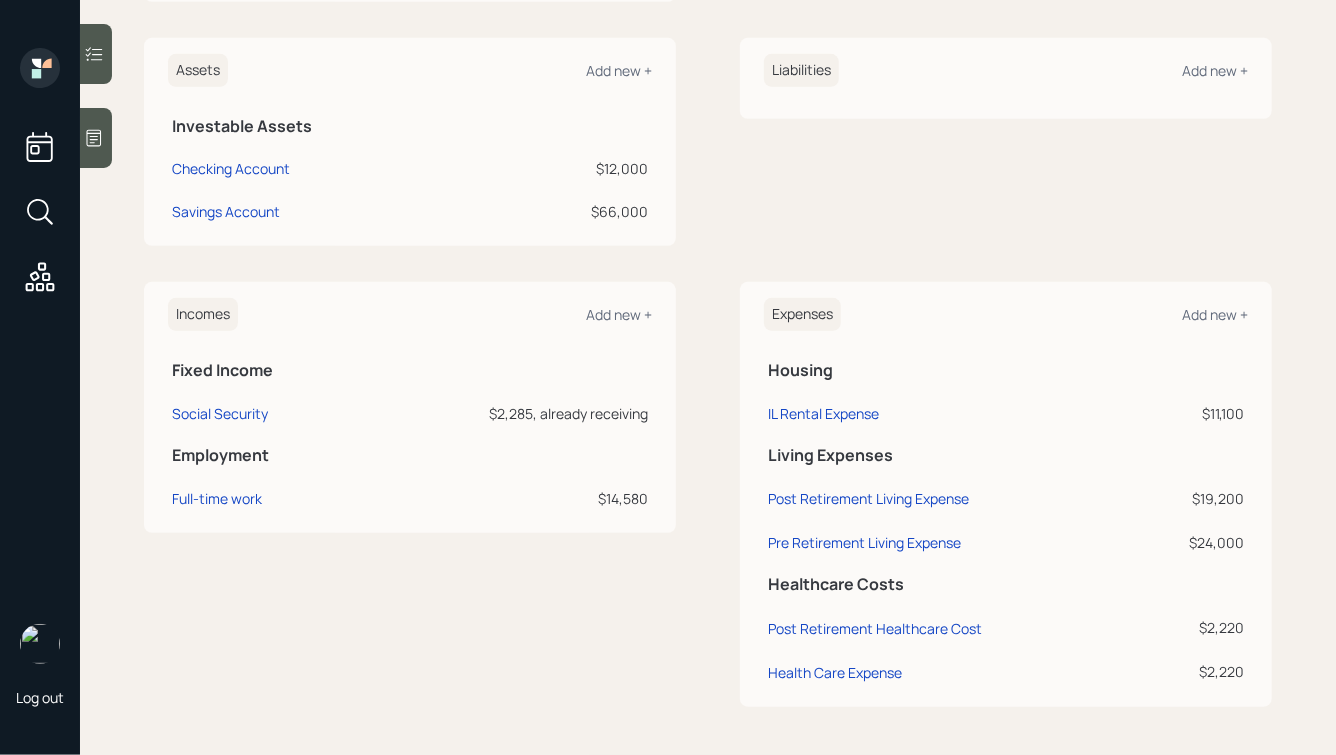 scroll, scrollTop: 0, scrollLeft: 0, axis: both 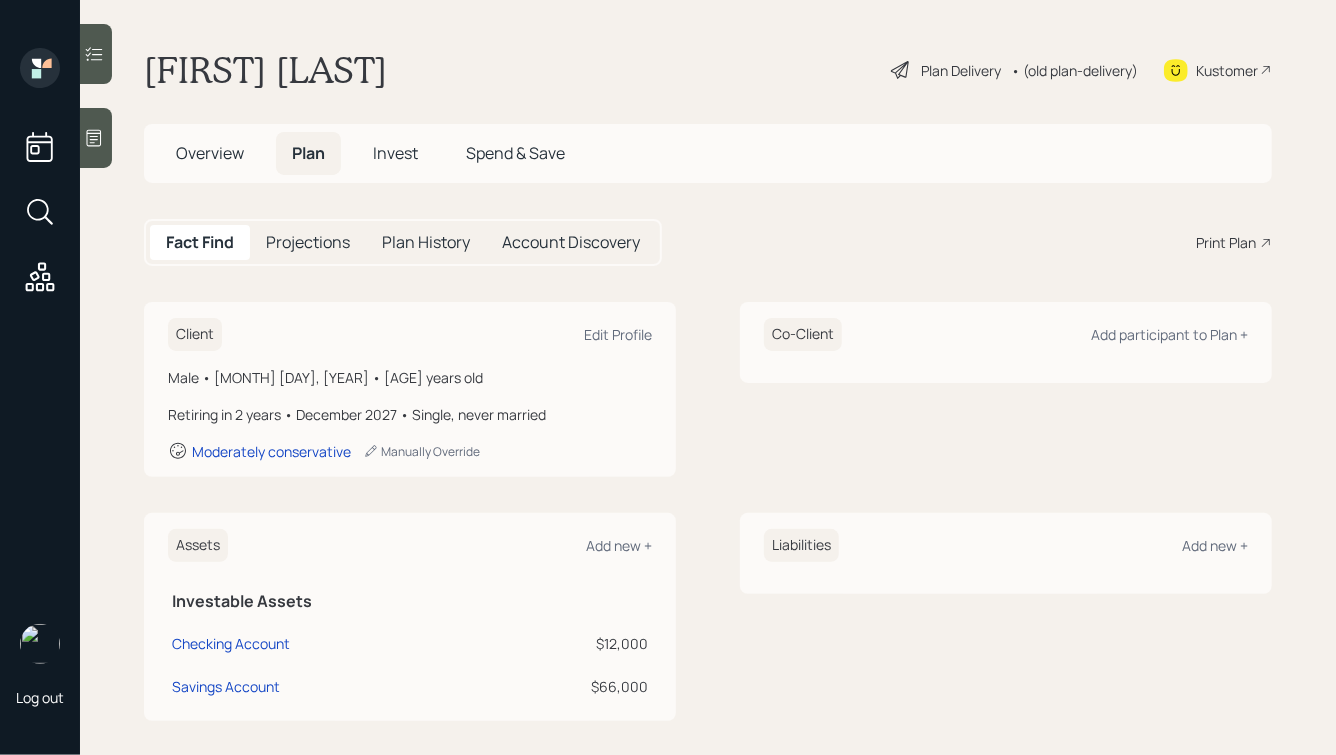 click on "Invest" at bounding box center [395, 153] 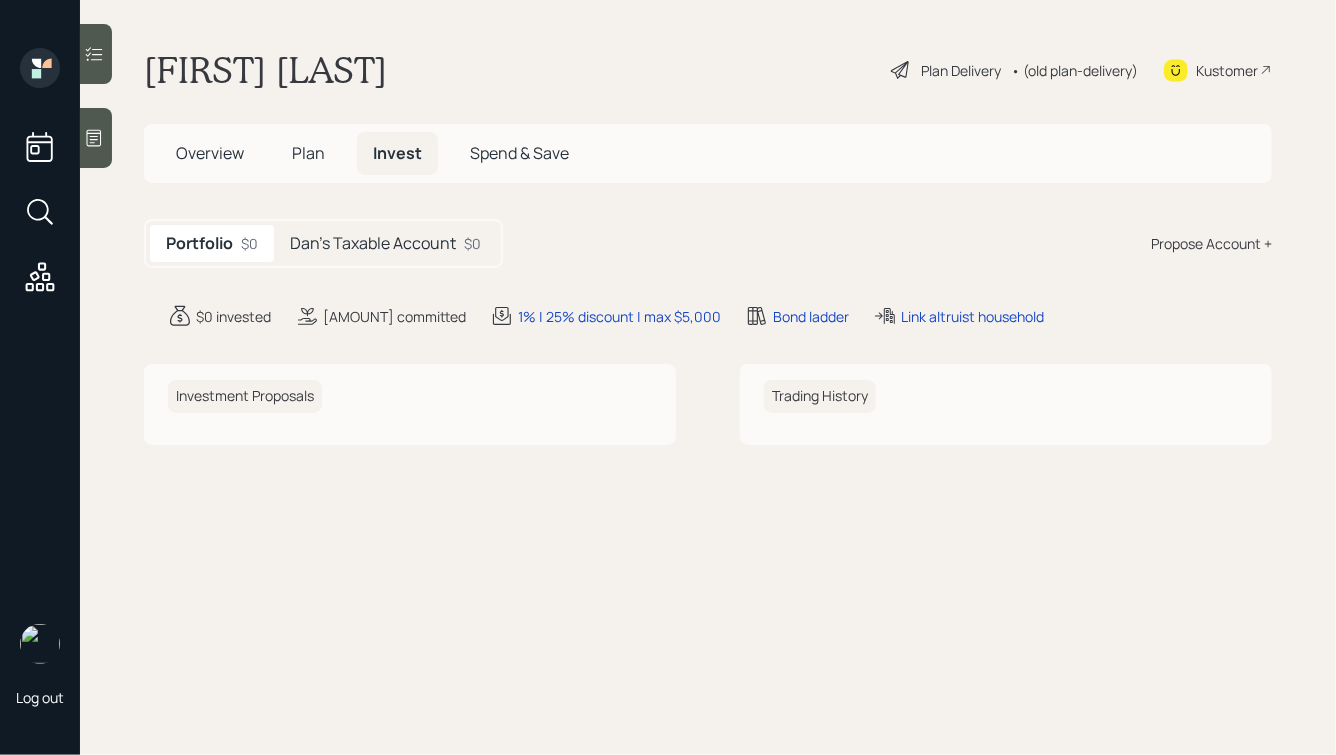 click on "Dan's Taxable Account $ [AMOUNT]" at bounding box center (385, 243) 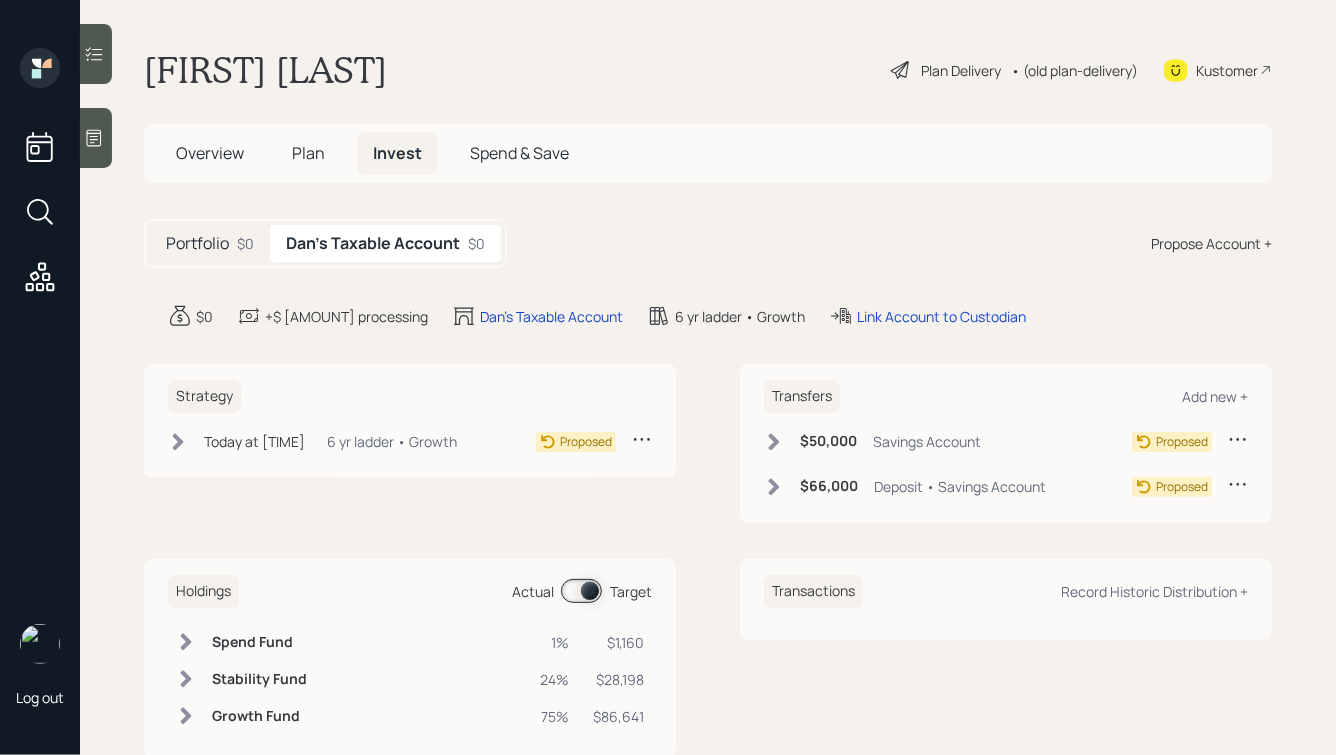 click 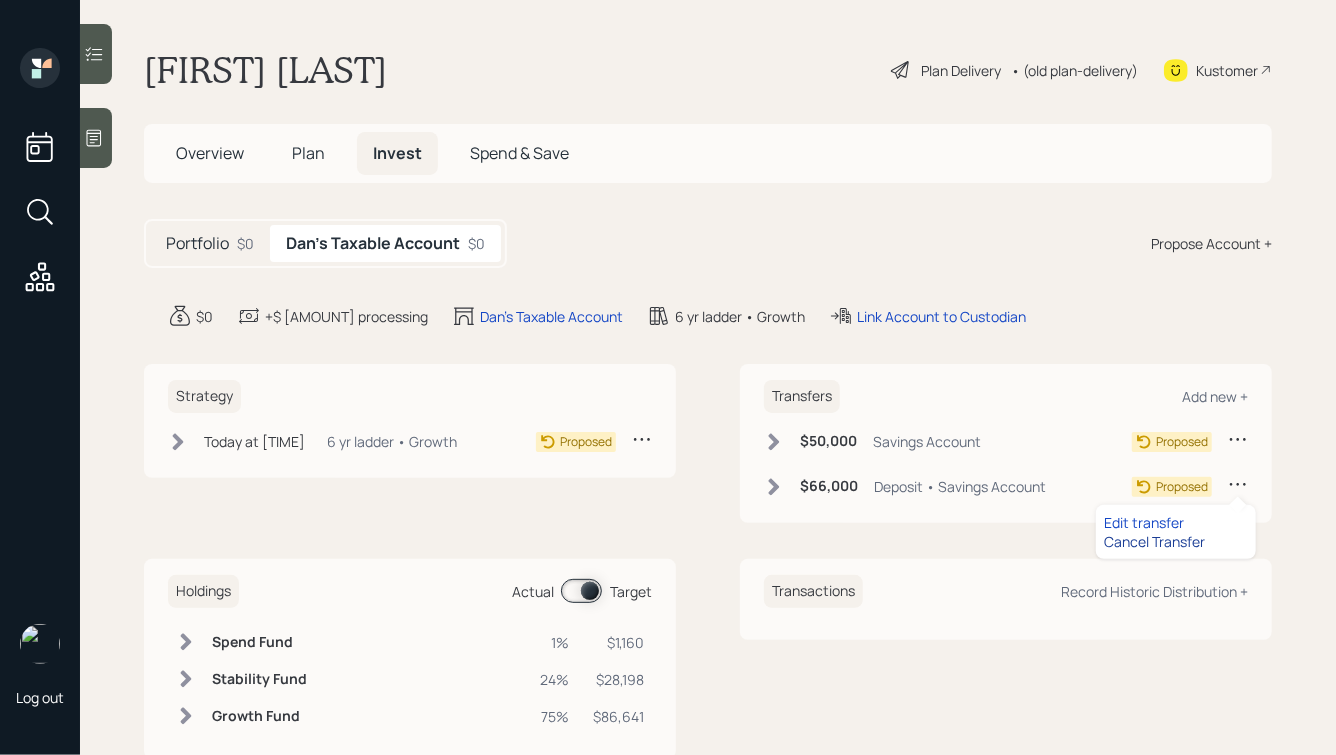 click on "Cancel Transfer" at bounding box center [1176, 541] 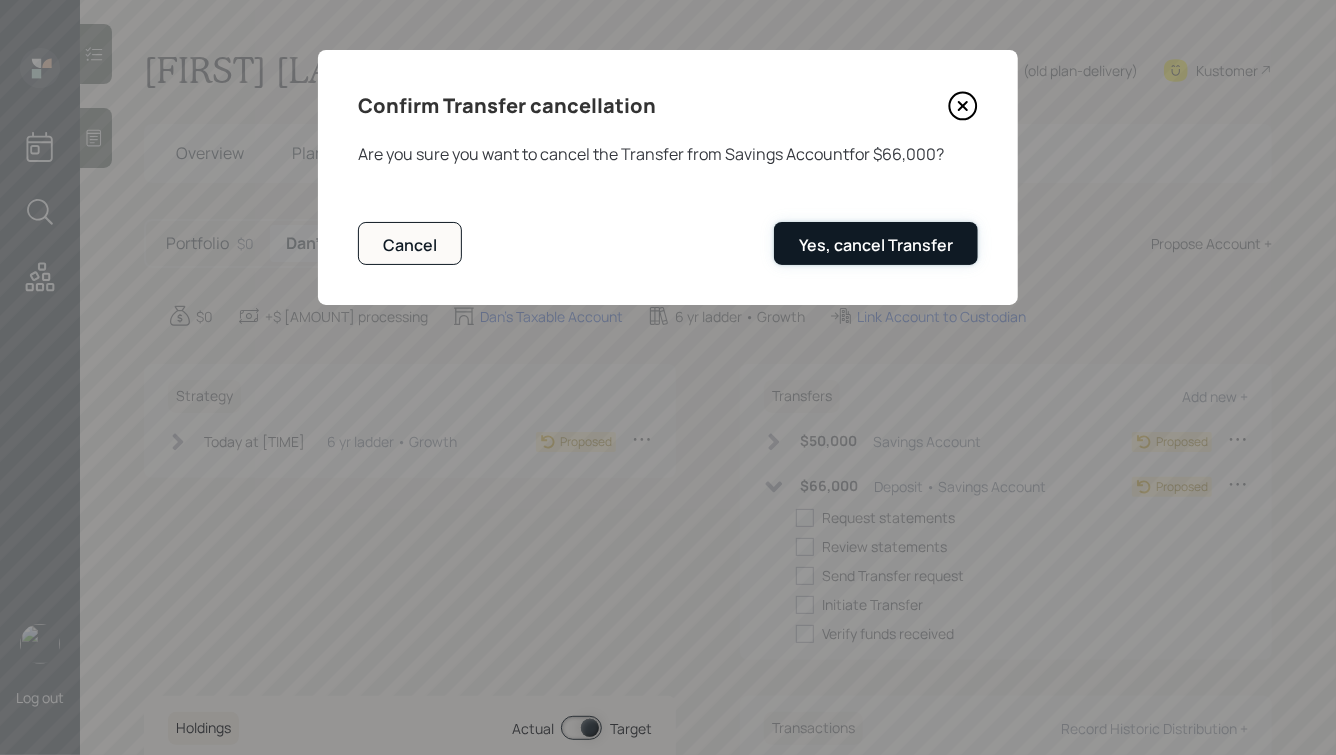 click on "Yes, cancel Transfer" at bounding box center (876, 243) 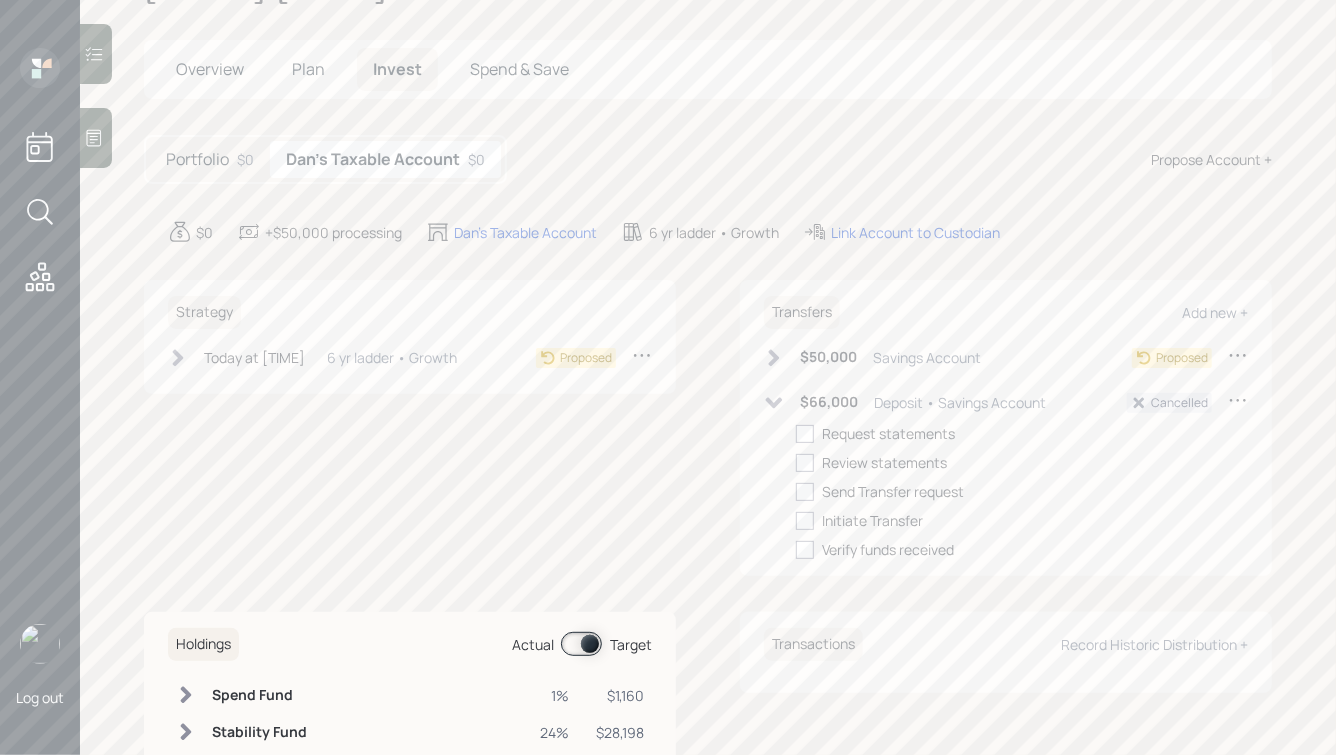 scroll, scrollTop: 0, scrollLeft: 0, axis: both 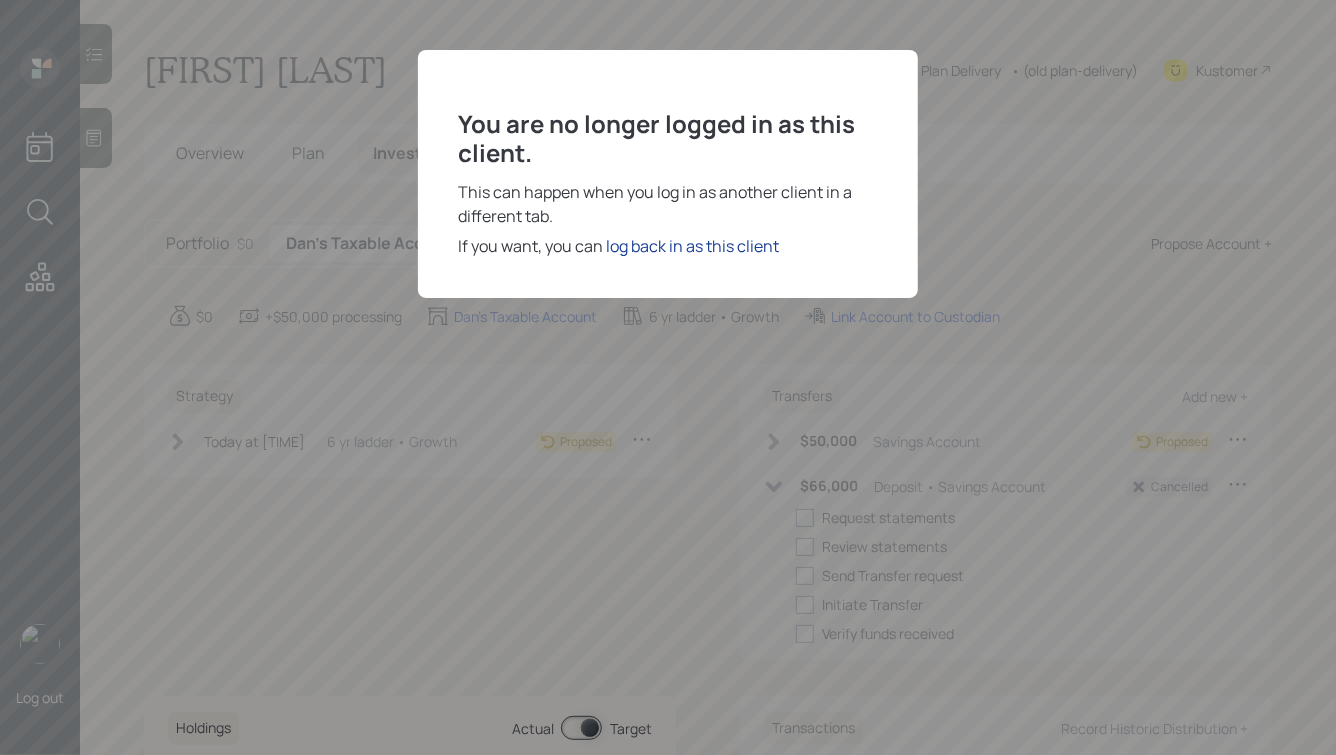 click on "log back in as this client" at bounding box center (692, 246) 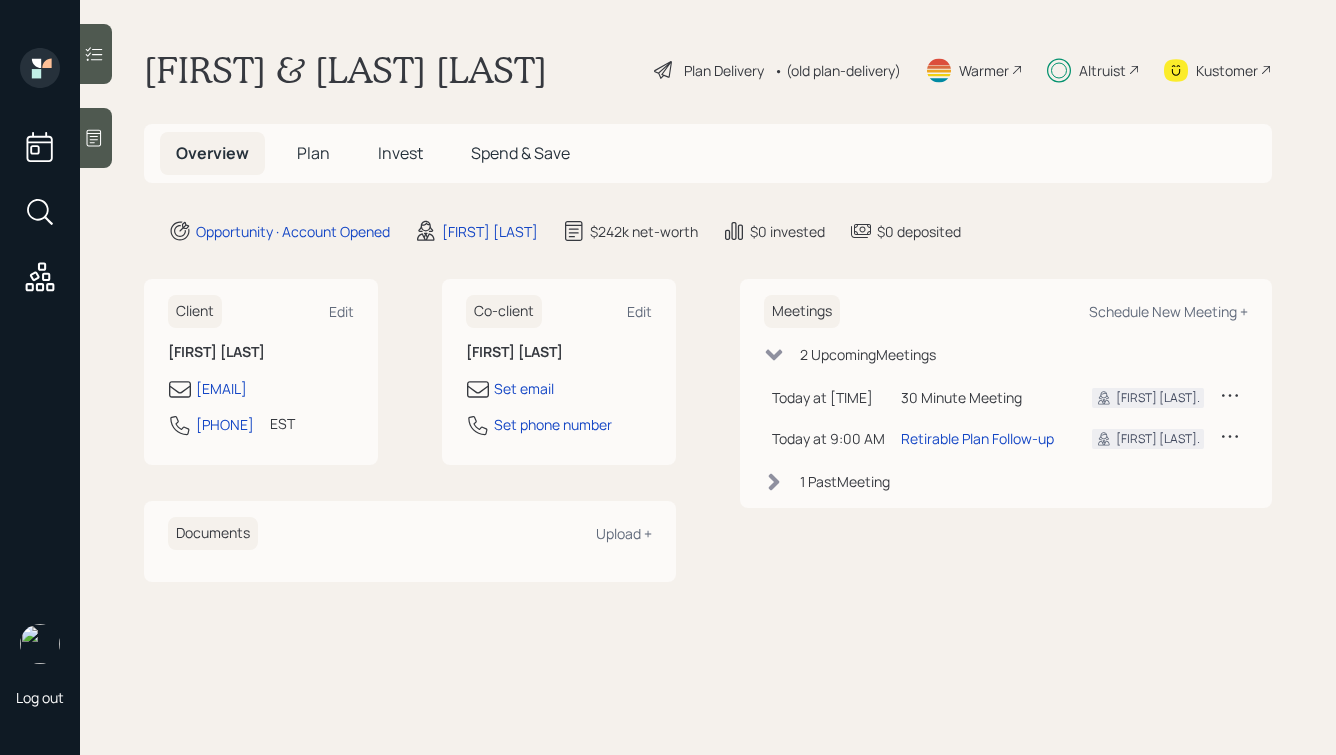 scroll, scrollTop: 0, scrollLeft: 0, axis: both 